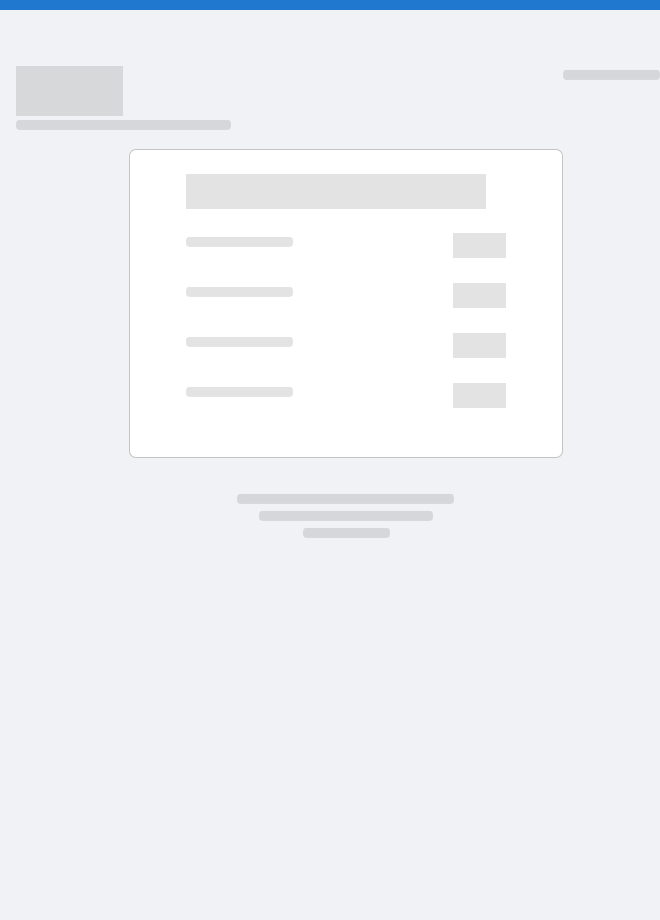 scroll, scrollTop: 0, scrollLeft: 0, axis: both 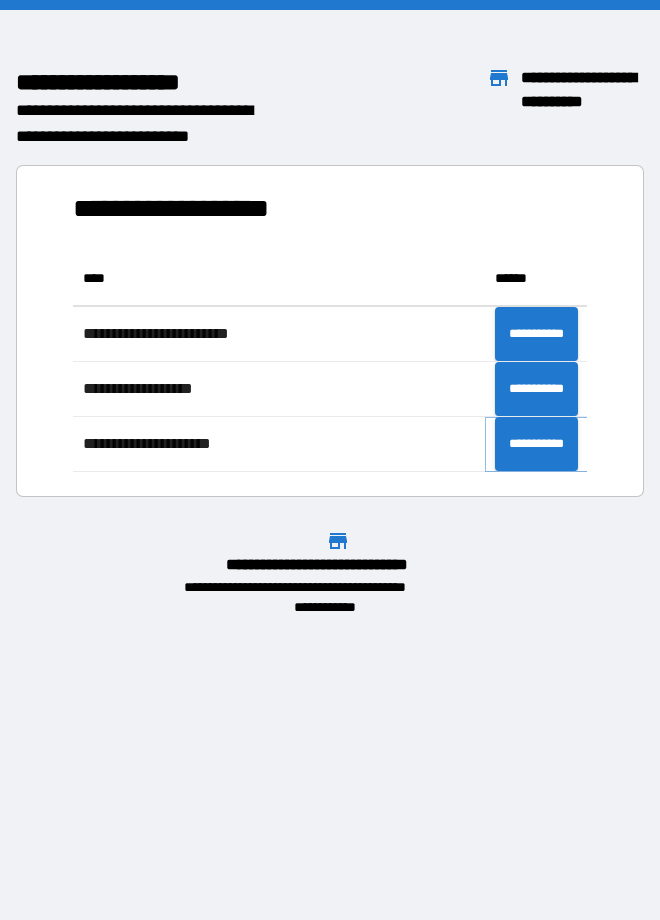 click on "**********" at bounding box center (536, 444) 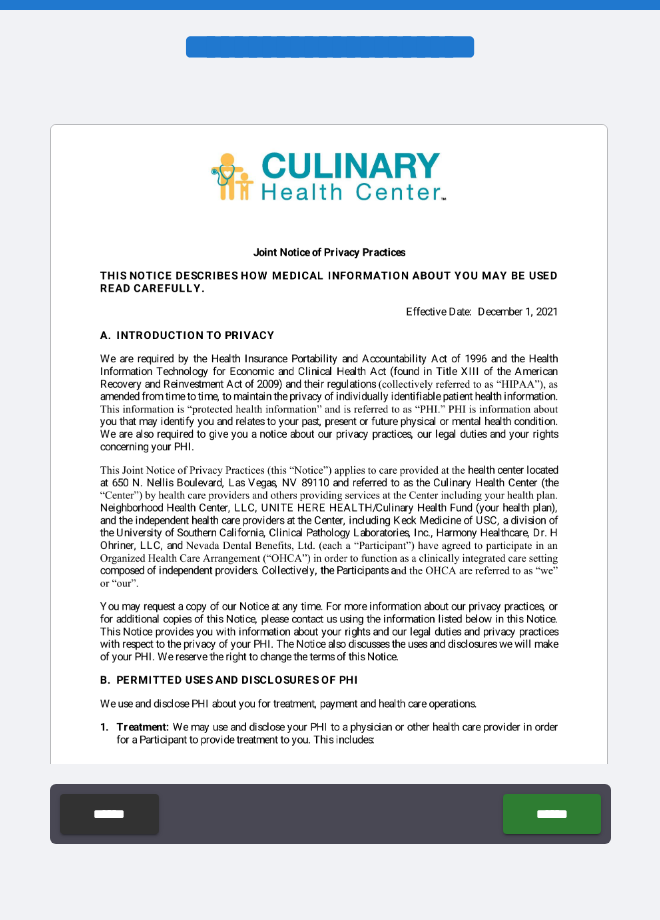 scroll, scrollTop: 0, scrollLeft: 0, axis: both 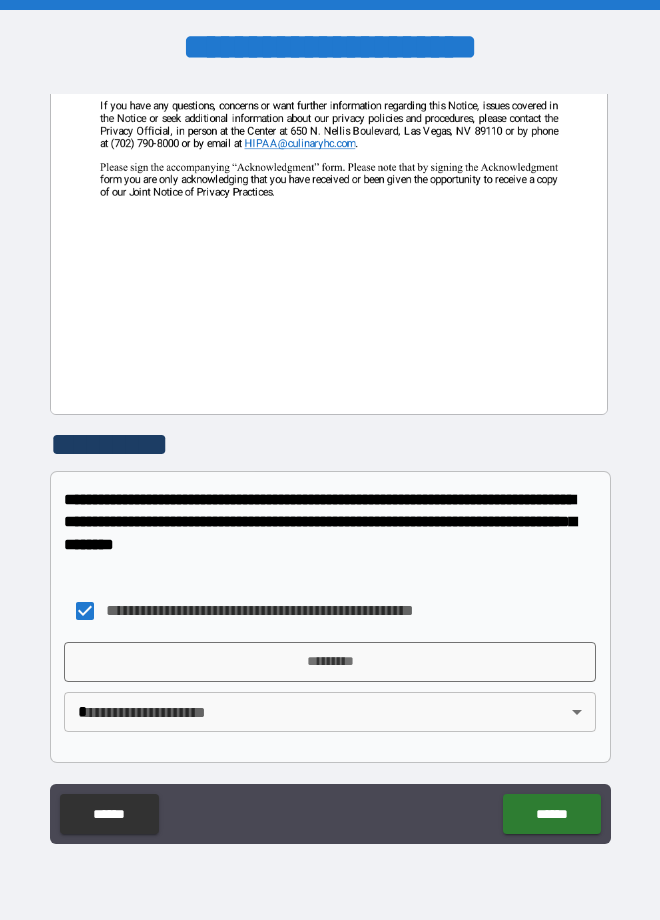 click on "**********" at bounding box center [330, 460] 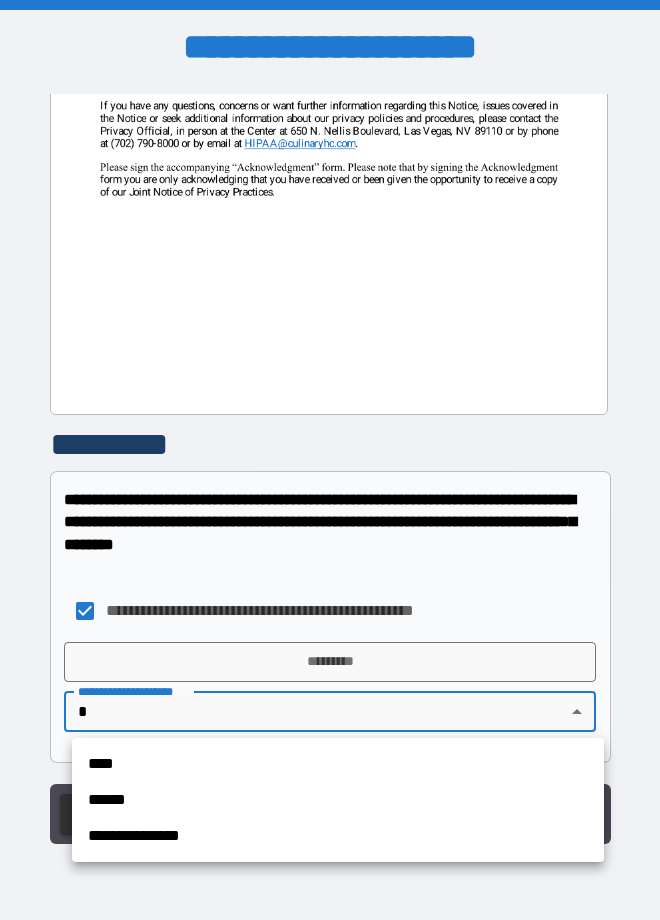 click on "****" at bounding box center [338, 764] 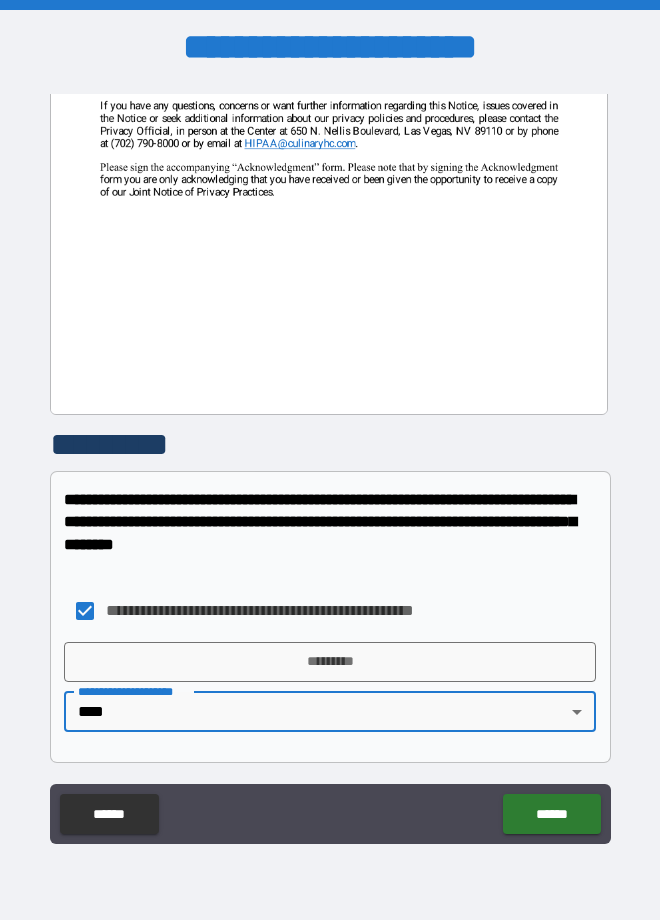 click on "*********" at bounding box center [330, 662] 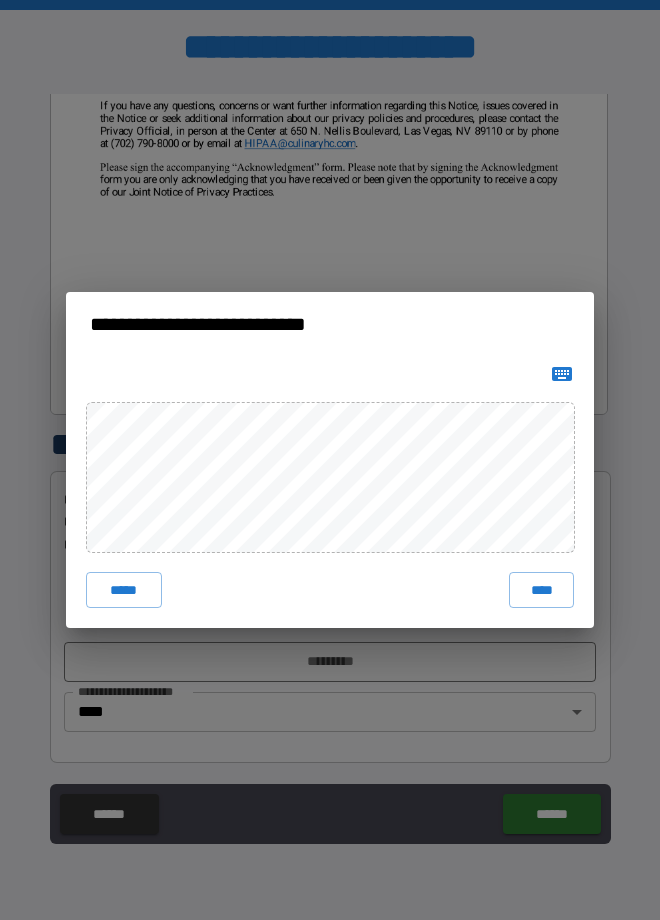 click on "****" at bounding box center (541, 590) 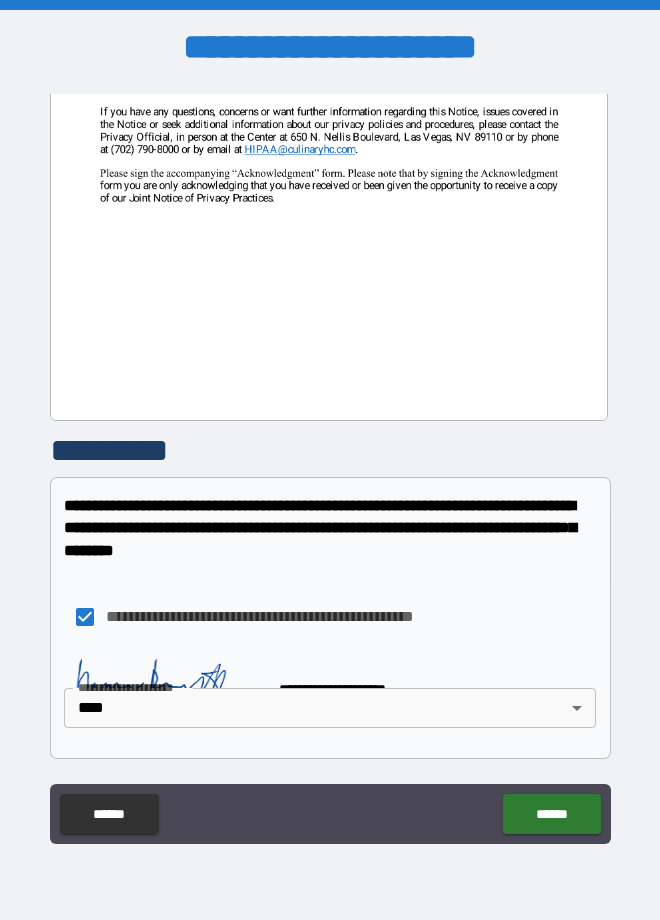 scroll, scrollTop: 4199, scrollLeft: 0, axis: vertical 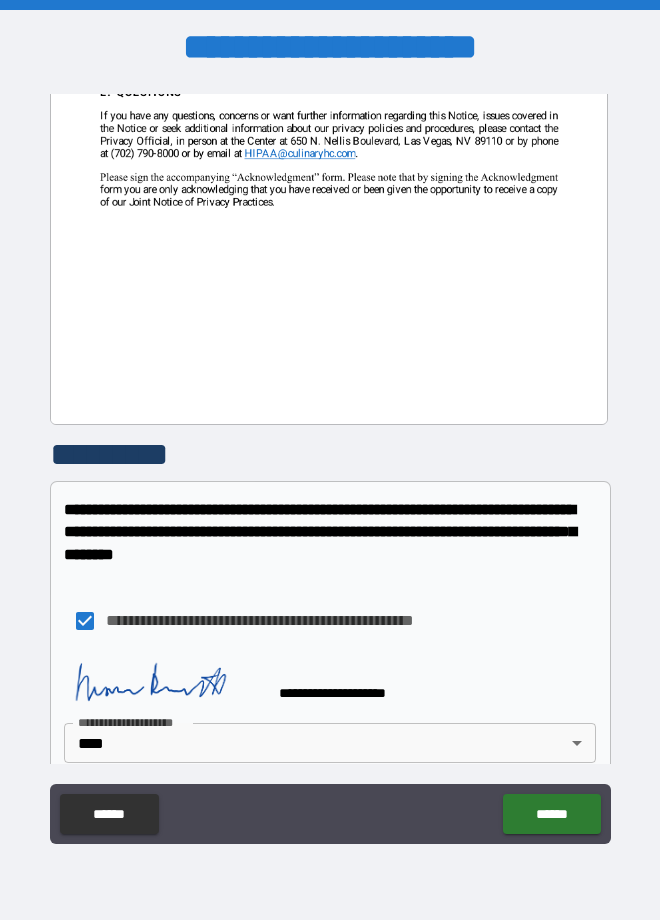 click on "******" at bounding box center (551, 814) 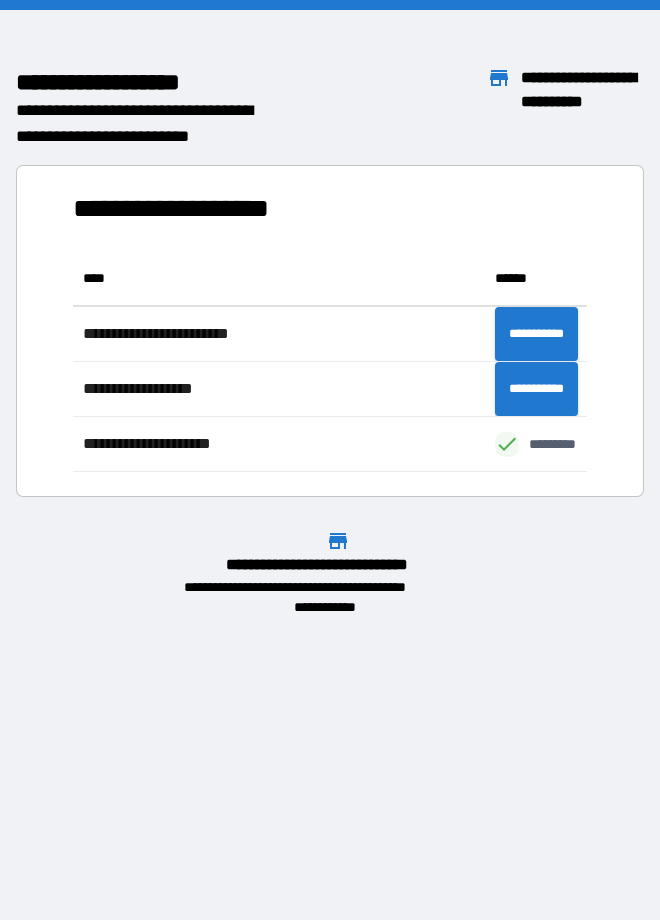 scroll, scrollTop: 221, scrollLeft: 515, axis: both 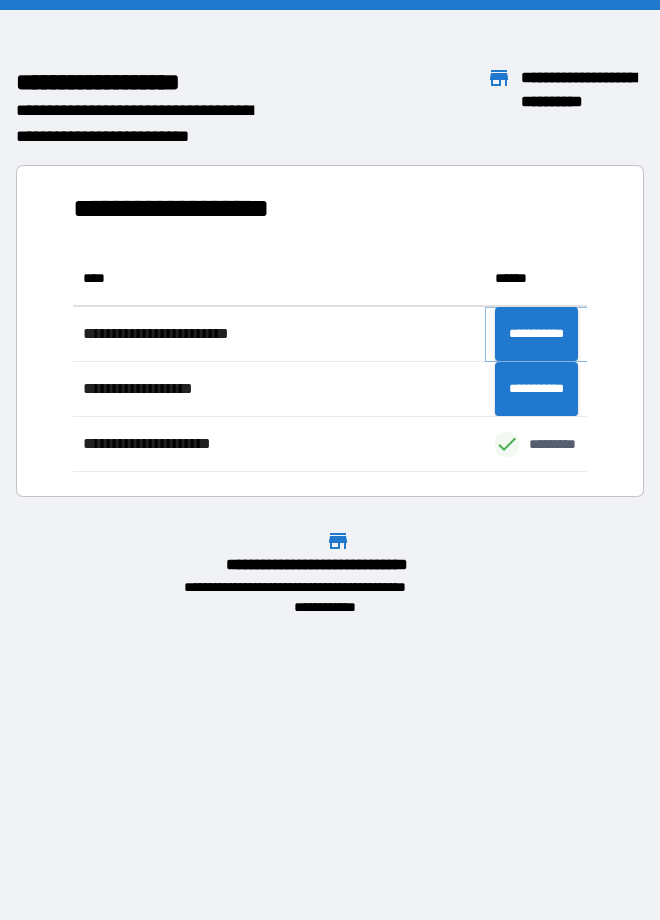 click on "**********" at bounding box center [536, 334] 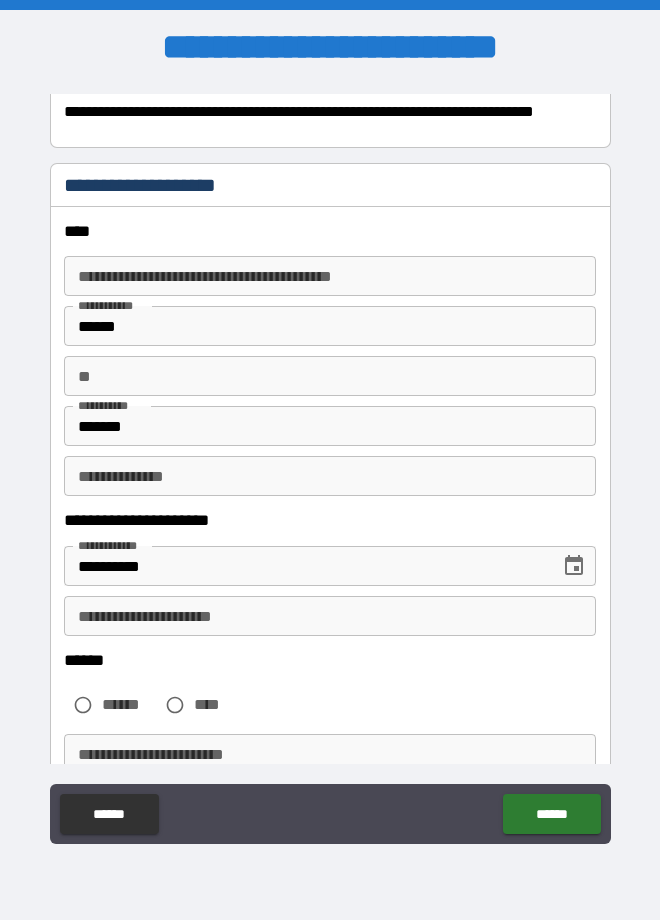 scroll, scrollTop: 144, scrollLeft: 0, axis: vertical 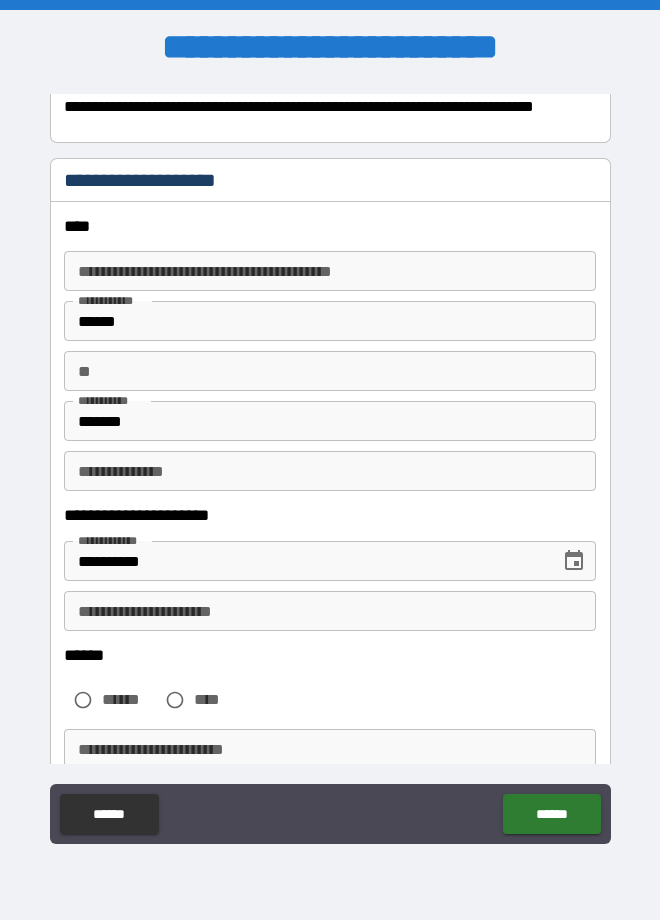 click on "**********" at bounding box center (330, 611) 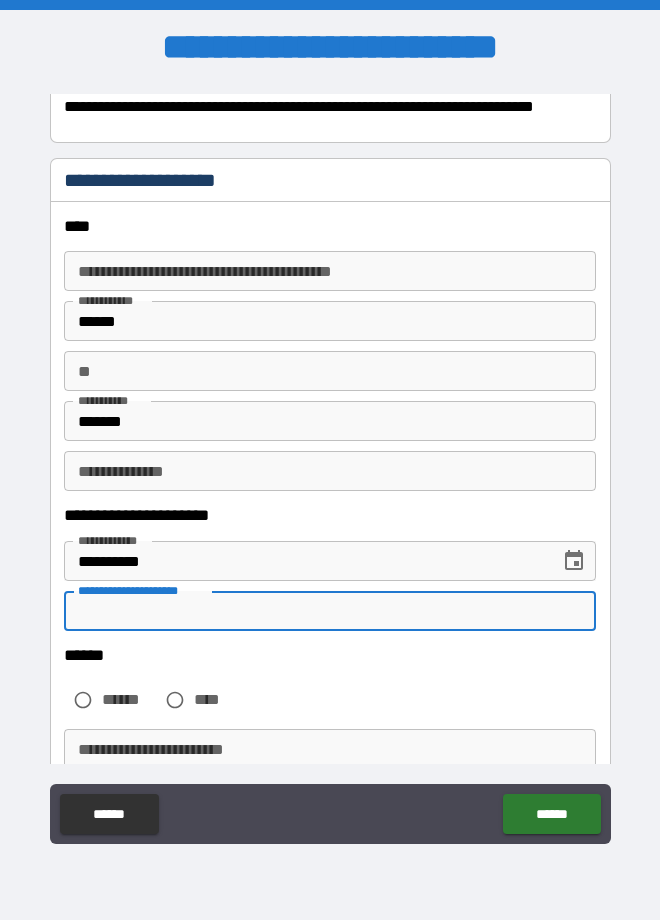 click on "**********" at bounding box center (330, 611) 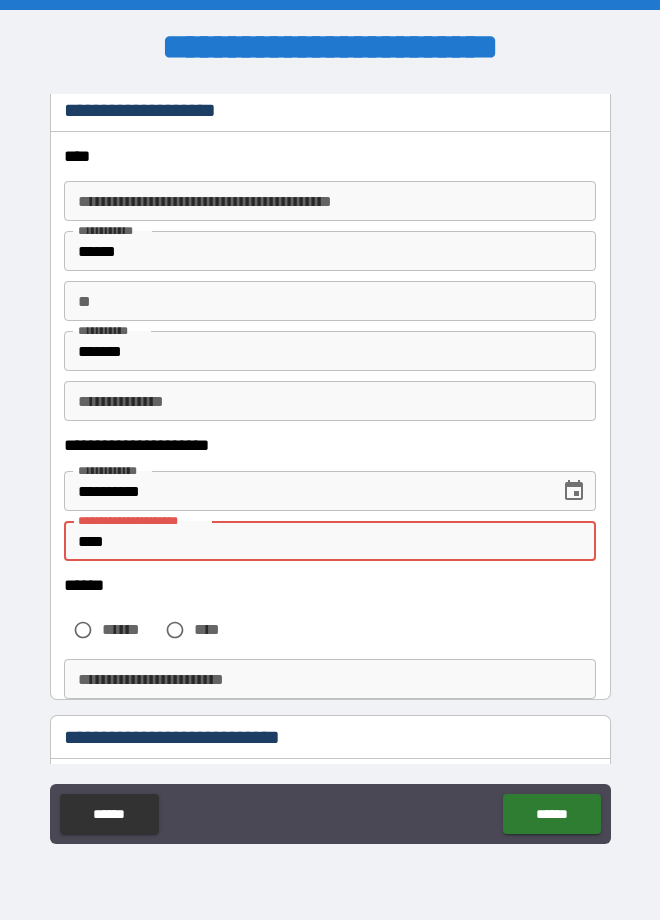 scroll, scrollTop: 239, scrollLeft: 0, axis: vertical 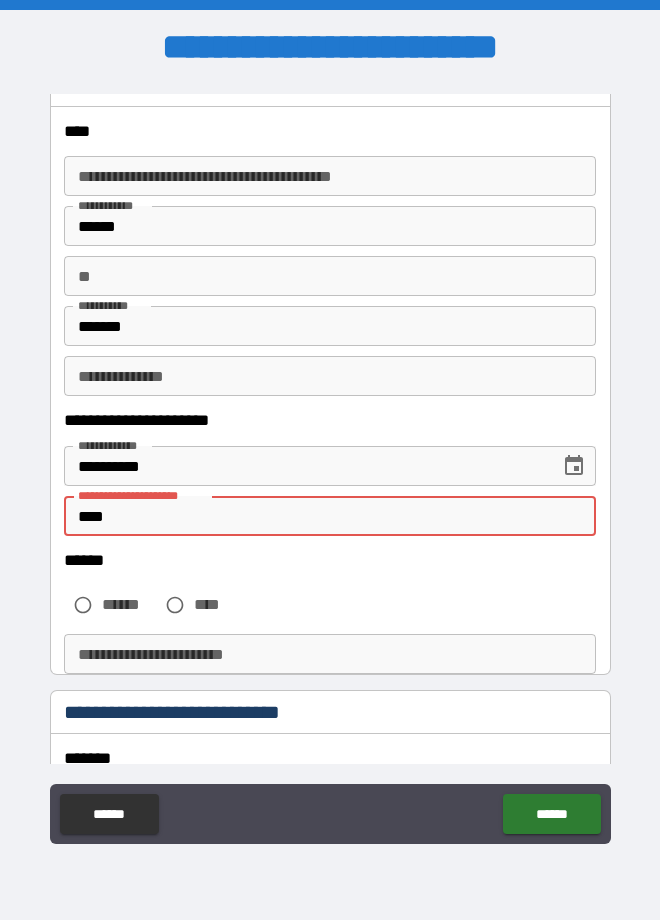 click on "****" at bounding box center (330, 516) 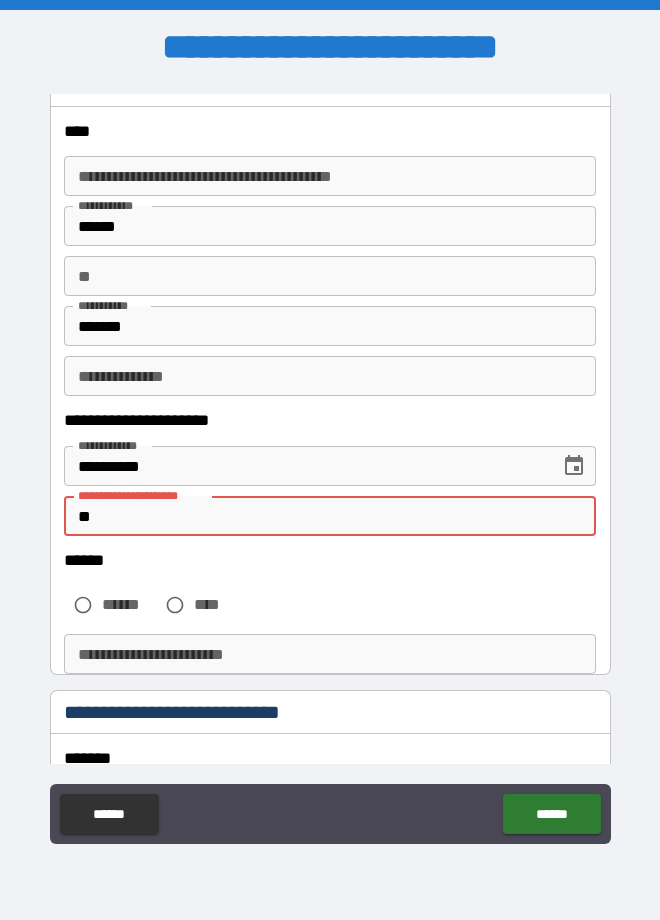 type on "*" 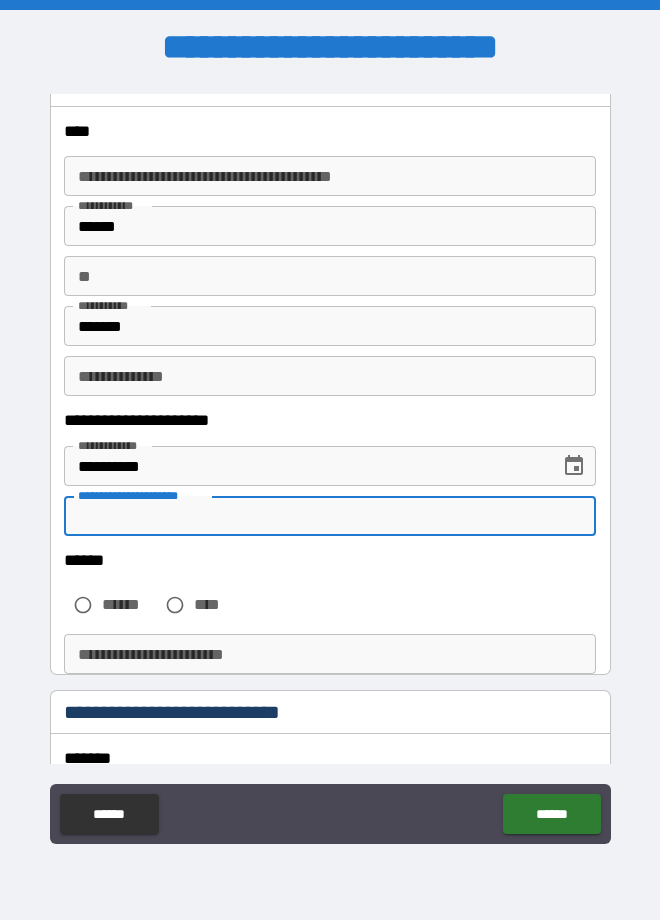 type on "*" 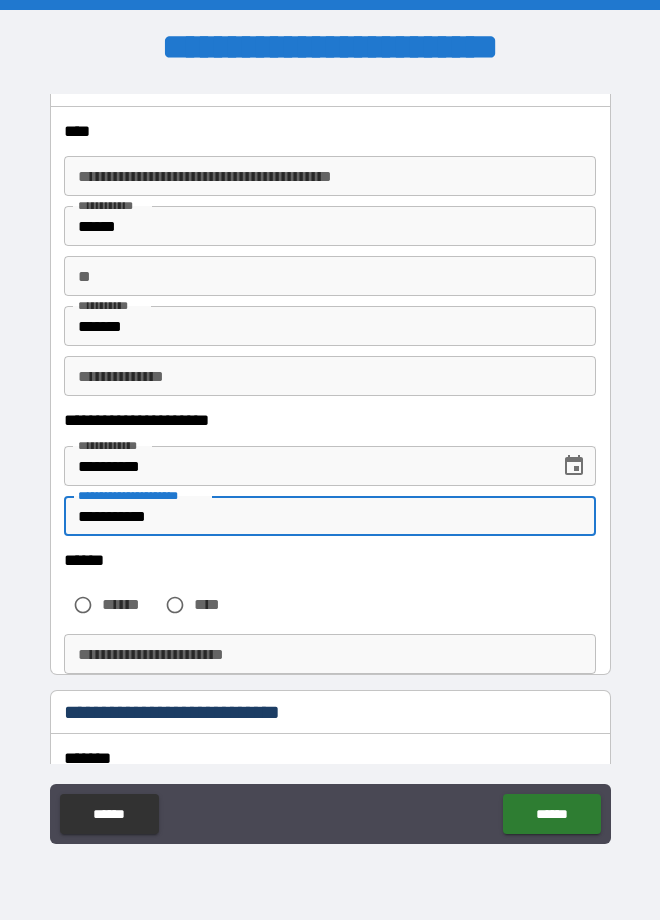 type on "**********" 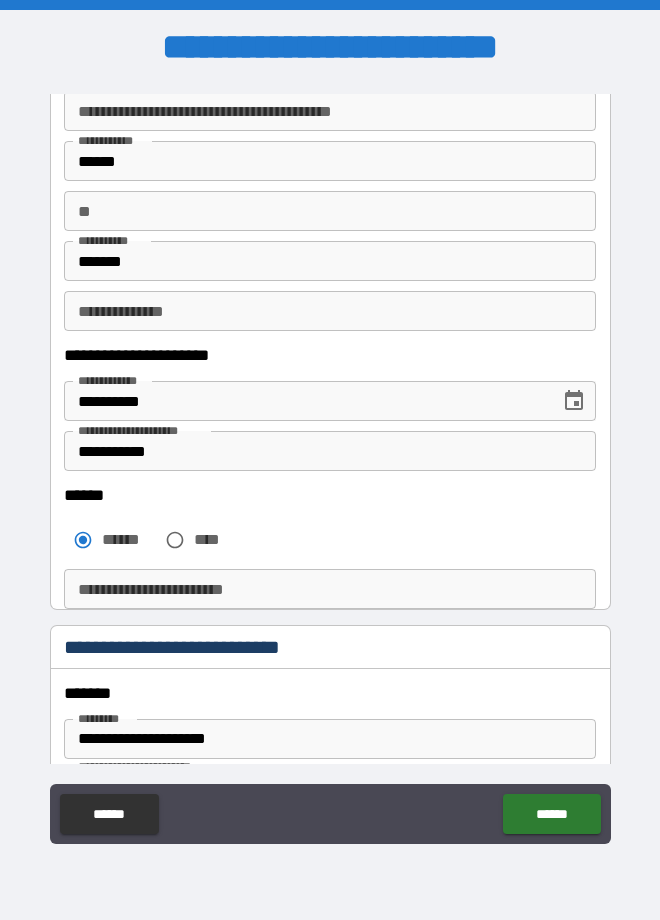 scroll, scrollTop: 310, scrollLeft: 0, axis: vertical 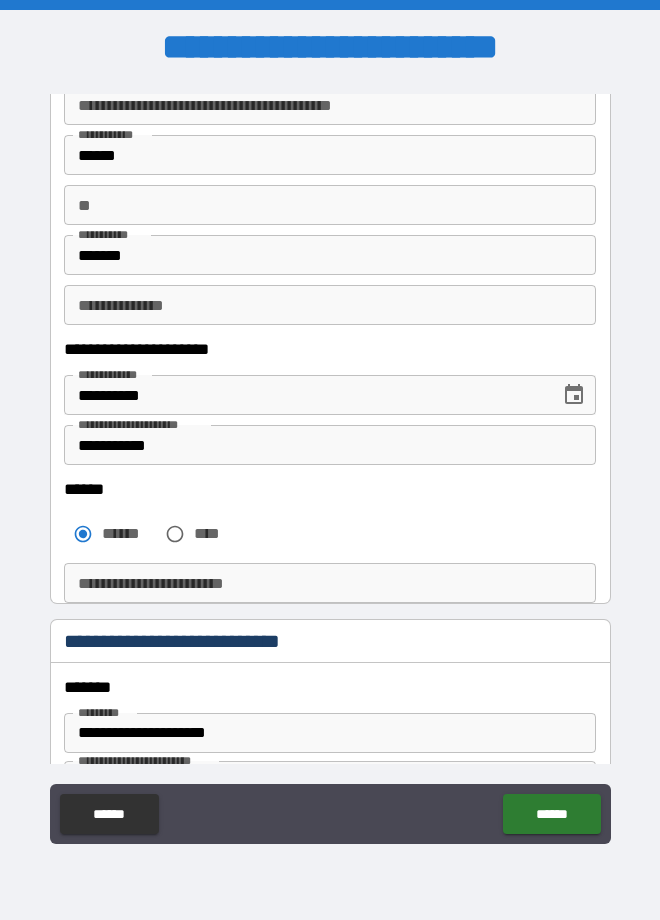 click on "**********" at bounding box center [329, 583] 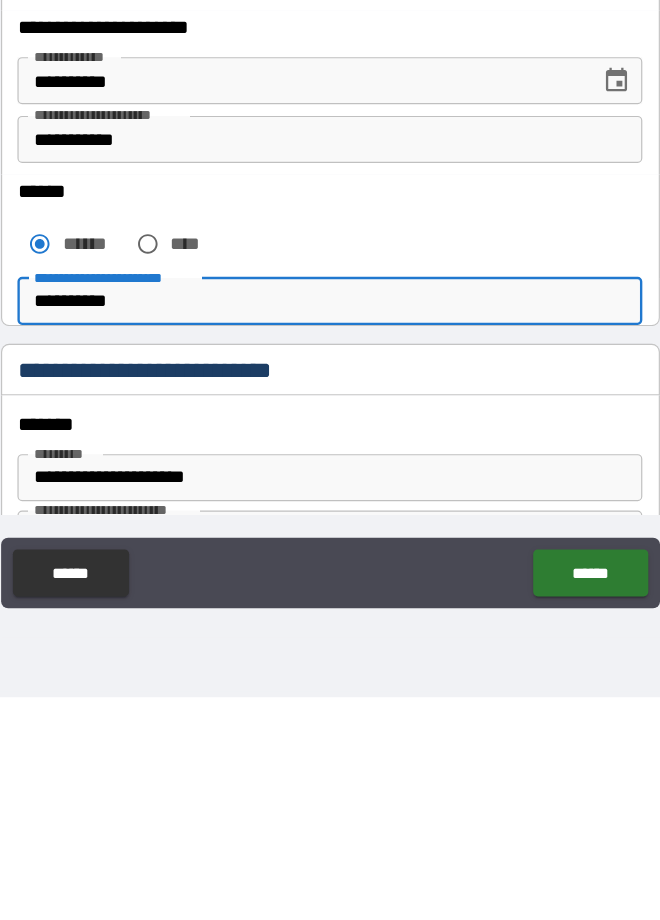 type on "**********" 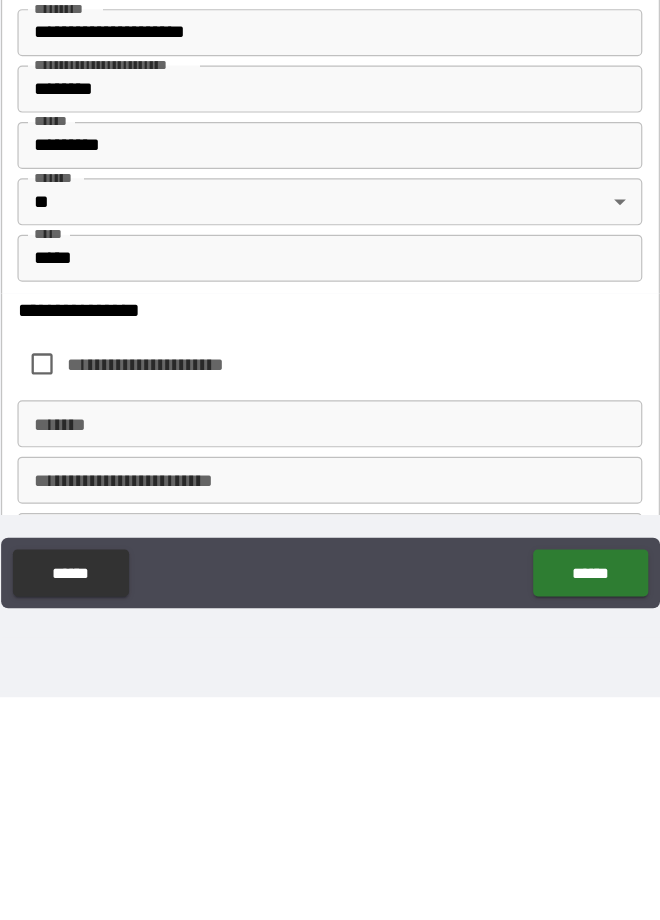 scroll, scrollTop: 710, scrollLeft: 0, axis: vertical 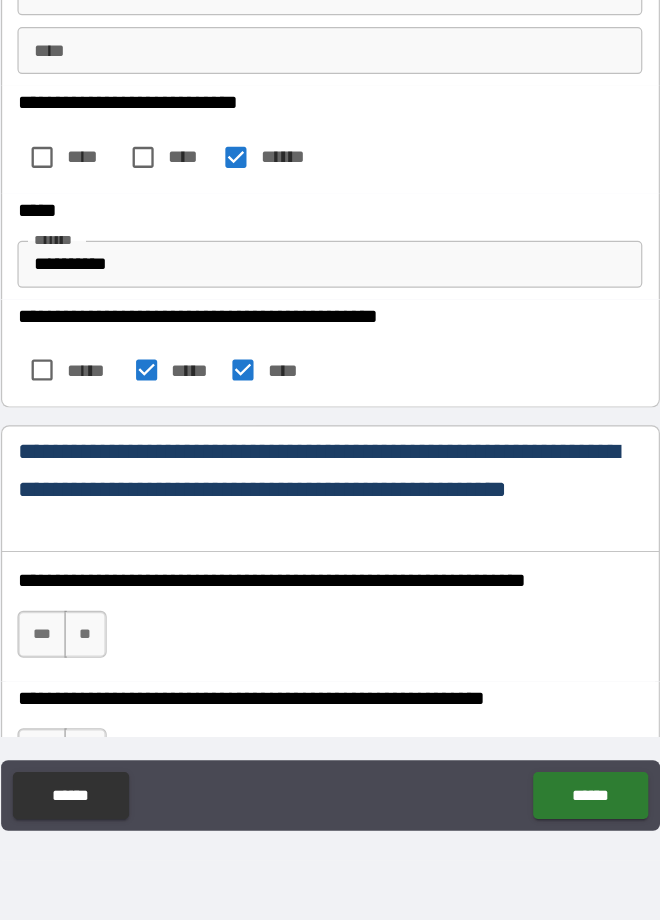 click on "***" at bounding box center [84, 677] 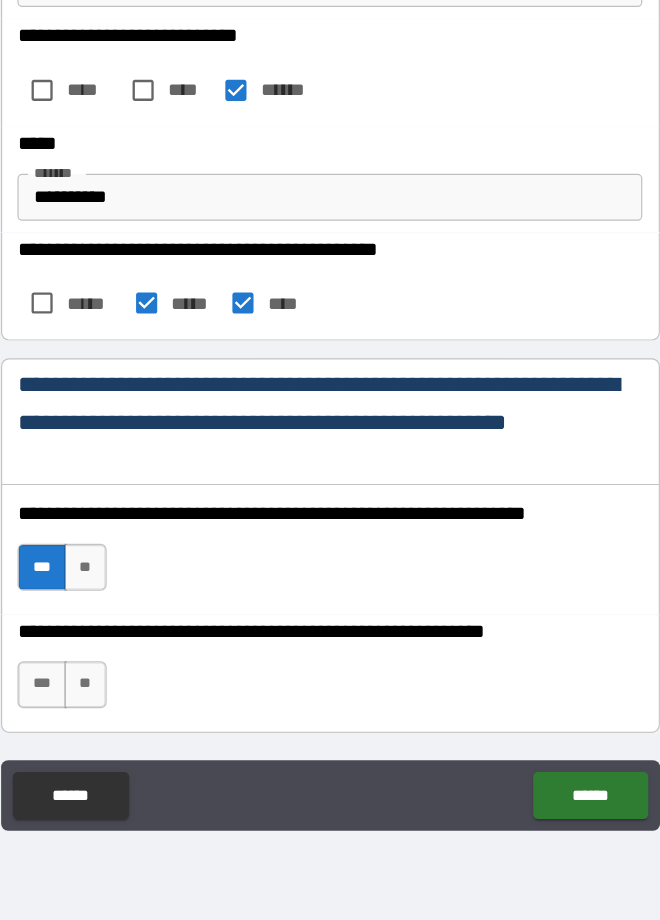 scroll, scrollTop: 1656, scrollLeft: 0, axis: vertical 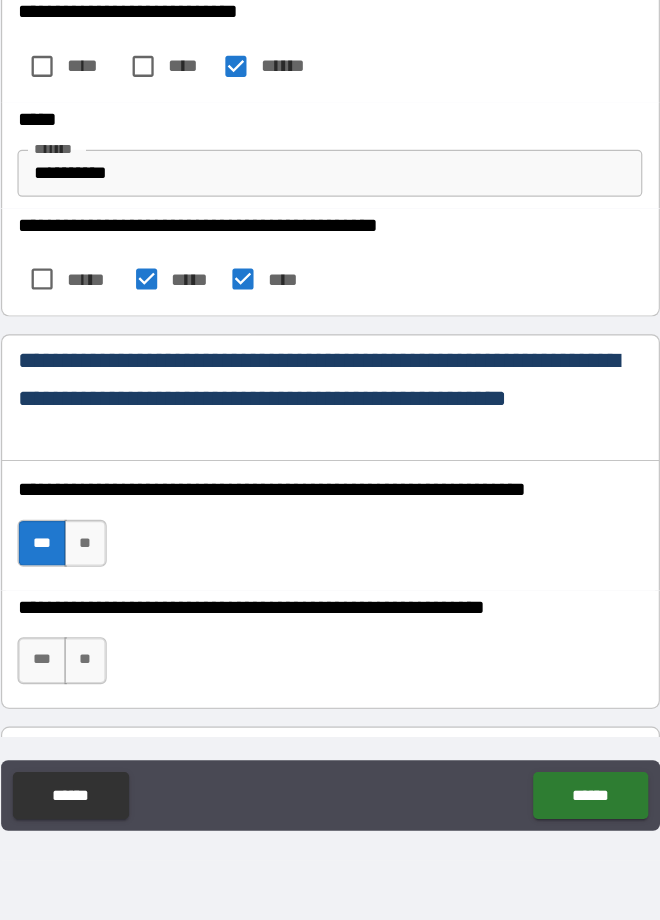 click on "***" at bounding box center [84, 699] 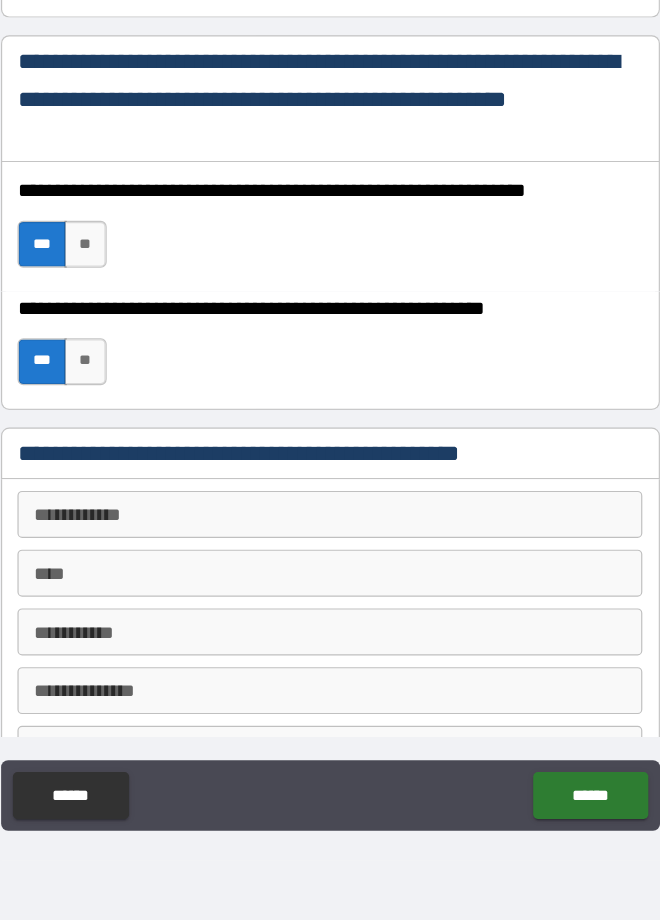 scroll, scrollTop: 1914, scrollLeft: 0, axis: vertical 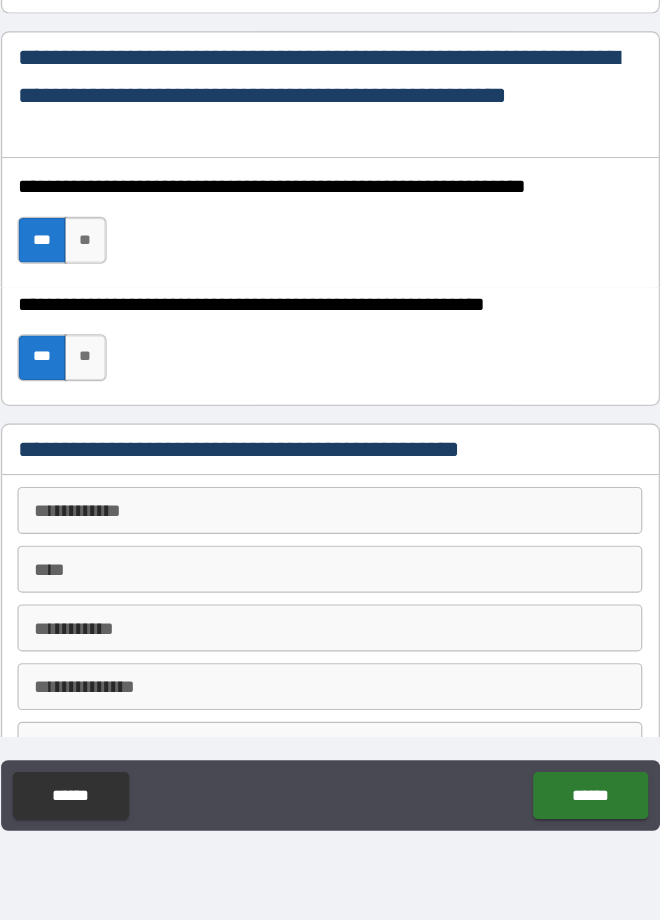 click on "**********" at bounding box center [329, 571] 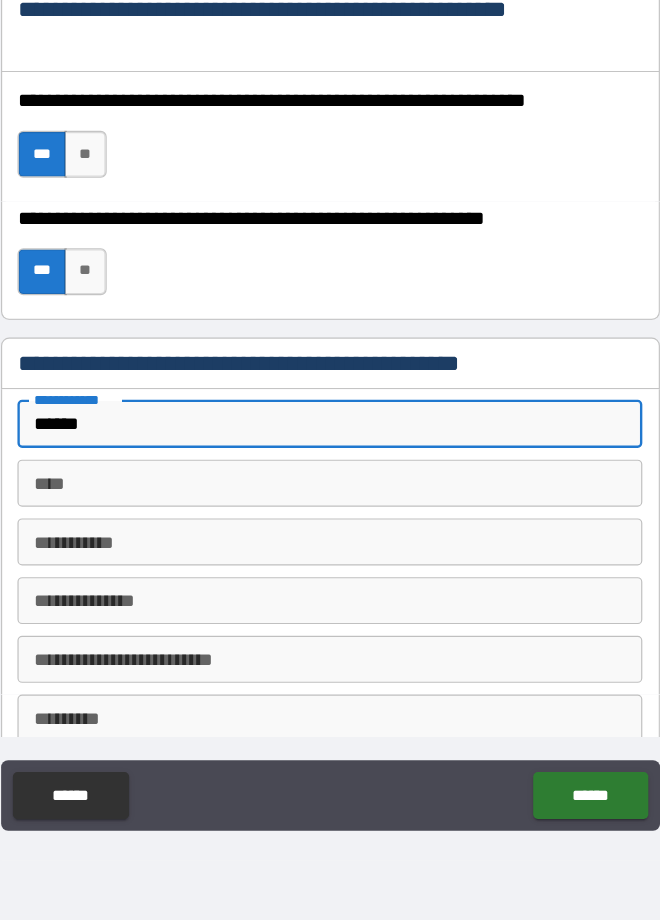 scroll, scrollTop: 1992, scrollLeft: 0, axis: vertical 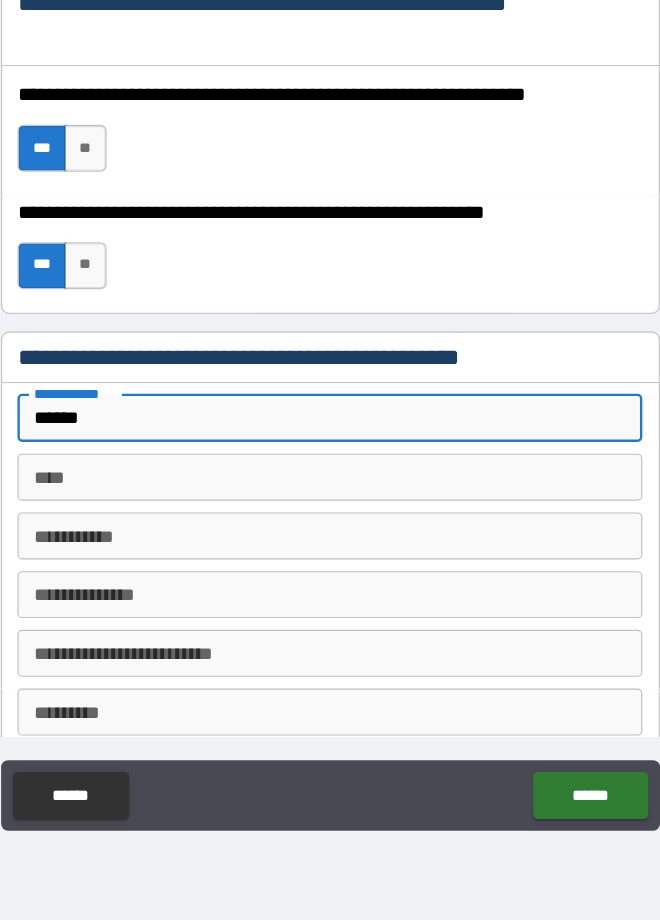 type on "*****" 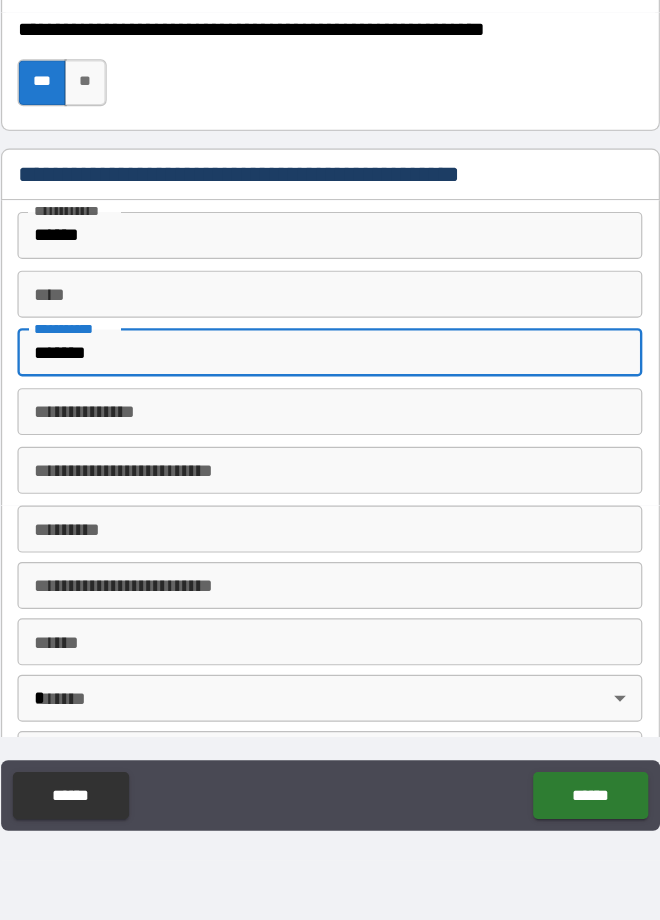 scroll, scrollTop: 2150, scrollLeft: 0, axis: vertical 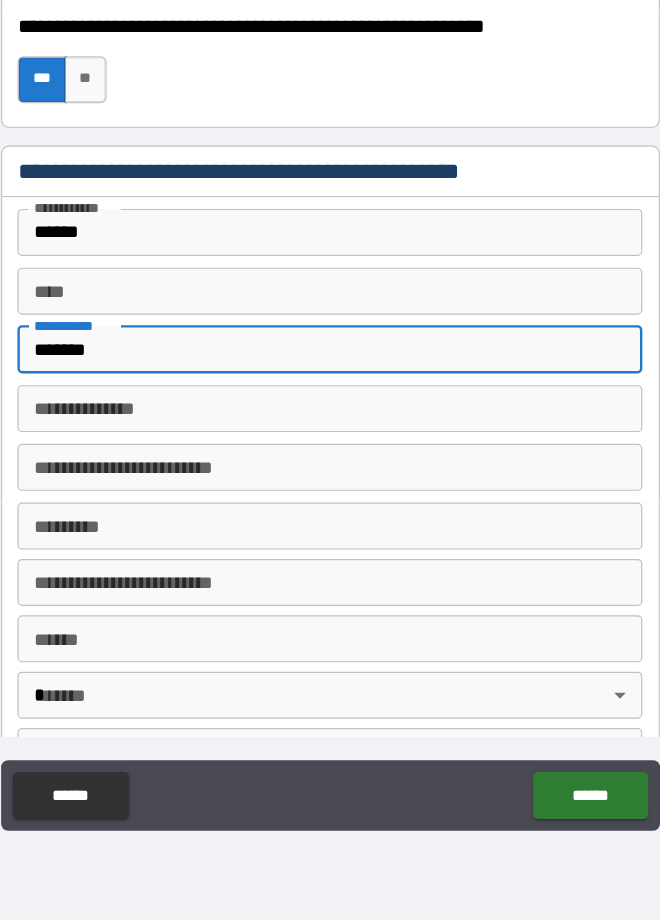type on "*******" 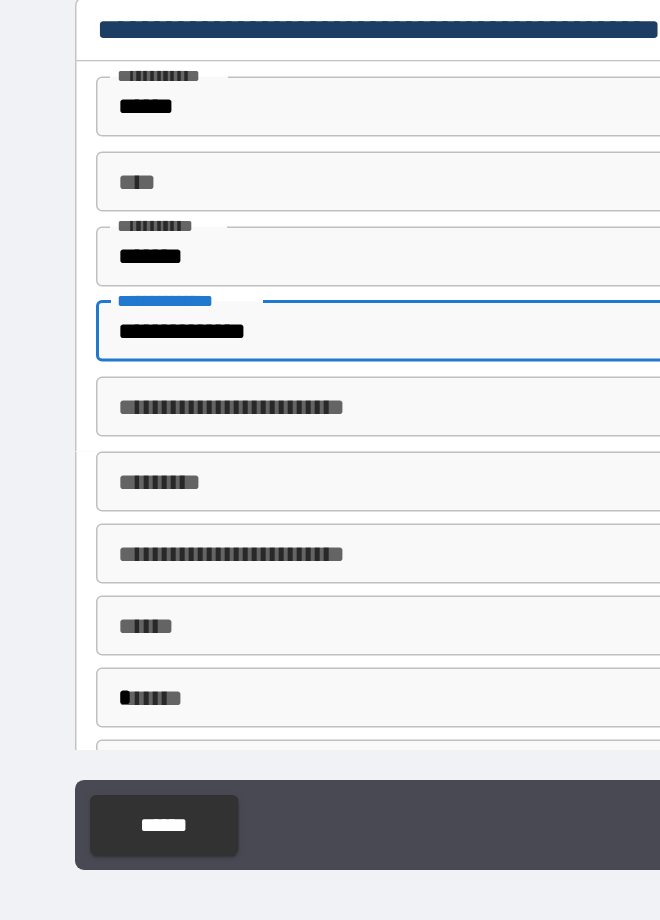 type on "**********" 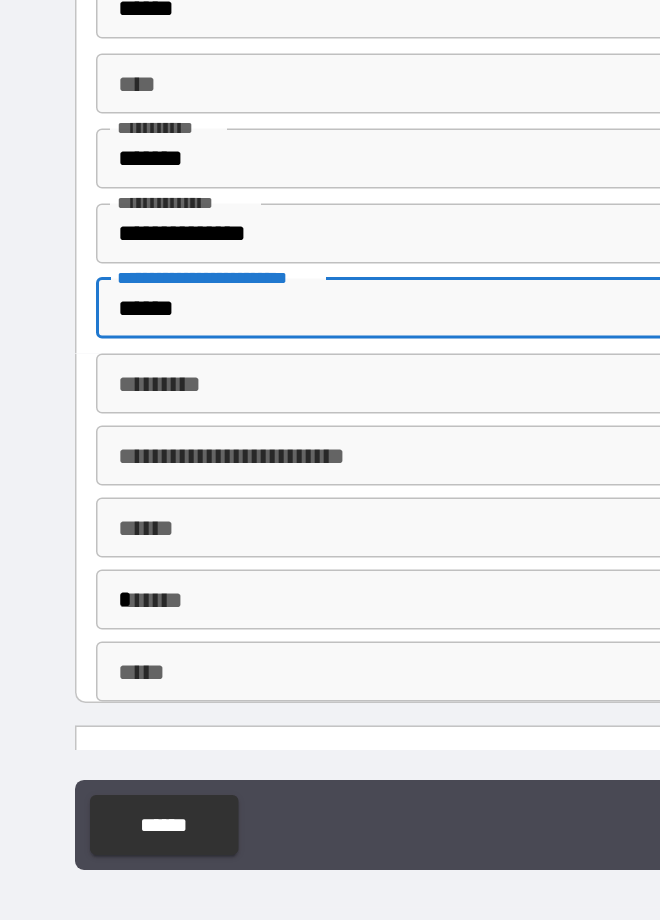 scroll, scrollTop: 2222, scrollLeft: 0, axis: vertical 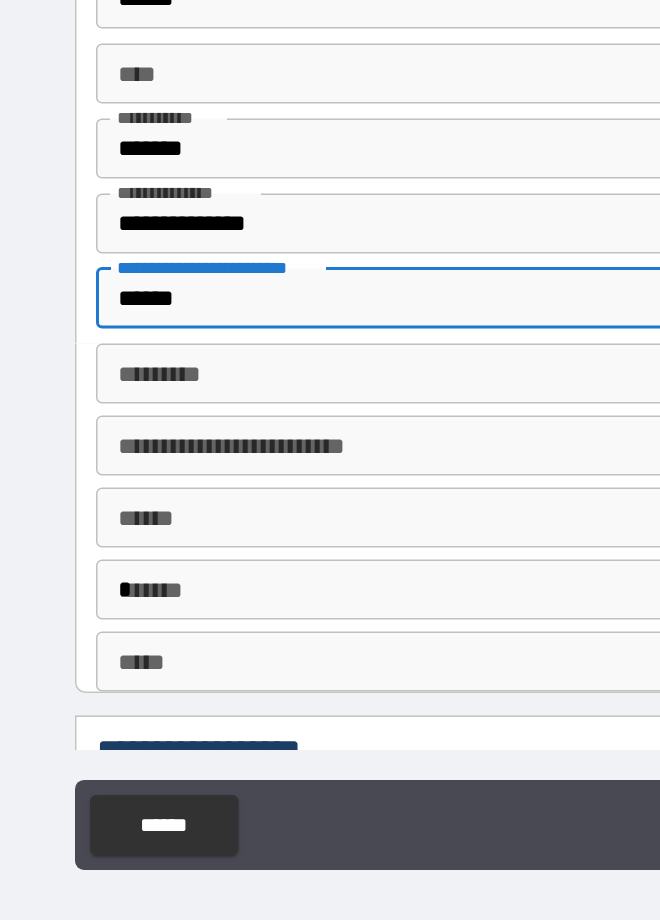 type on "******" 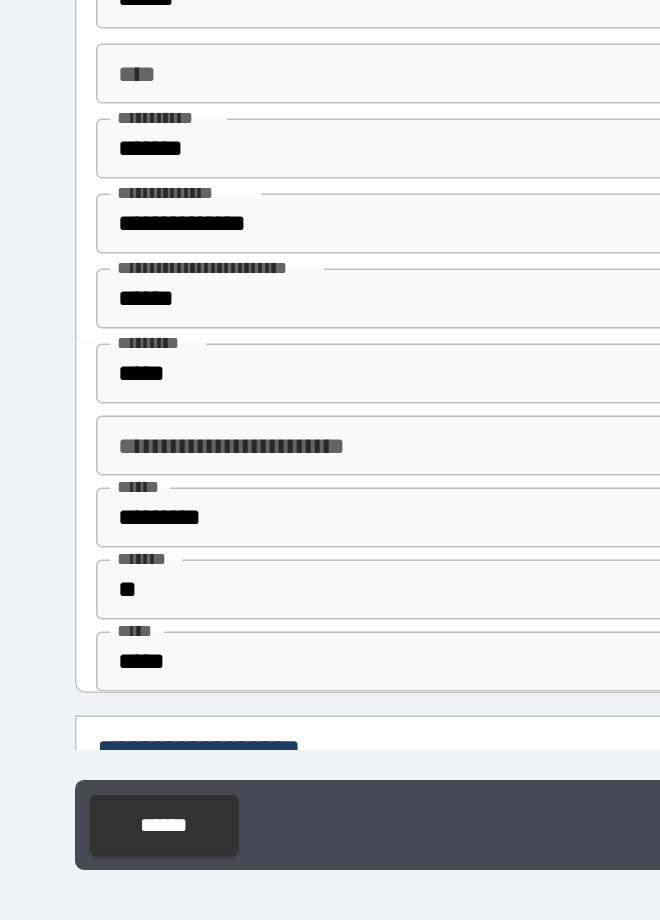 type on "**********" 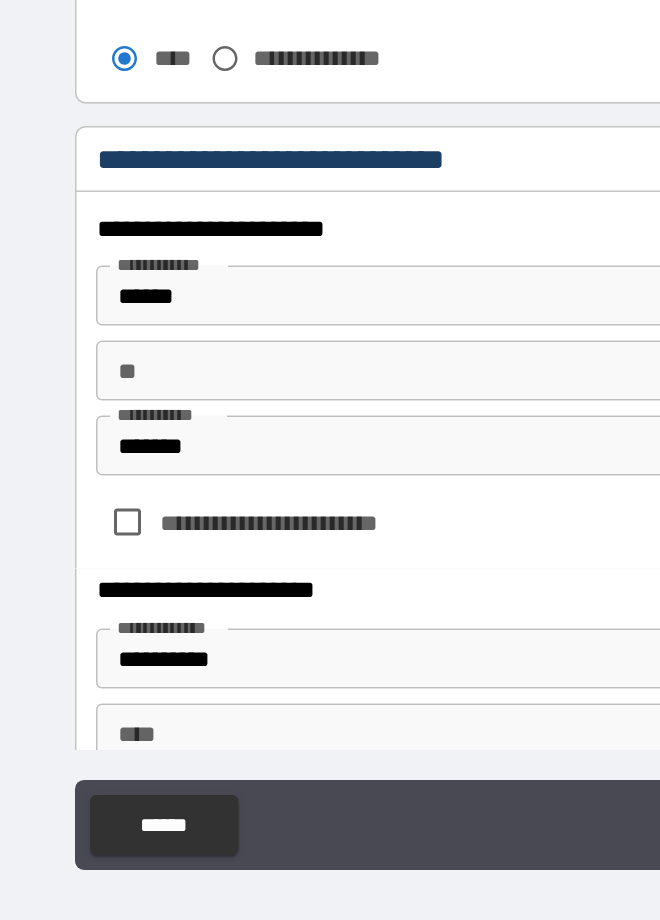 scroll, scrollTop: 2856, scrollLeft: 0, axis: vertical 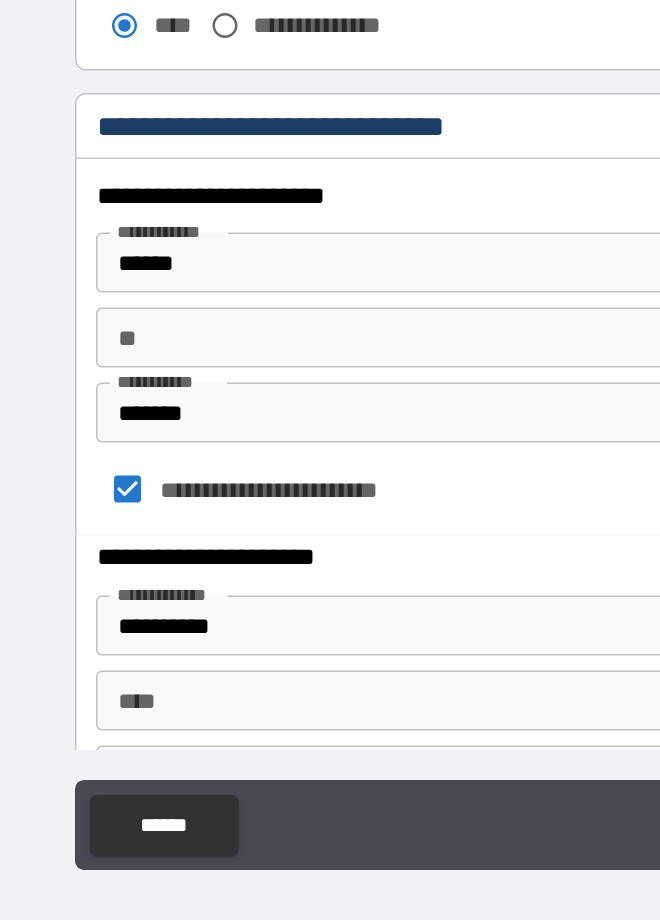 click on "****" at bounding box center [330, 731] 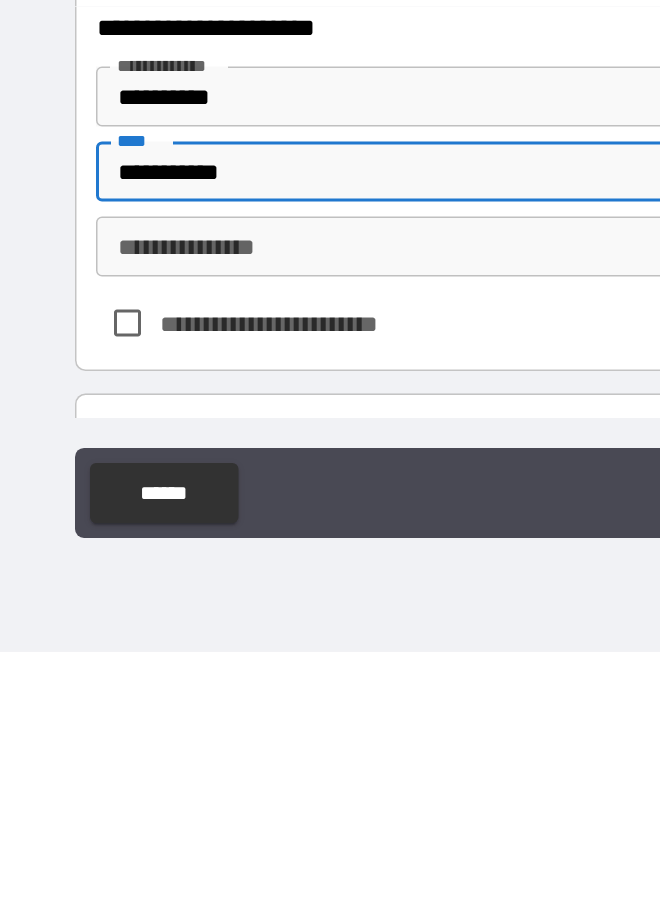 scroll, scrollTop: 2998, scrollLeft: 0, axis: vertical 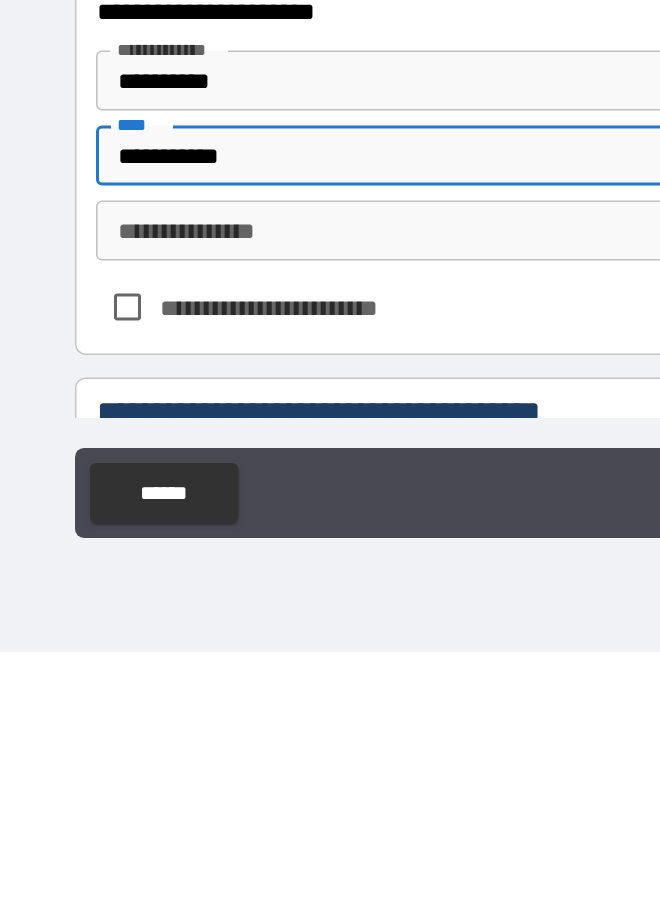 type on "**********" 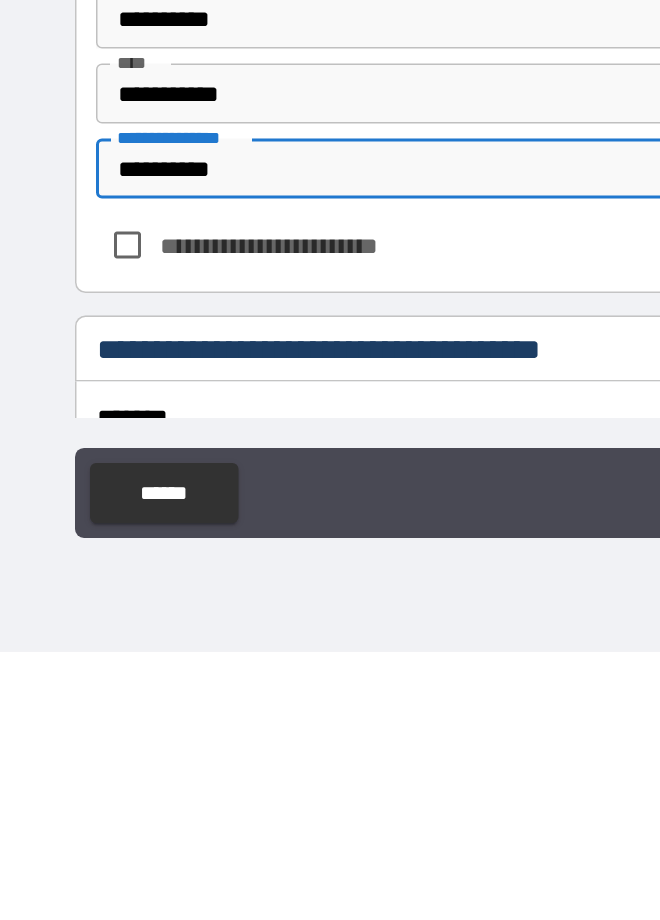 scroll, scrollTop: 3045, scrollLeft: 0, axis: vertical 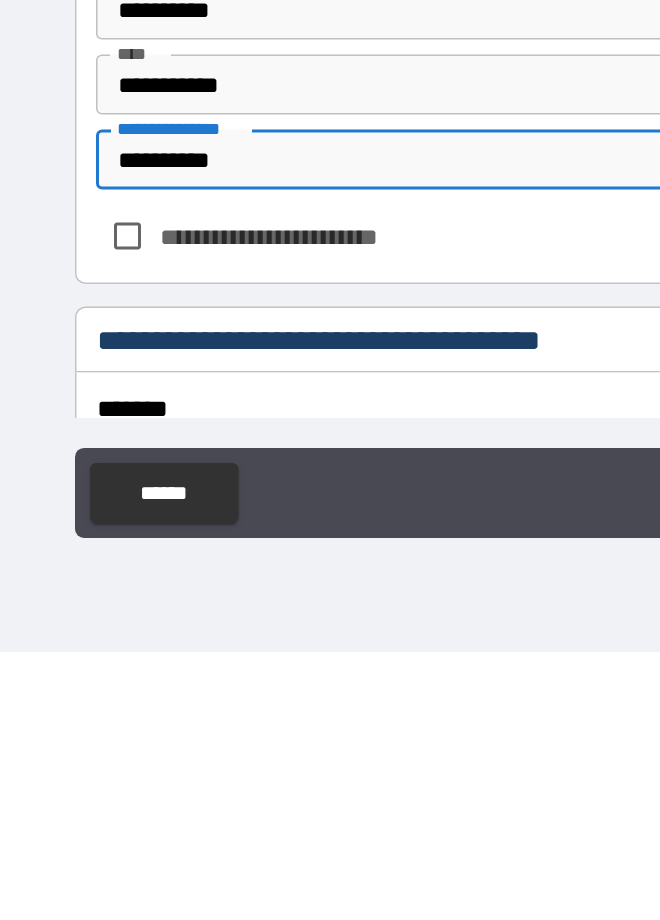 type on "**********" 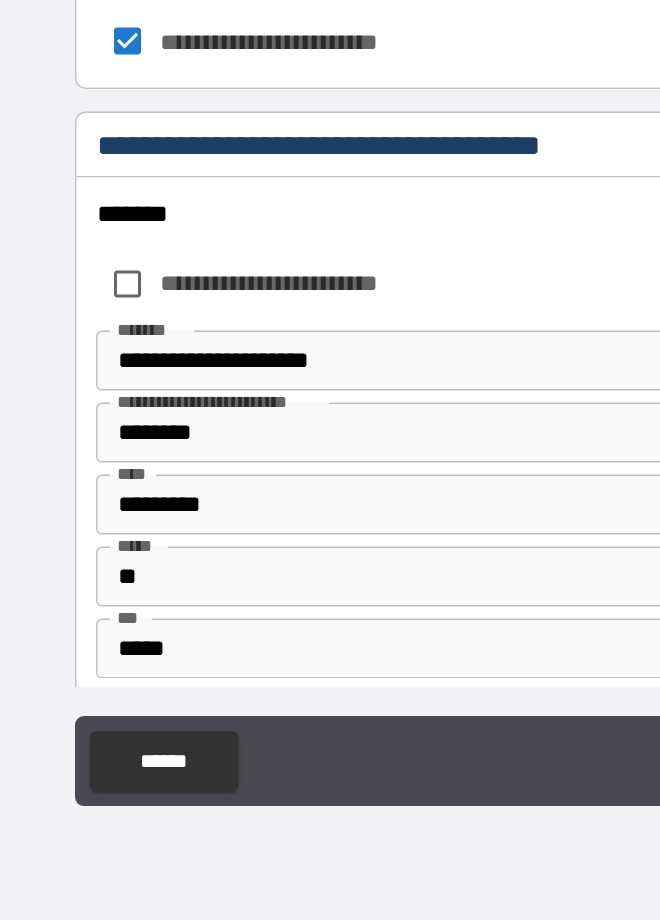 scroll, scrollTop: 3371, scrollLeft: 0, axis: vertical 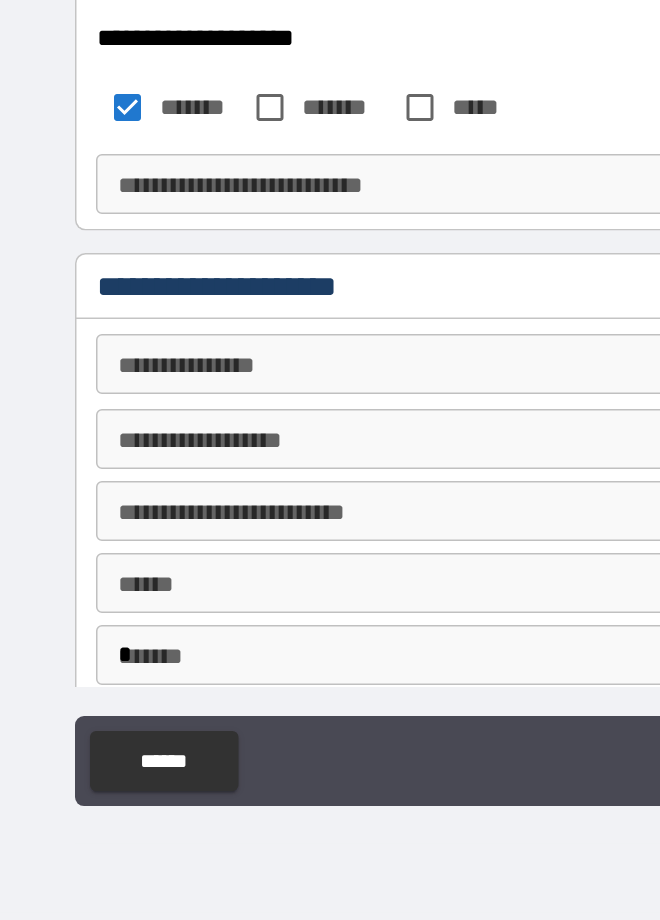 click on "**********" at bounding box center [329, 549] 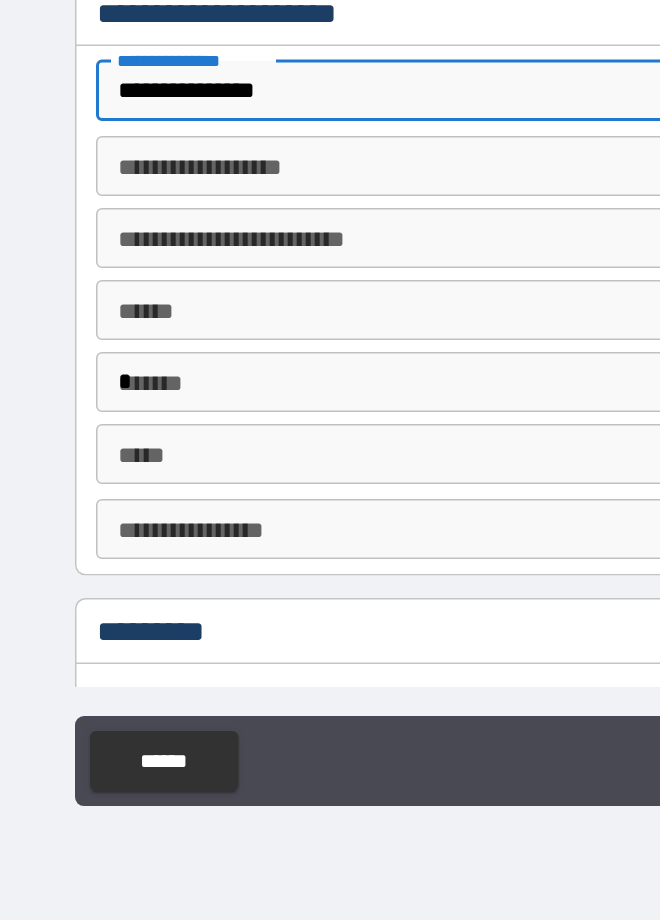 scroll, scrollTop: 4501, scrollLeft: 0, axis: vertical 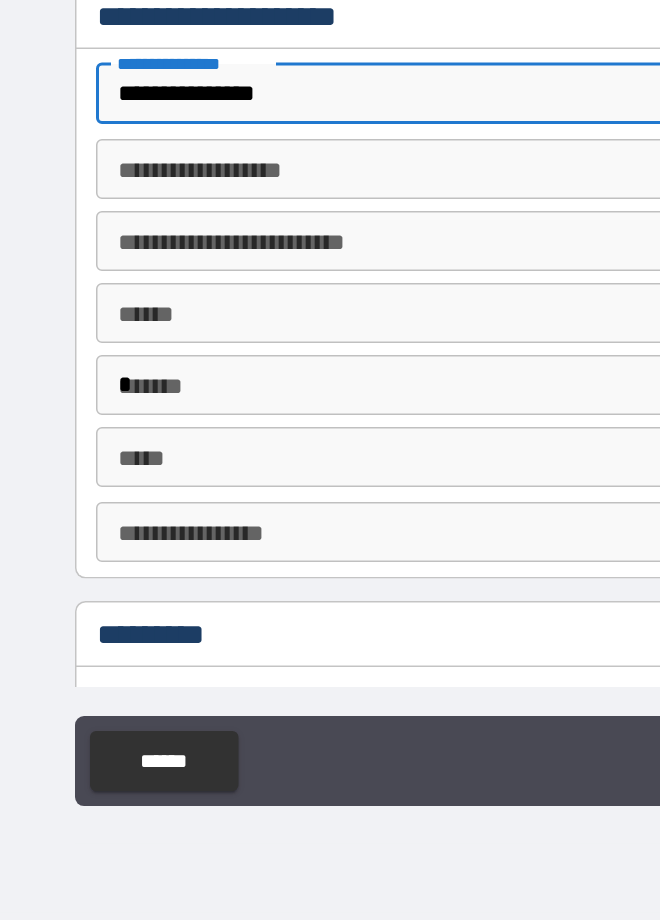 type on "**********" 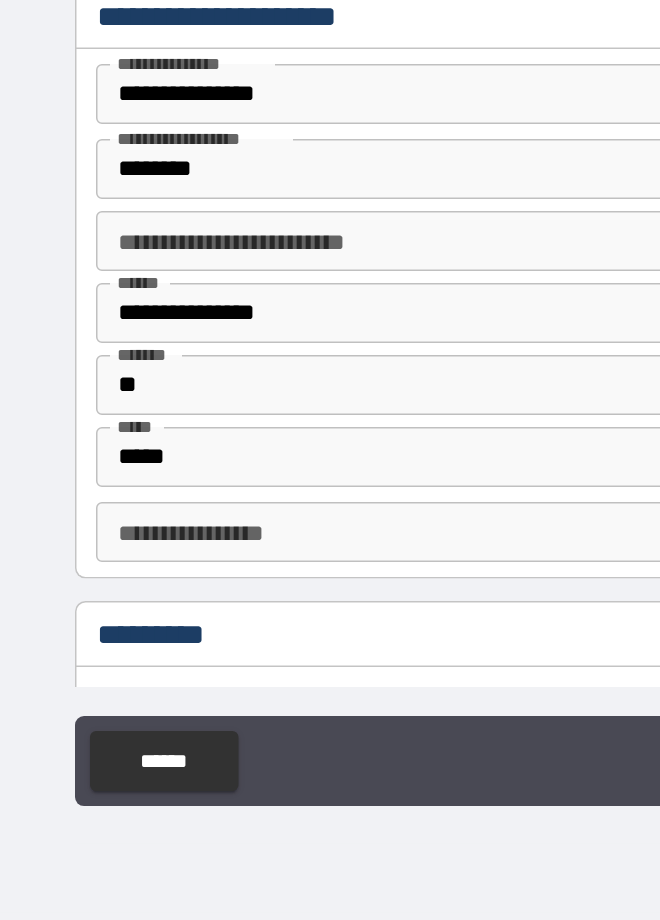 type on "**********" 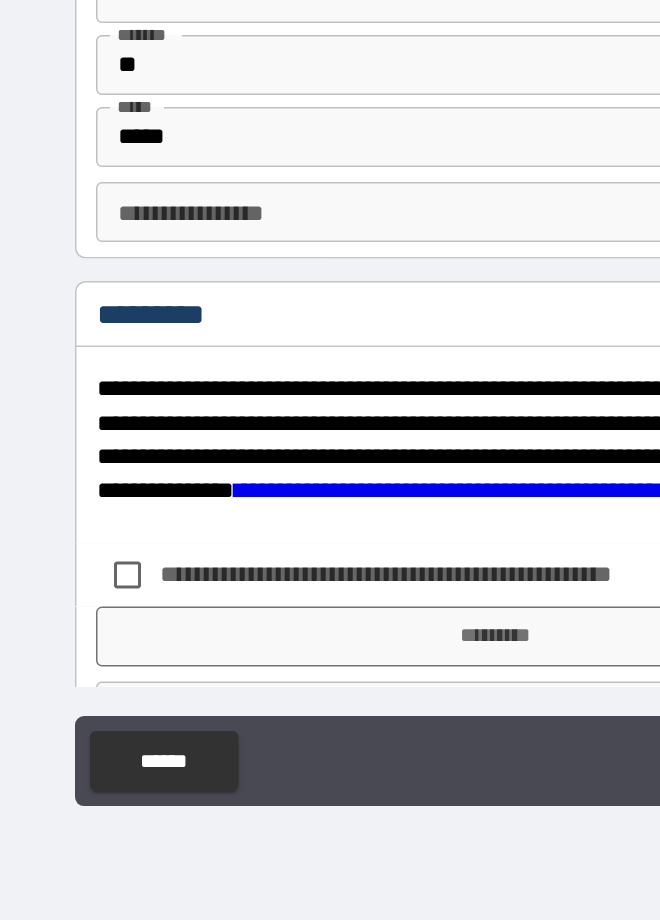 scroll, scrollTop: 4728, scrollLeft: 0, axis: vertical 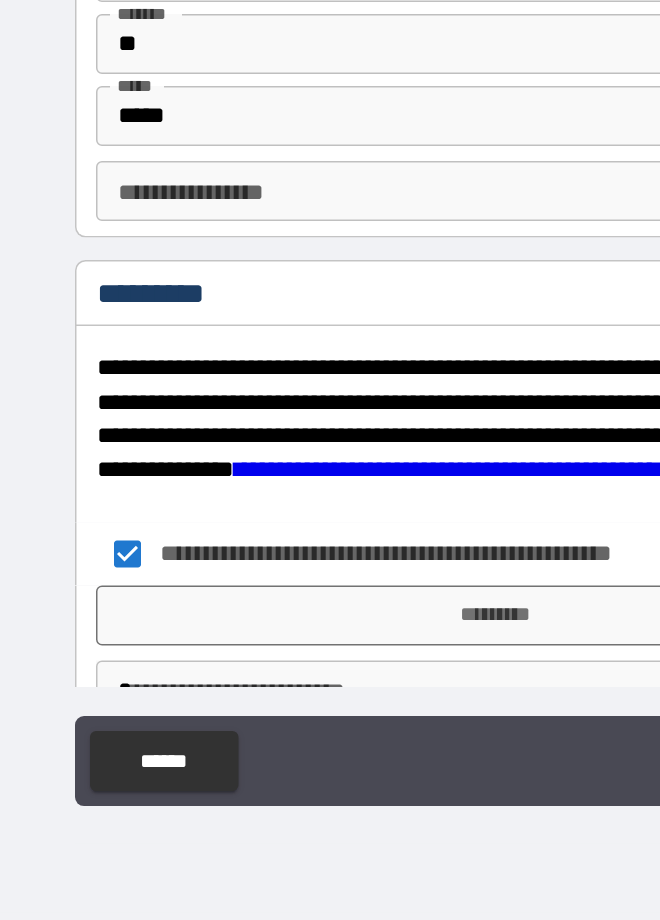click on "*********" at bounding box center [330, 717] 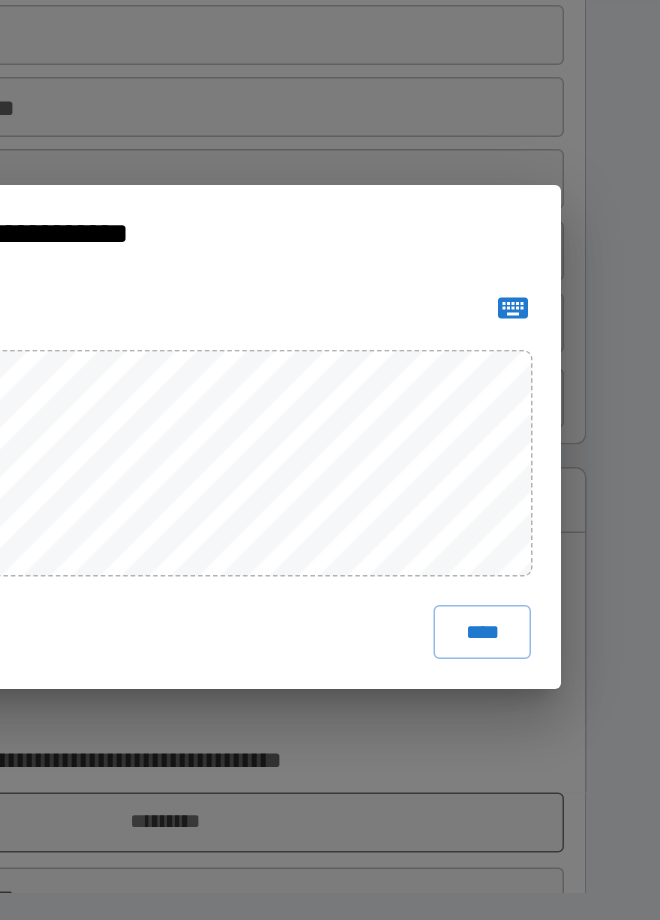 click on "****" at bounding box center [541, 590] 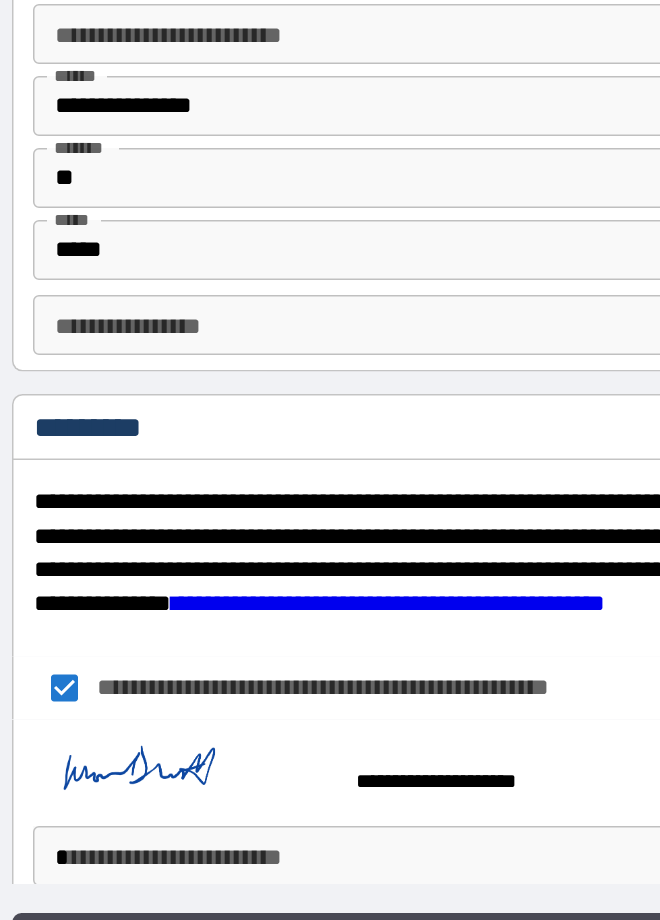 scroll, scrollTop: 4790, scrollLeft: 0, axis: vertical 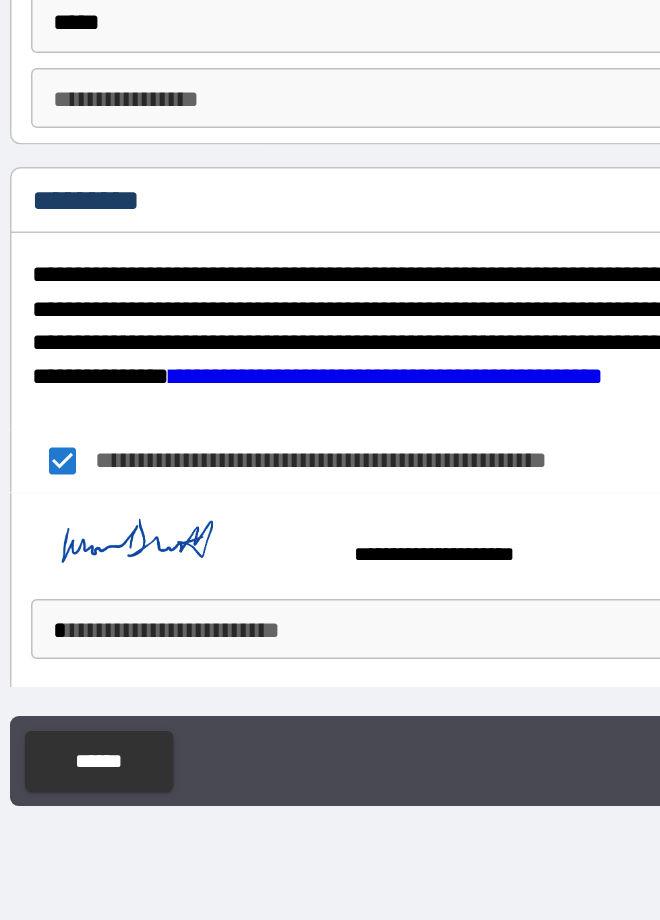 click on "**********" at bounding box center [330, 460] 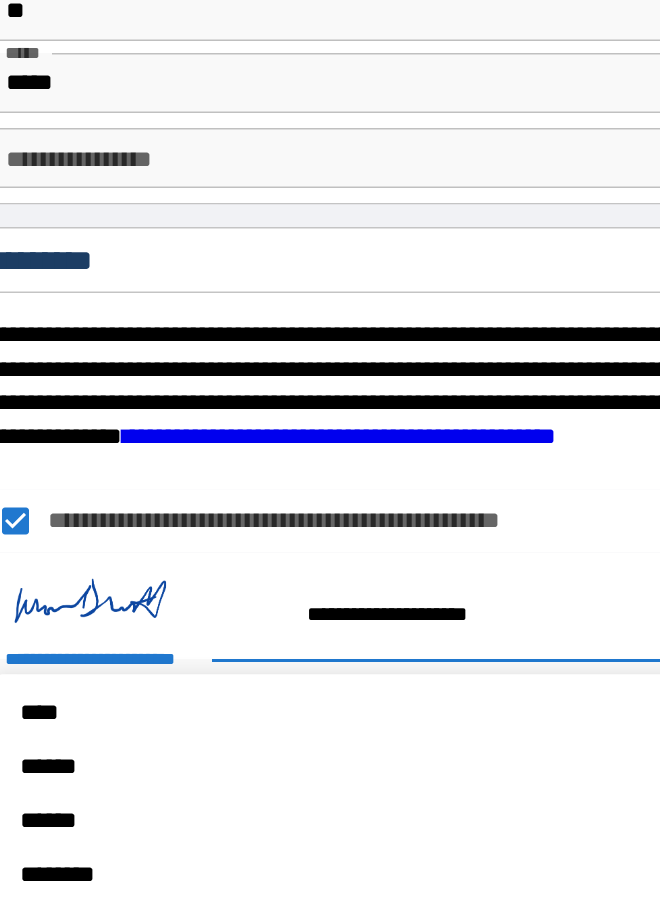 click on "****" at bounding box center [338, 742] 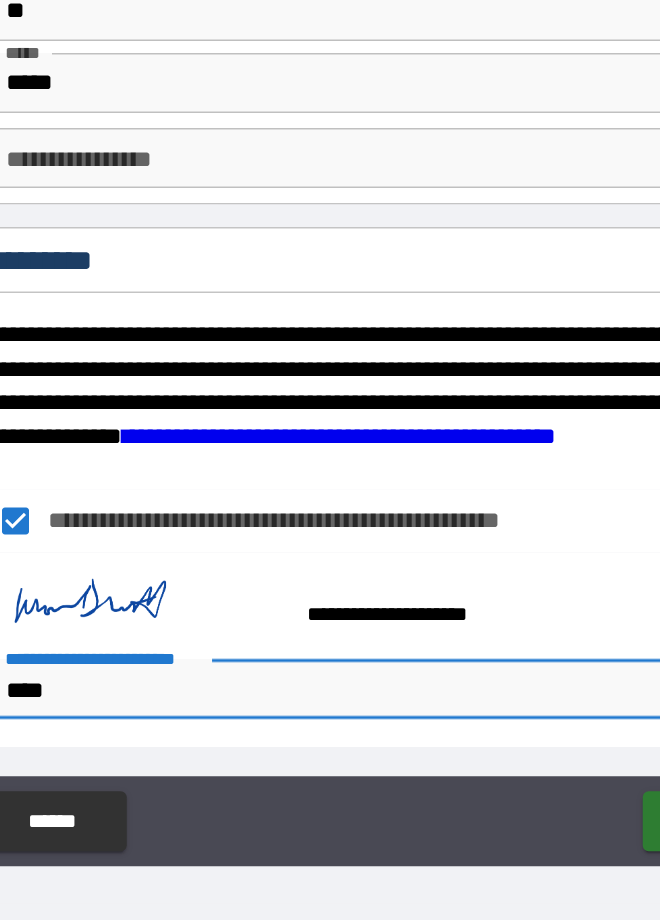 type on "*" 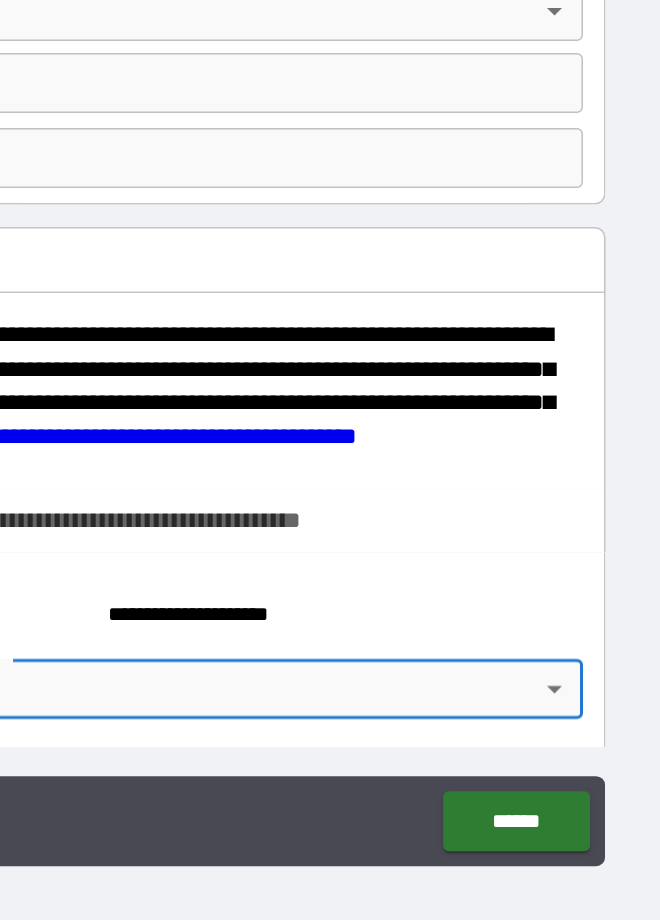 click on "******" at bounding box center (551, 814) 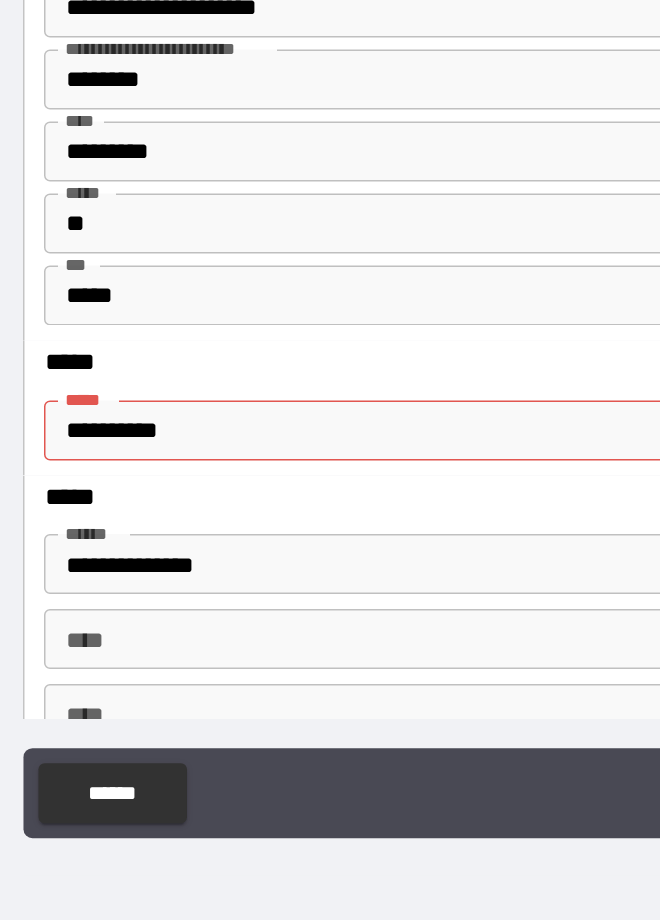 scroll, scrollTop: 3600, scrollLeft: 0, axis: vertical 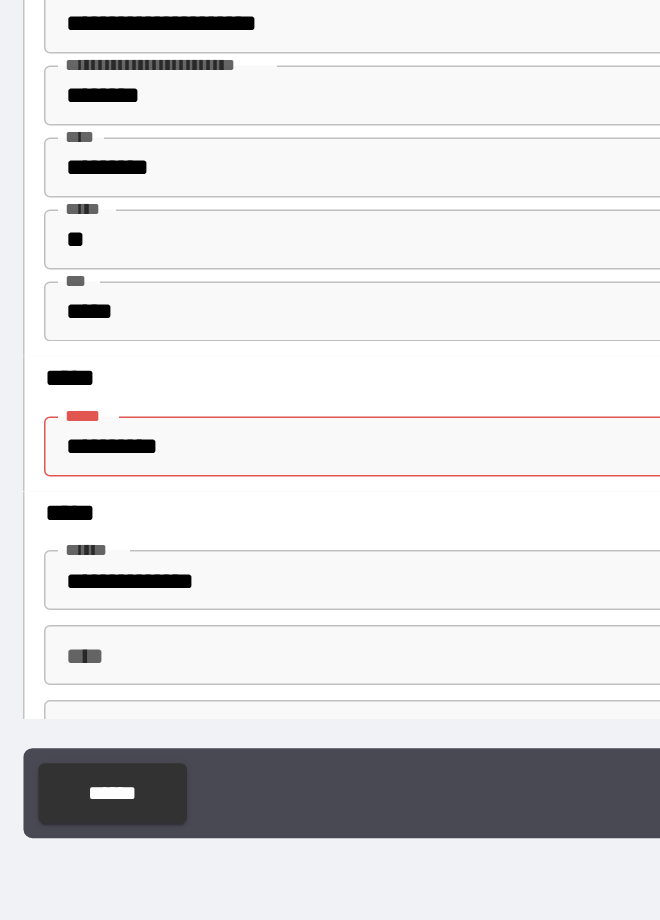 click on "**********" at bounding box center [330, 583] 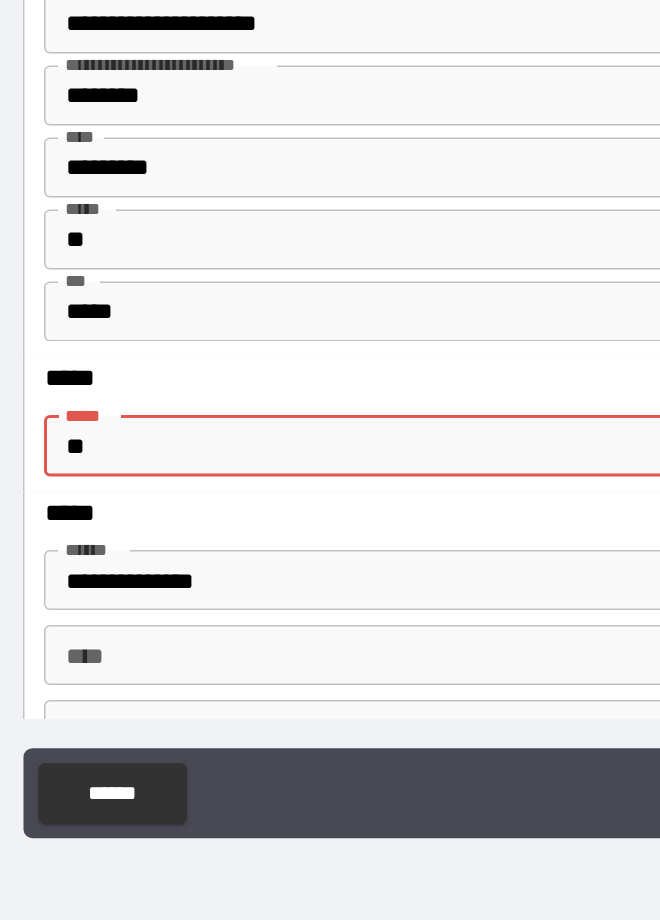 type on "*" 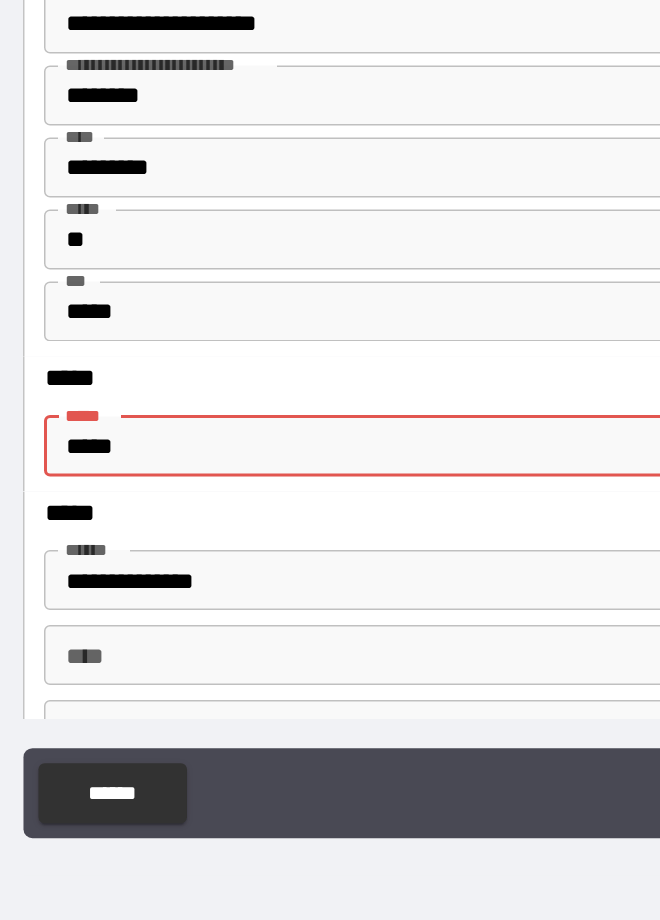 type on "******" 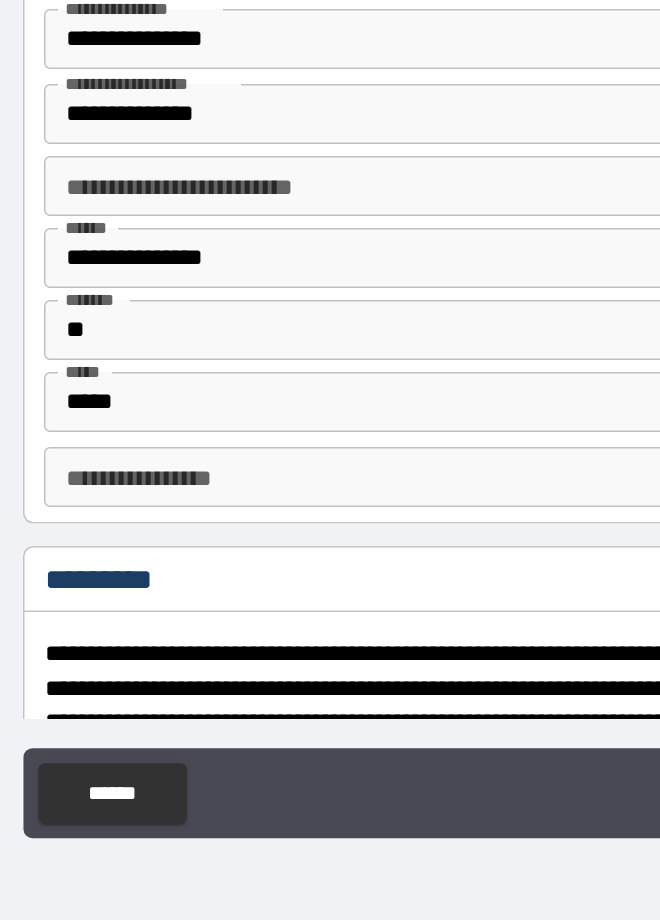 scroll, scrollTop: 4790, scrollLeft: 0, axis: vertical 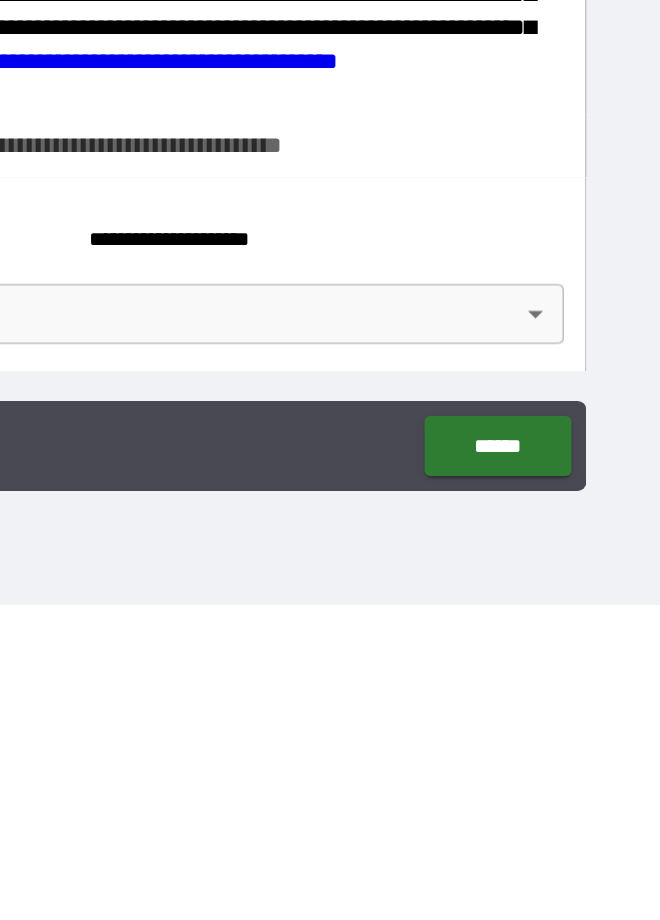 type on "**********" 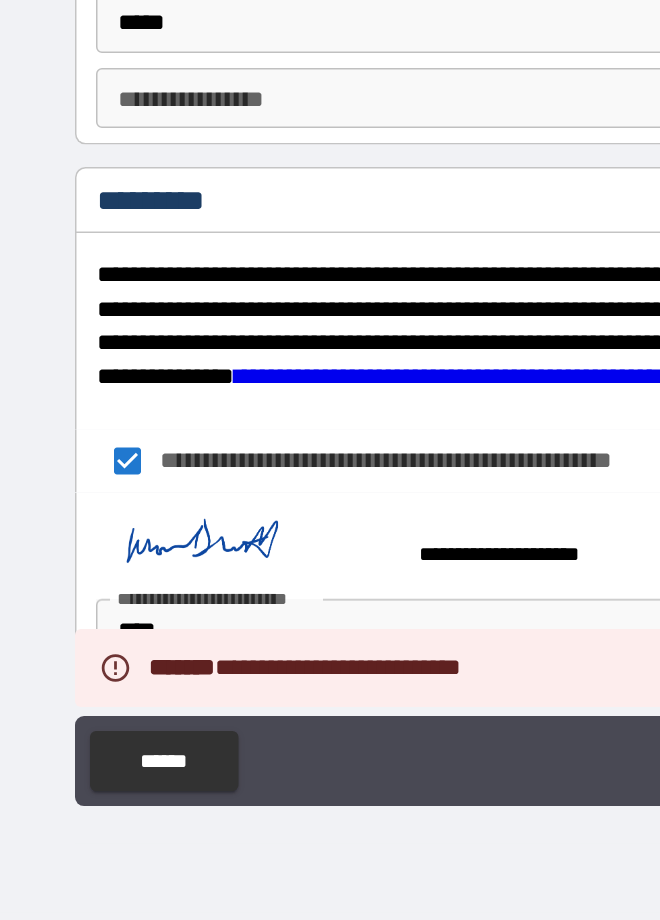 click on "**********" at bounding box center (330, 428) 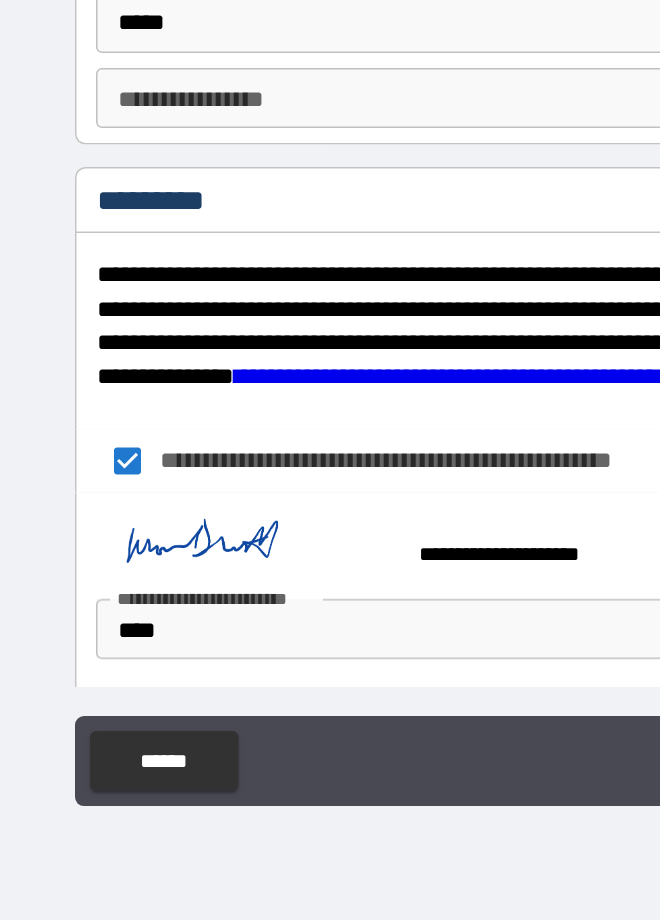 click on "******   ******" at bounding box center (330, 814) 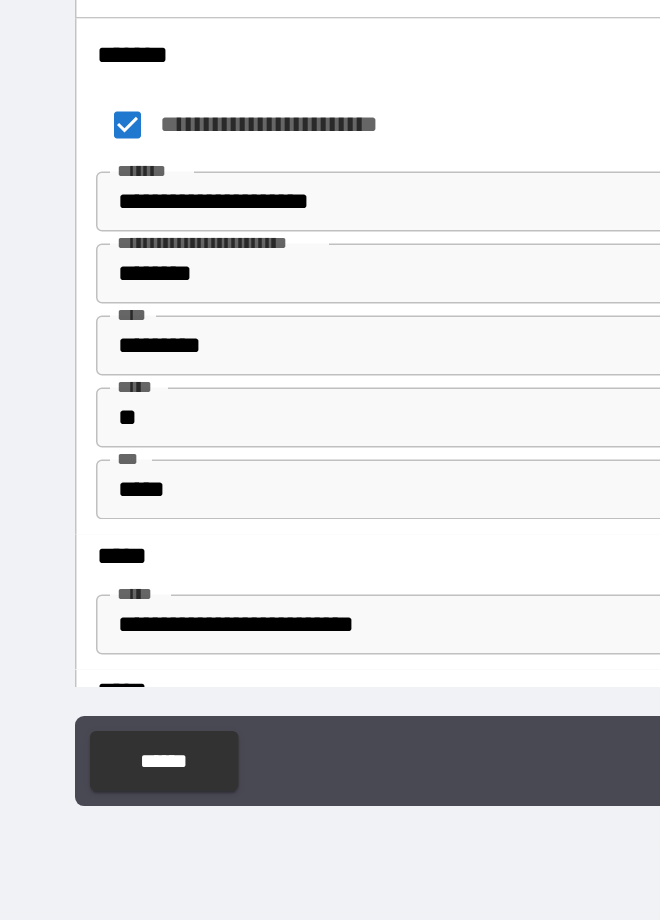 scroll, scrollTop: 3469, scrollLeft: 0, axis: vertical 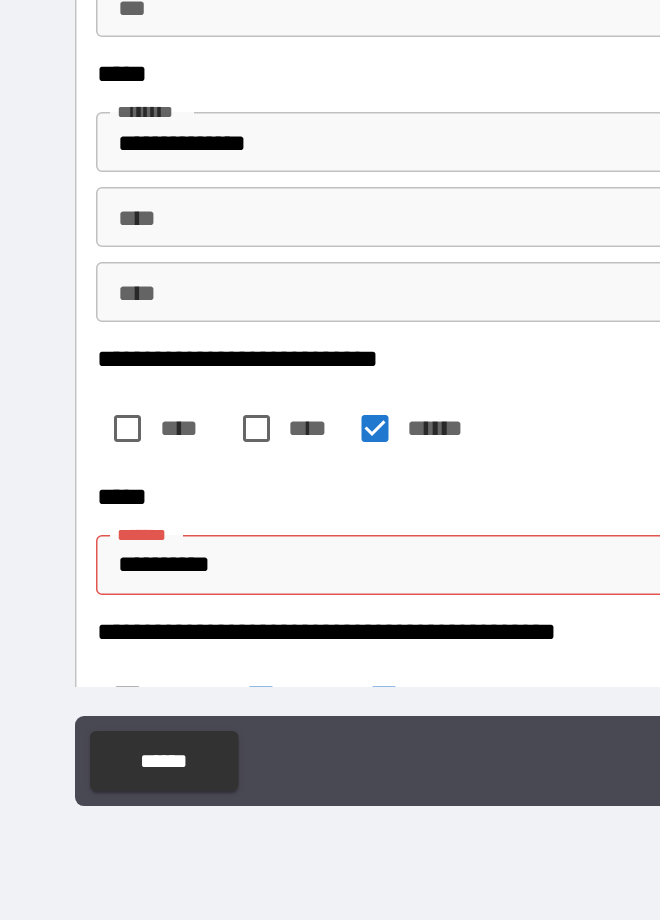 click on "**********" at bounding box center (330, 683) 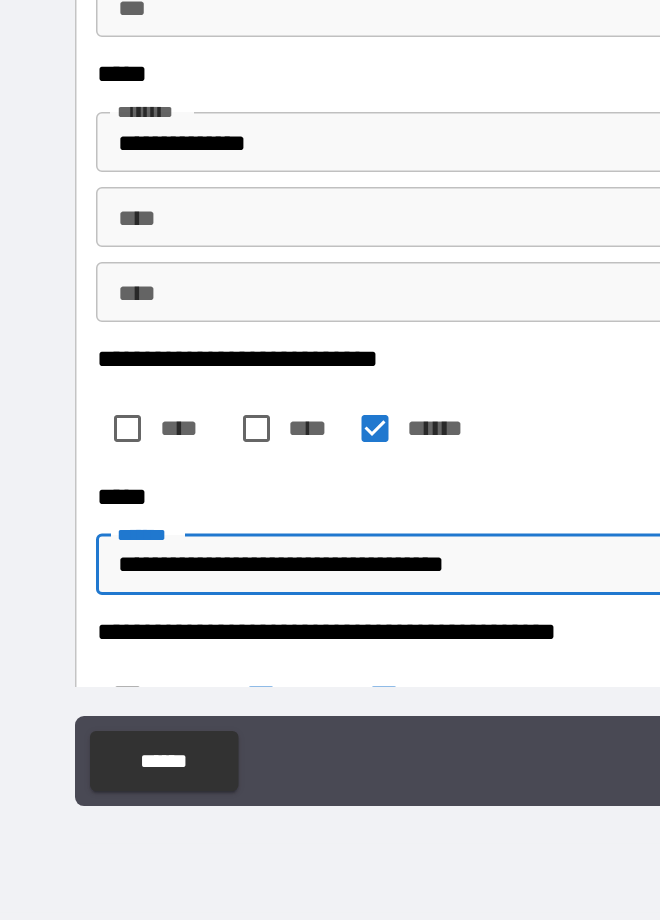 click on "**********" at bounding box center (330, 683) 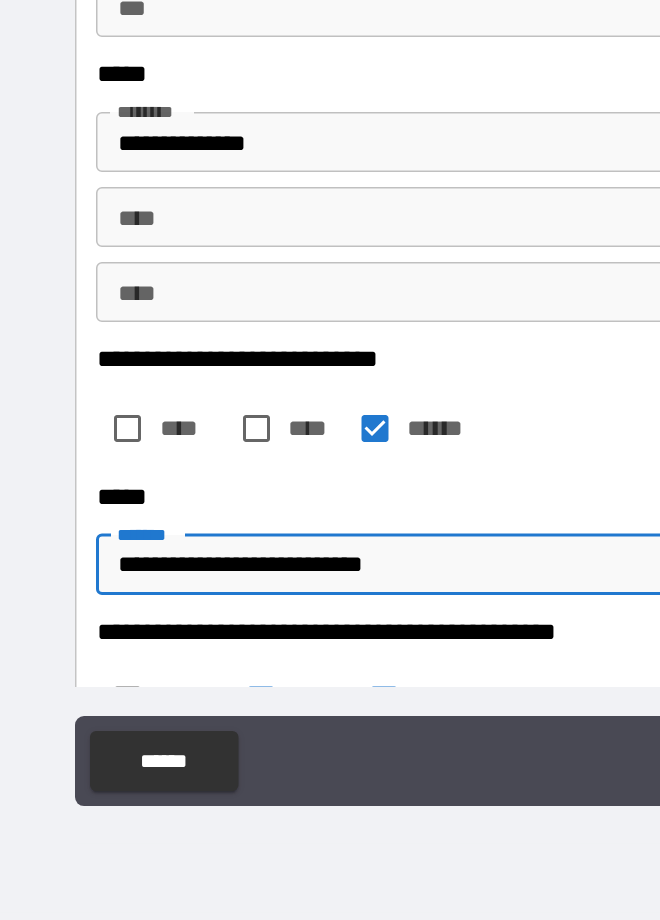 type on "**********" 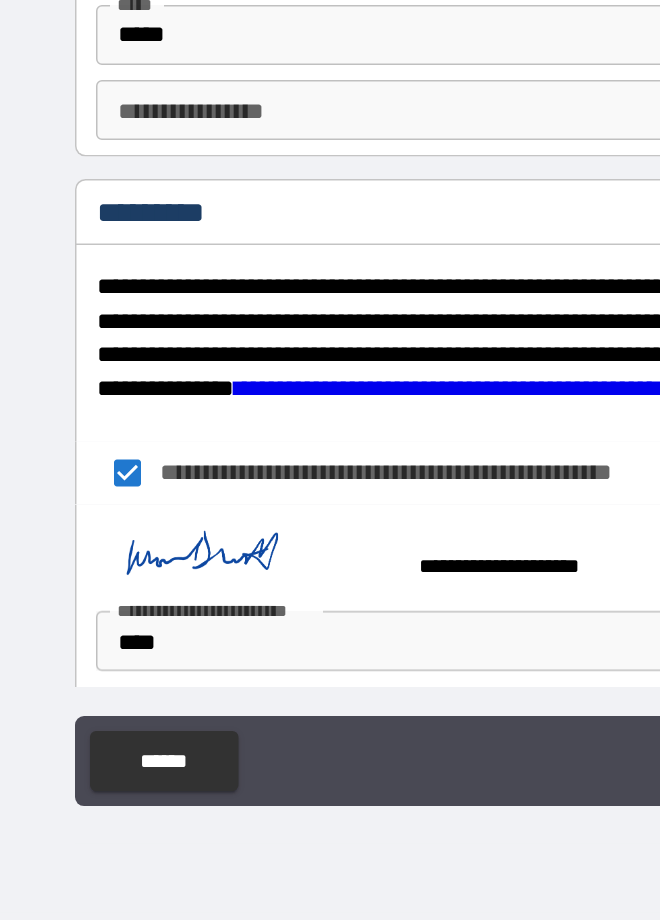 scroll, scrollTop: 4790, scrollLeft: 0, axis: vertical 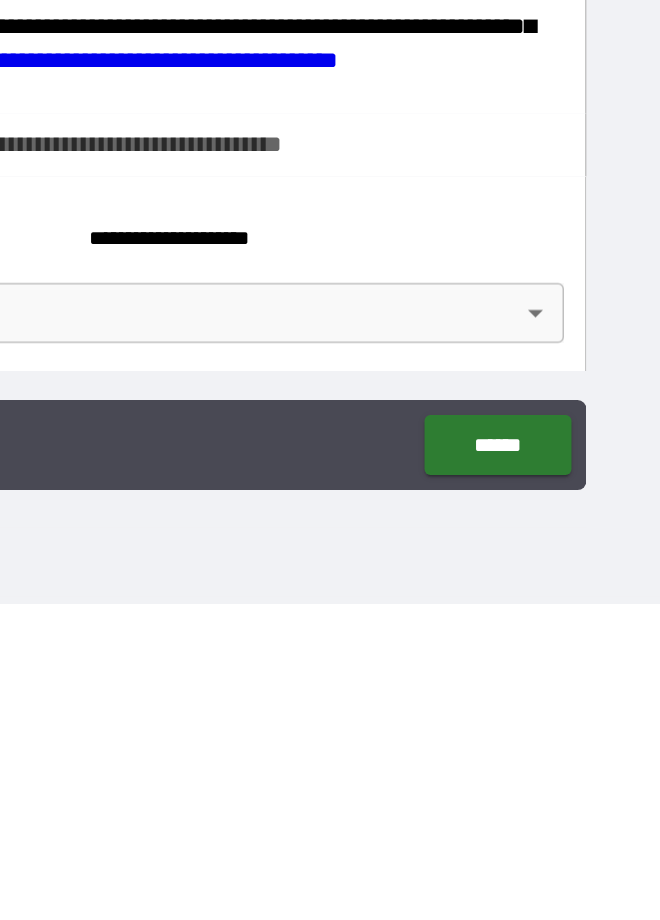 click on "******" at bounding box center (551, 814) 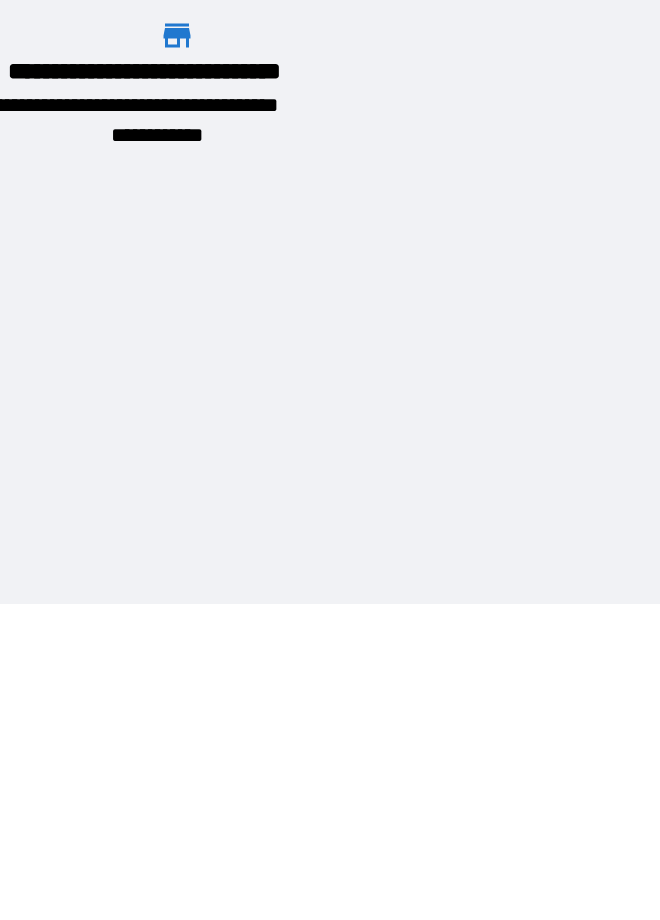 scroll, scrollTop: 1, scrollLeft: 1, axis: both 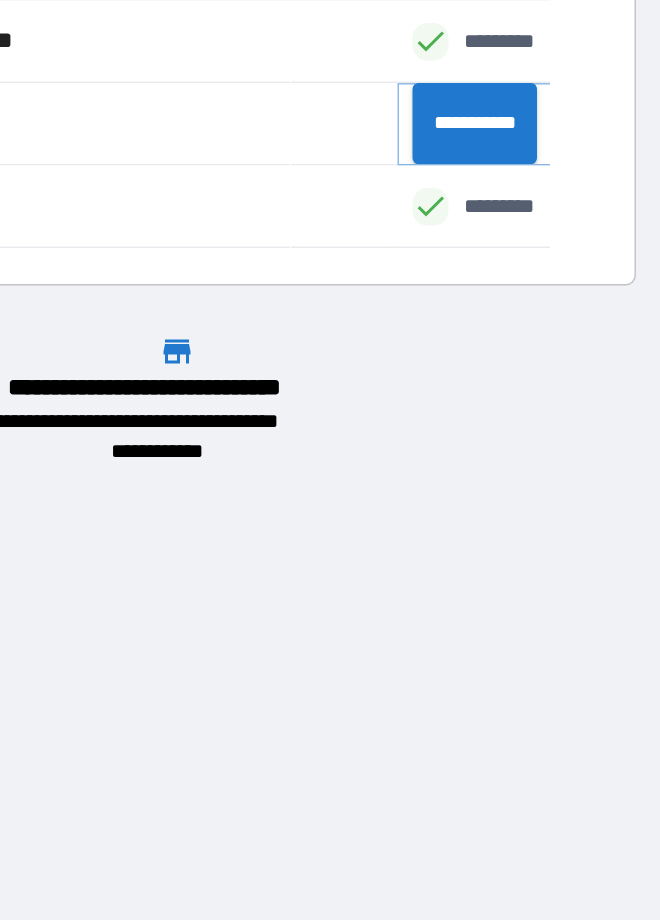 click on "**********" at bounding box center (536, 389) 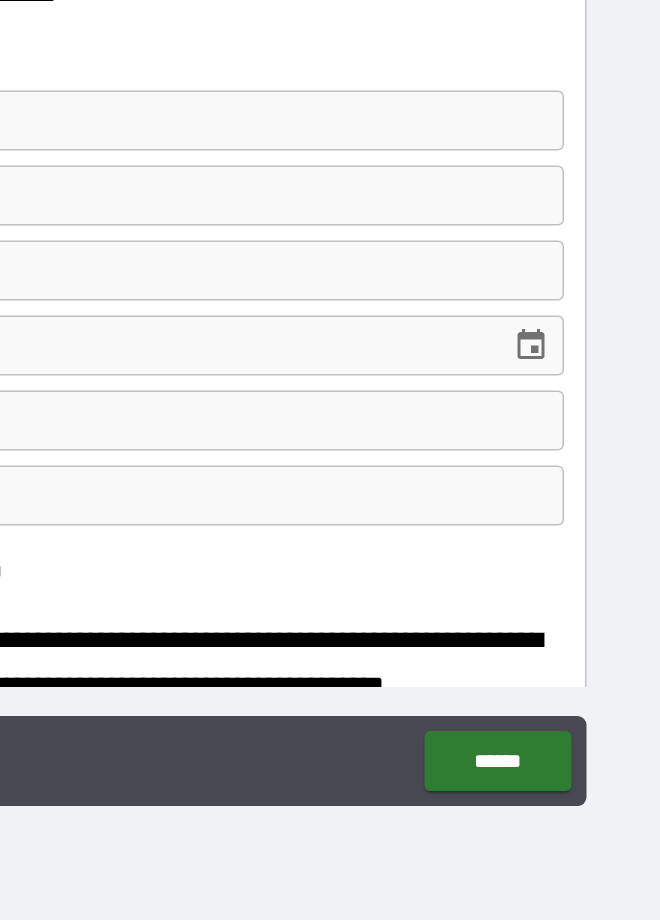 type on "*" 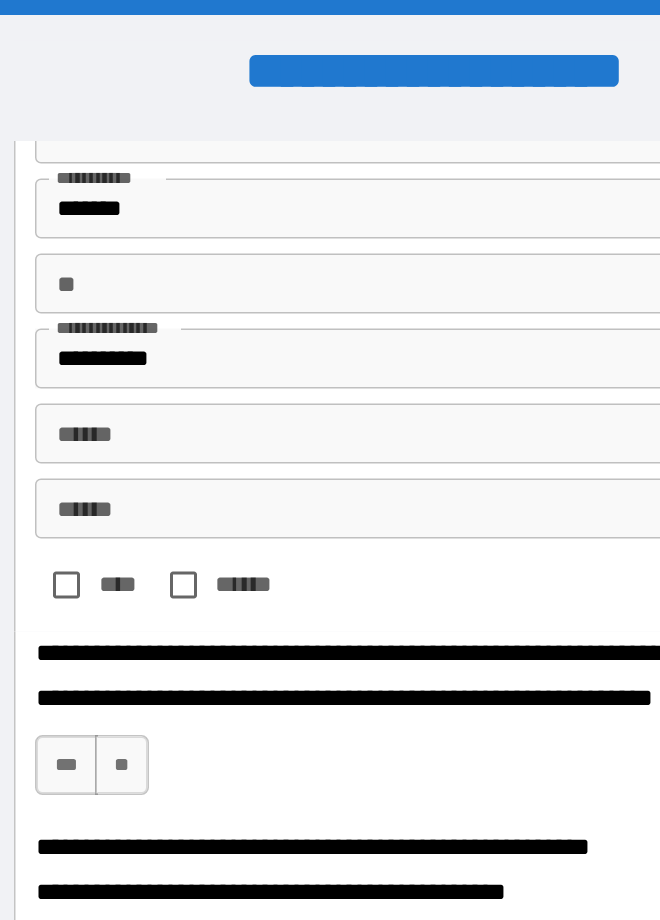scroll, scrollTop: 305, scrollLeft: 0, axis: vertical 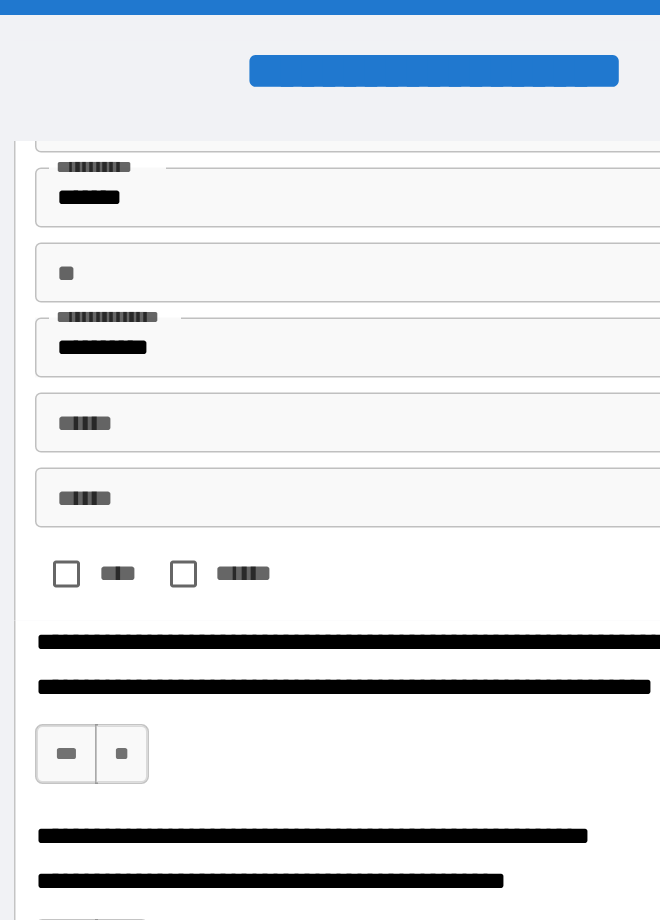 click on "******" at bounding box center [329, 282] 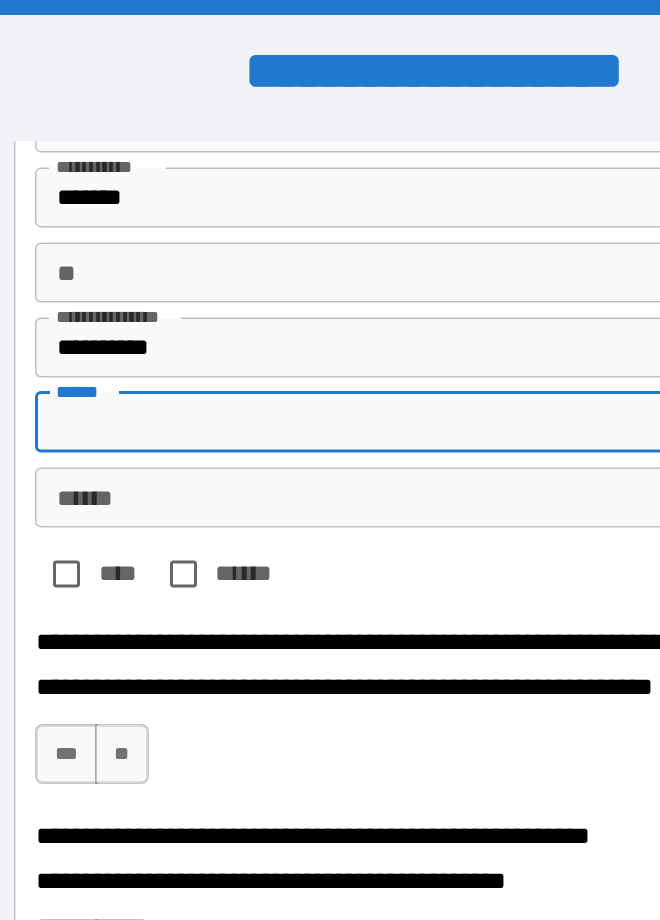 type on "*" 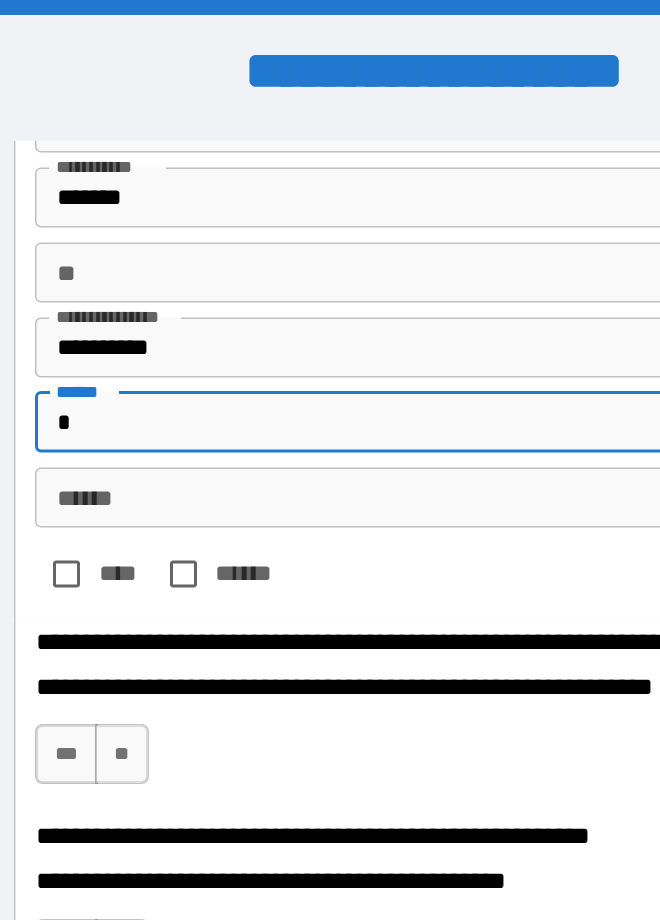type on "*" 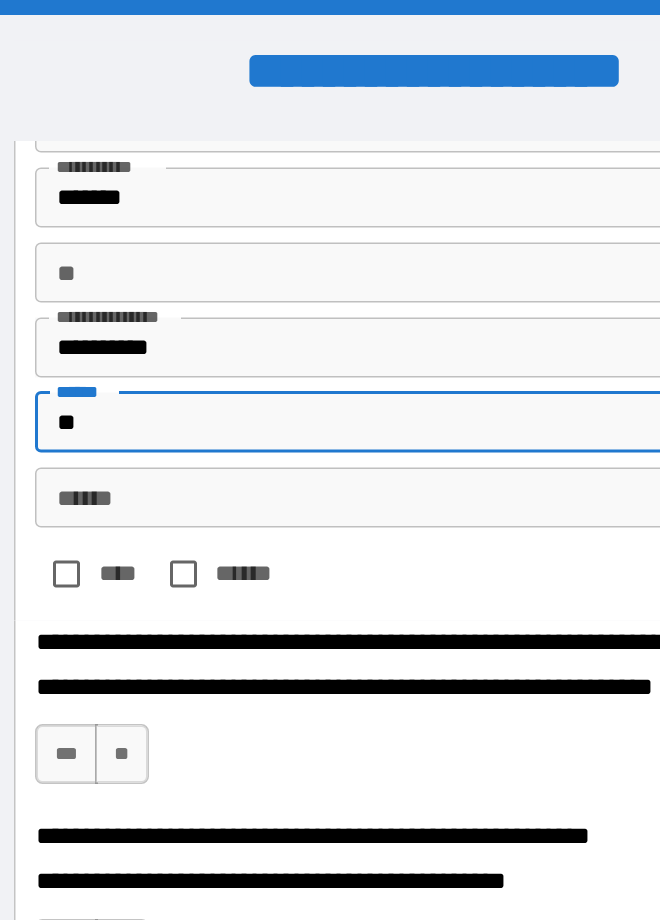 type on "*" 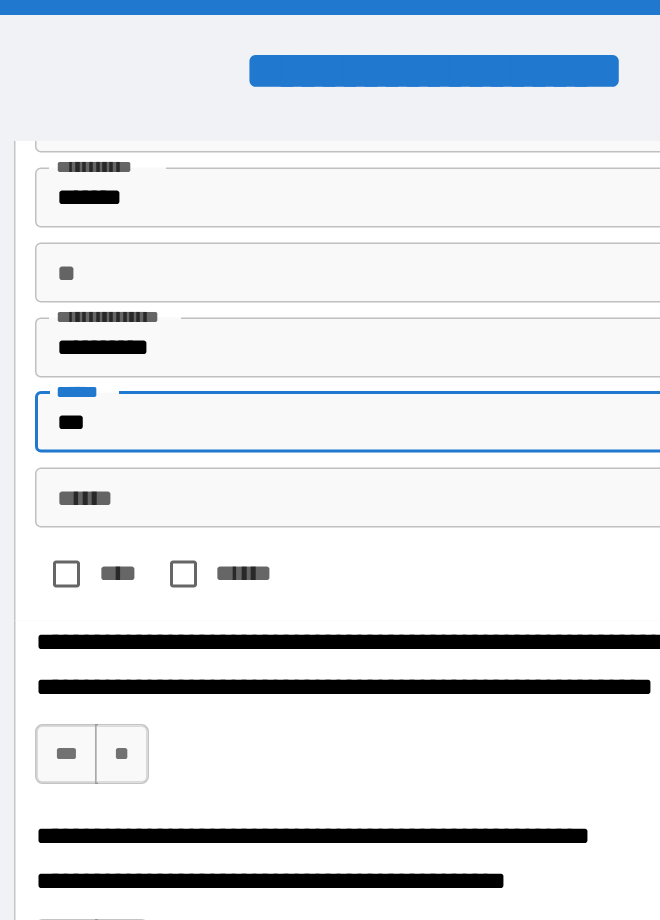 type on "*" 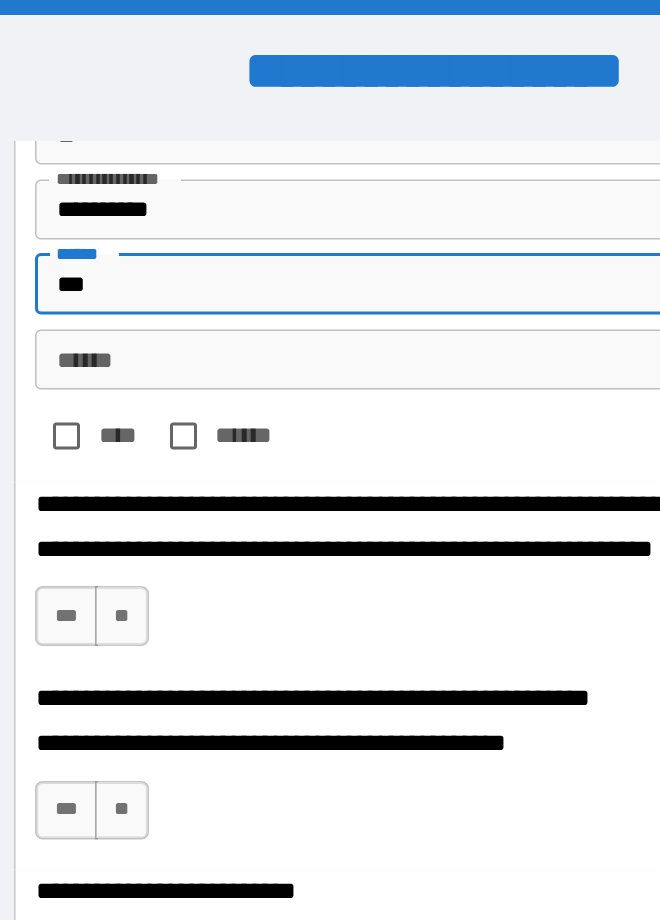 scroll, scrollTop: 400, scrollLeft: 0, axis: vertical 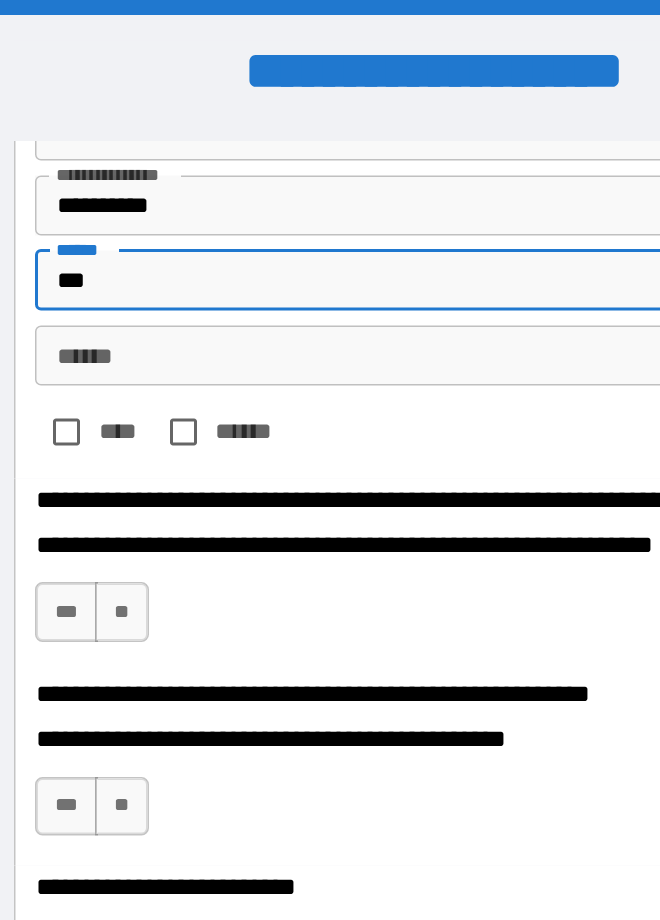 type on "***" 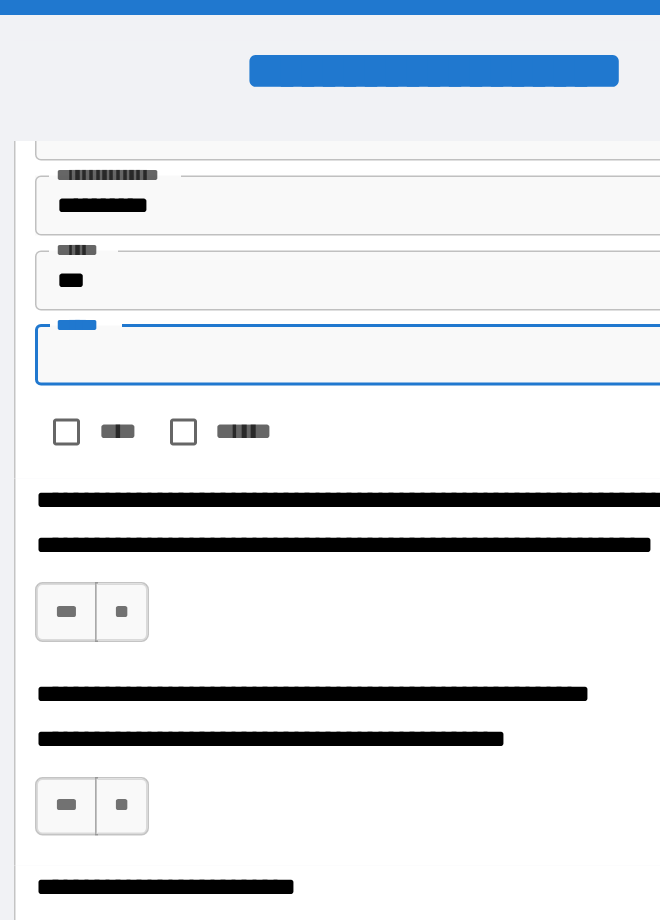 type on "*" 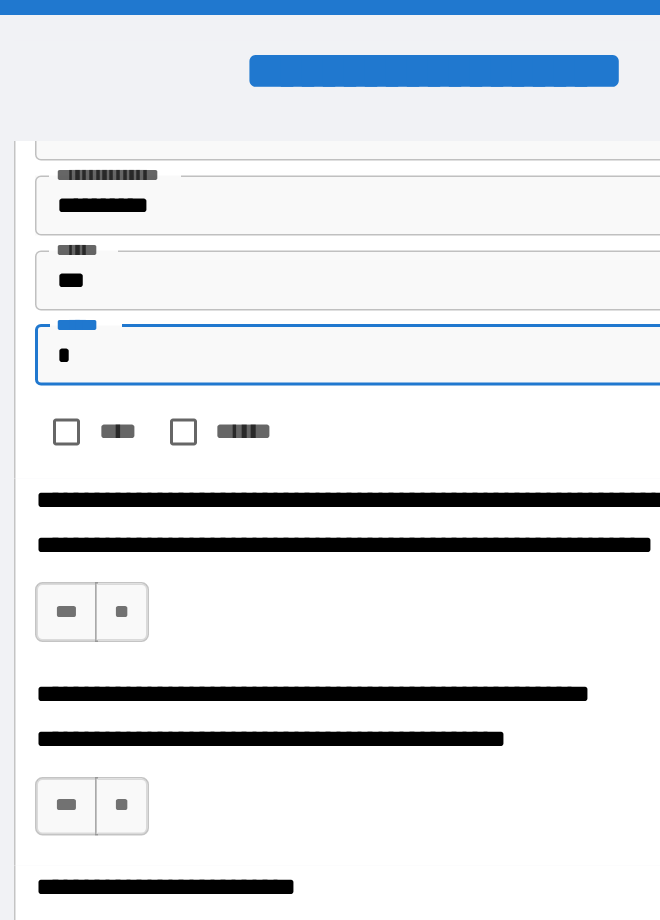 type on "*" 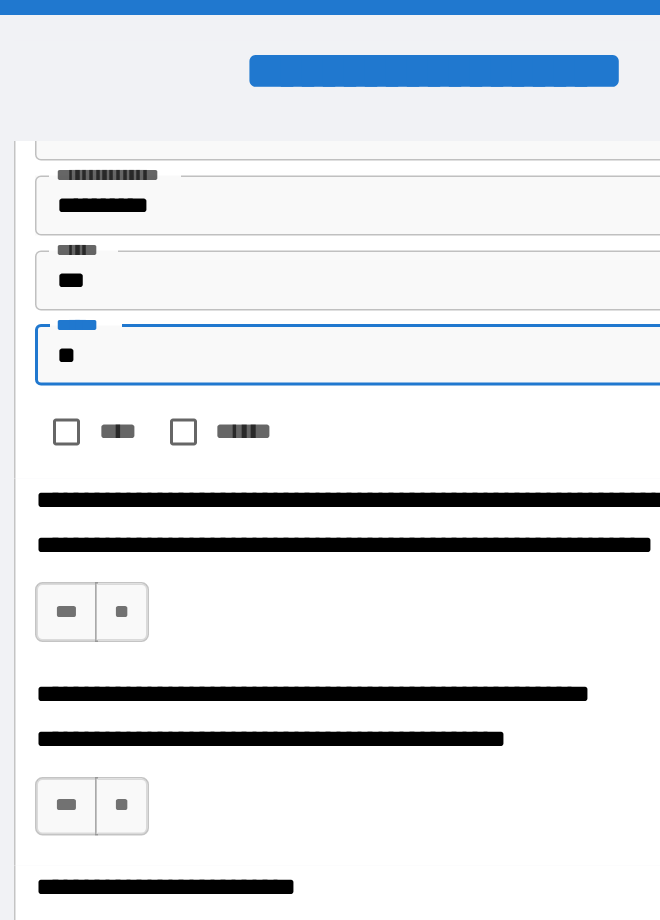 type on "*" 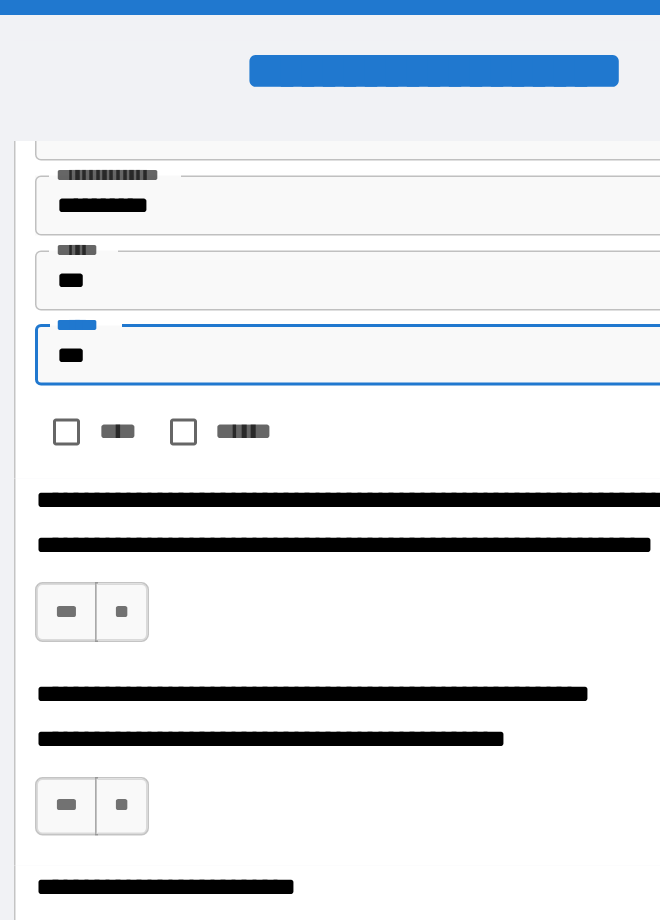 type on "*" 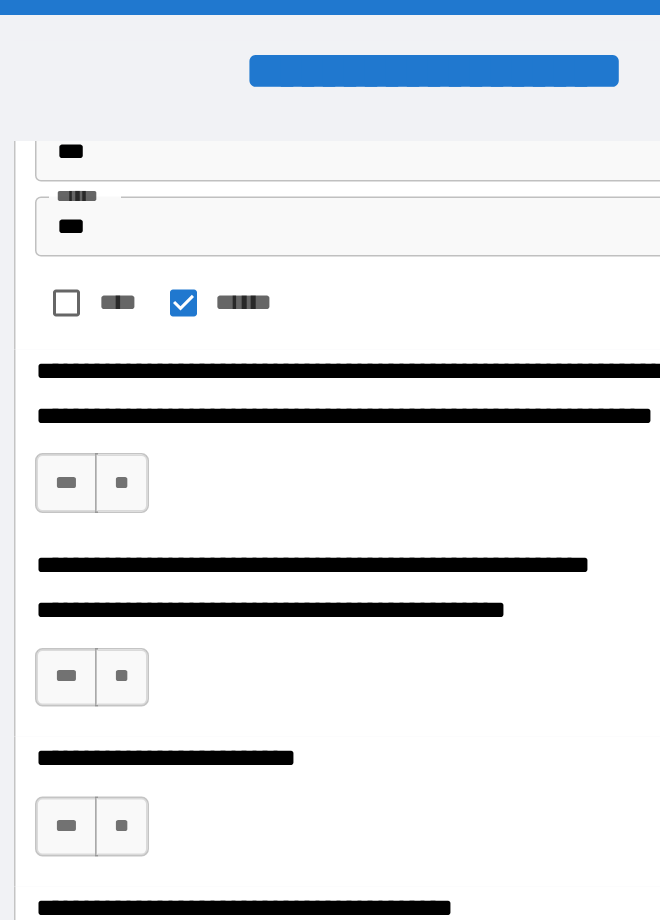 scroll, scrollTop: 490, scrollLeft: 0, axis: vertical 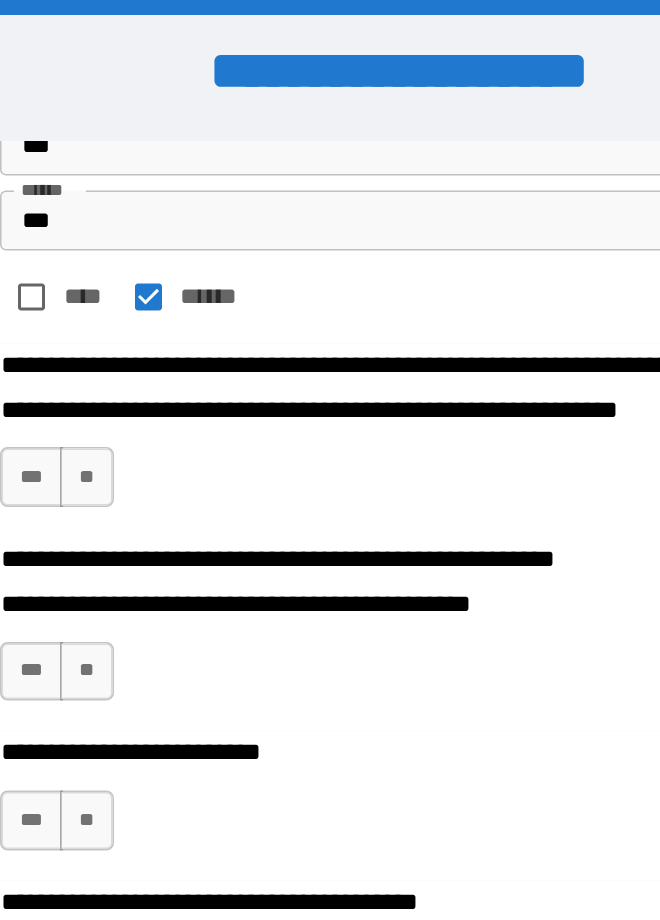click on "**" at bounding box center (122, 318) 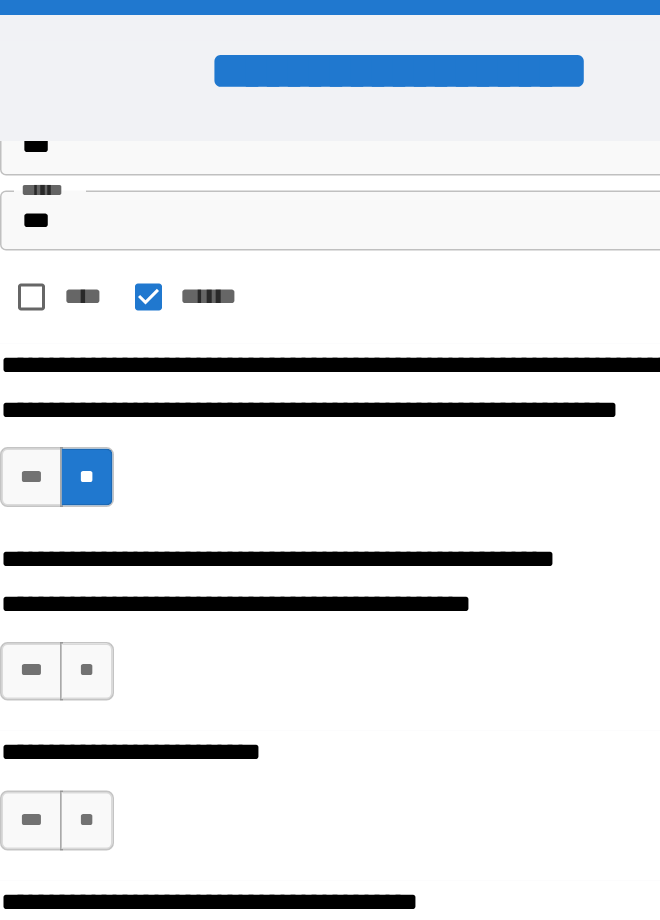 click on "**" at bounding box center [122, 448] 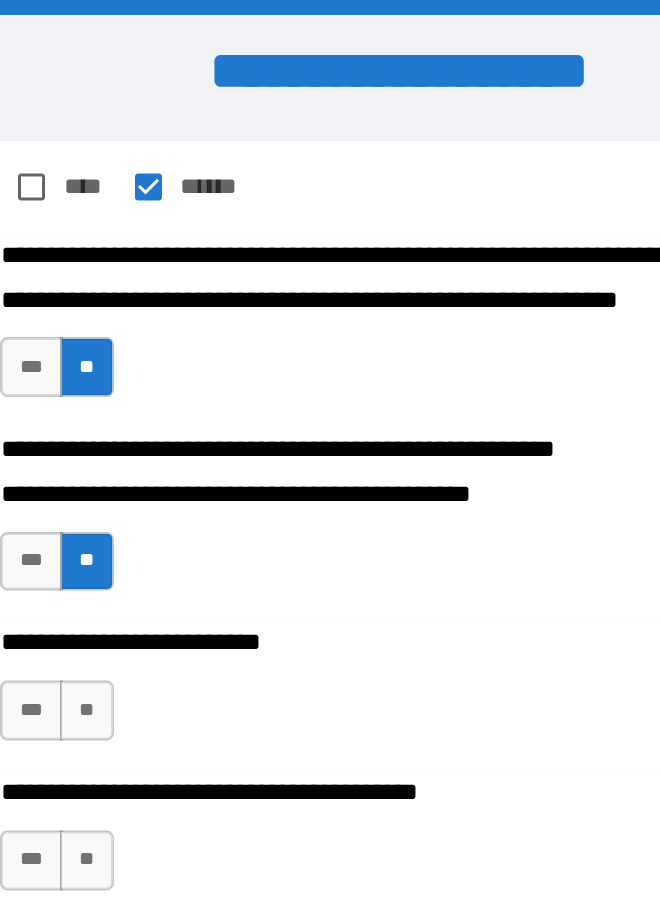 scroll, scrollTop: 567, scrollLeft: 0, axis: vertical 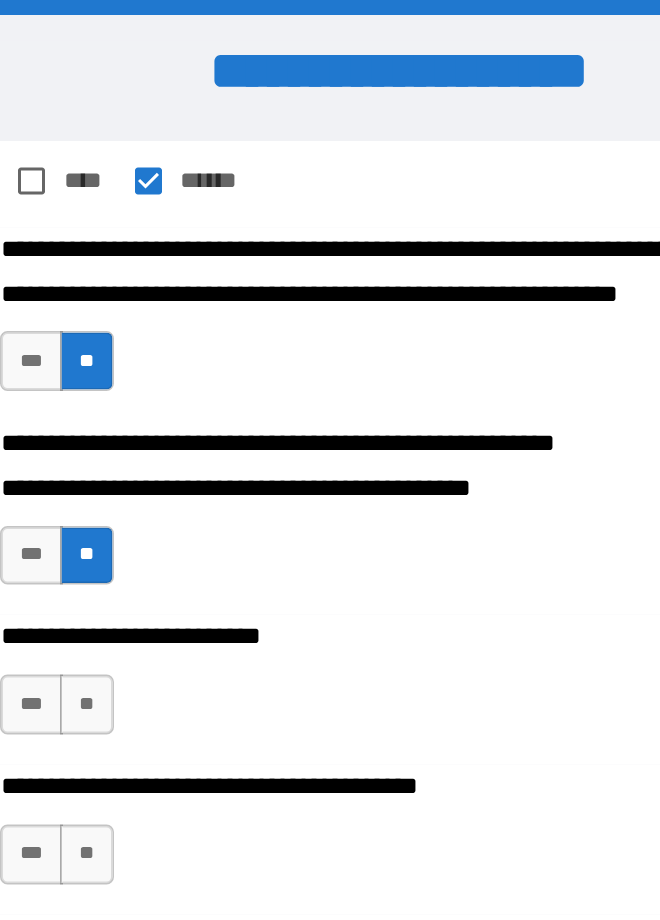 click on "**" at bounding box center (122, 470) 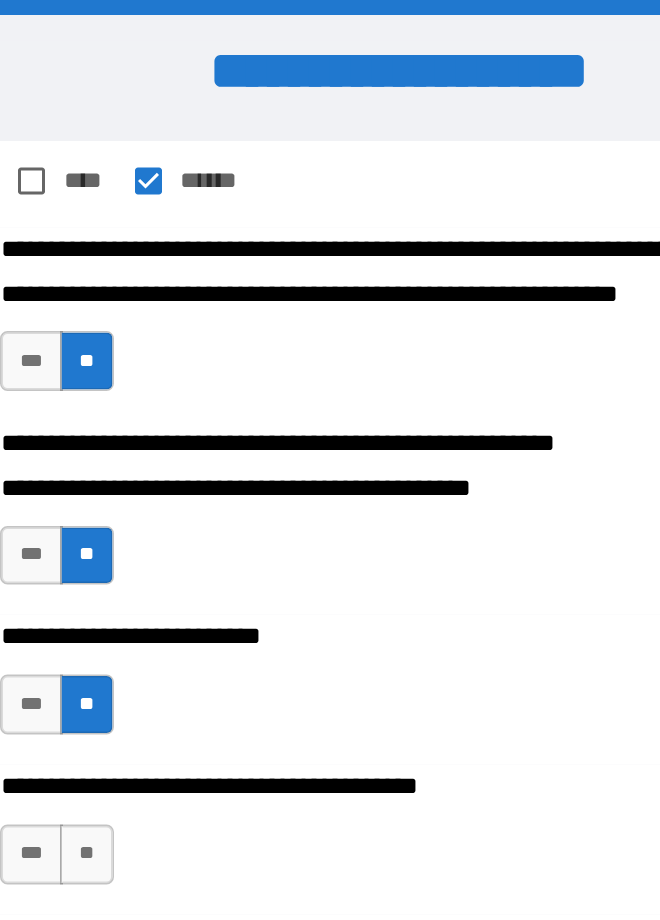 scroll, scrollTop: 671, scrollLeft: 0, axis: vertical 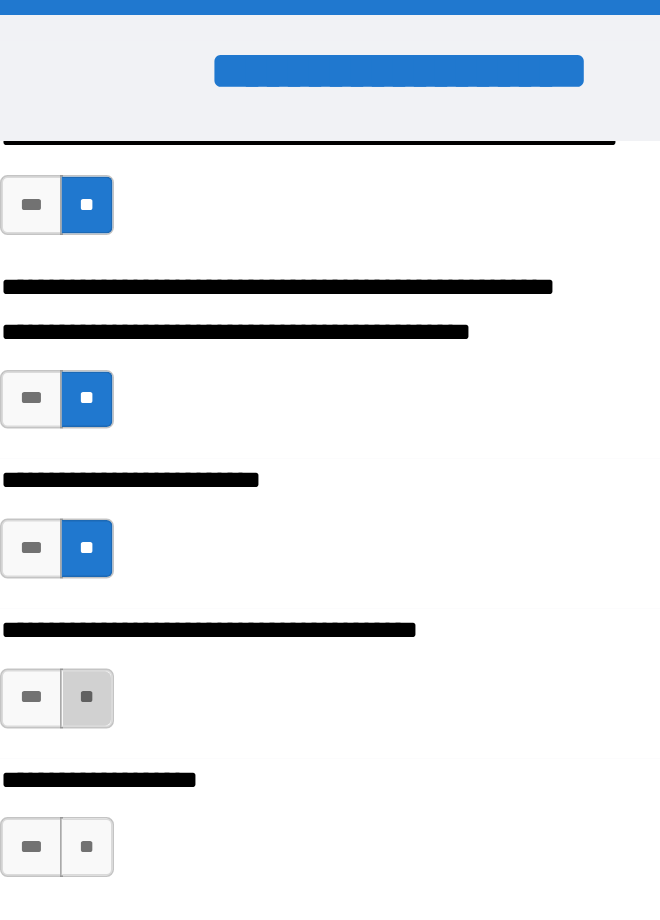 click on "**" at bounding box center [122, 466] 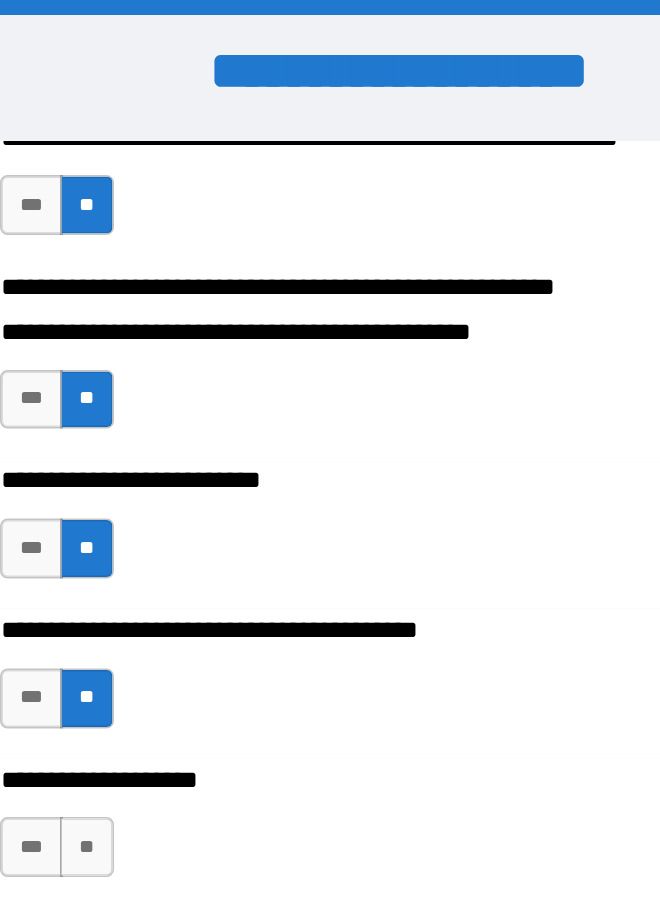 click on "**" at bounding box center [122, 565] 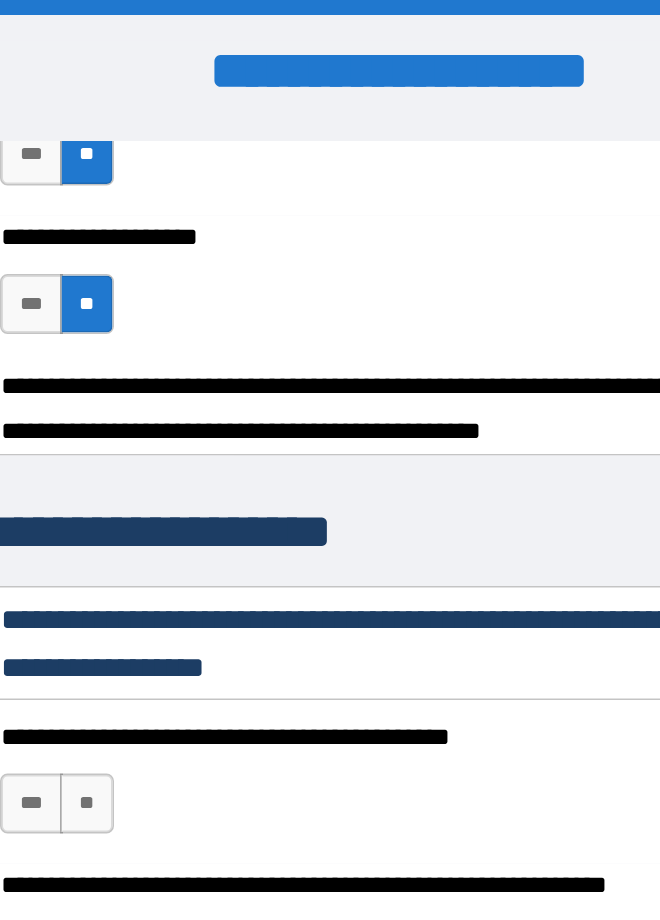 scroll, scrollTop: 1036, scrollLeft: 0, axis: vertical 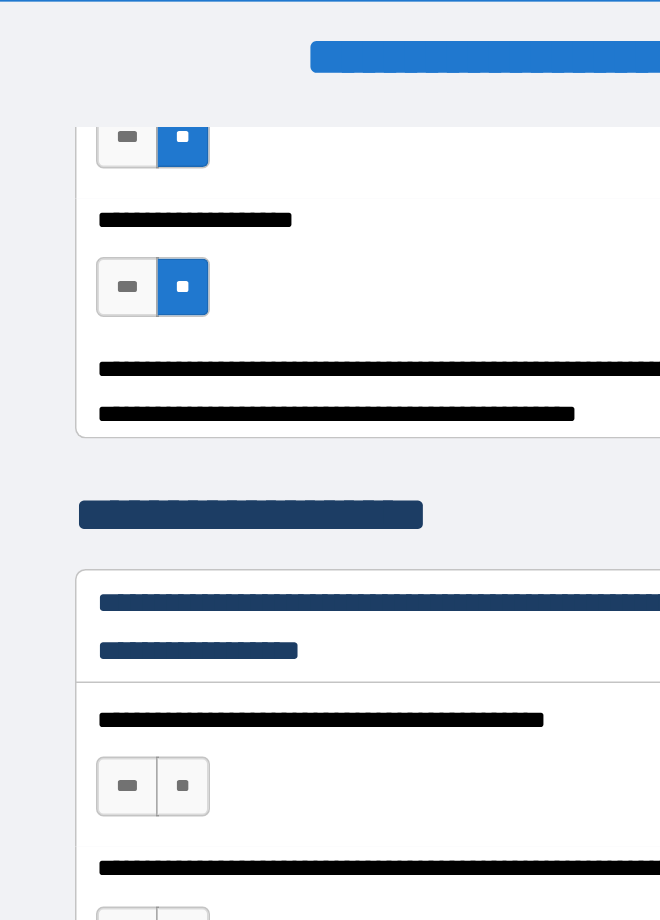 click on "***" at bounding box center [84, 533] 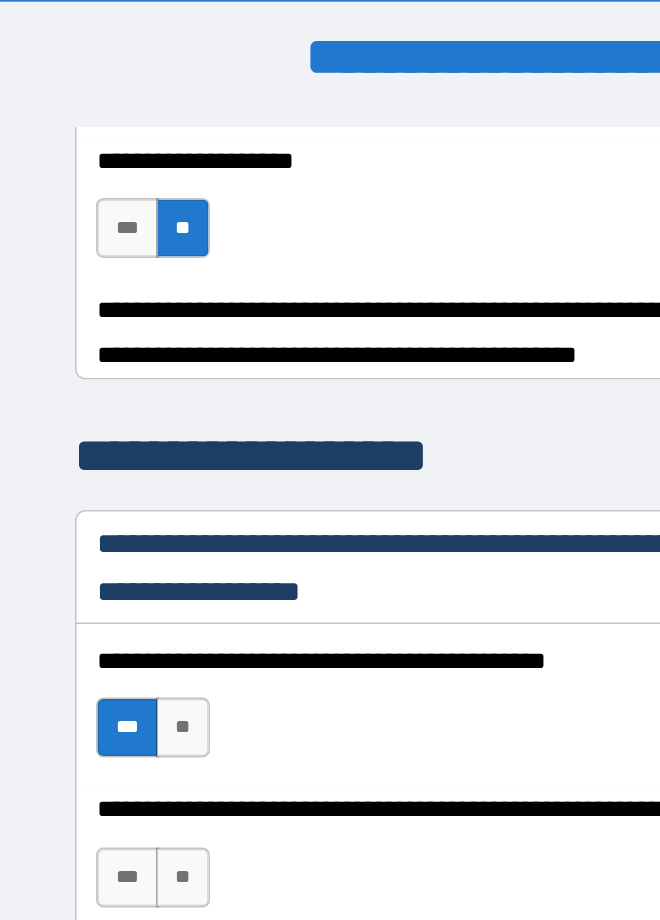 scroll, scrollTop: 1104, scrollLeft: 0, axis: vertical 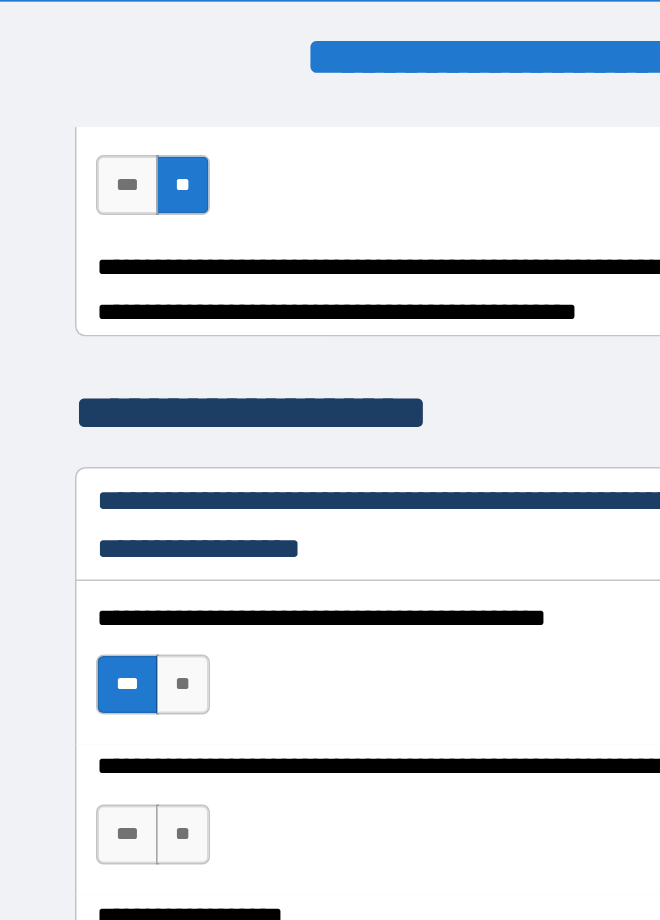 click on "***" at bounding box center [84, 565] 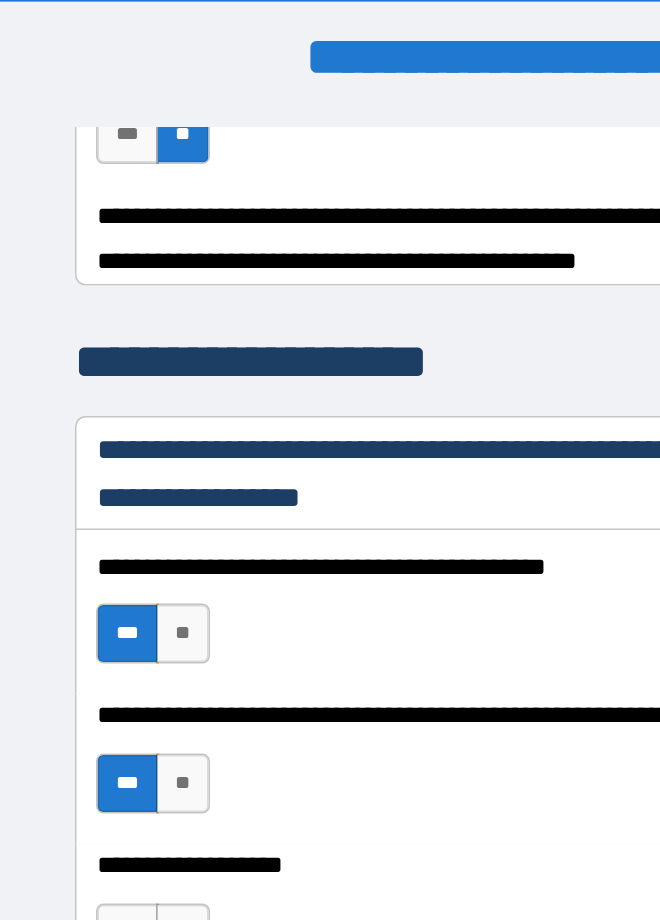 scroll, scrollTop: 1191, scrollLeft: 0, axis: vertical 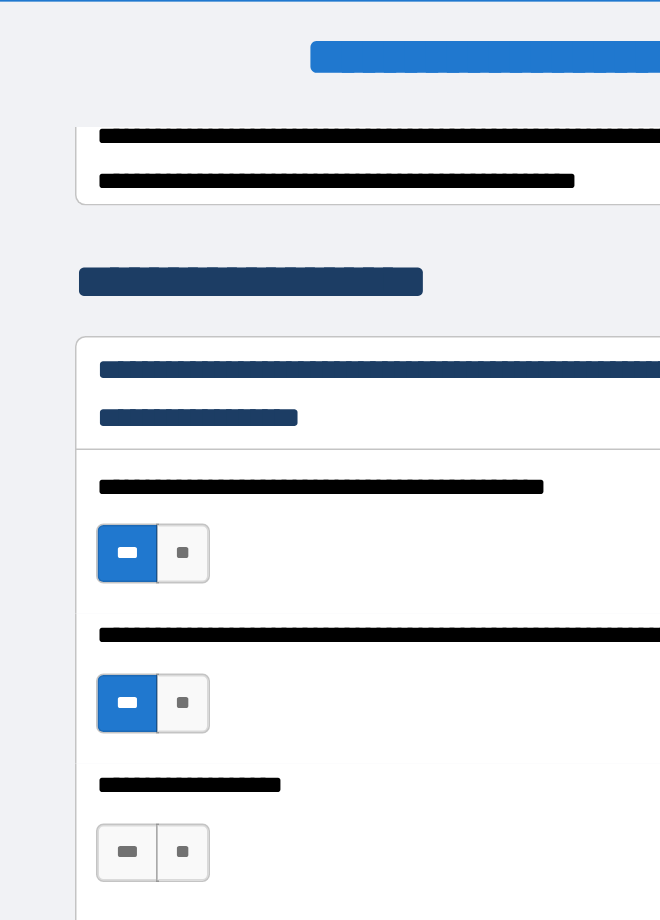 click on "**" at bounding box center (122, 578) 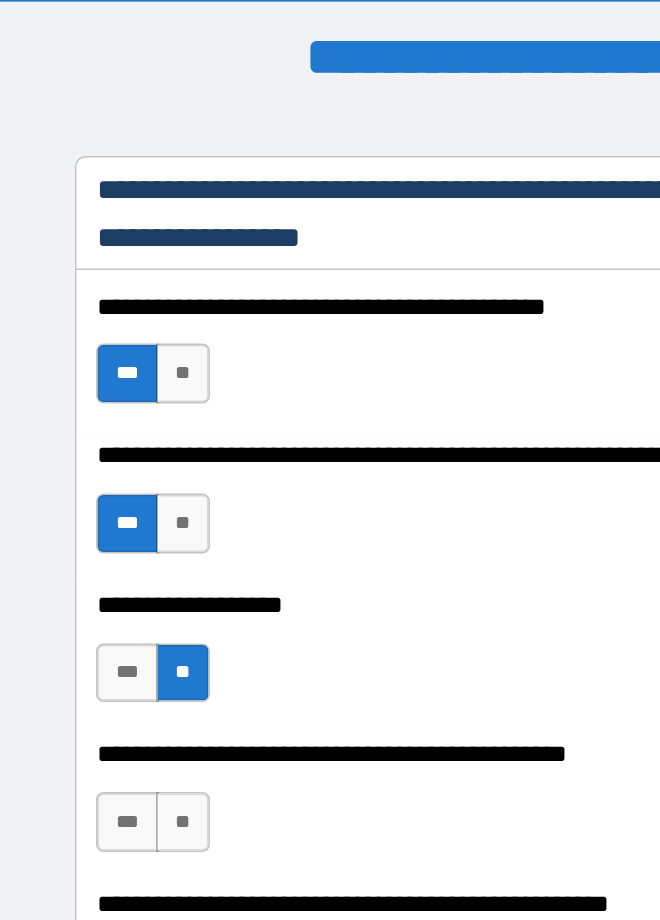 scroll, scrollTop: 1311, scrollLeft: 0, axis: vertical 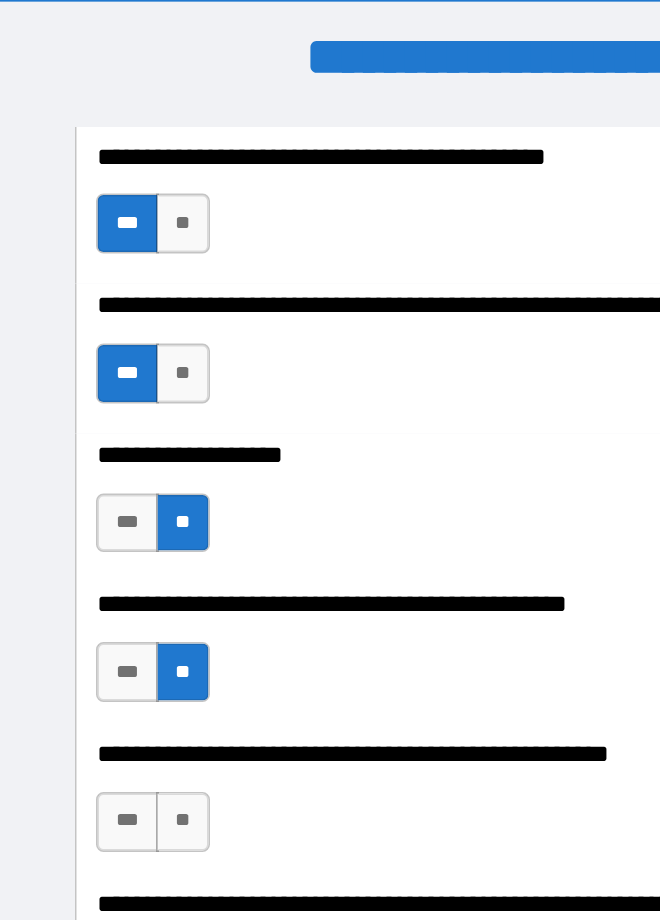 click on "***" at bounding box center (84, 557) 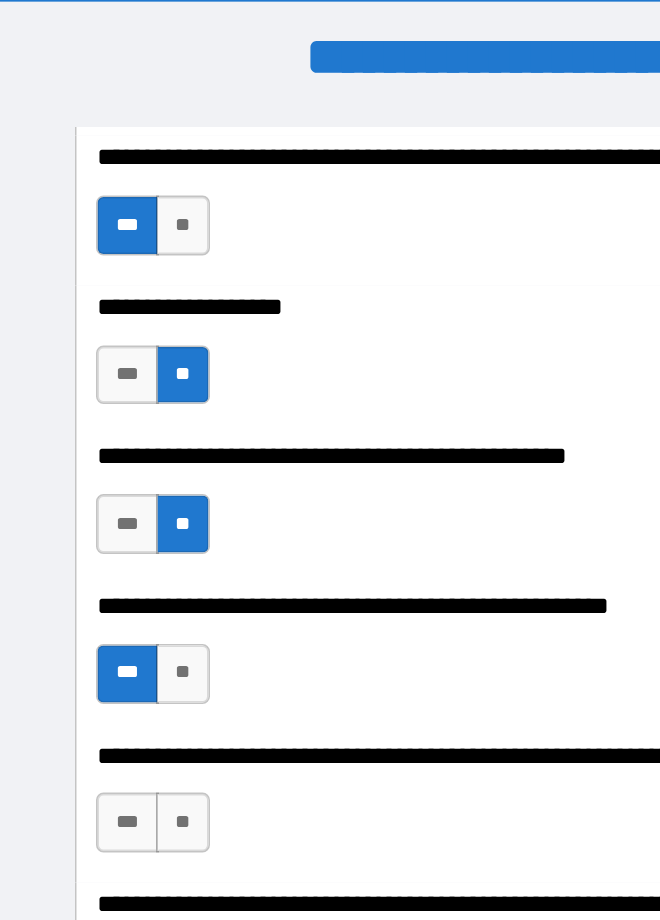 scroll, scrollTop: 1513, scrollLeft: 0, axis: vertical 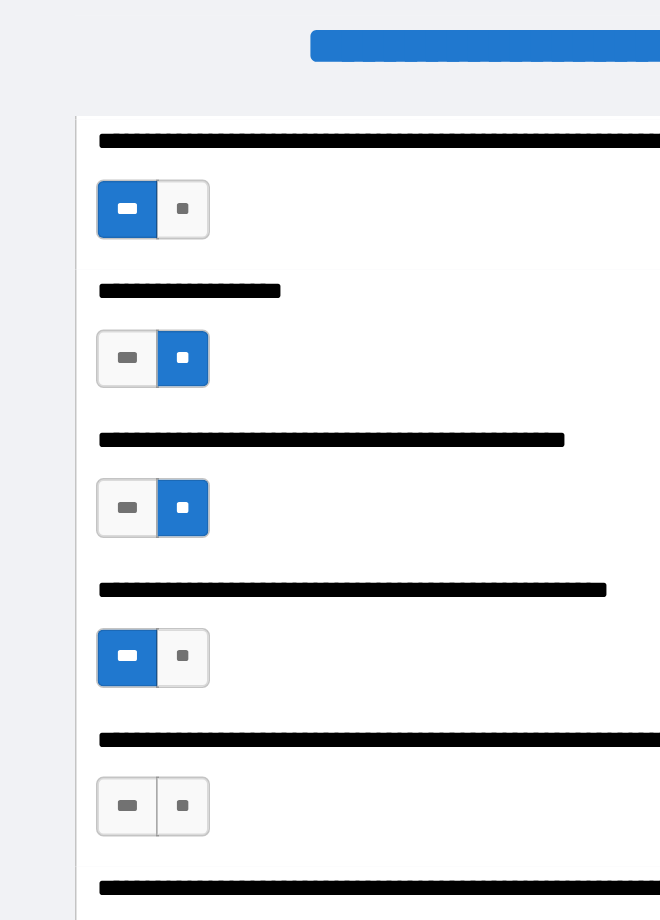 click on "**" at bounding box center (122, 554) 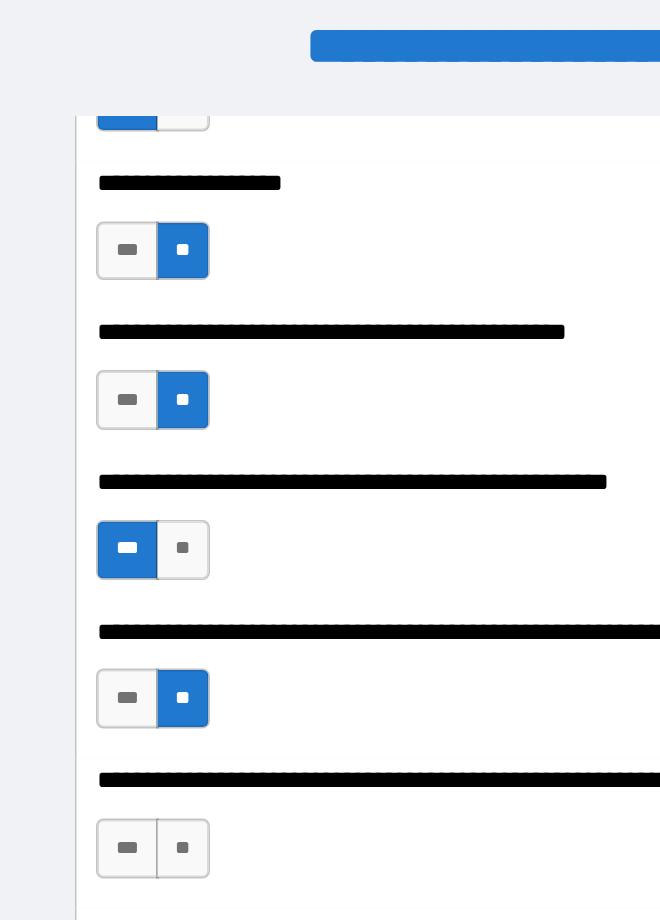 scroll, scrollTop: 1590, scrollLeft: 0, axis: vertical 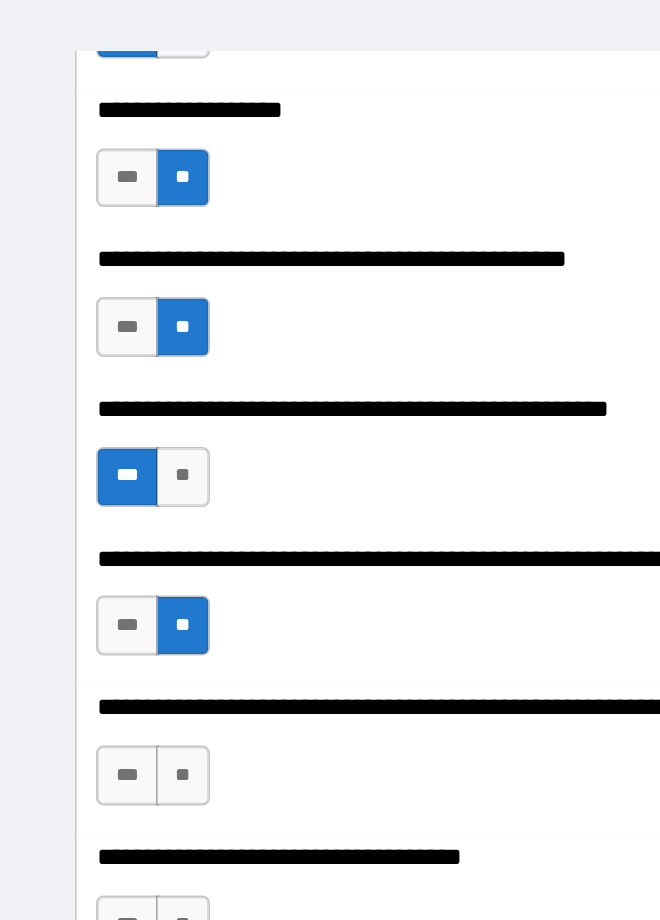 click on "***" at bounding box center [84, 577] 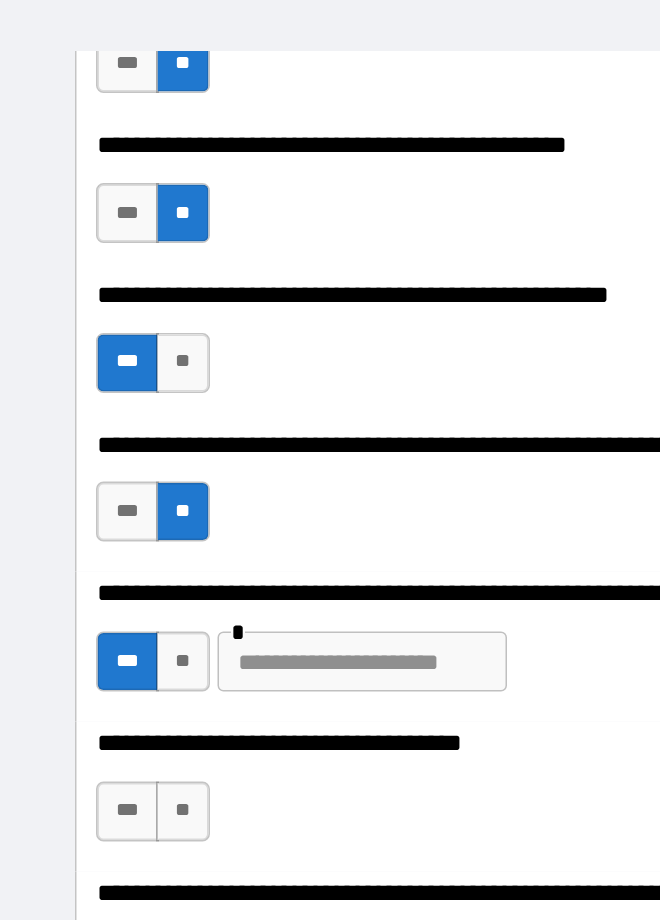 scroll, scrollTop: 1674, scrollLeft: 0, axis: vertical 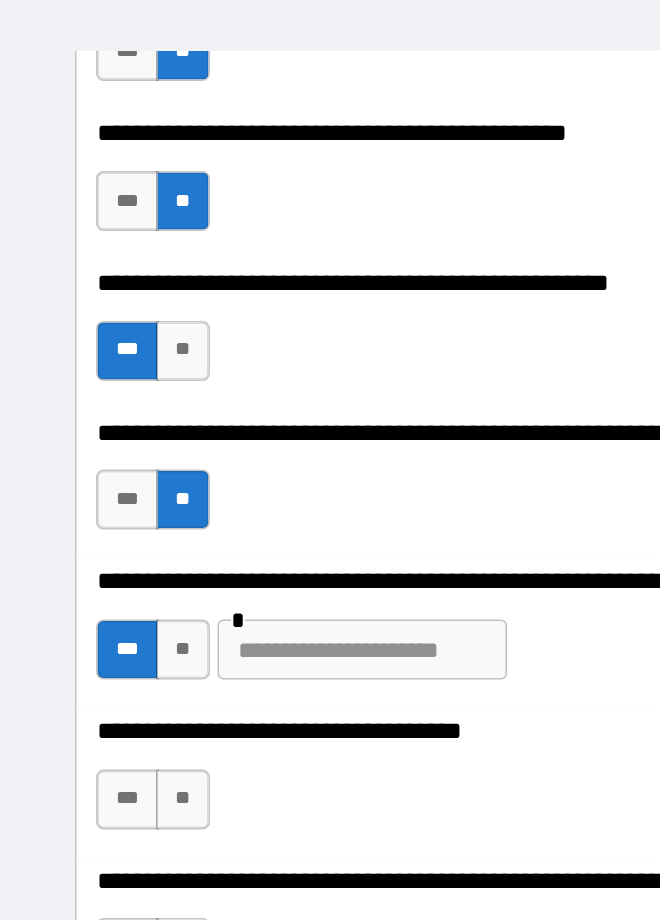 click on "**" at bounding box center (122, 593) 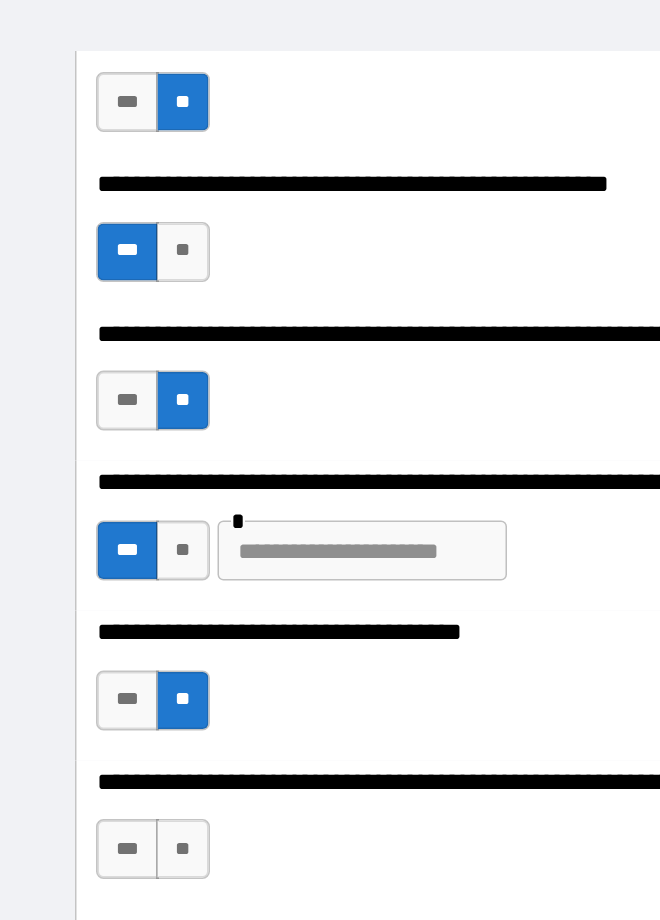 scroll, scrollTop: 1761, scrollLeft: 0, axis: vertical 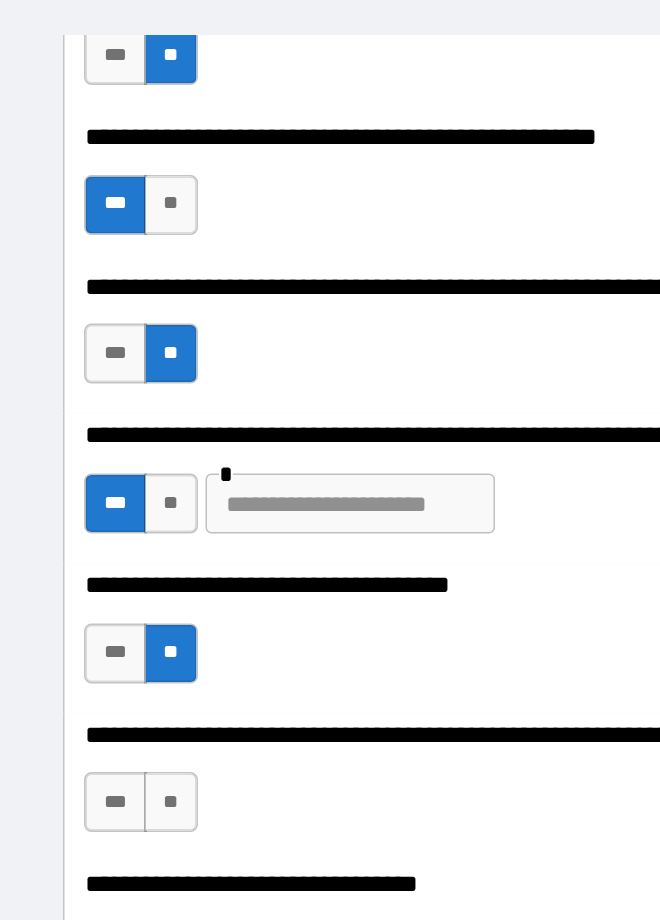 click on "**" at bounding box center (122, 605) 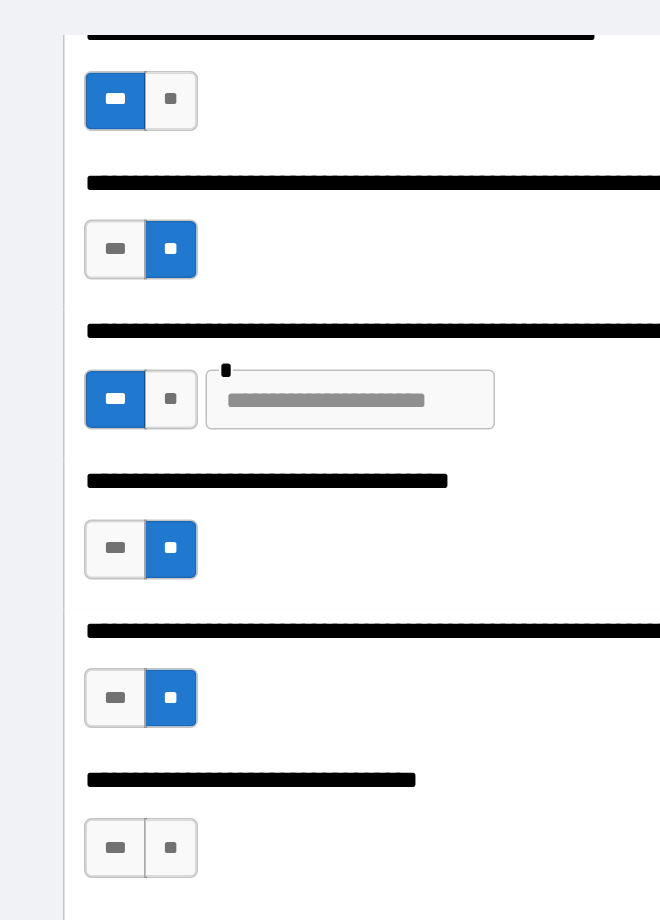 scroll, scrollTop: 1861, scrollLeft: 0, axis: vertical 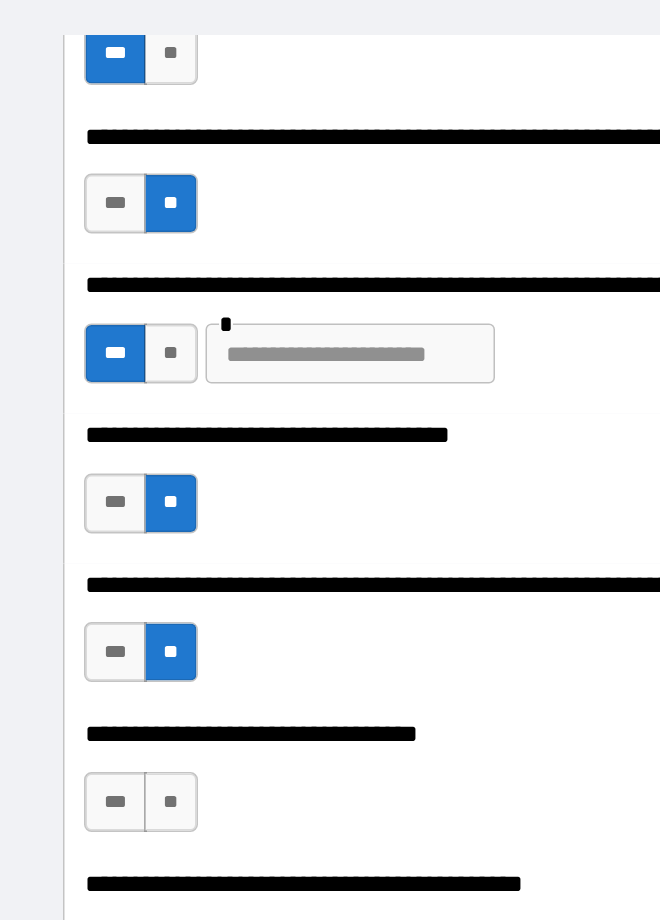 click on "***" at bounding box center [84, 605] 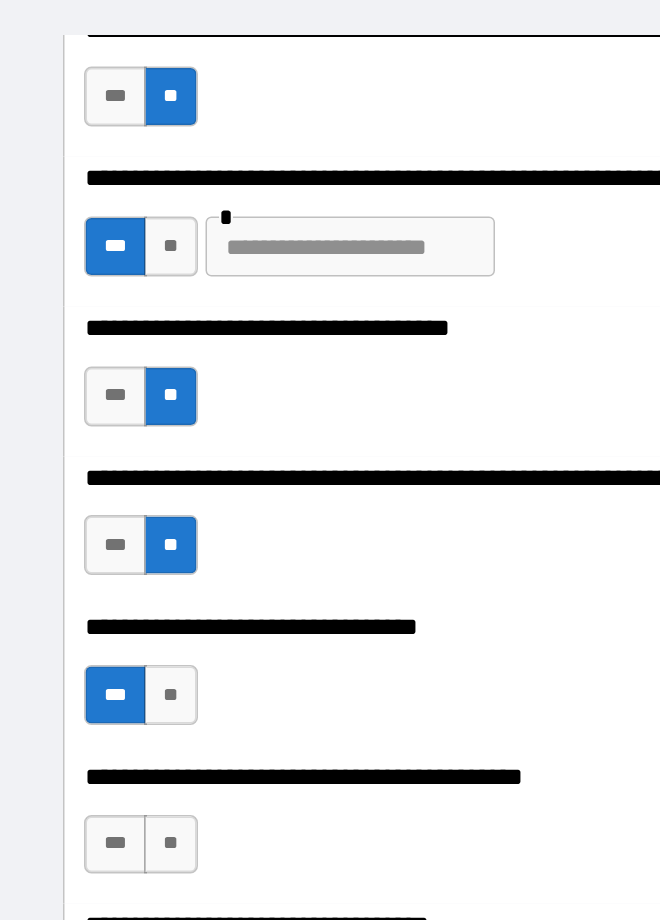 scroll, scrollTop: 1944, scrollLeft: 0, axis: vertical 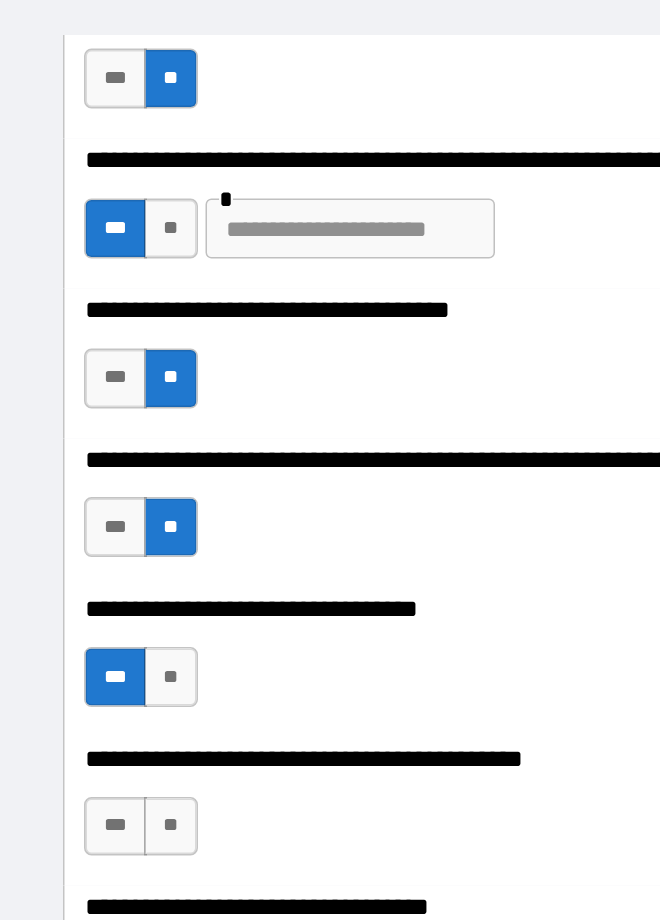 click on "**" at bounding box center [122, 622] 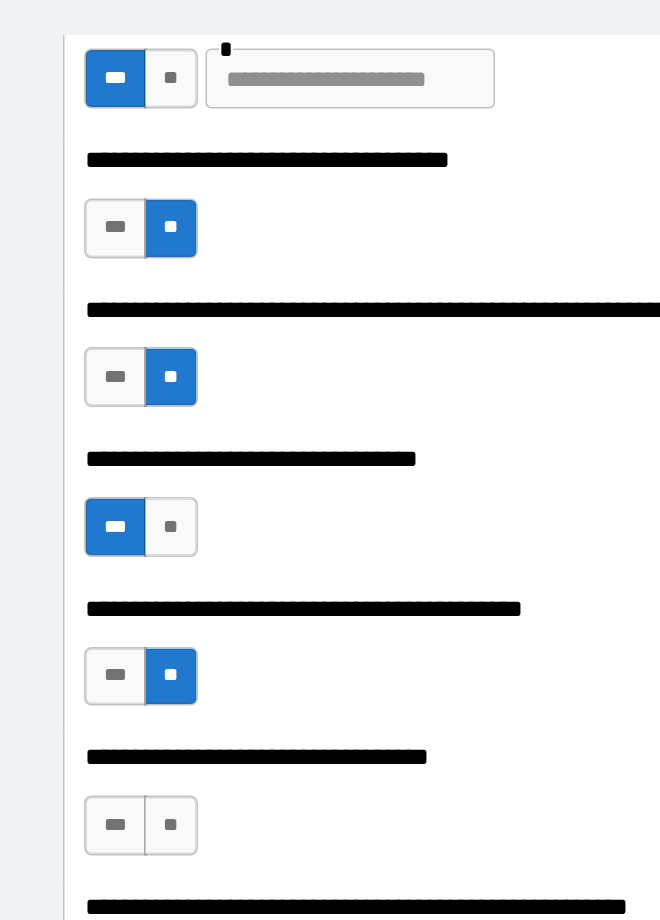 scroll, scrollTop: 2055, scrollLeft: 0, axis: vertical 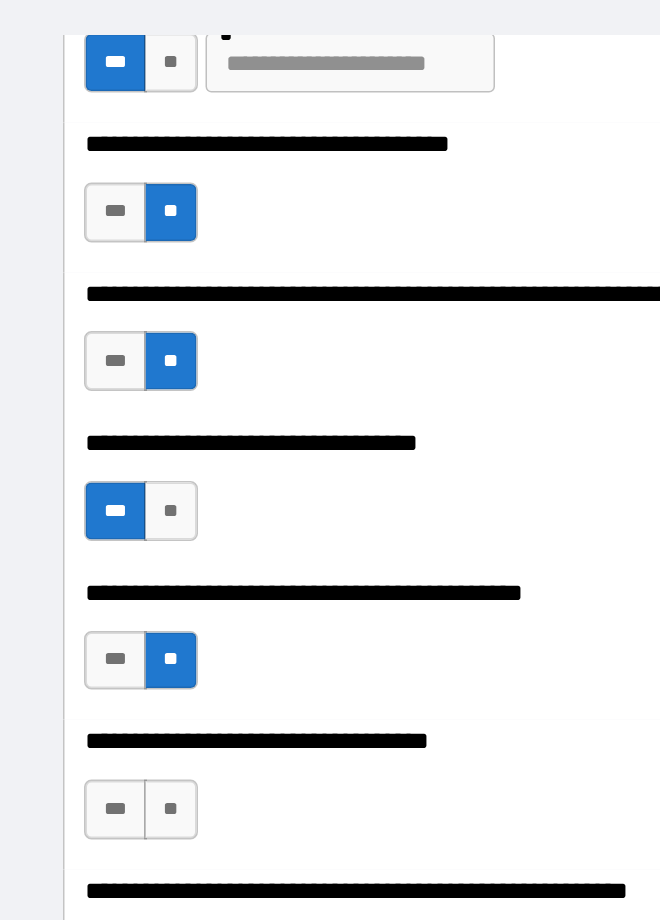 click on "**" at bounding box center (122, 610) 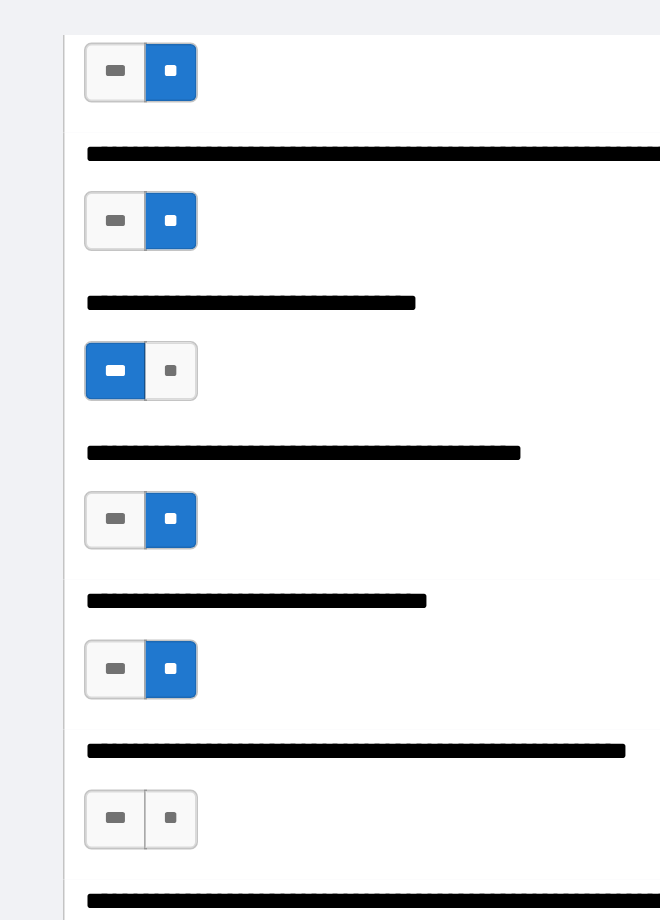 scroll, scrollTop: 2169, scrollLeft: 0, axis: vertical 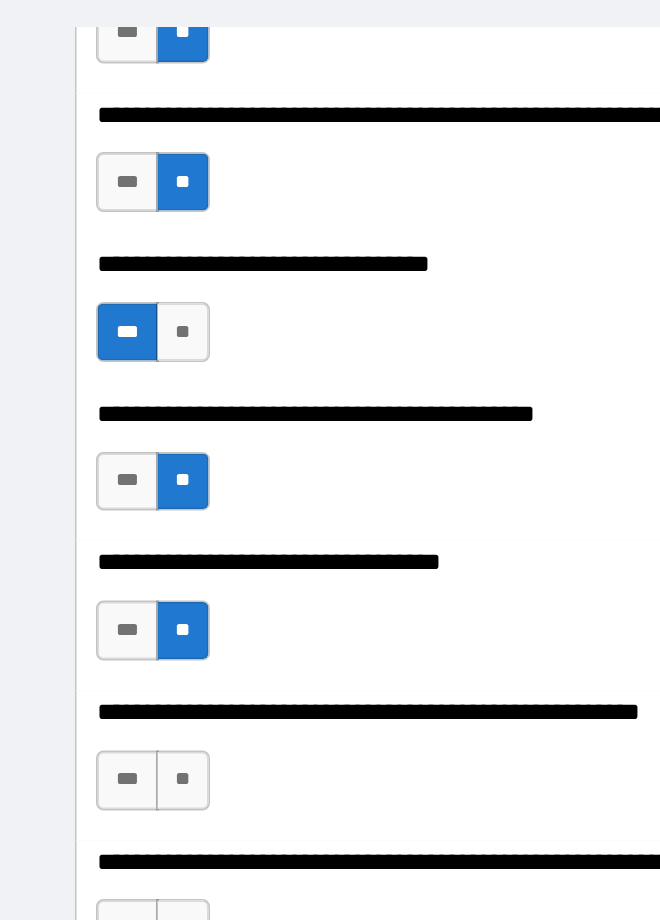 click on "**" at bounding box center [122, 596] 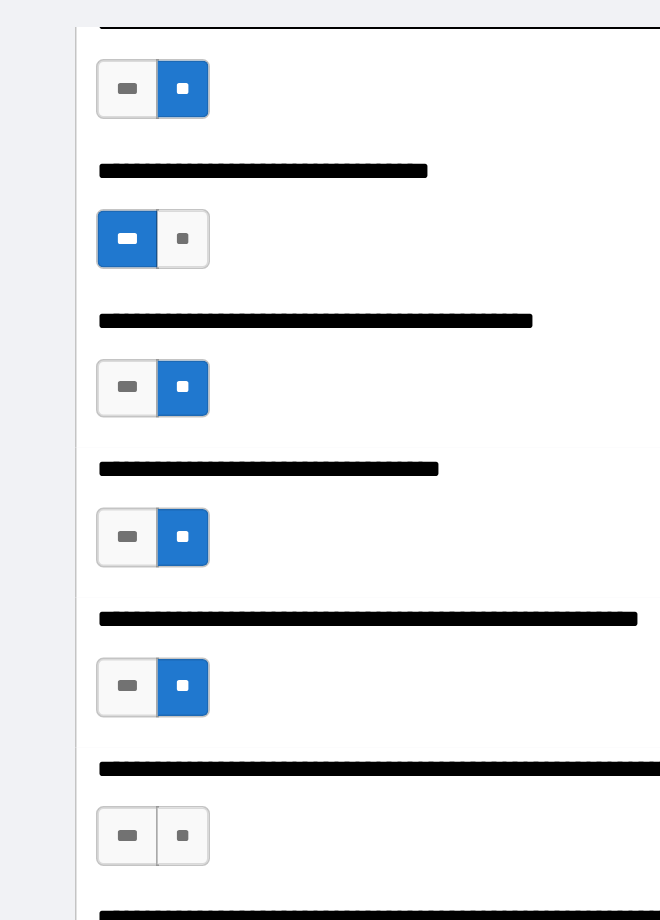 scroll, scrollTop: 2251, scrollLeft: 0, axis: vertical 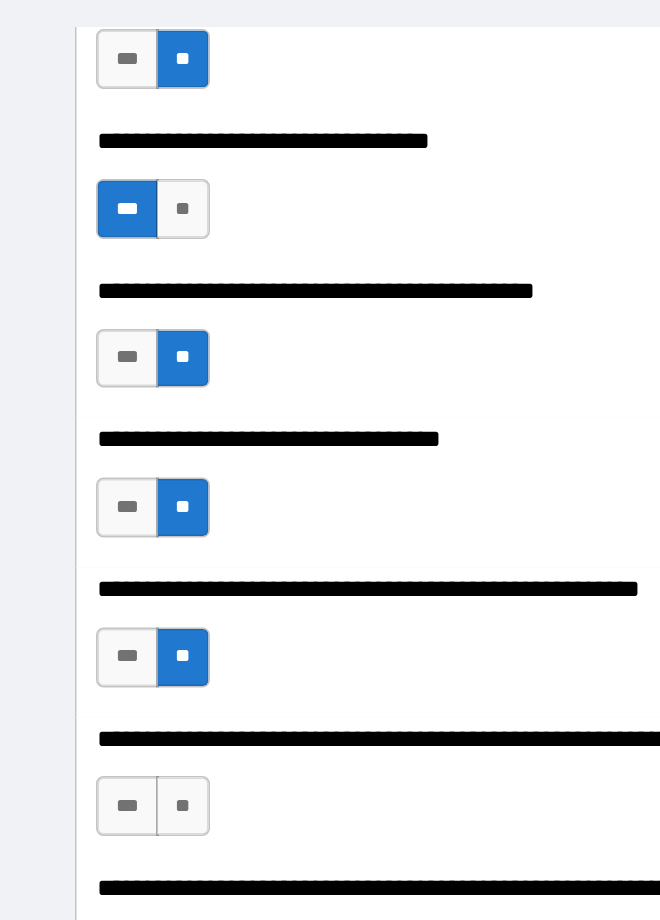 click on "**" at bounding box center [122, 613] 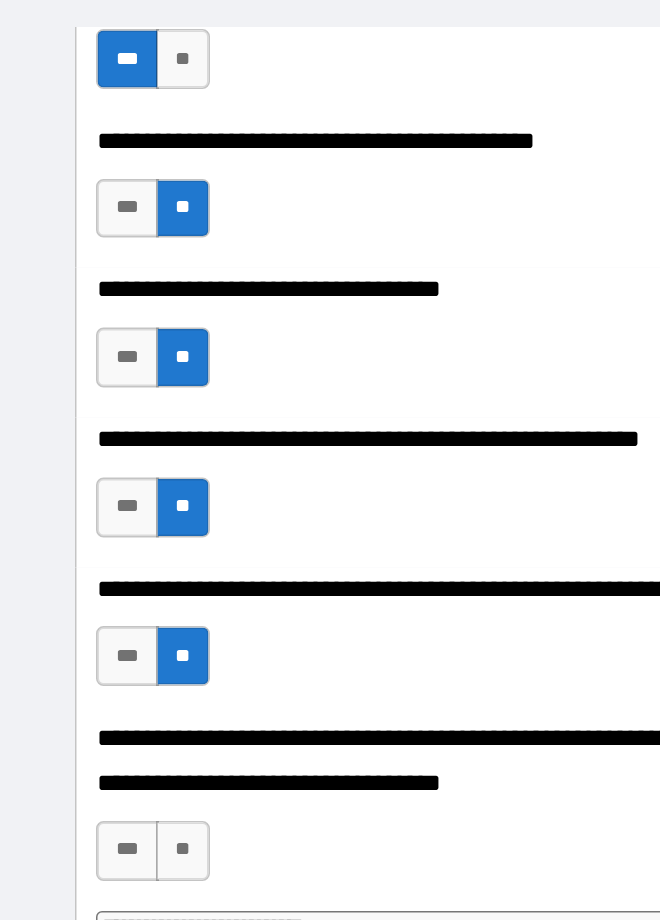 scroll, scrollTop: 2356, scrollLeft: 0, axis: vertical 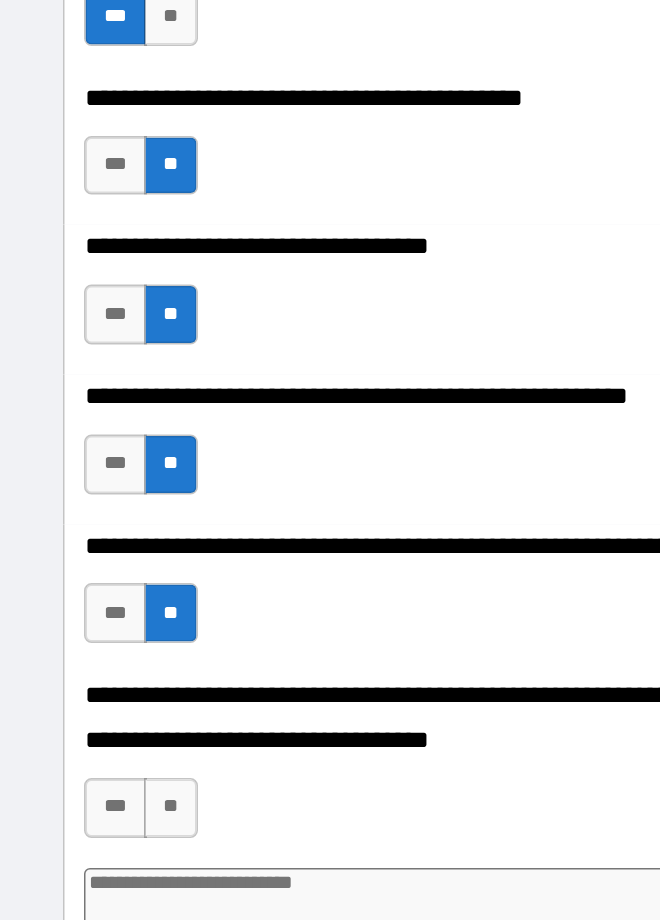 click on "***" at bounding box center (84, 638) 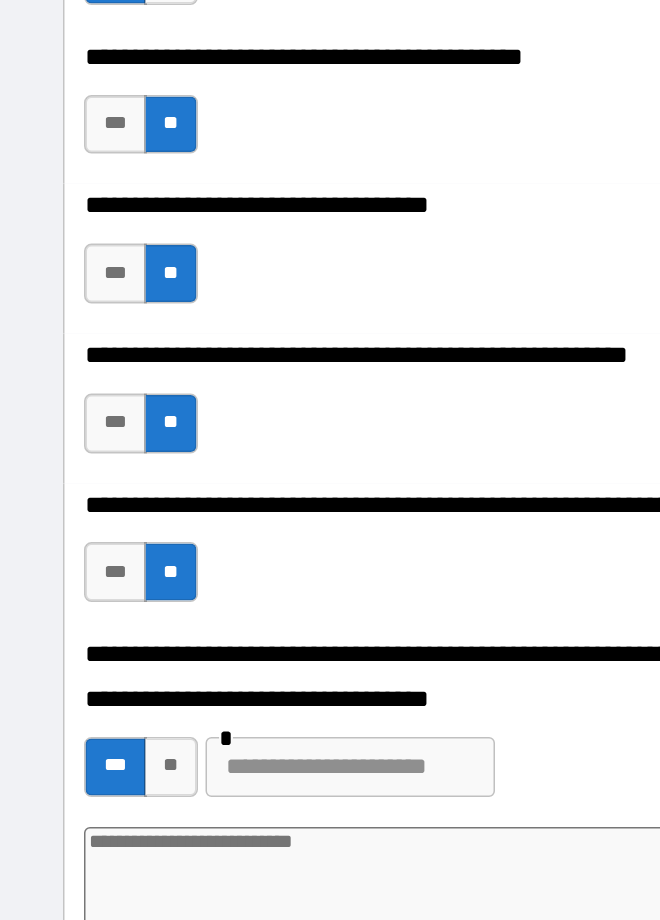 type on "*" 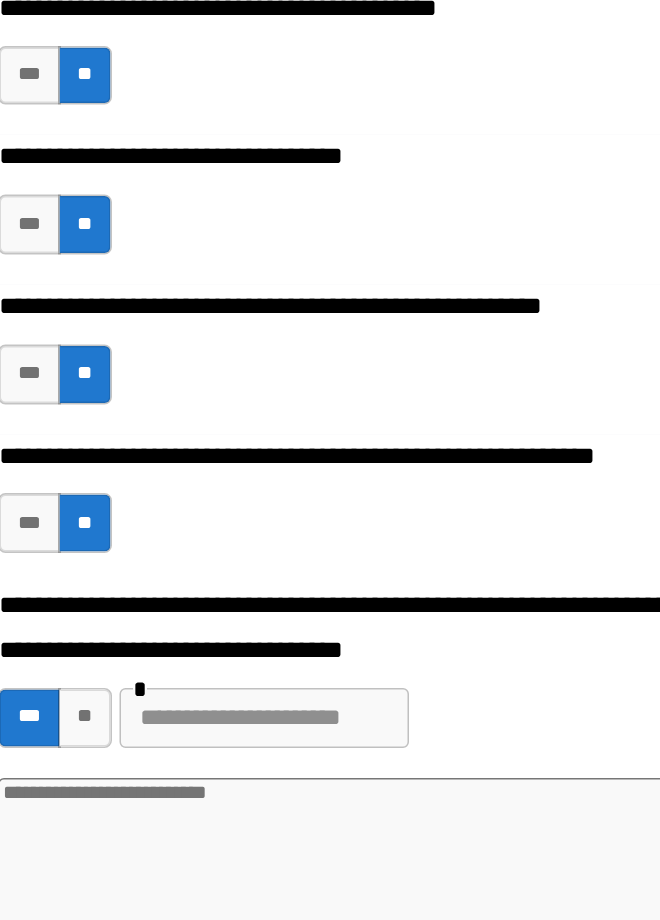 scroll, scrollTop: 2432, scrollLeft: 0, axis: vertical 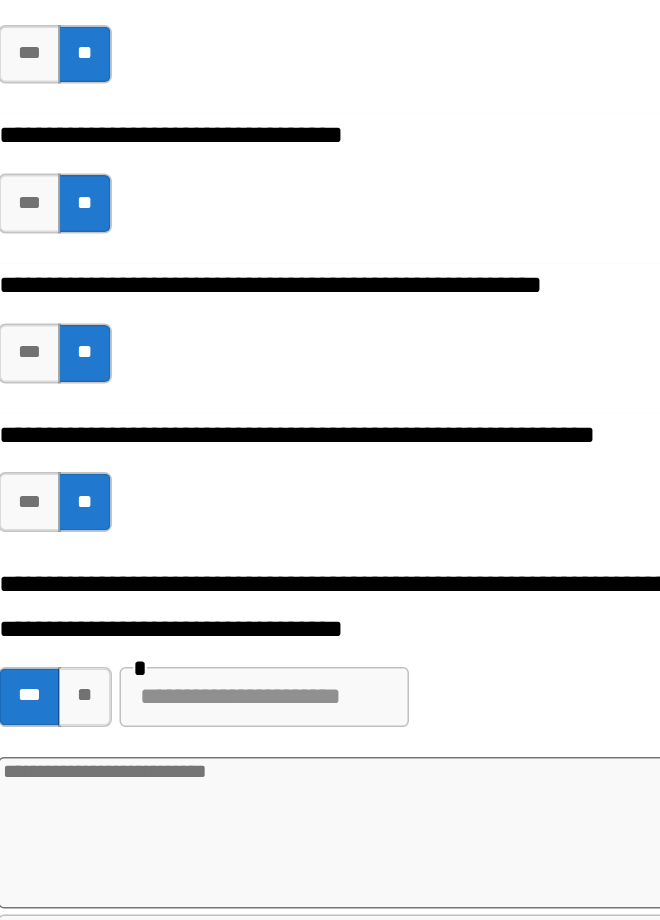 click at bounding box center [330, 652] 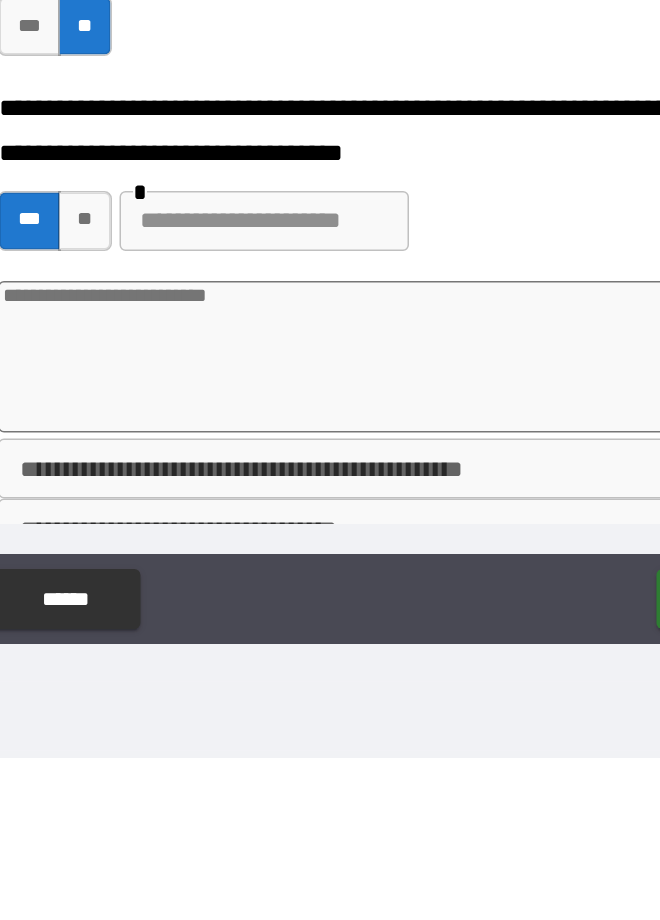 type on "*" 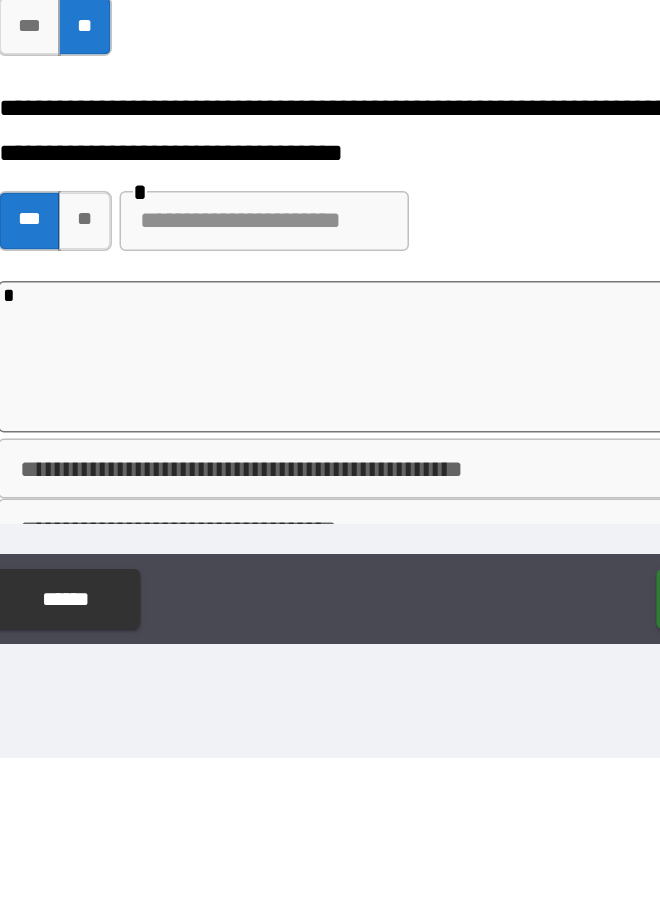 type on "*" 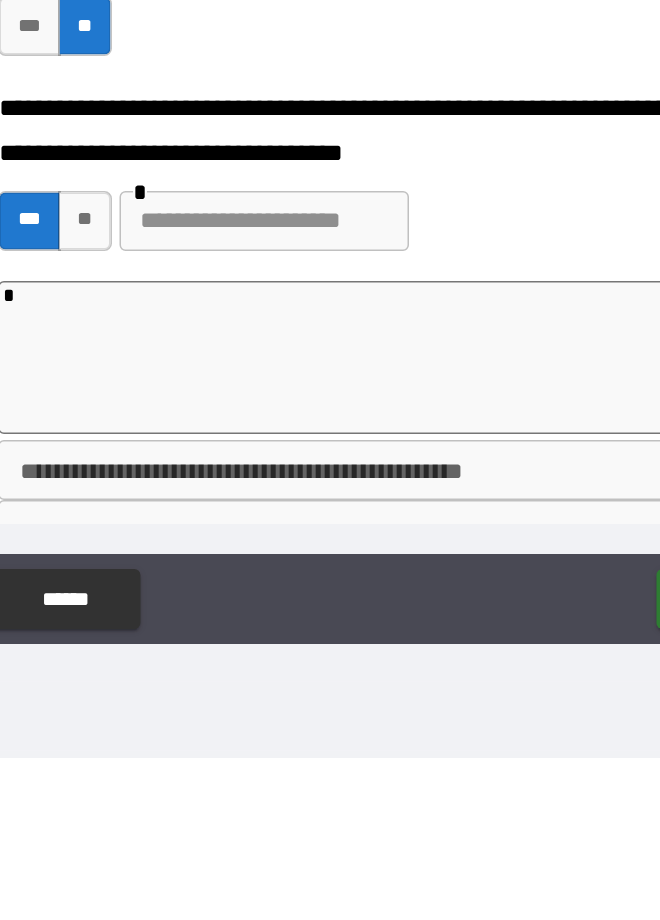 type on "**" 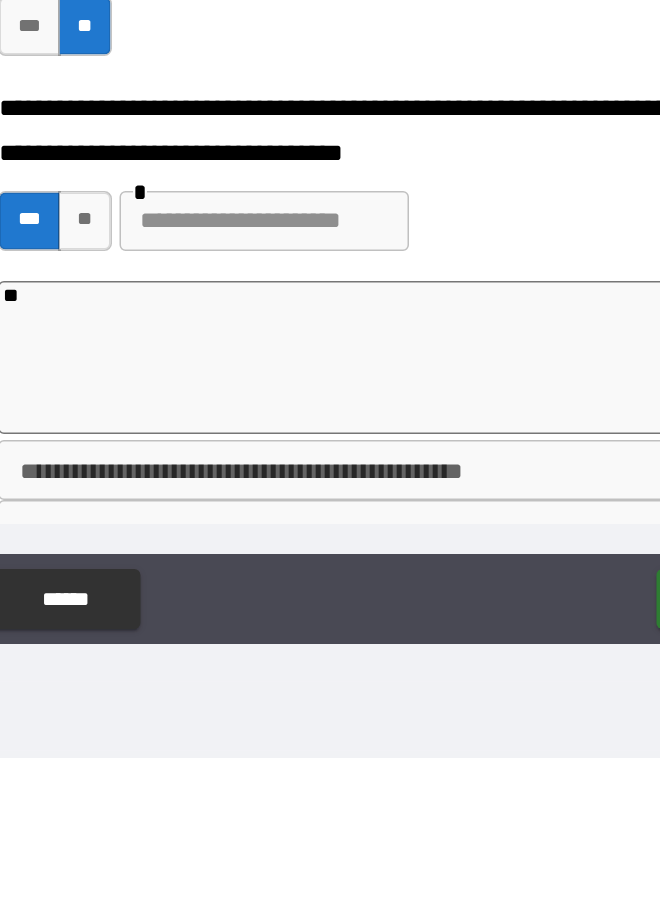 type on "*" 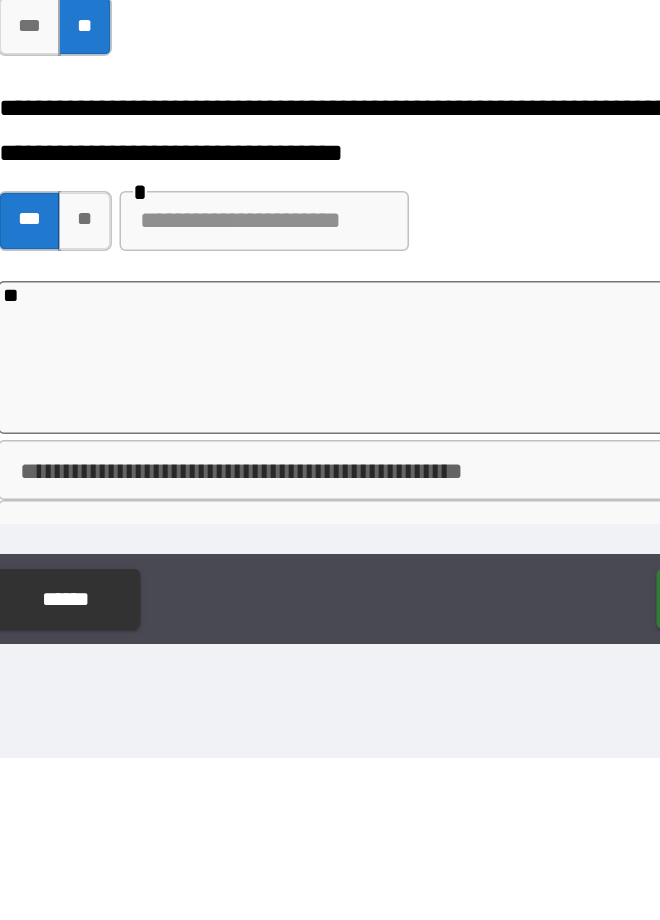 type on "***" 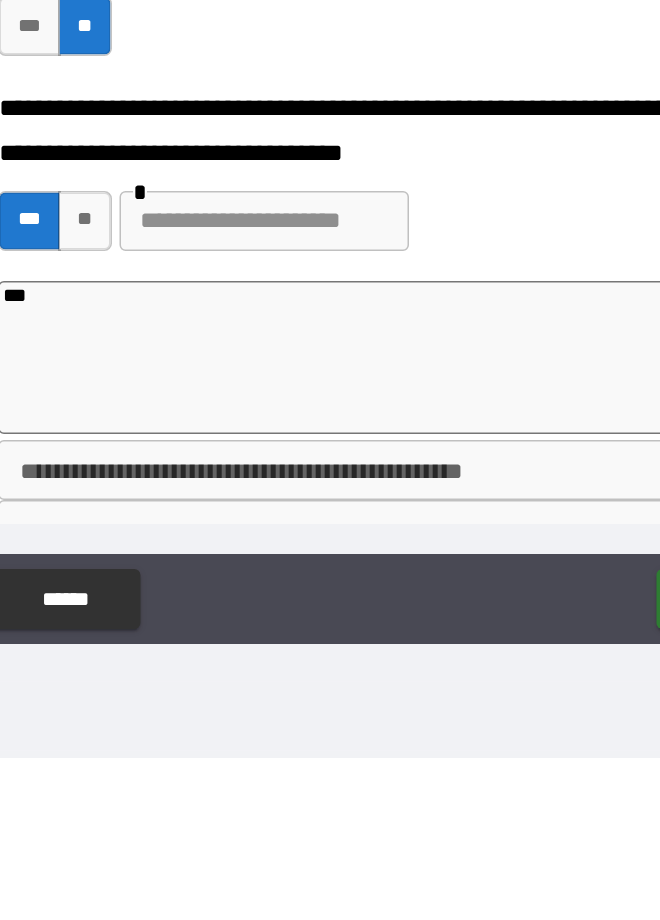type on "*" 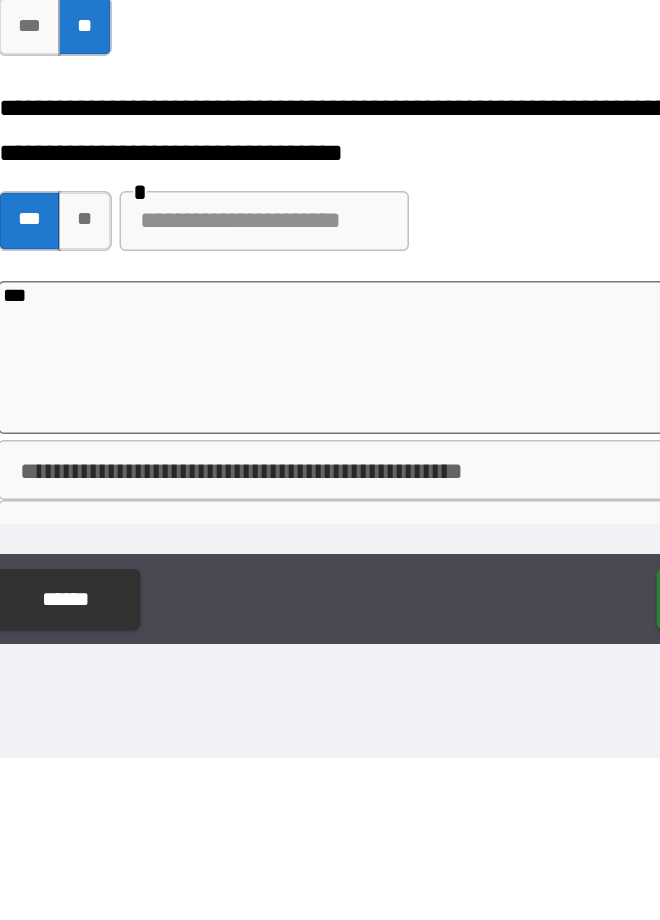 type on "****" 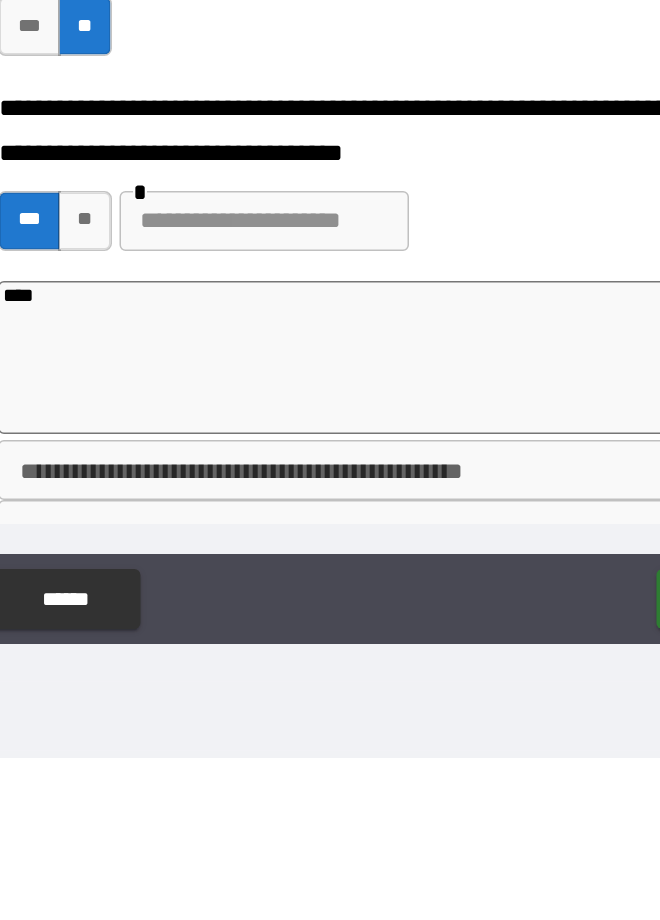 type on "*" 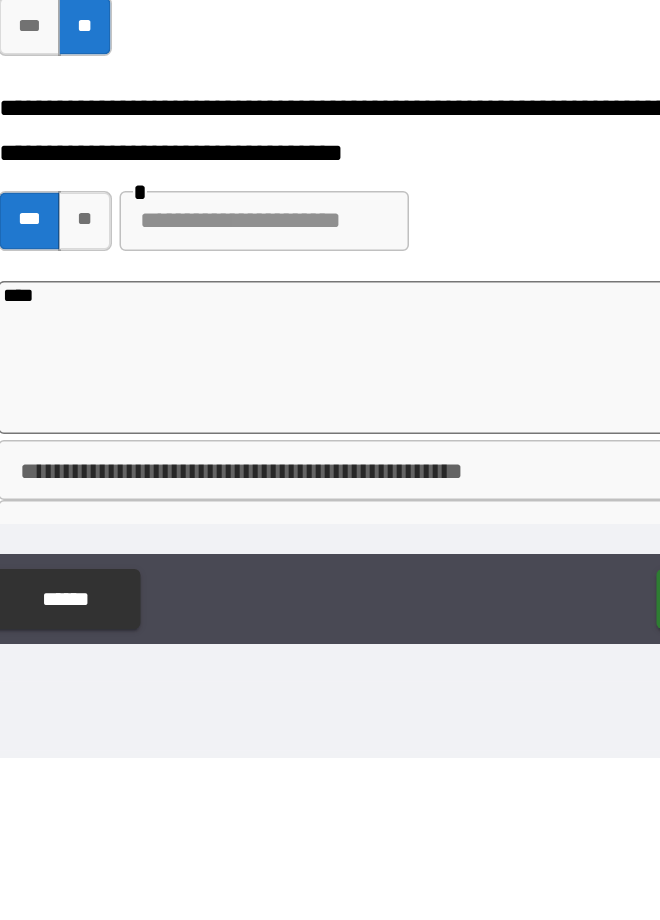 type on "*****" 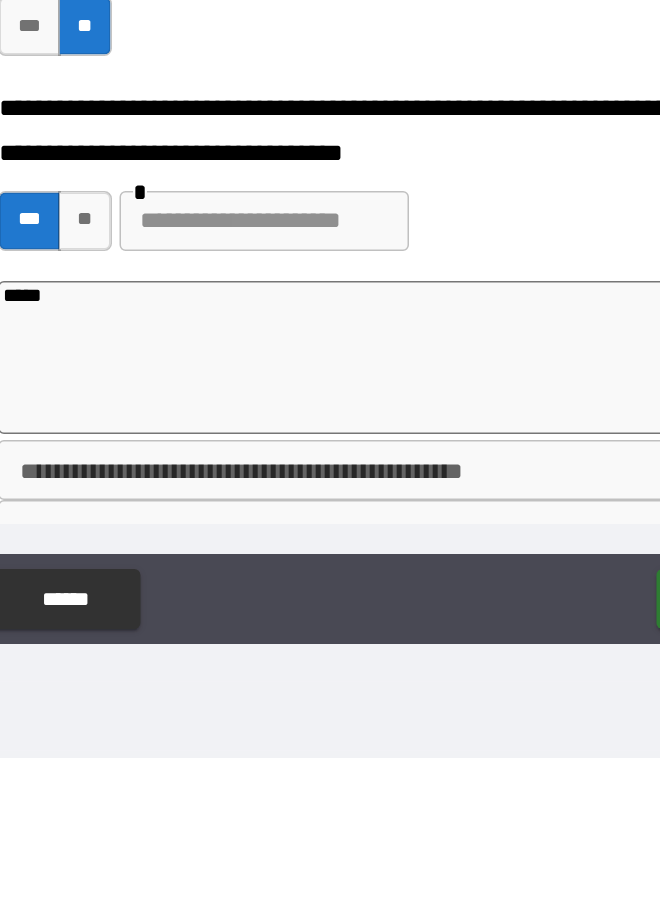 type on "*" 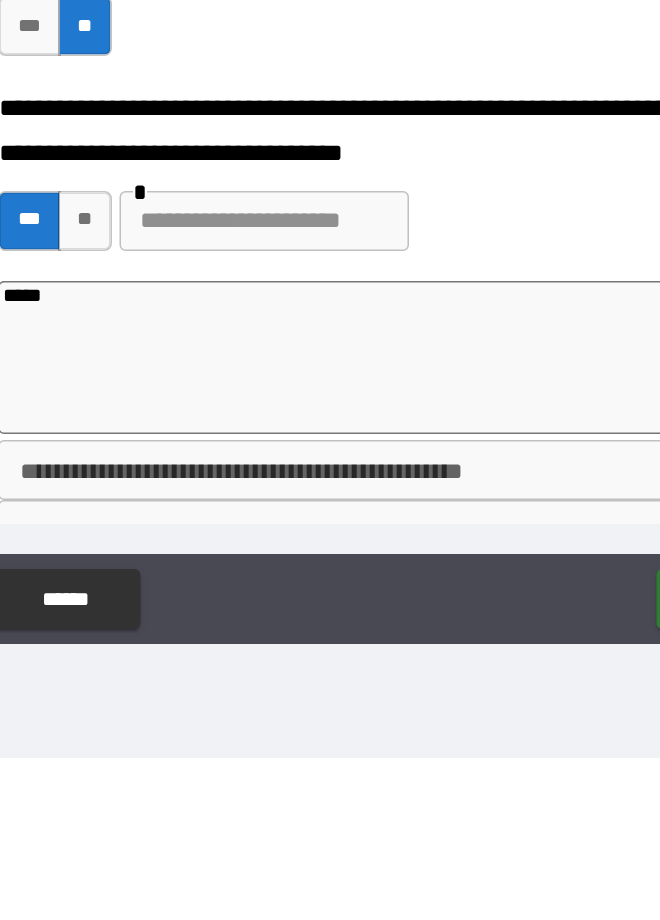 type on "*****" 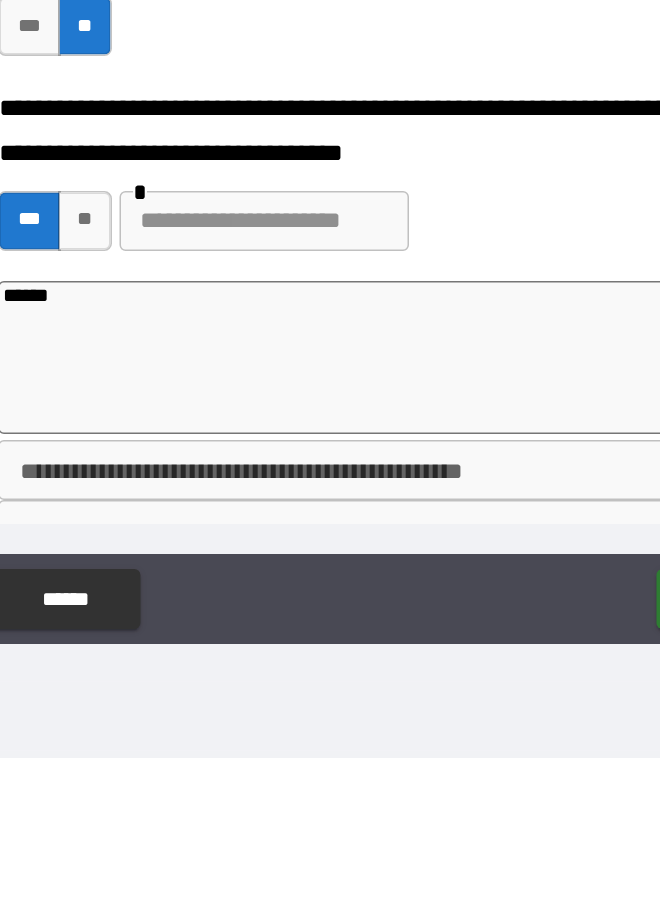 type on "*" 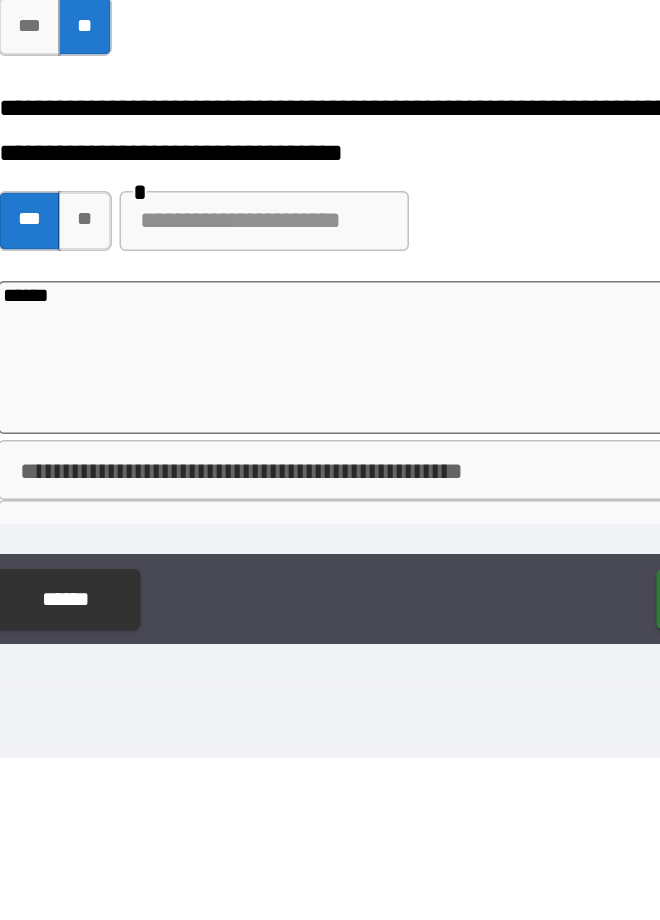 type on "*******" 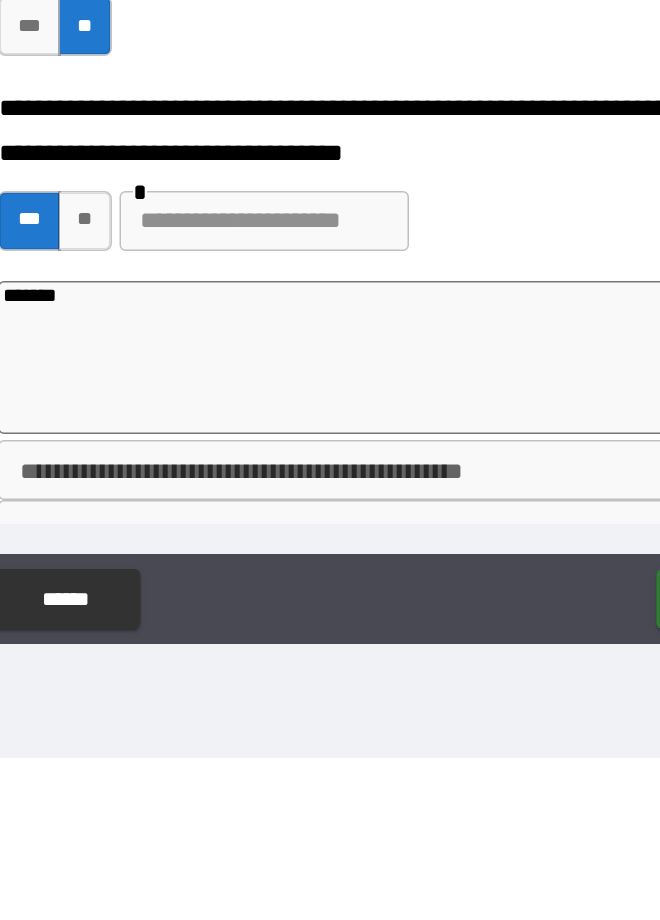 type on "*" 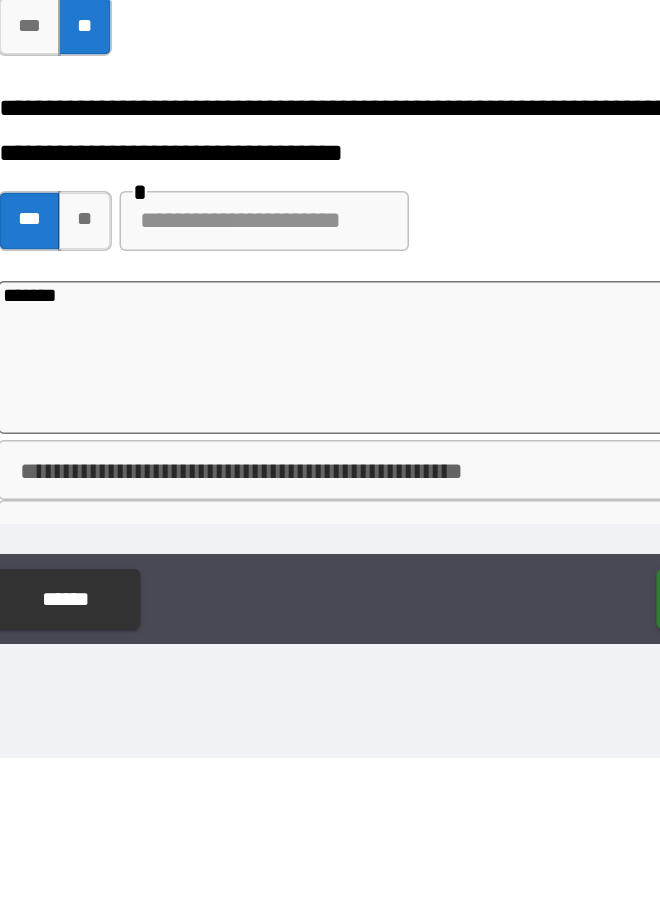 type on "*******" 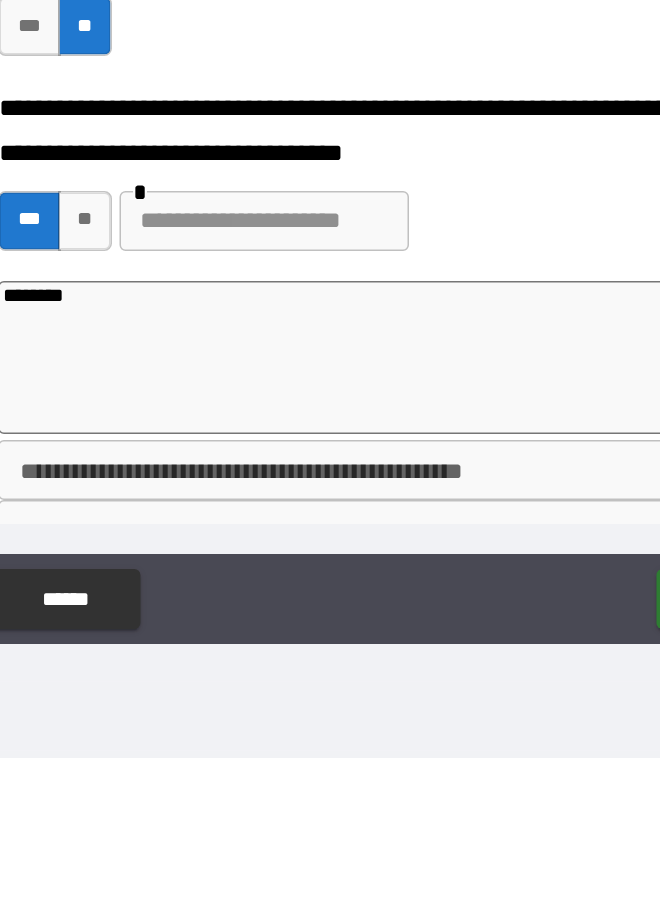 type on "*" 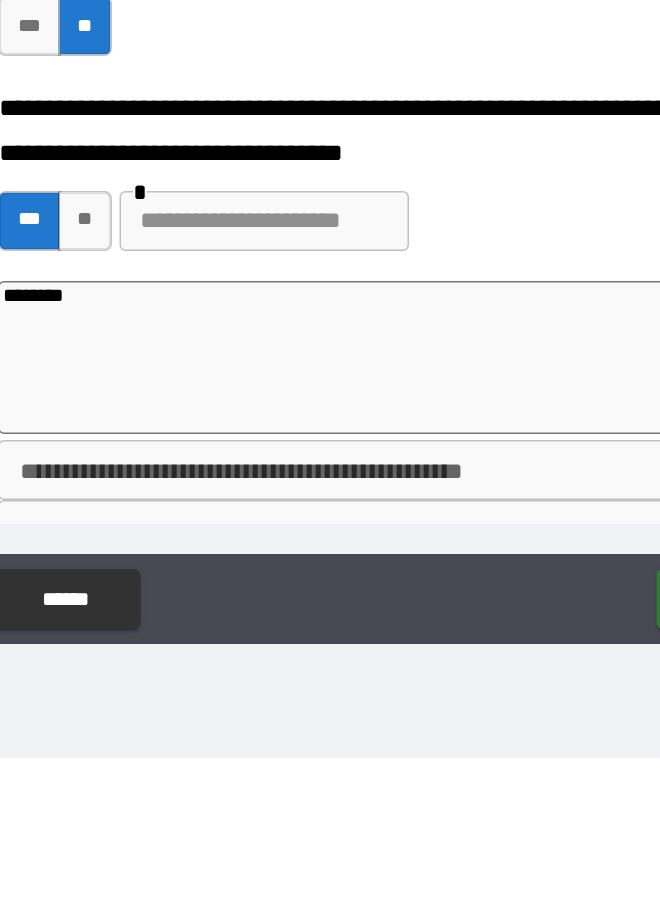 type on "*********" 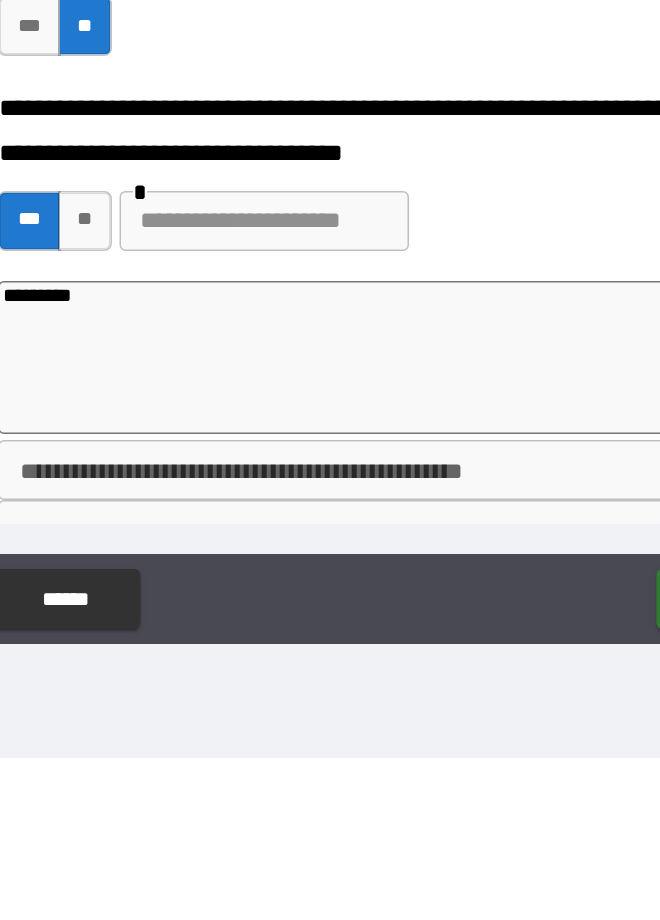 type on "*" 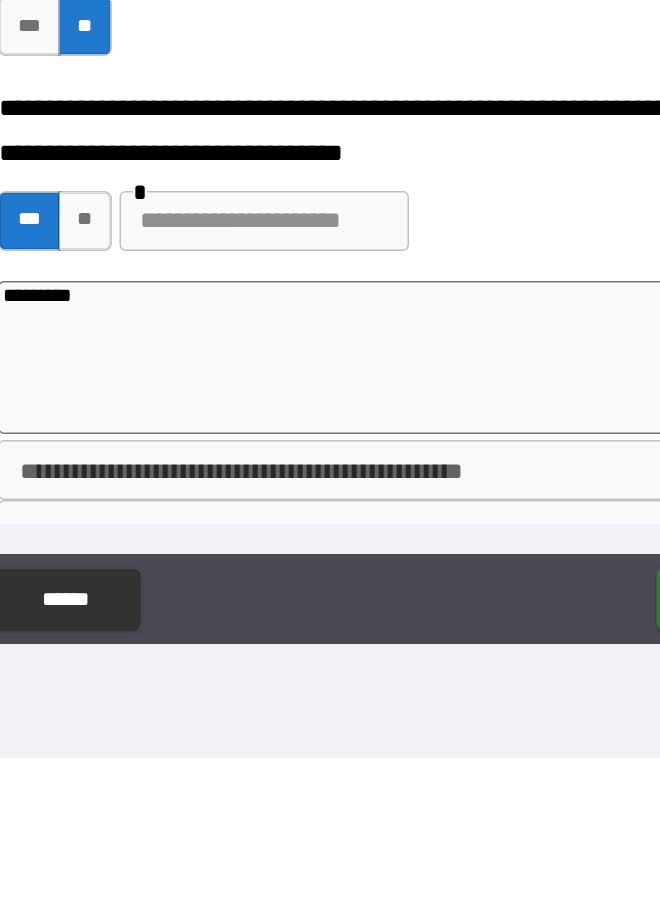 type on "**********" 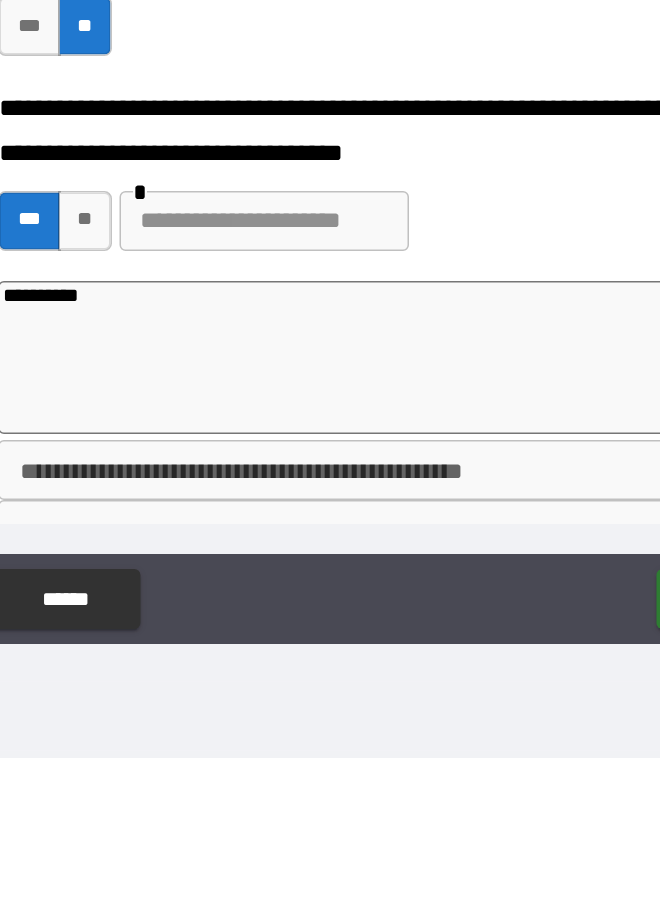 type on "*" 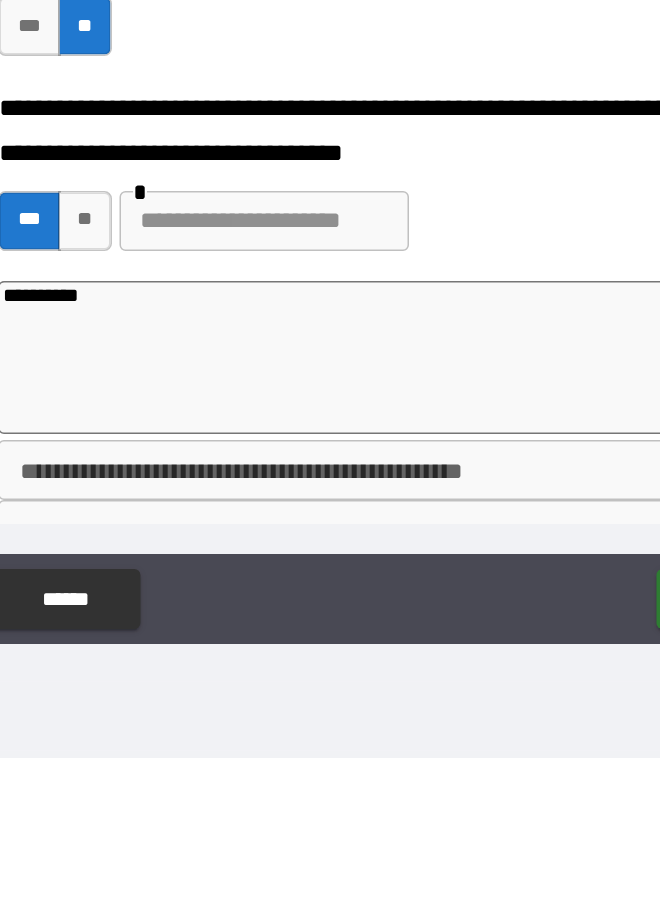 type on "**********" 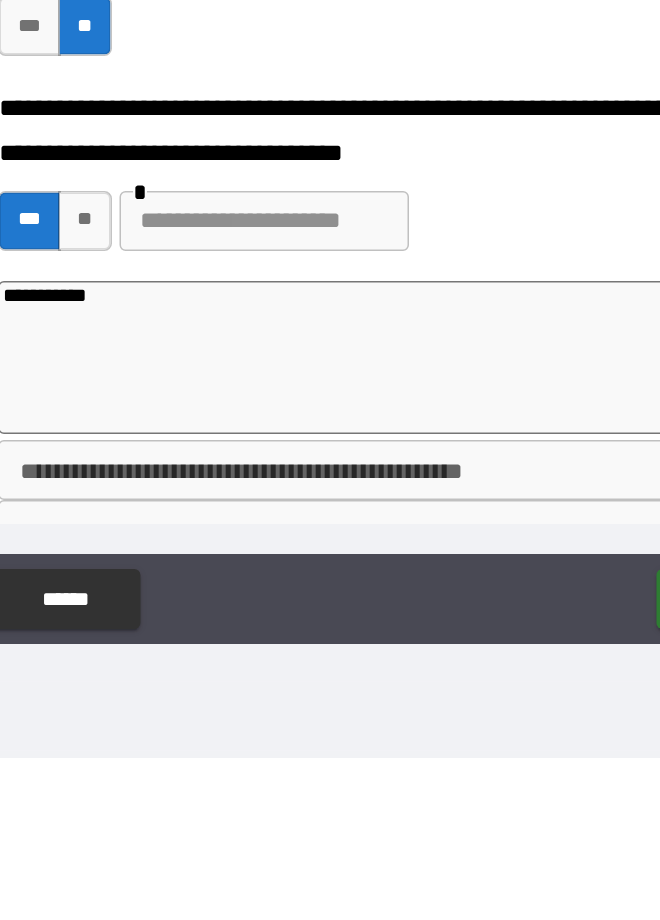type on "*" 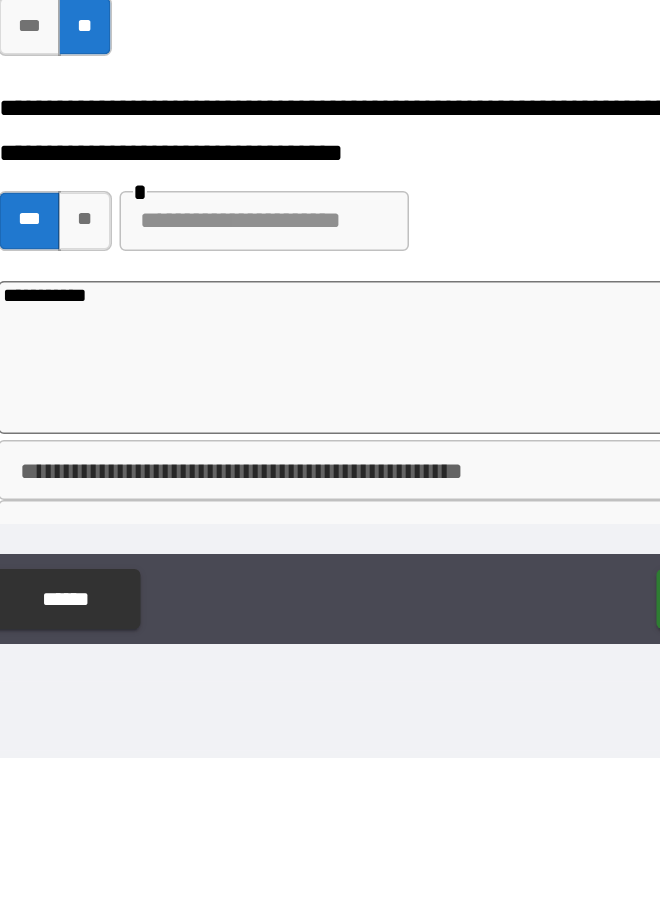 type on "**********" 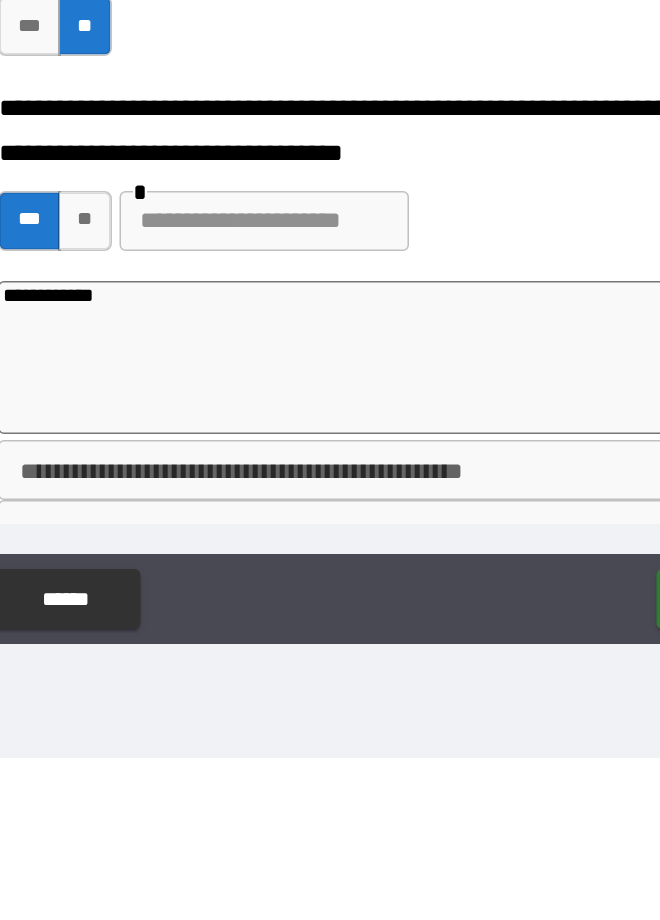 type on "*" 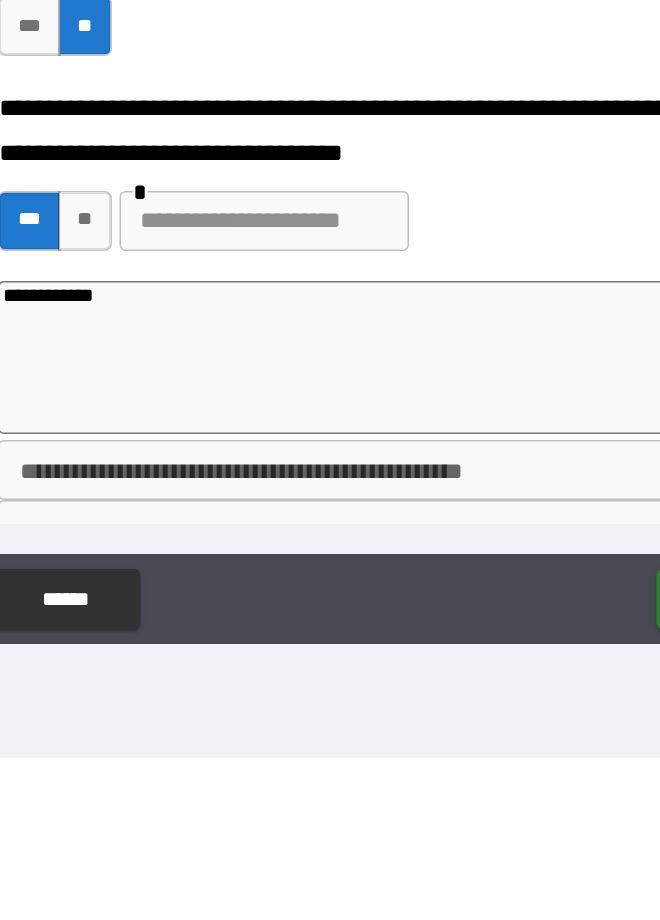 type on "**********" 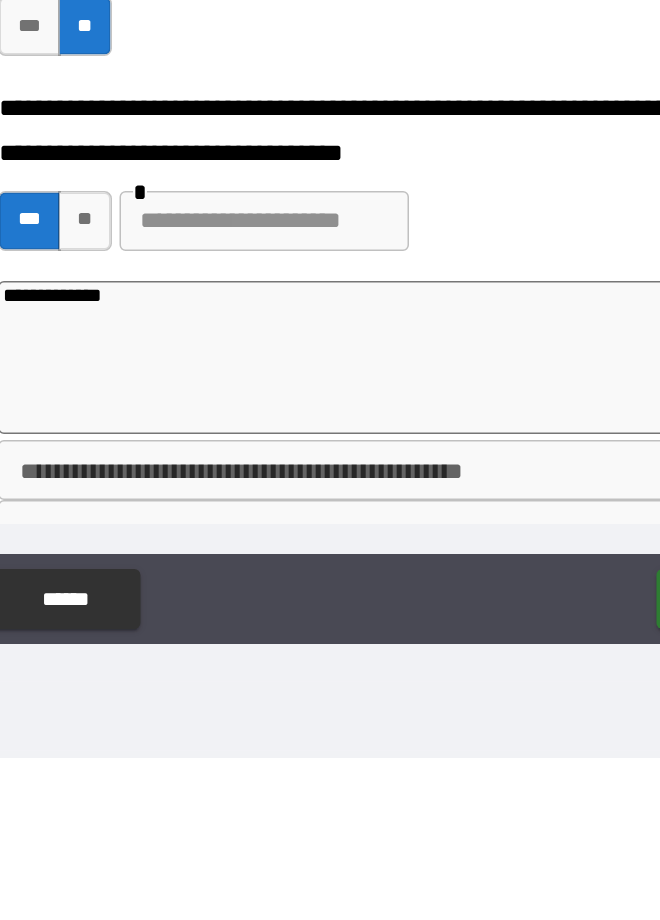 type on "*" 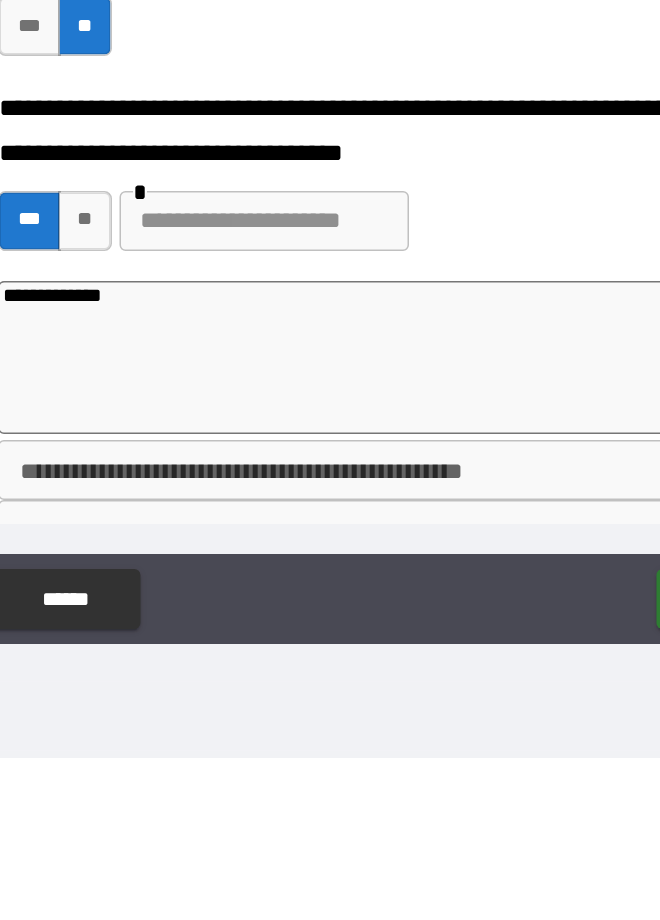 scroll, scrollTop: 2602, scrollLeft: 0, axis: vertical 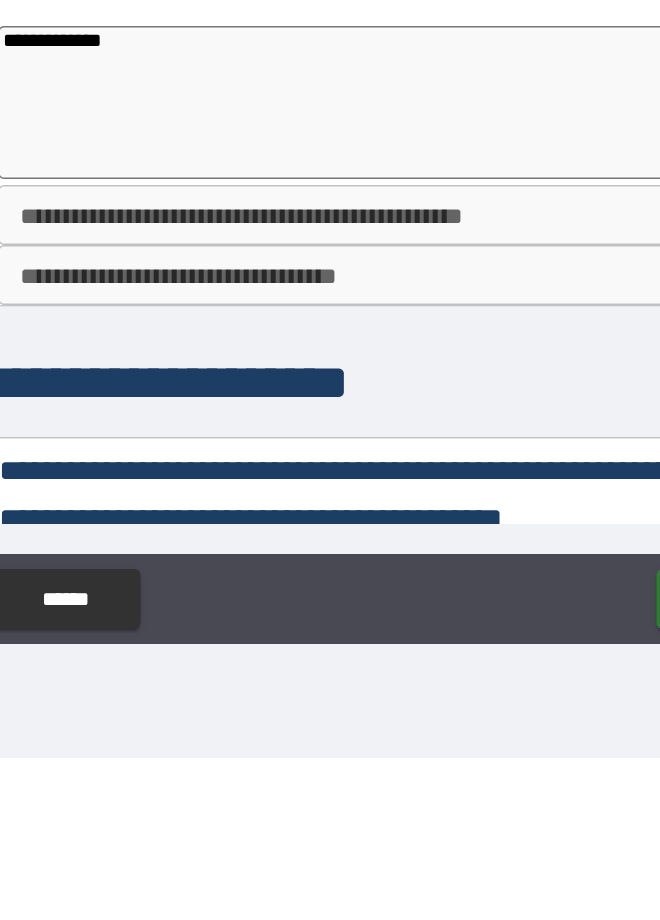 type on "**********" 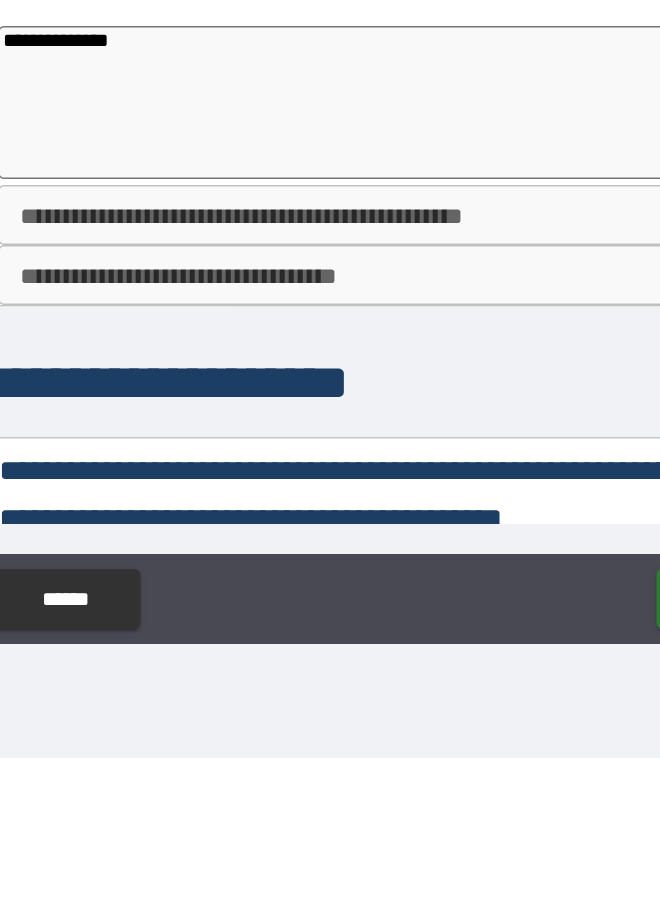 type on "*" 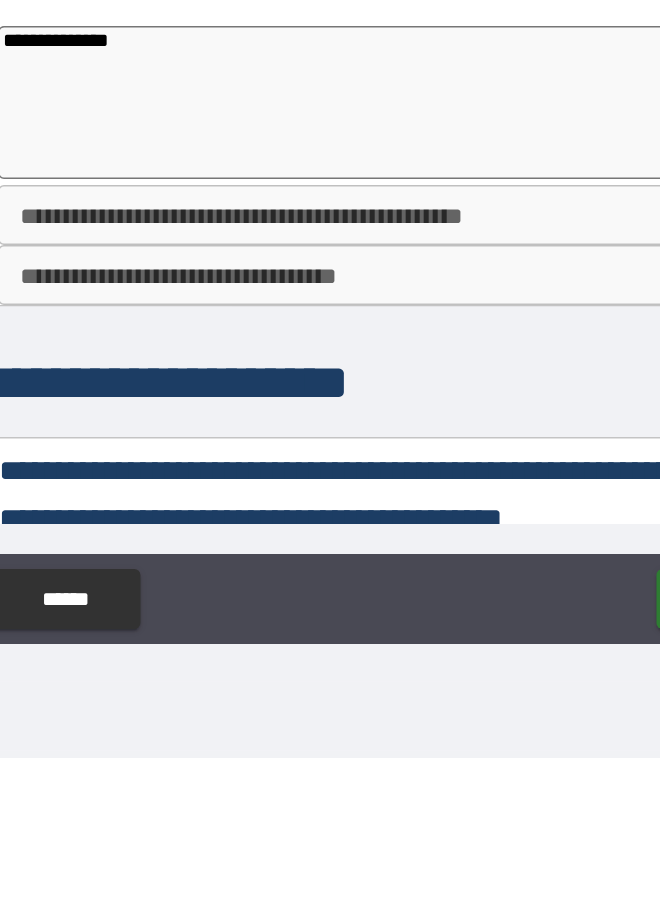 type on "**********" 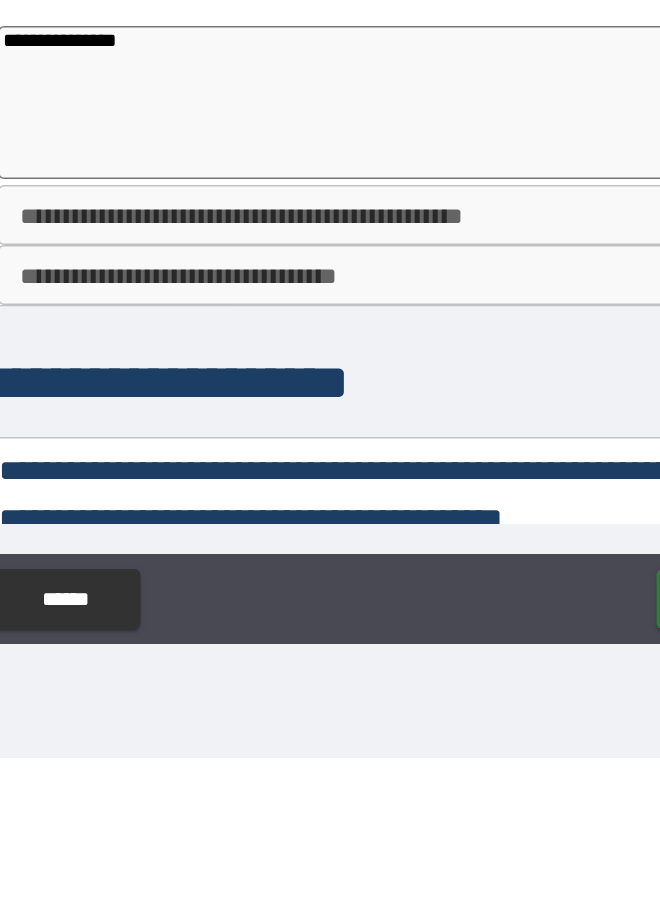 type on "*" 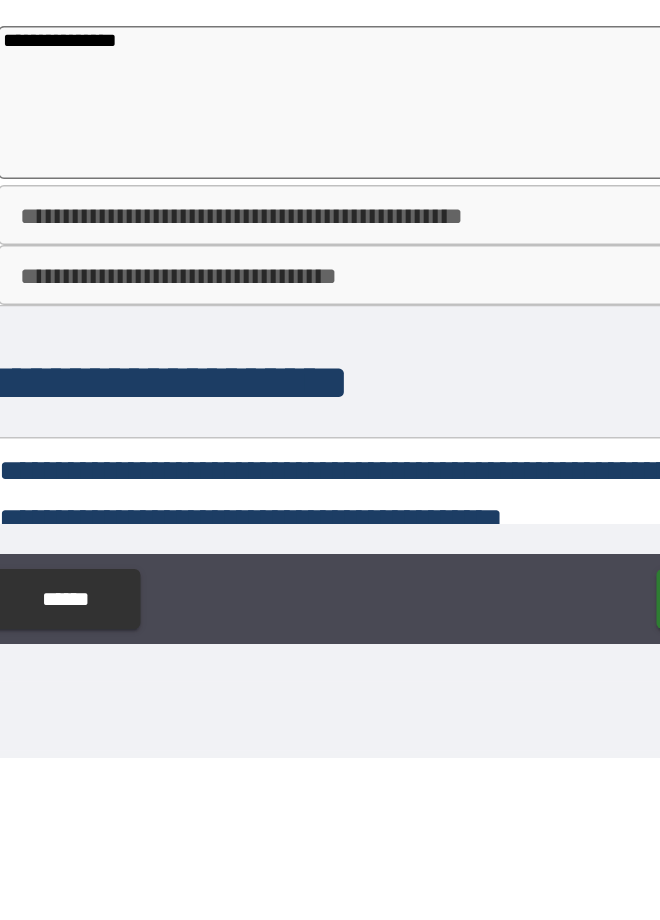 type on "**********" 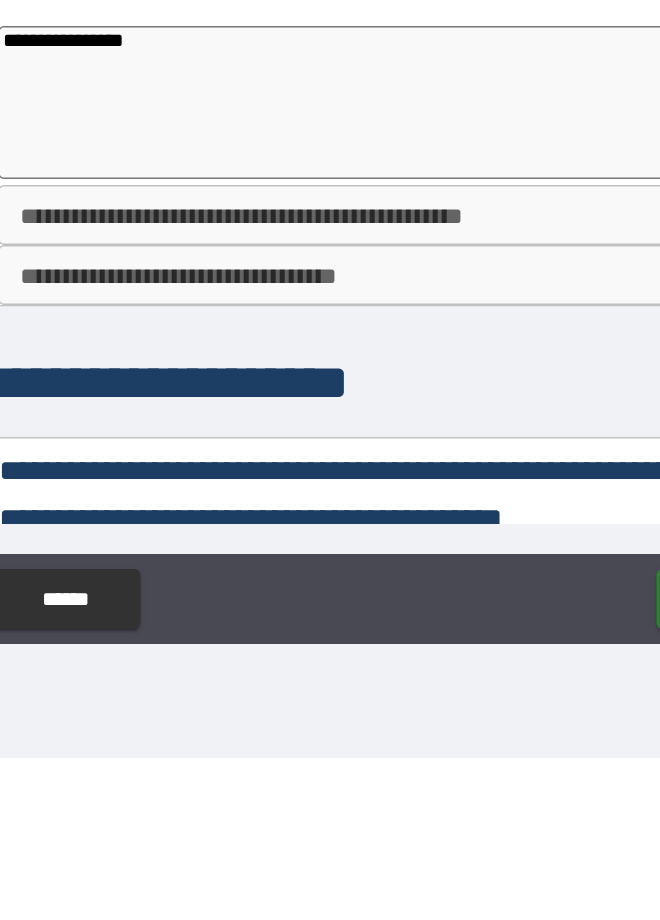 type on "*" 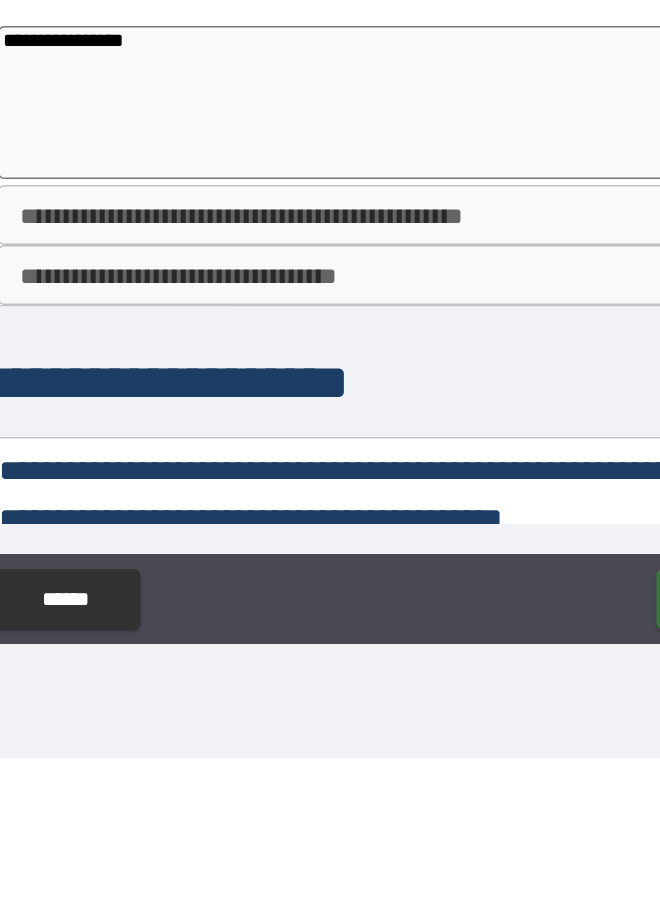 type on "**********" 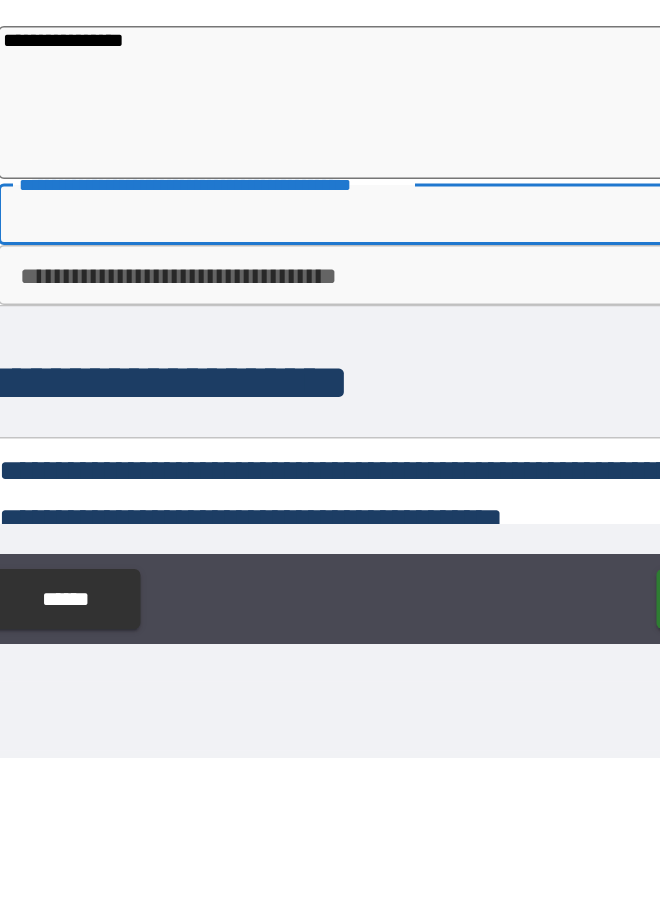 type on "*" 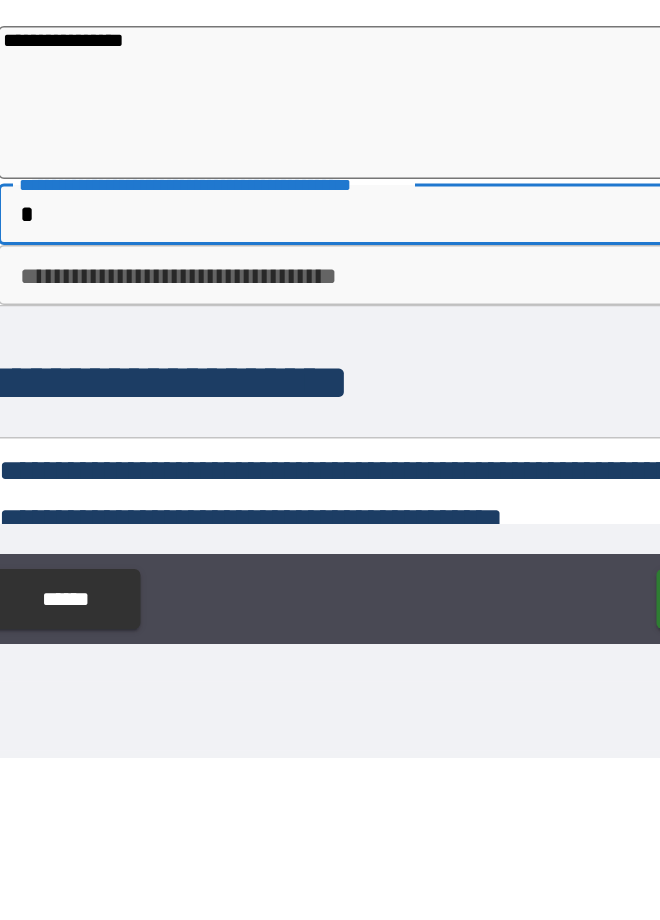 type on "*" 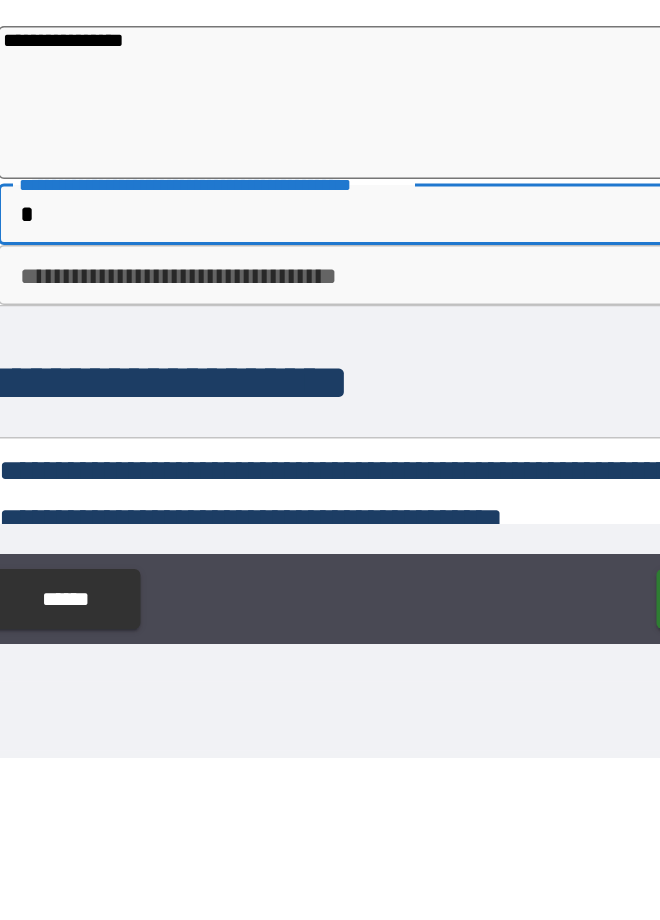 type on "**" 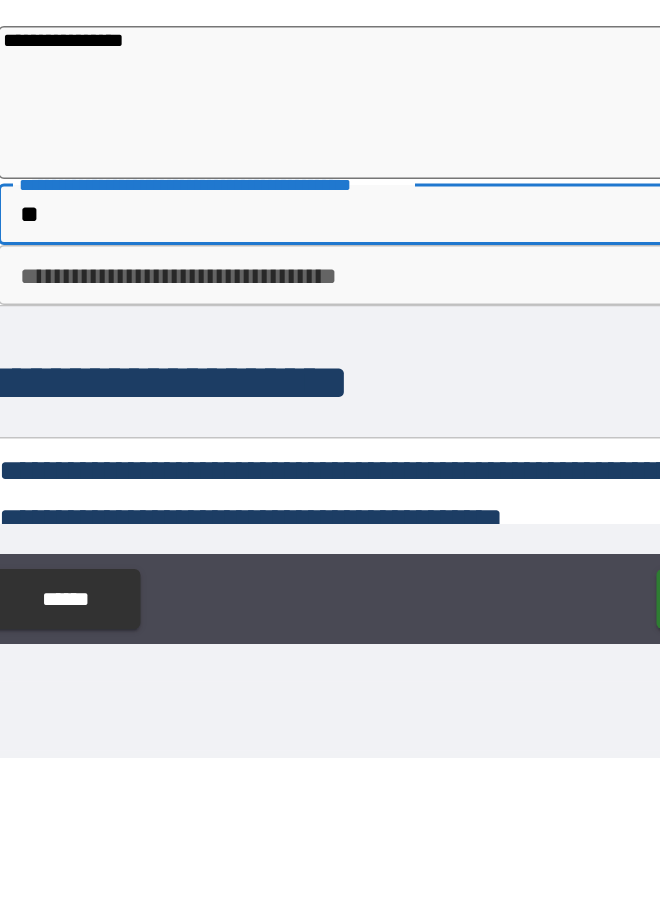 type on "*" 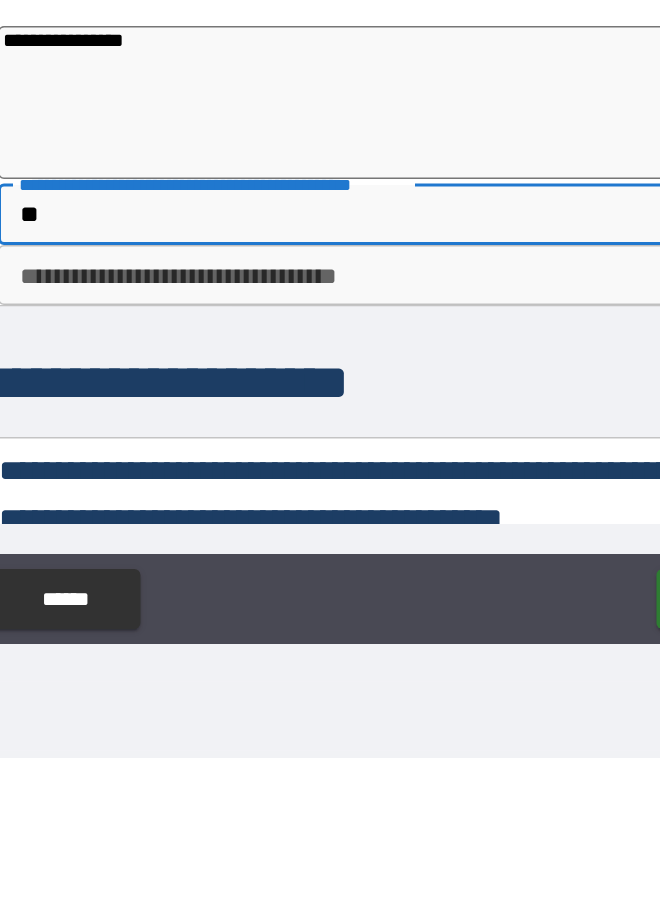 type on "***" 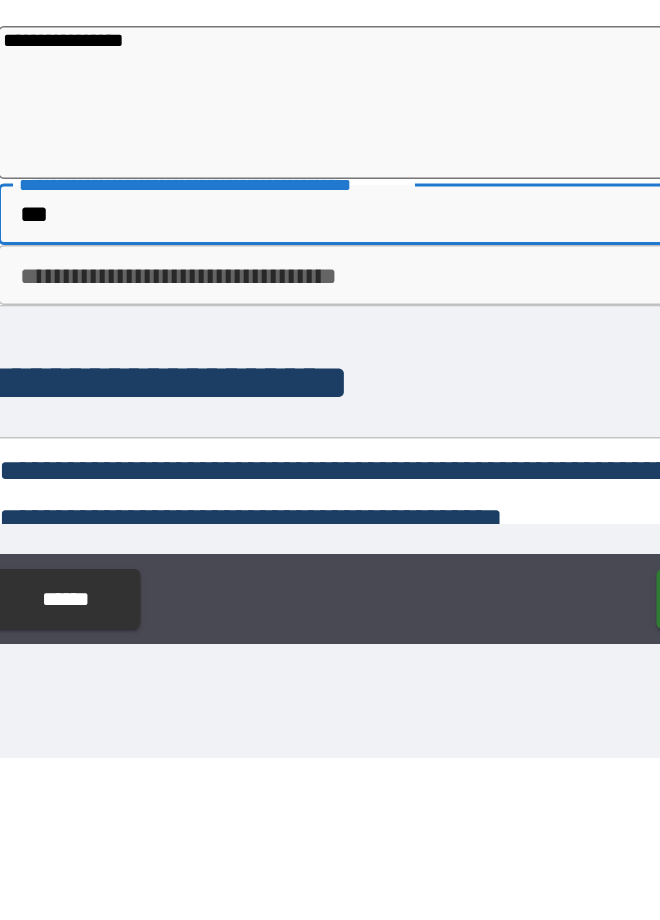 type on "*" 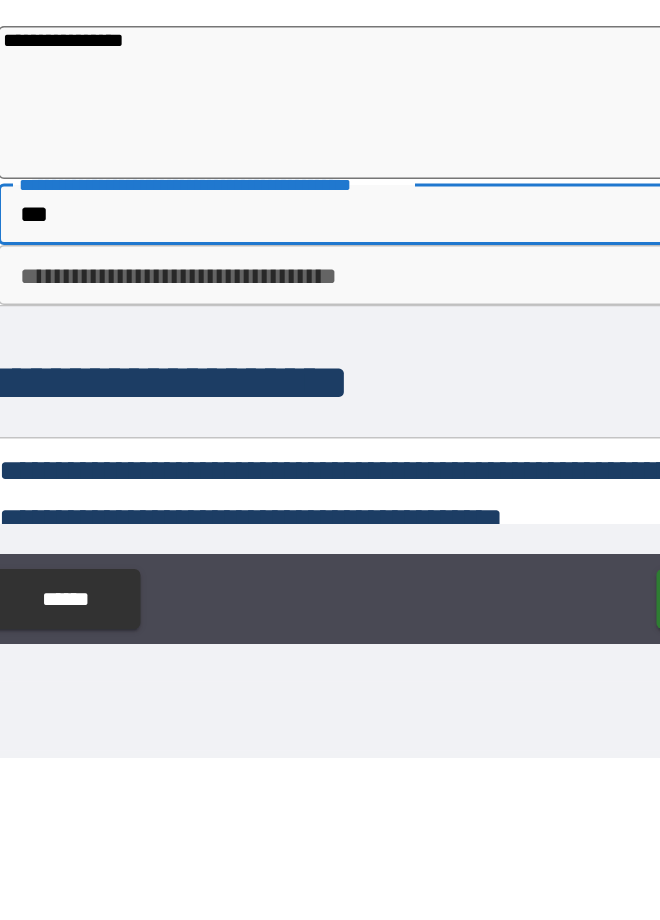type on "****" 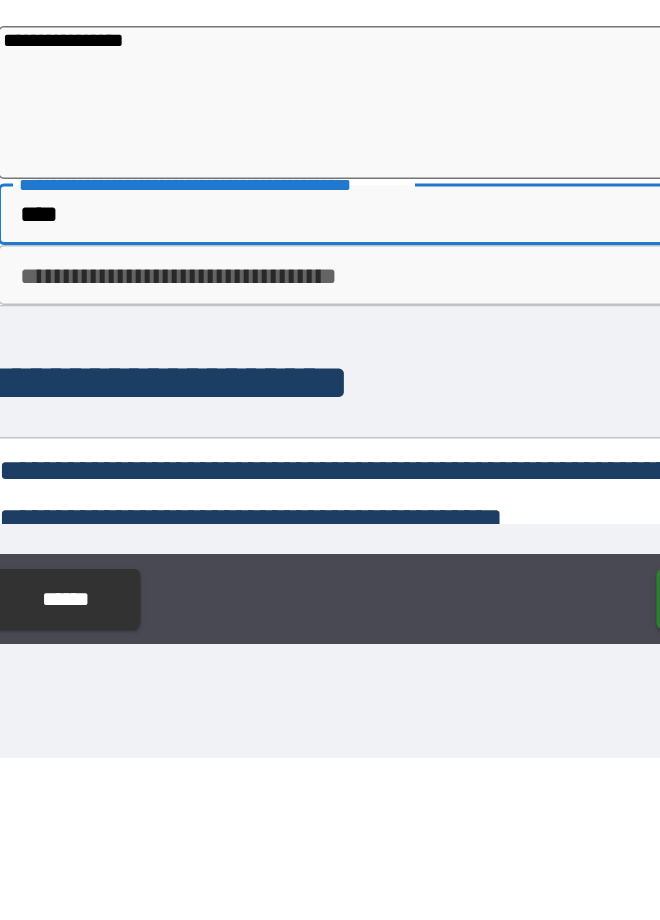 type on "*" 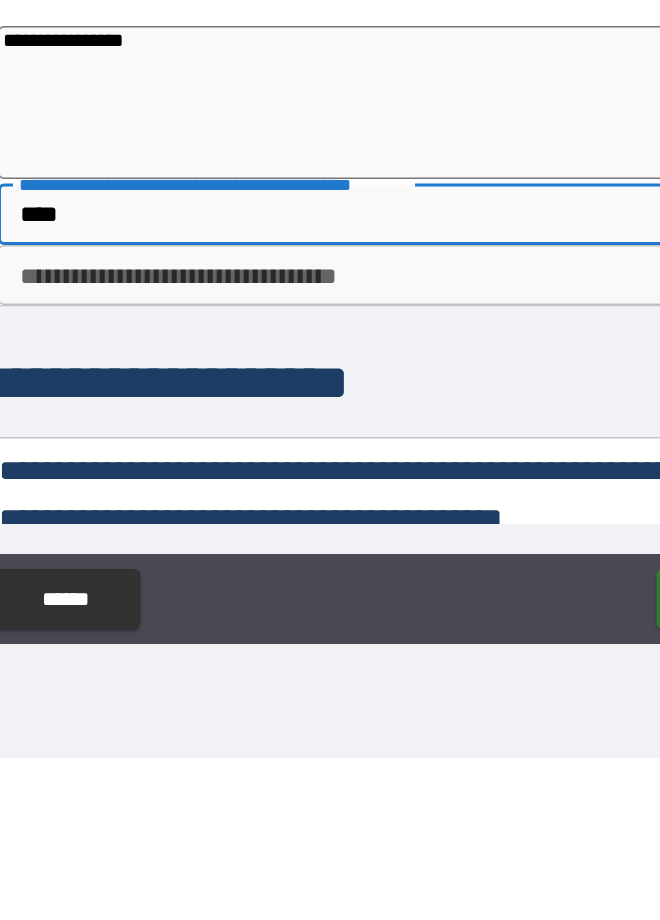 type on "*****" 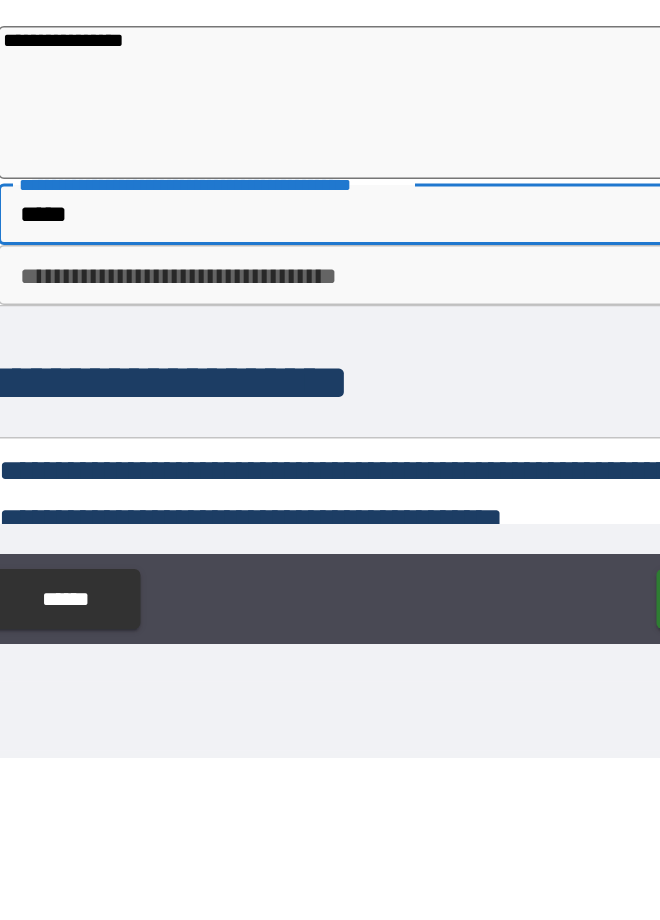 type on "*" 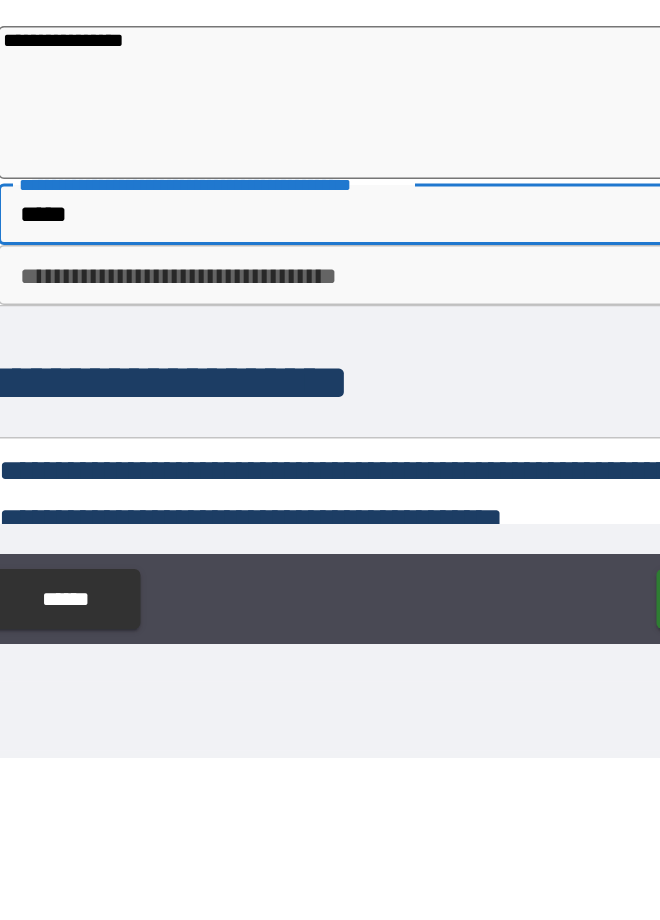 type on "******" 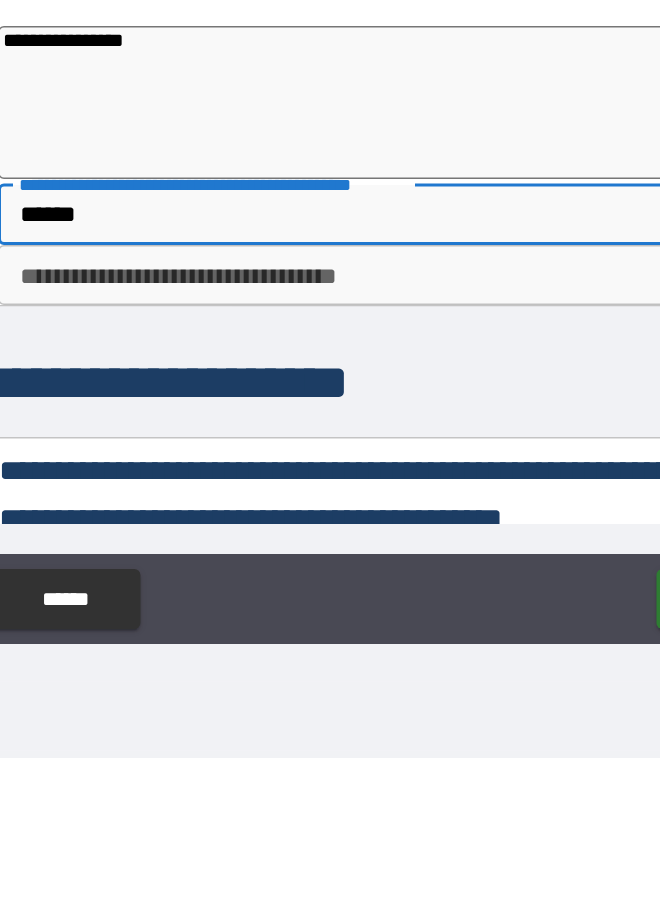 type on "*" 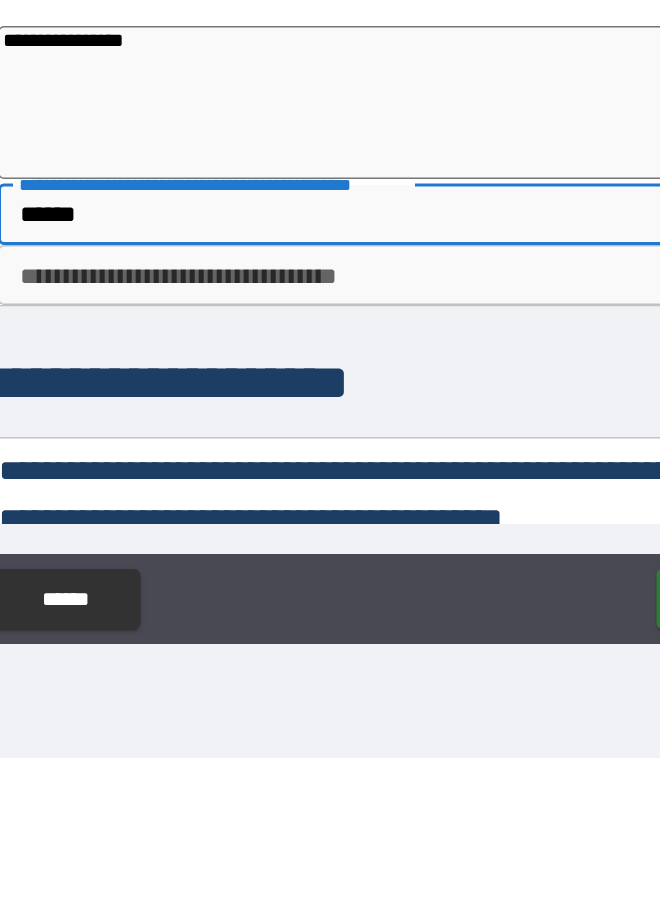 type on "*********" 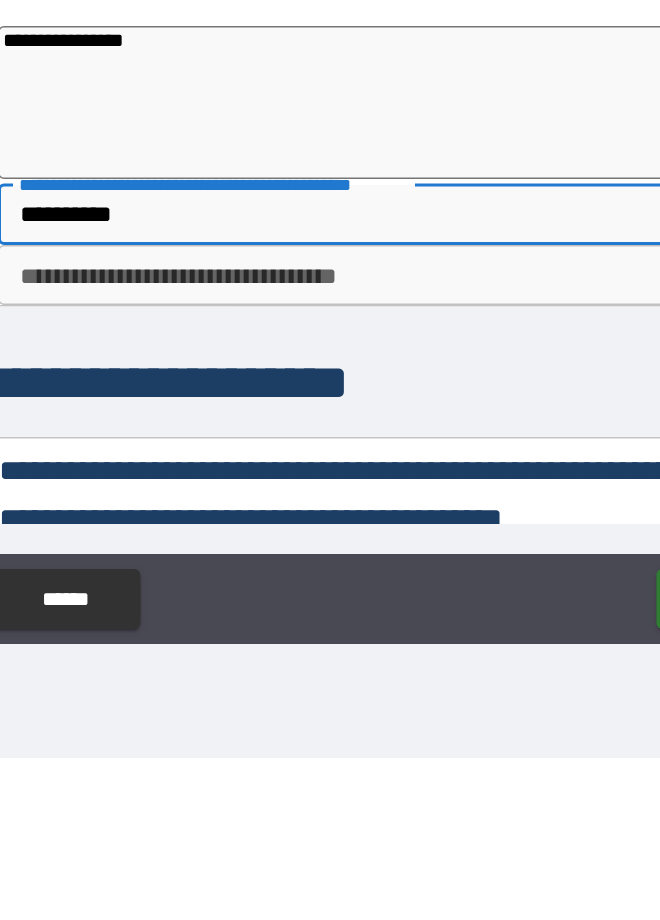 type on "*" 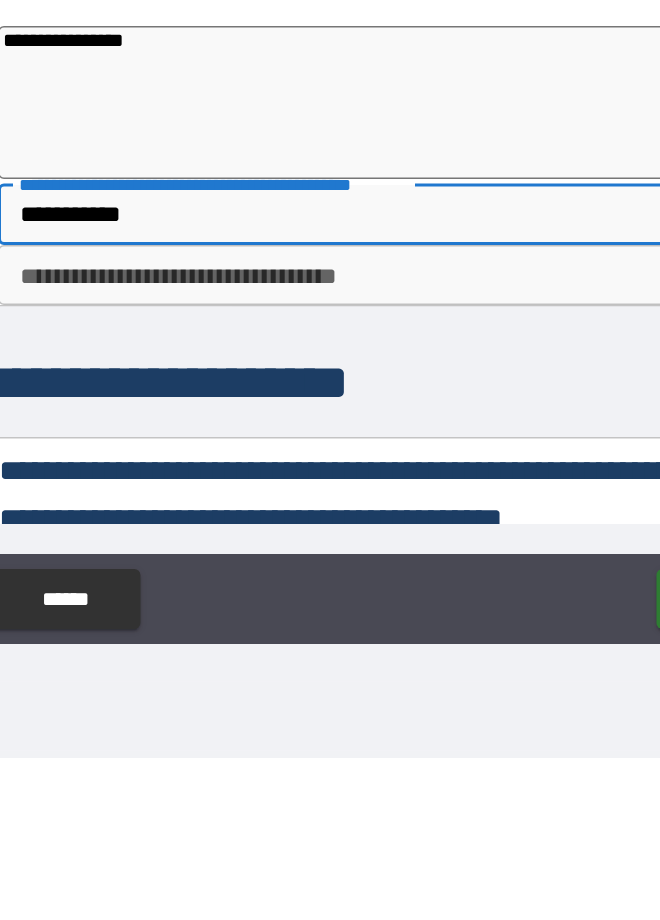 type on "*" 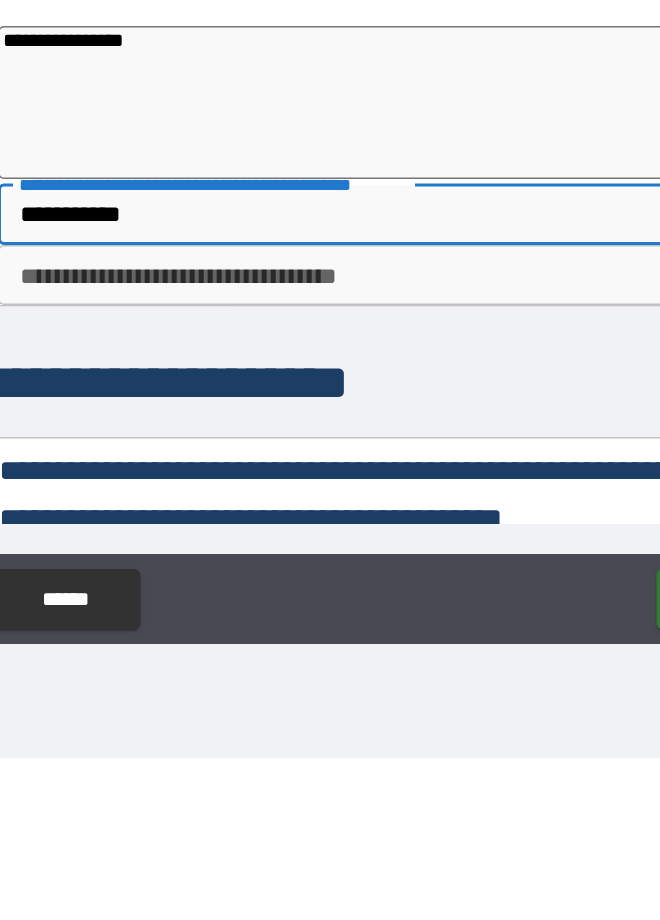 type on "**********" 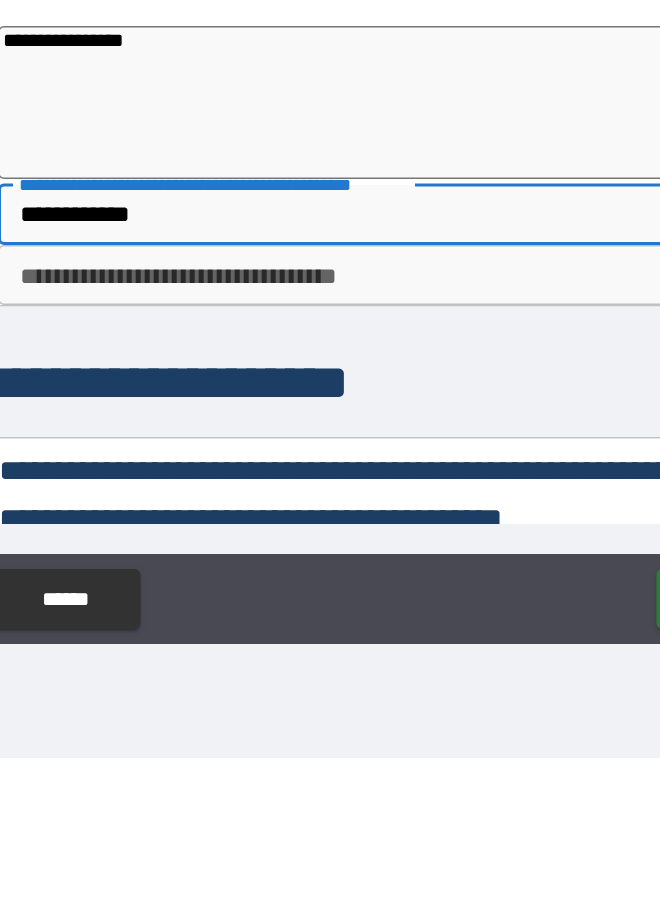 type on "*" 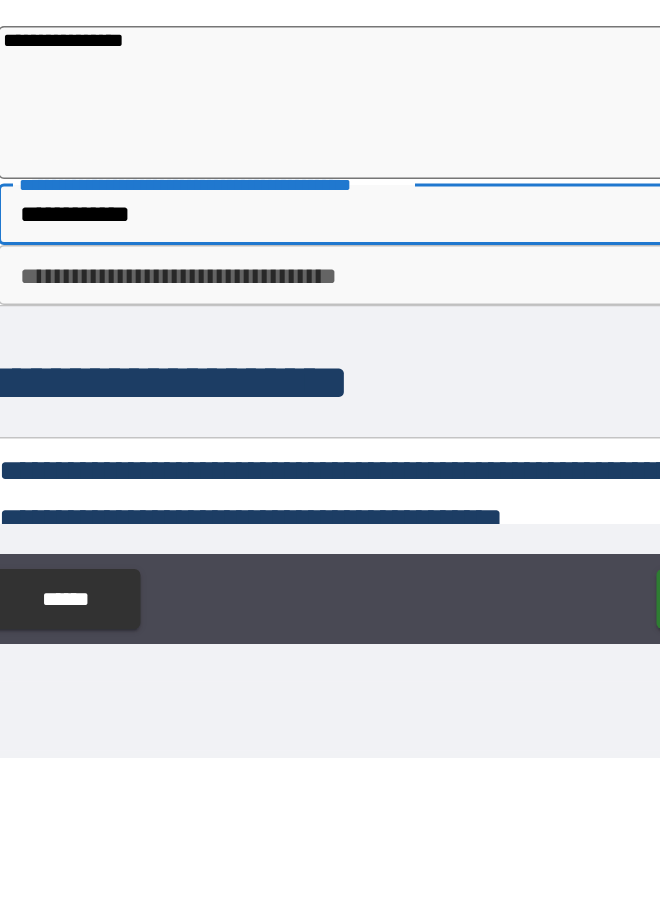 type on "**********" 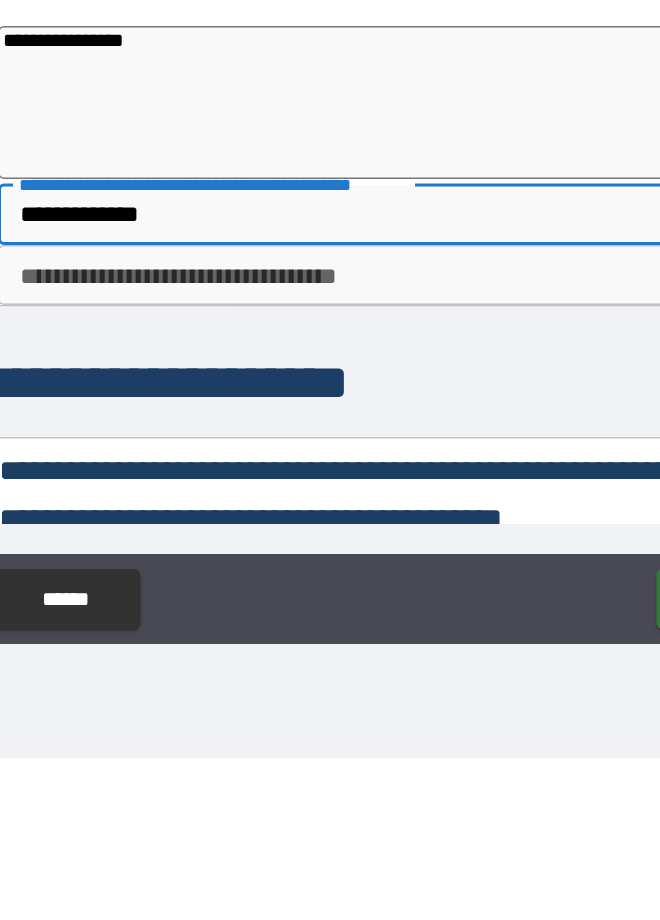 type on "*" 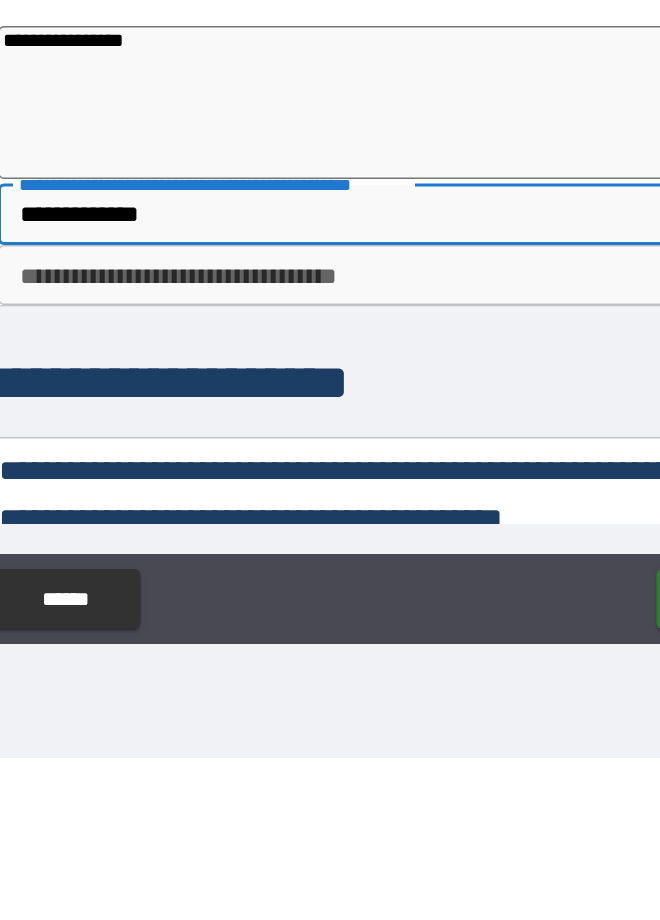 type on "**********" 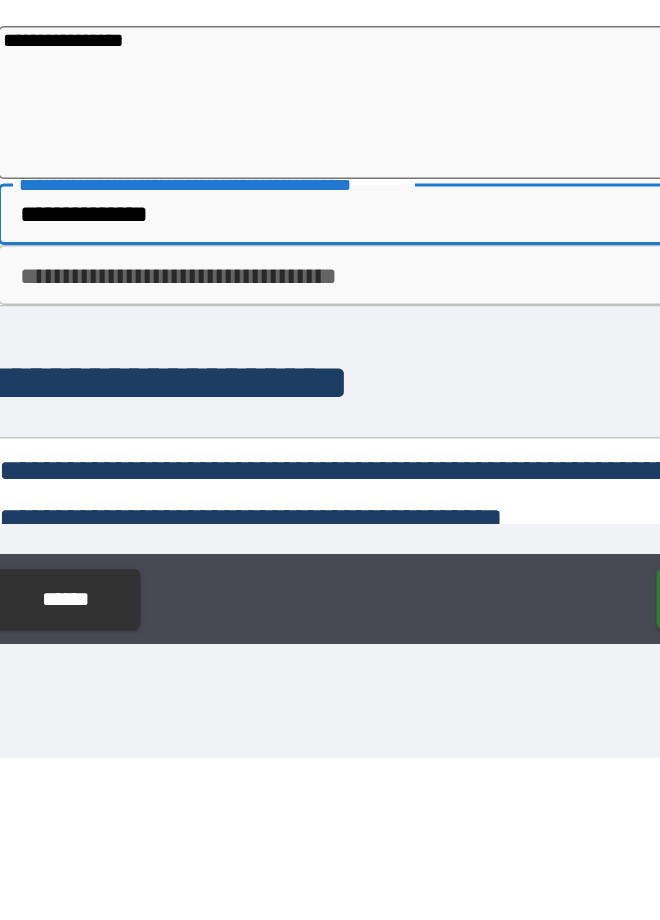 type on "*" 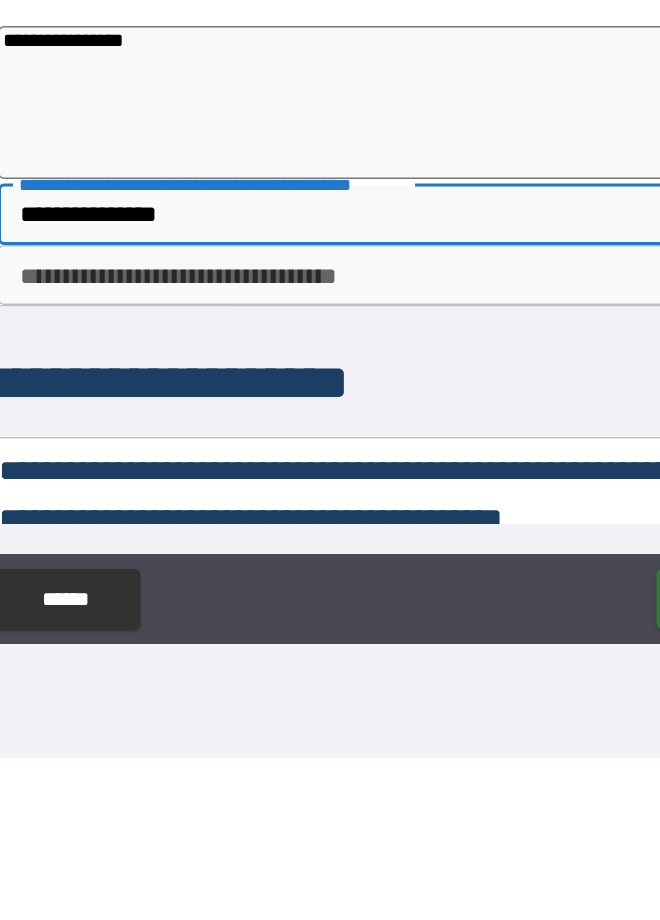 type on "*" 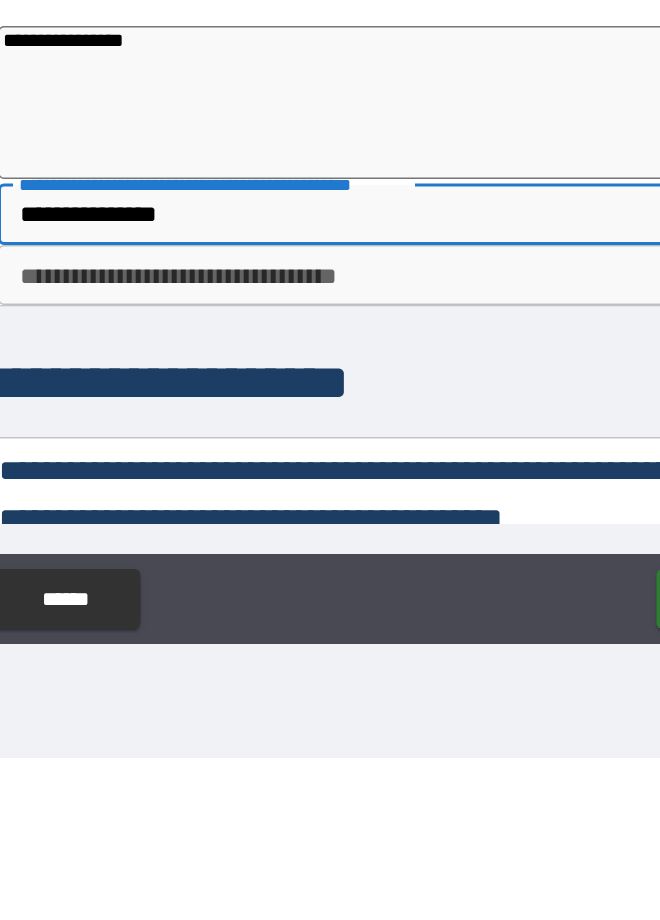 type on "**********" 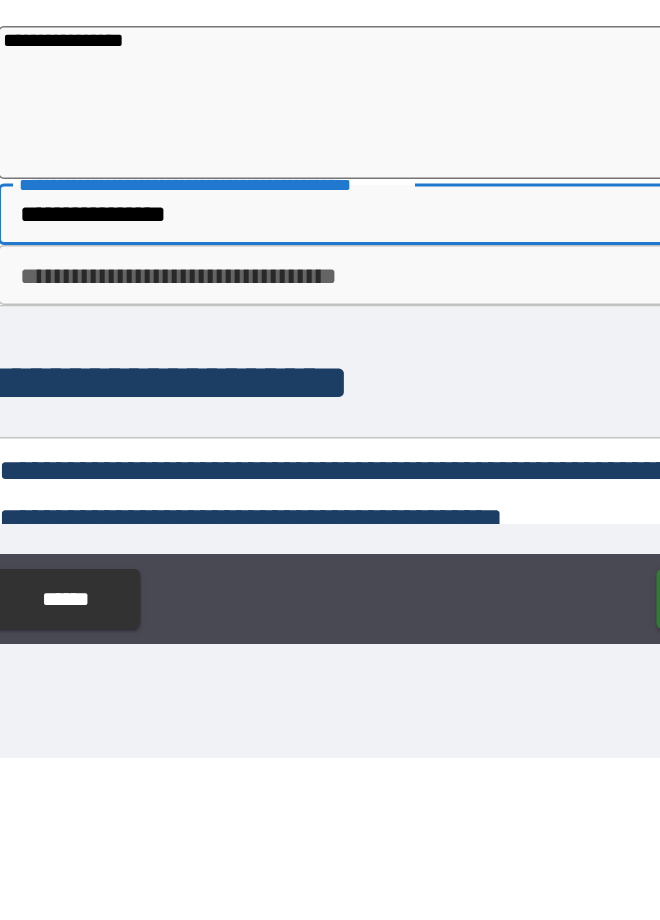 type on "*" 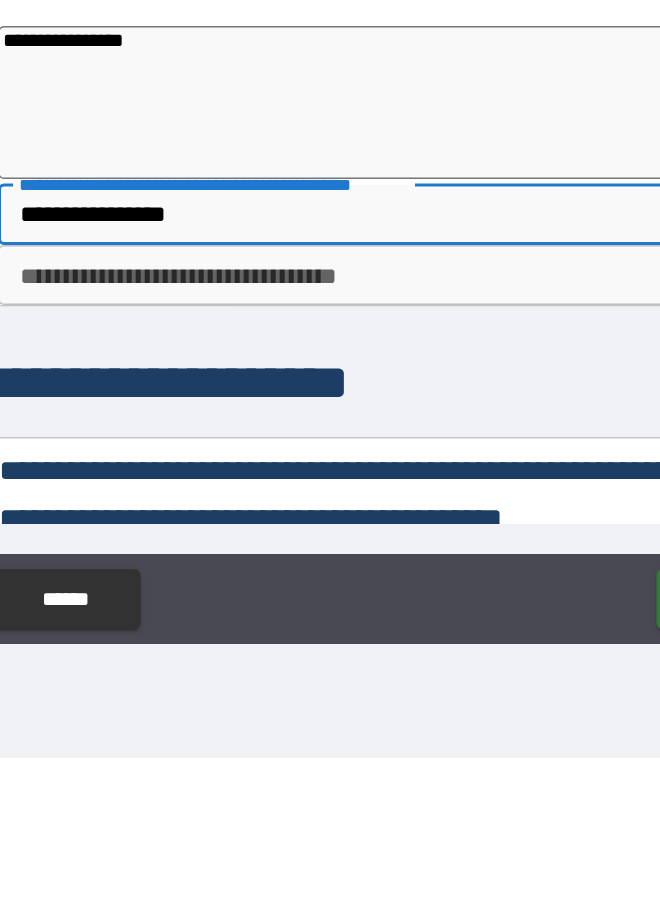 type on "**********" 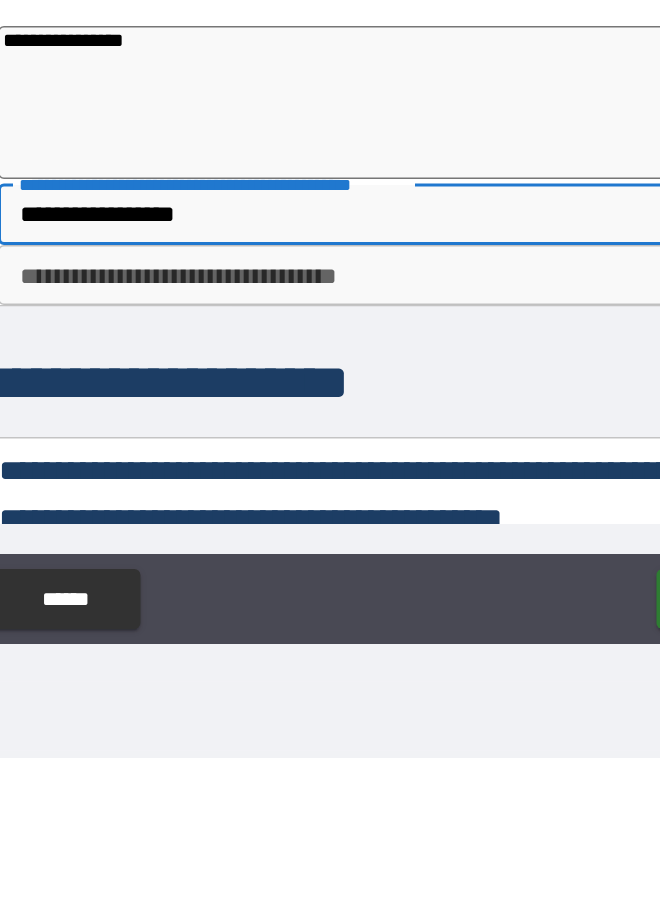 type on "*" 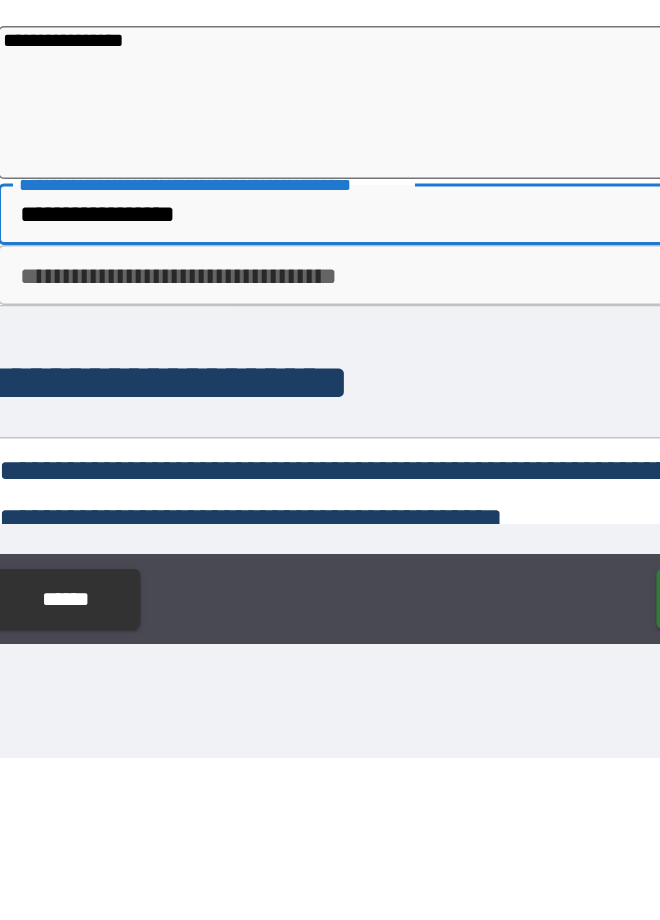 type on "**********" 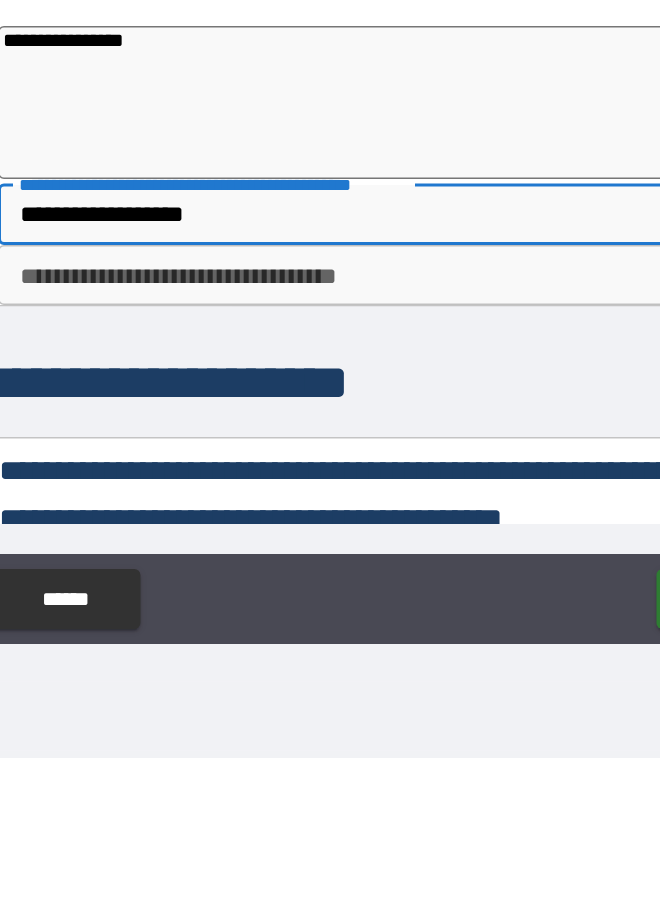 type on "*" 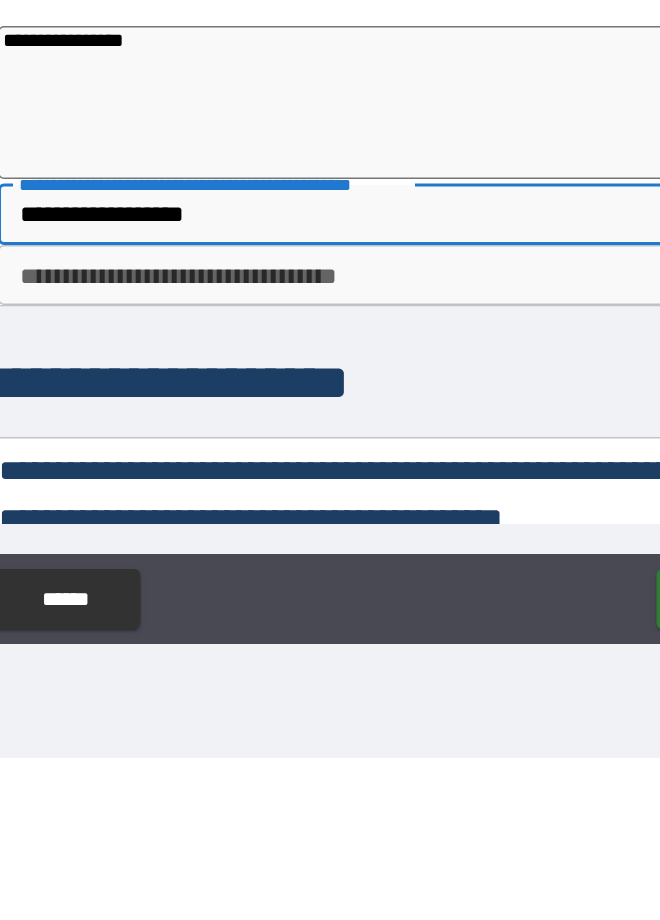 type on "**********" 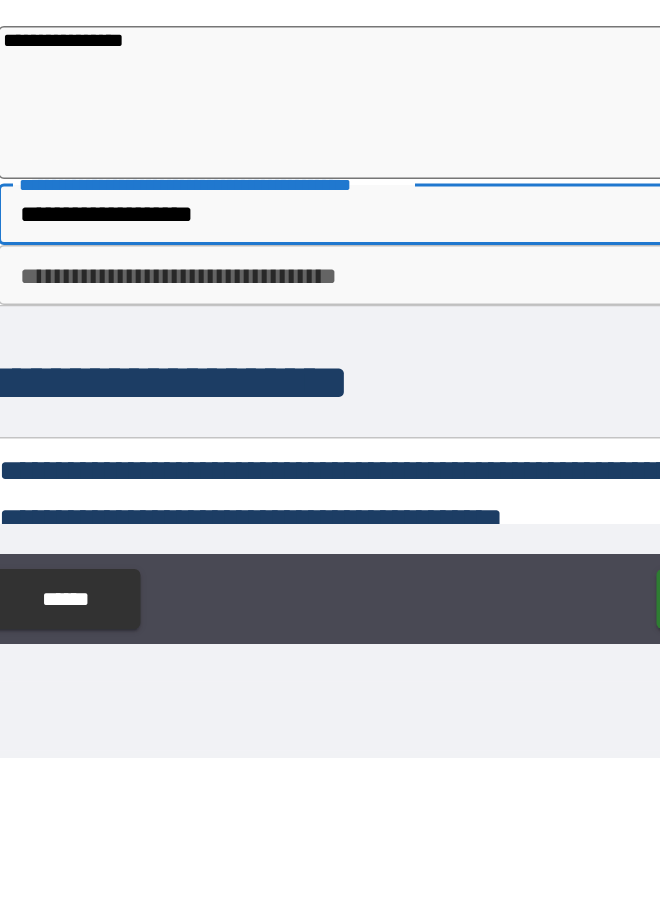 type on "*" 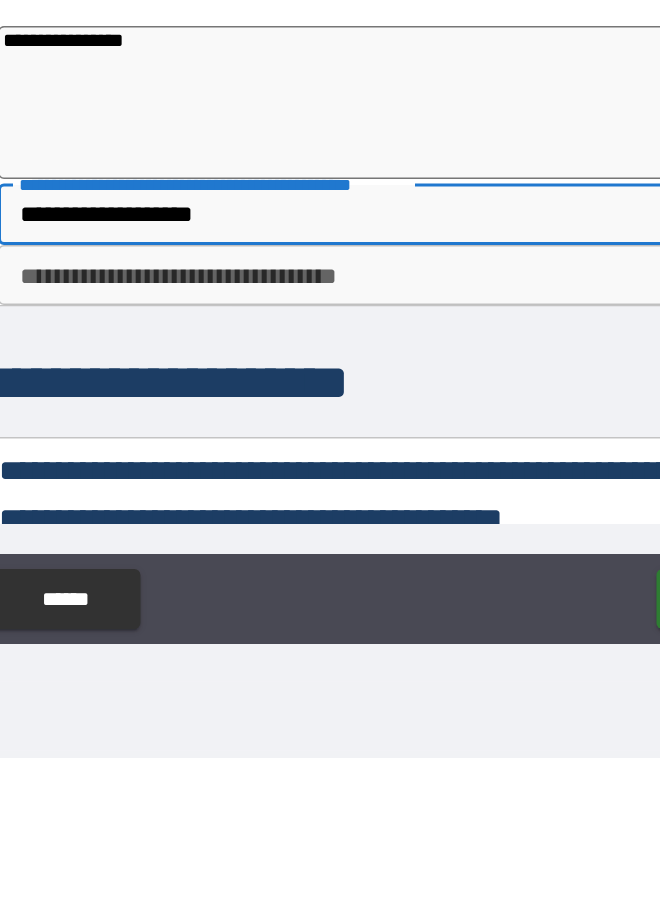 type on "**********" 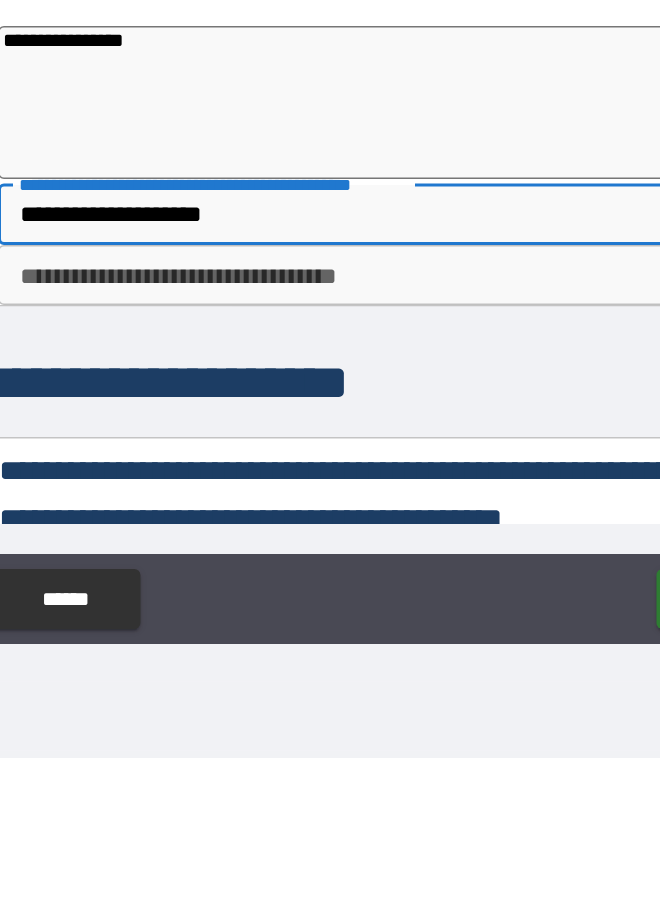type on "*" 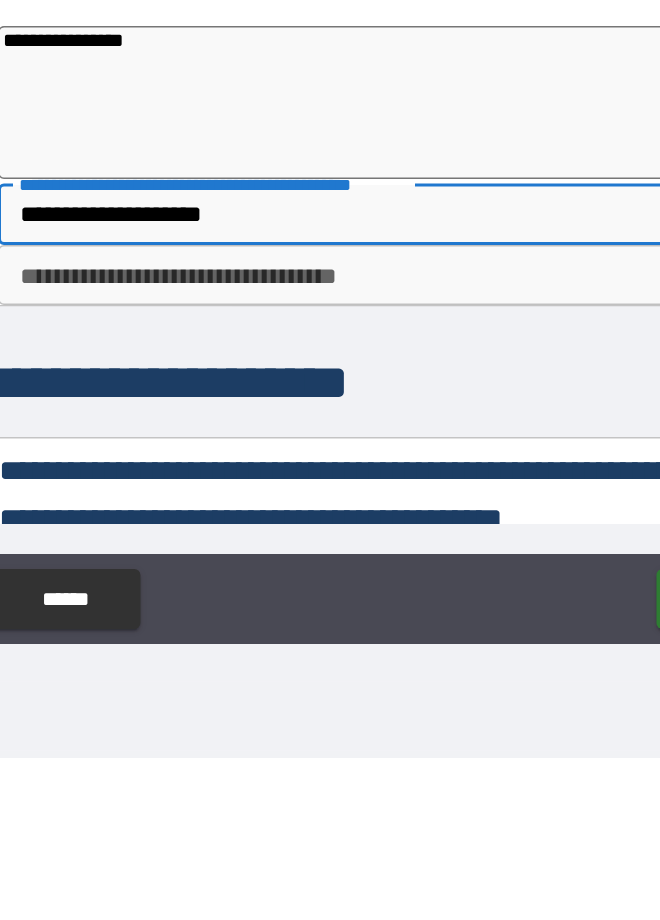 type on "**********" 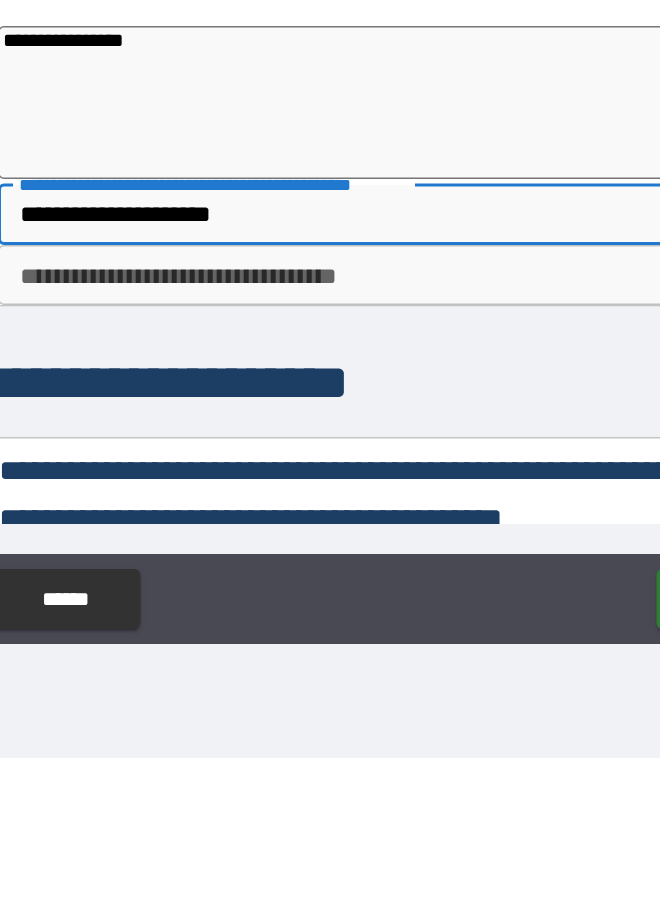 type on "*" 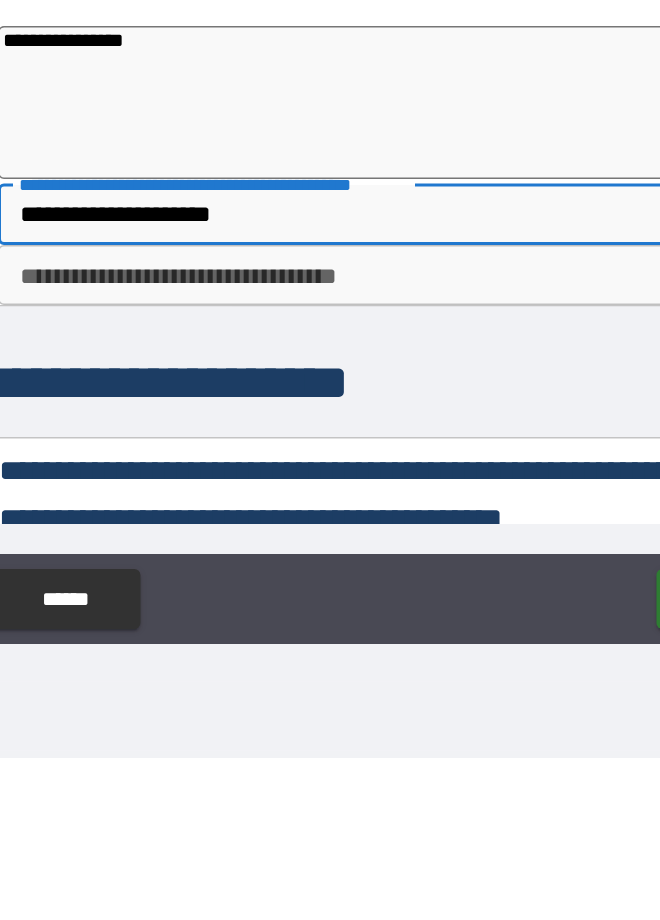 type on "**********" 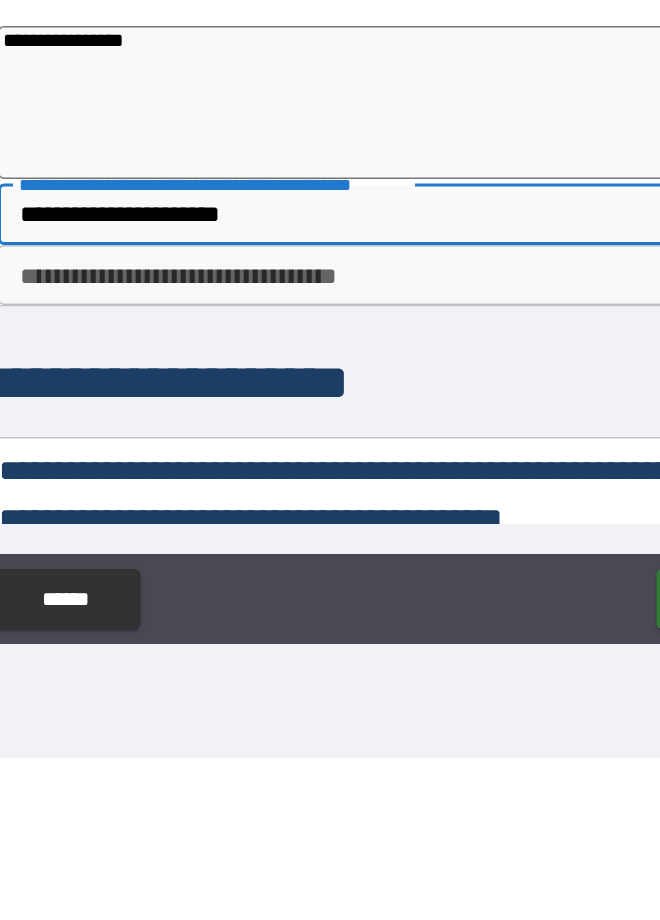 type on "*" 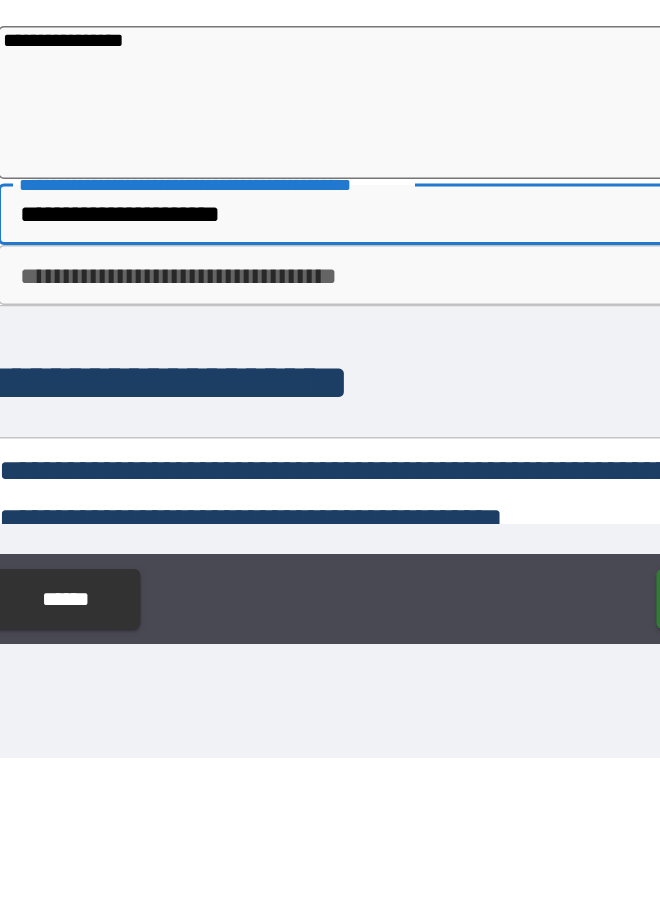 type on "**********" 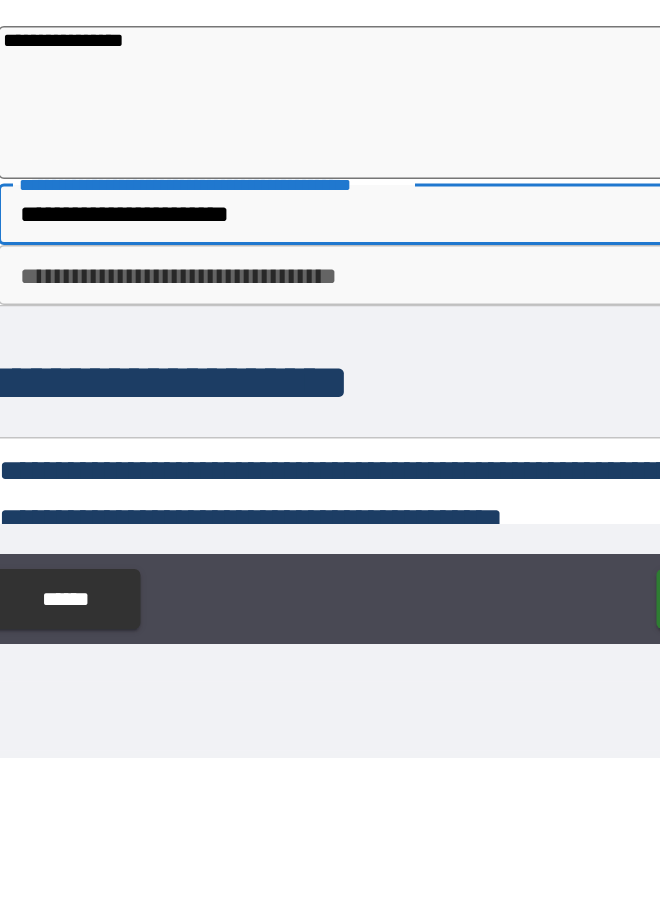 type on "*" 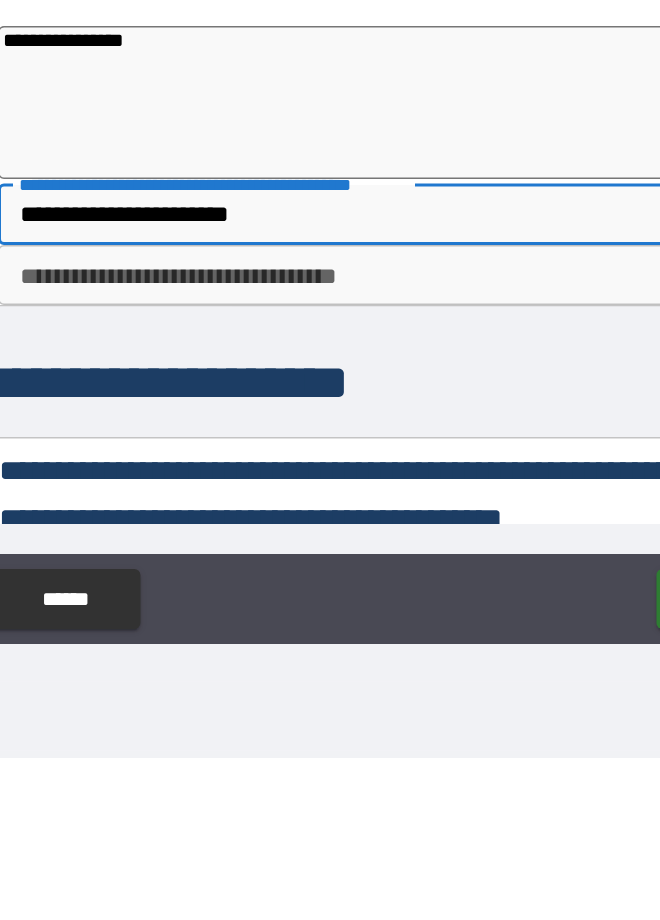 type on "**********" 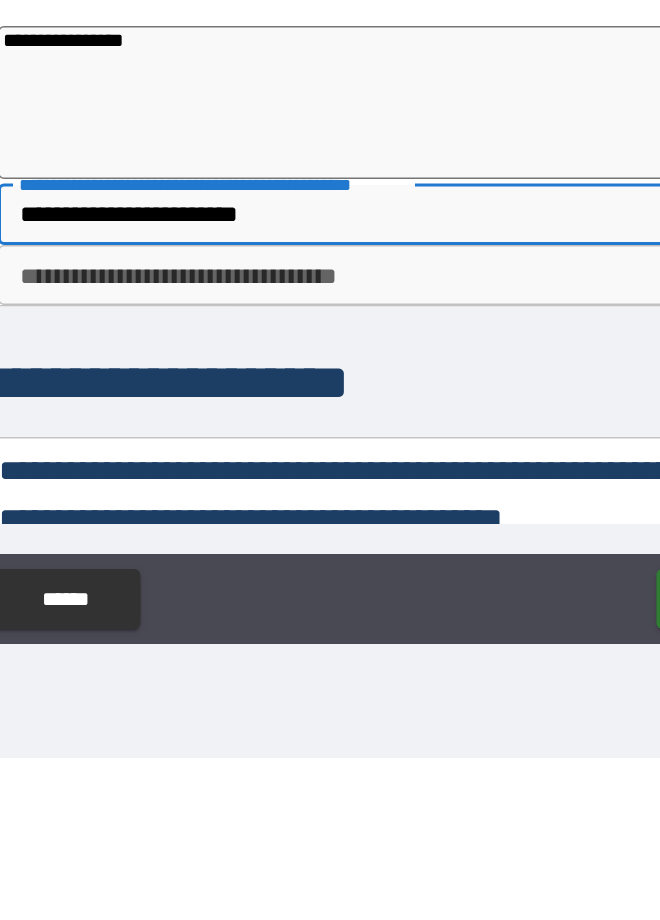 type on "*" 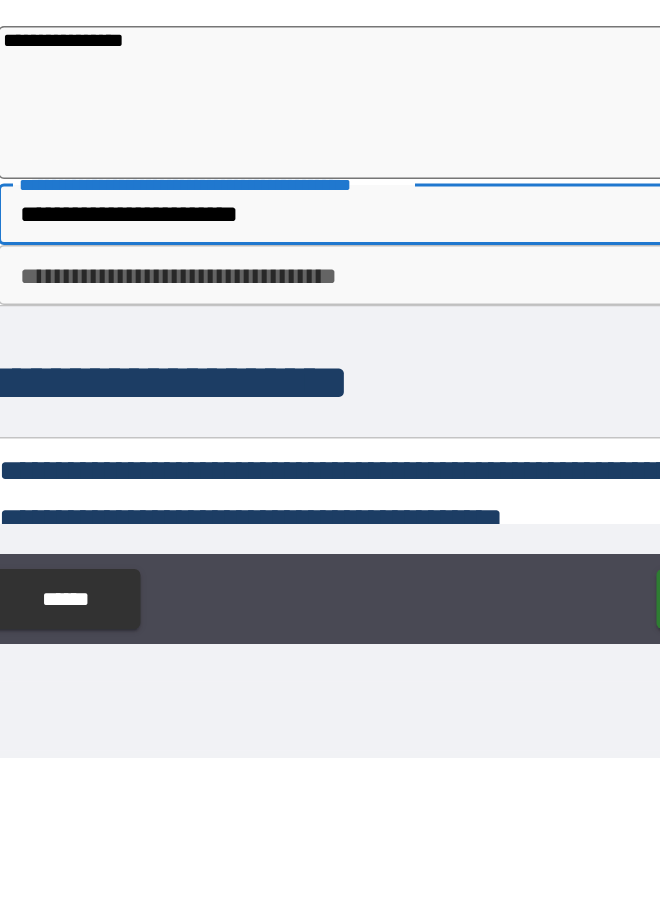 type on "**********" 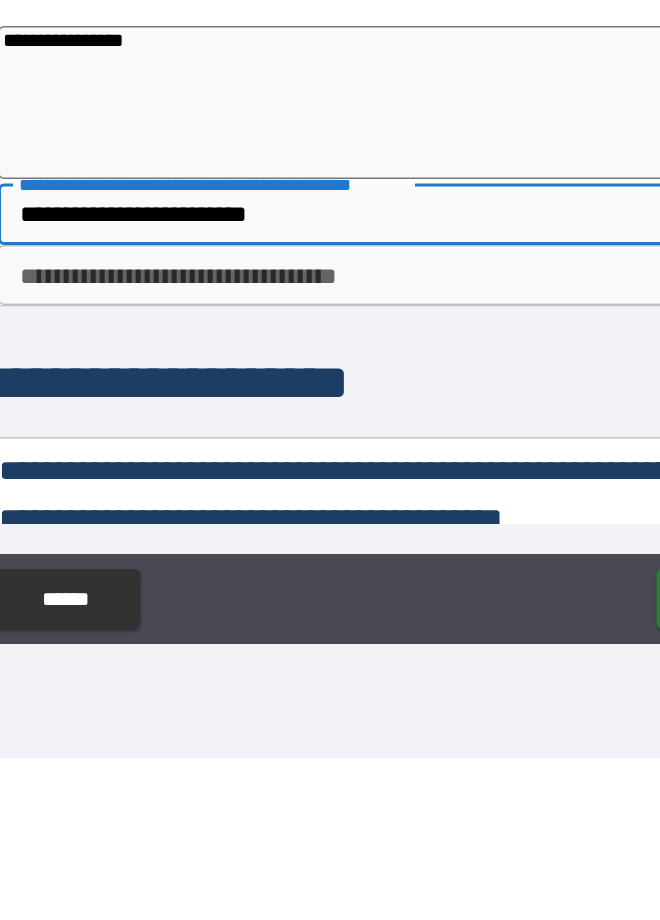 type on "*" 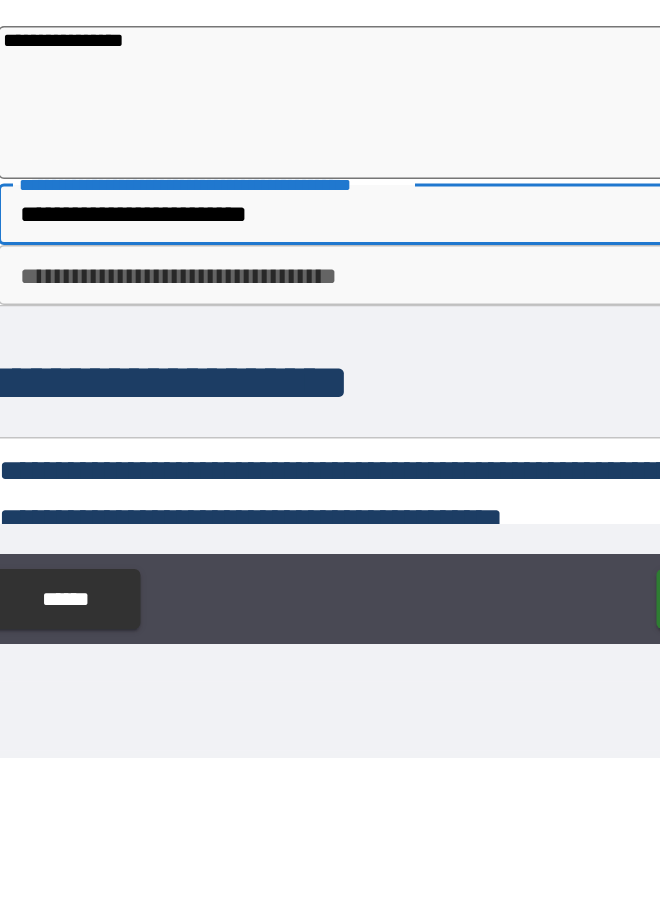 type on "**********" 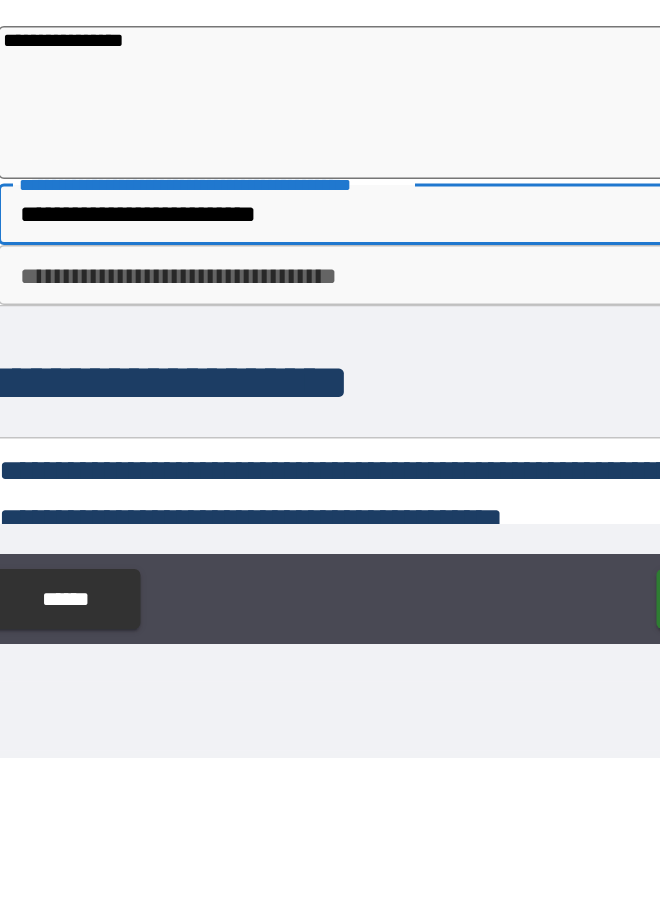 type on "*" 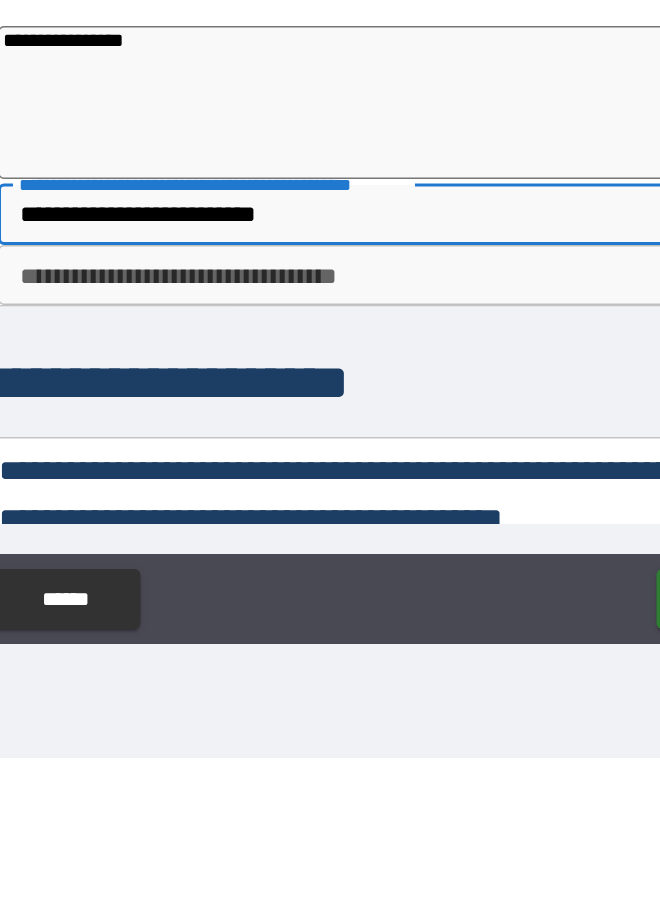 type on "**********" 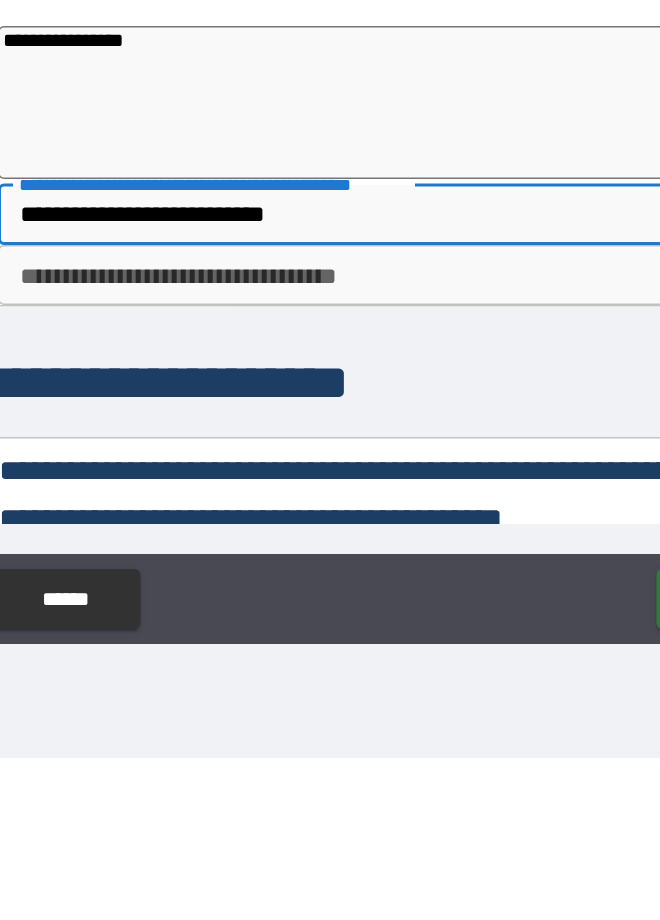 type on "*" 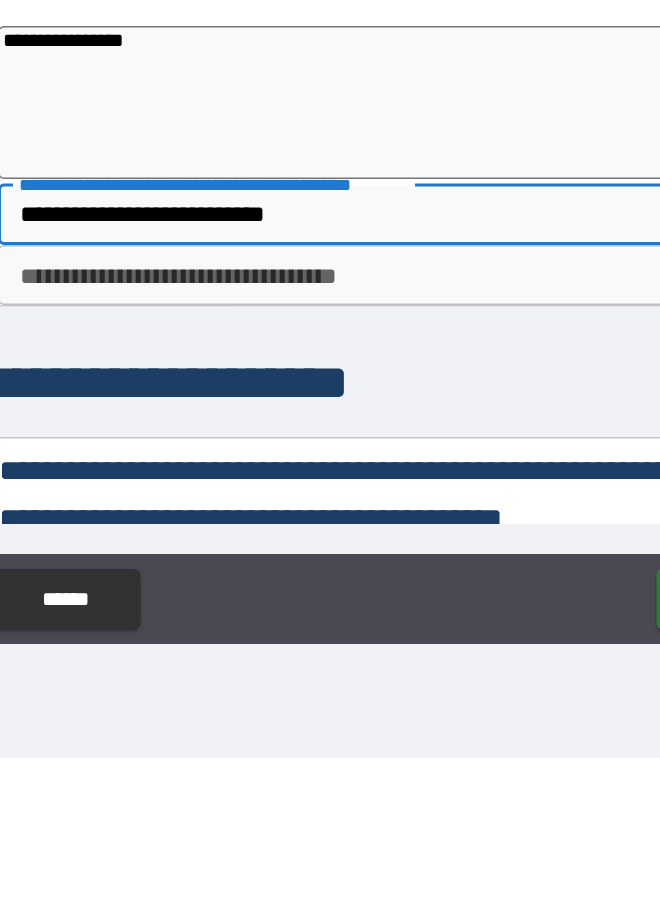 type on "**********" 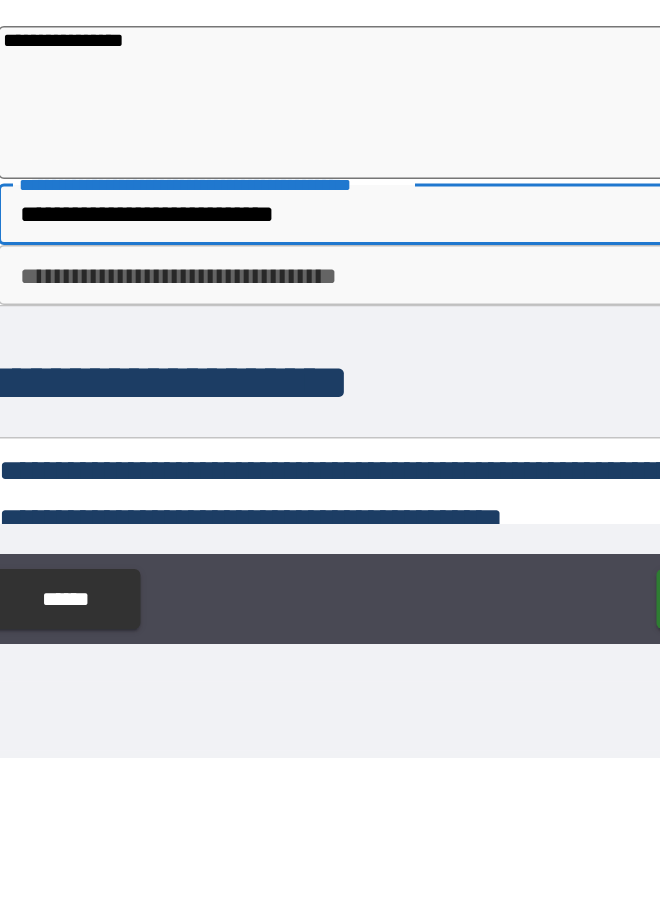 type on "*" 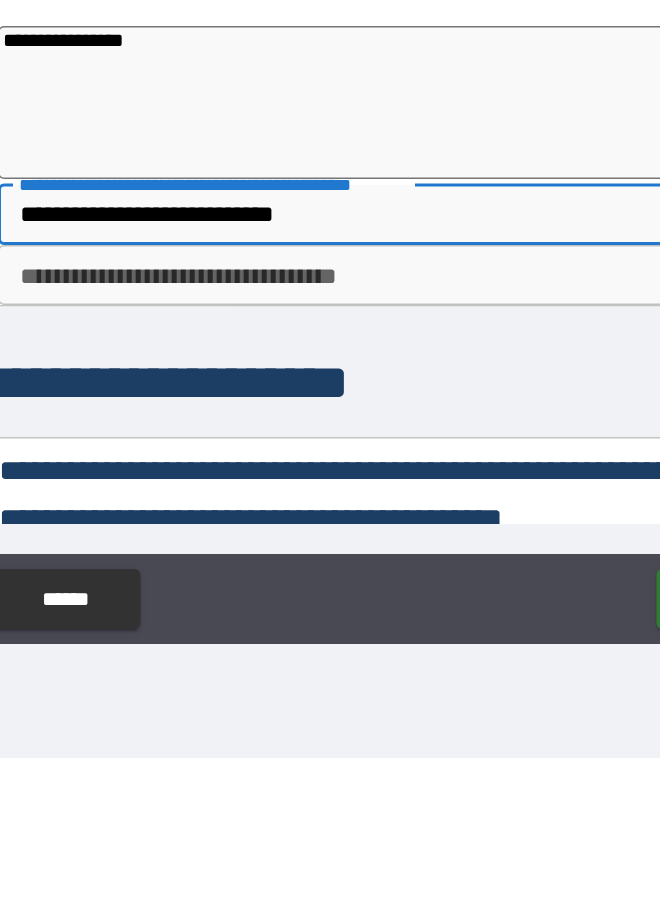 type on "**********" 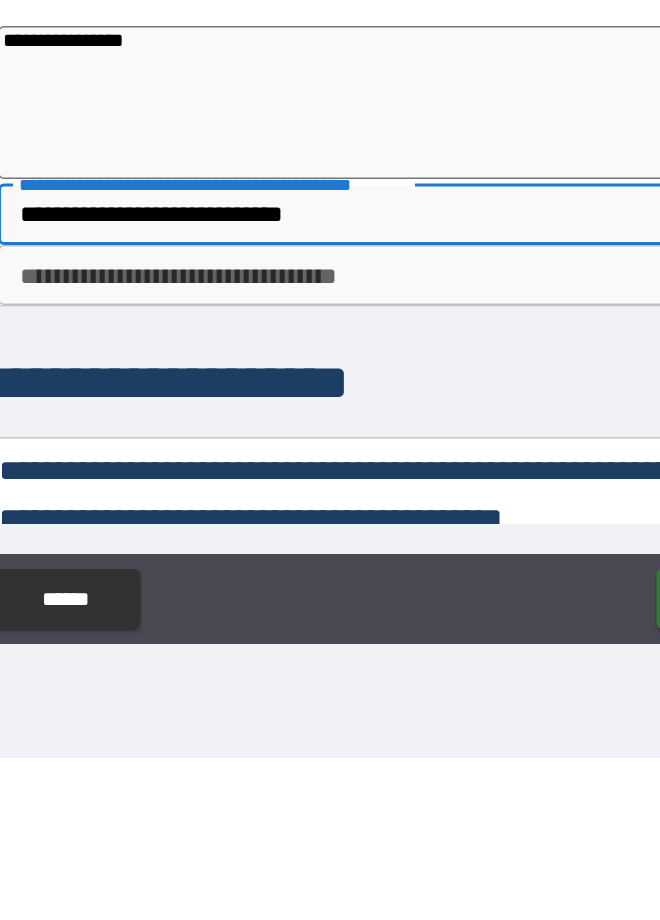 type on "*" 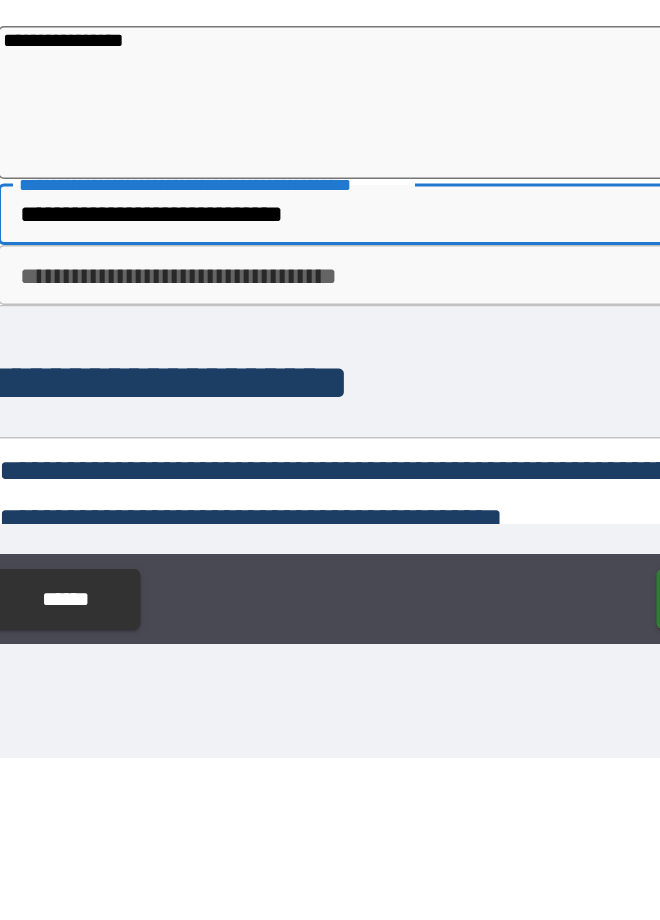 type on "**********" 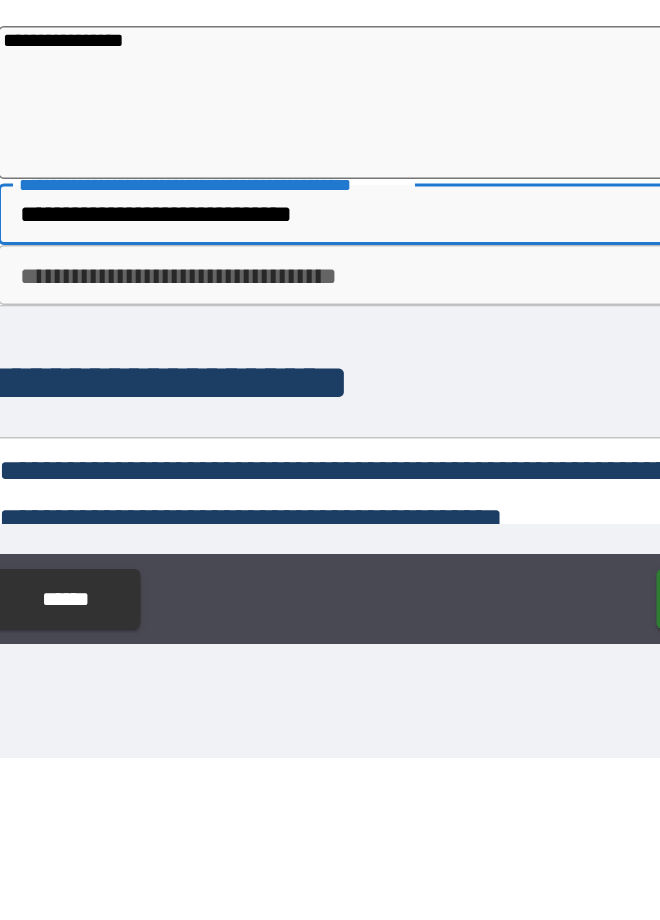 type on "*" 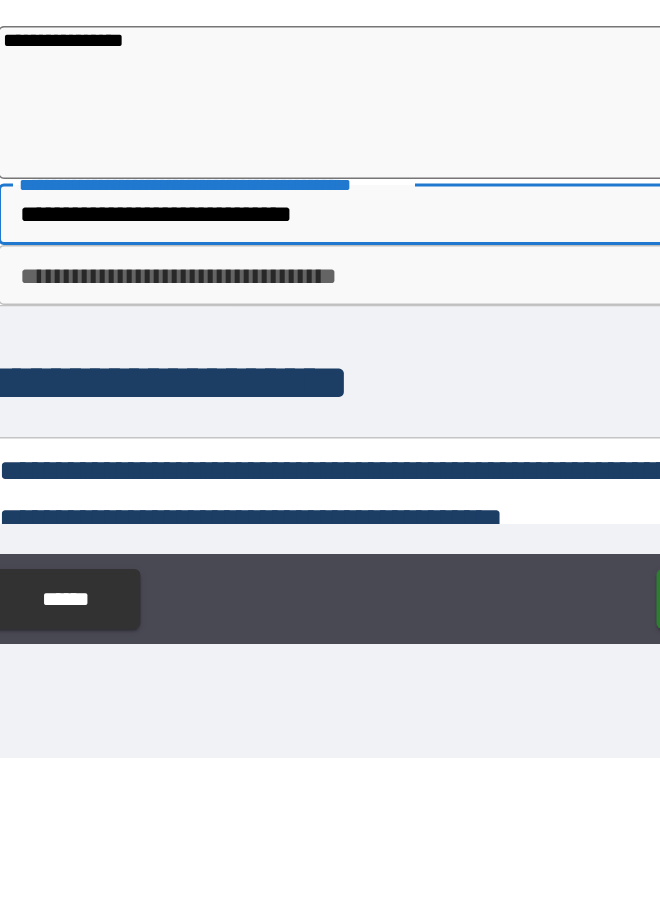 type on "**********" 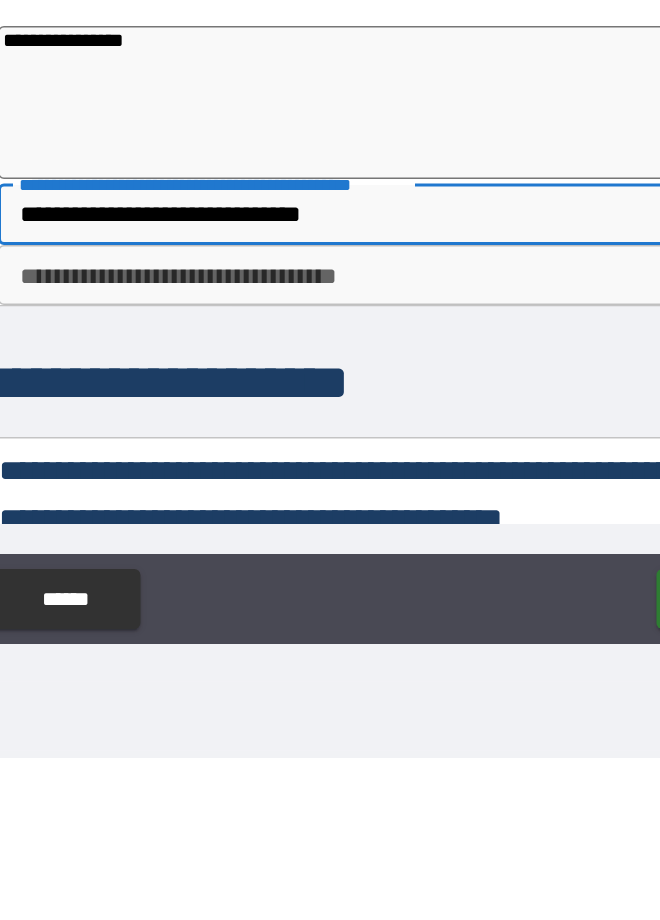 type on "*" 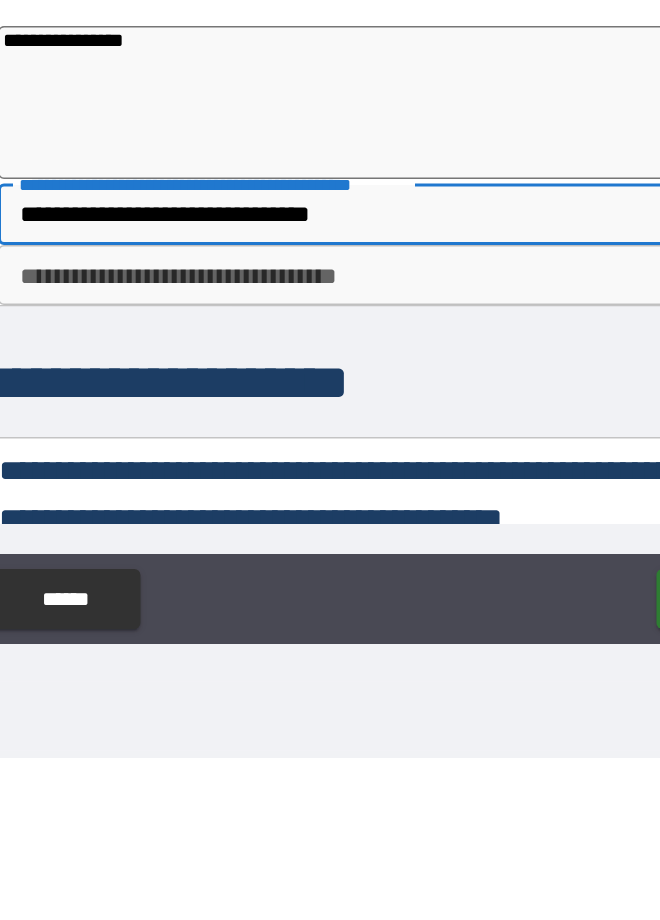 type on "**********" 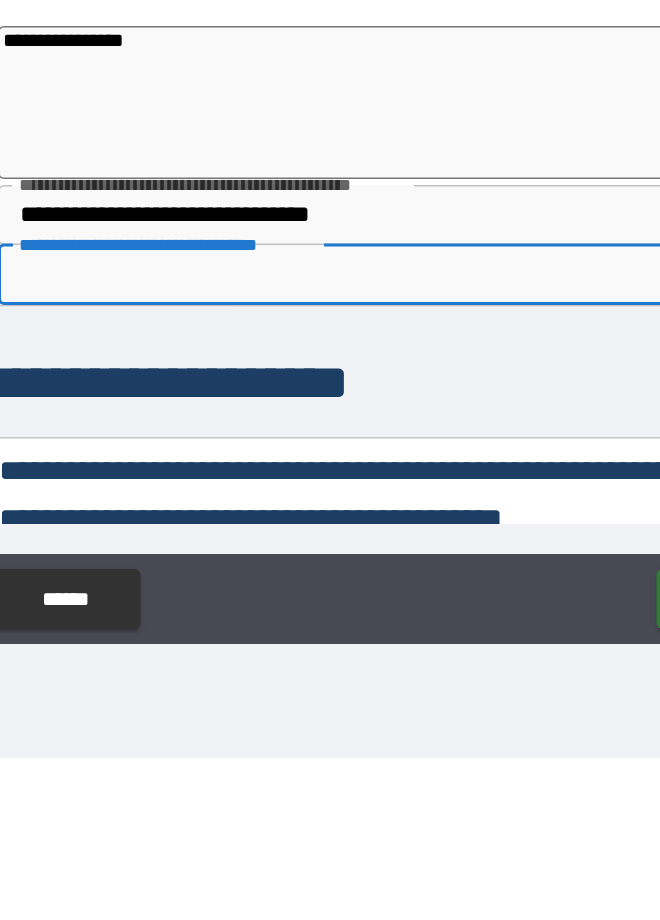 type on "*" 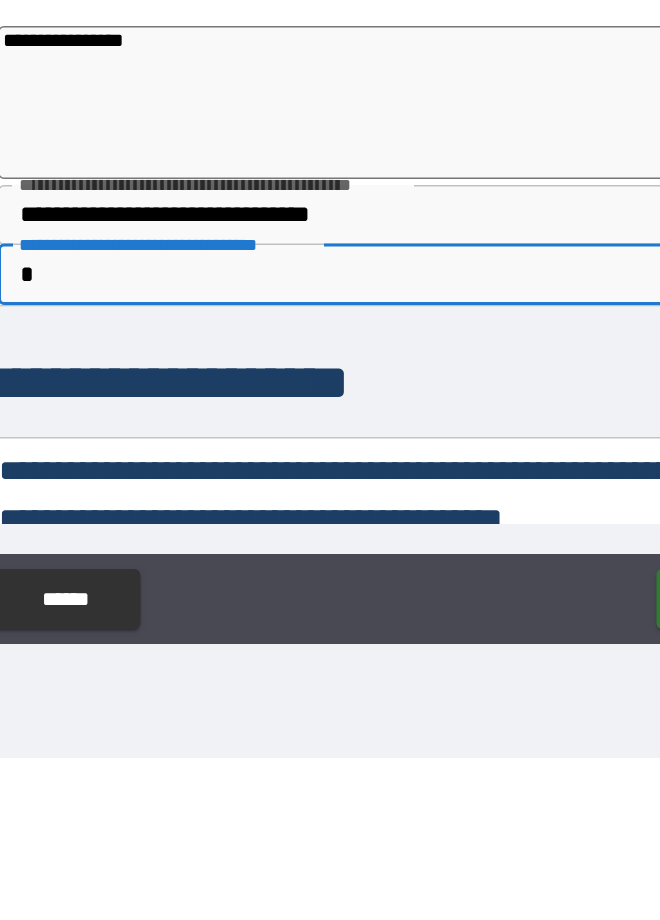 type on "*" 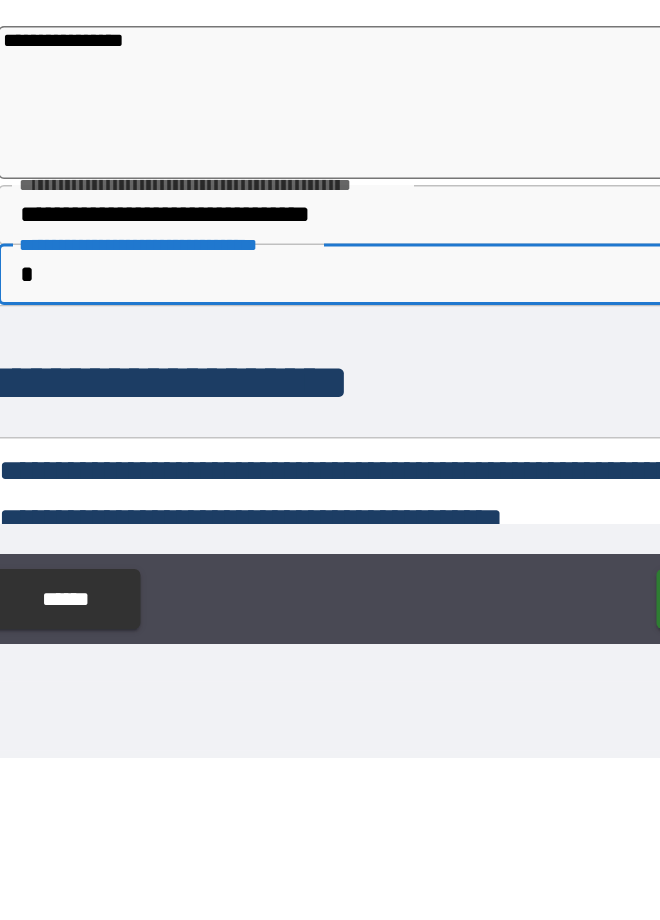 type on "**" 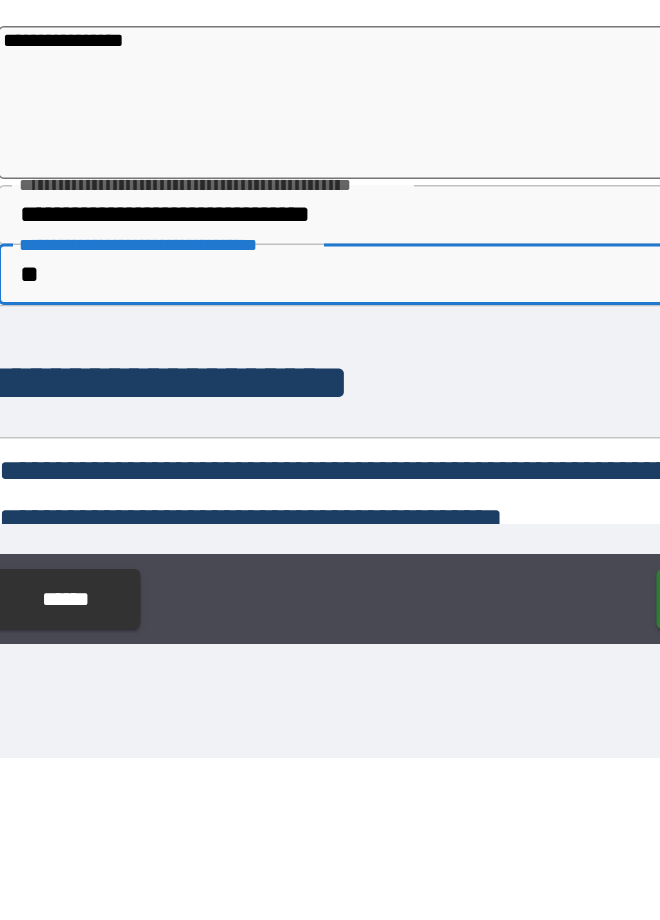 type on "*" 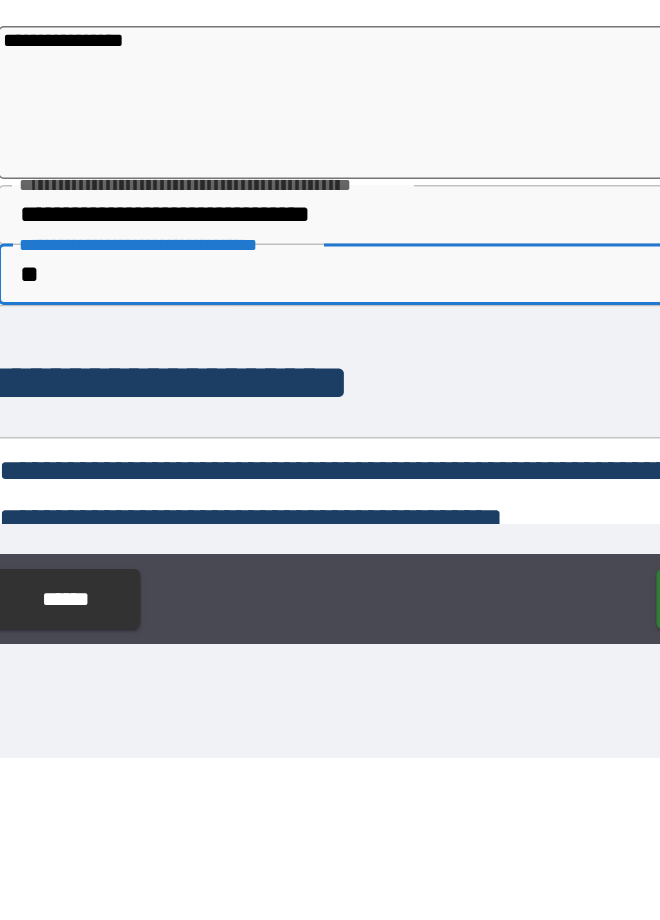 type on "***" 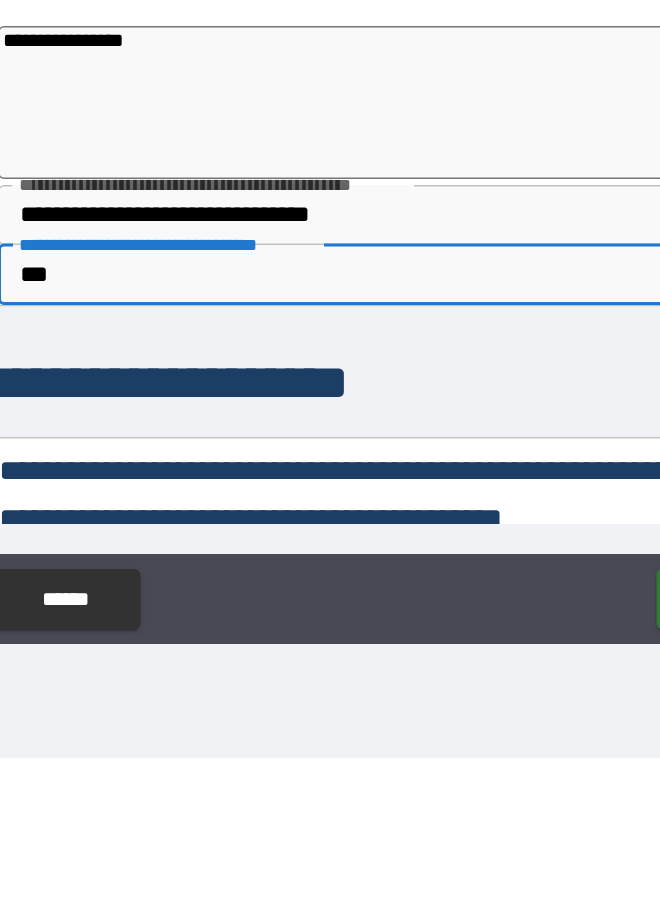 type on "*" 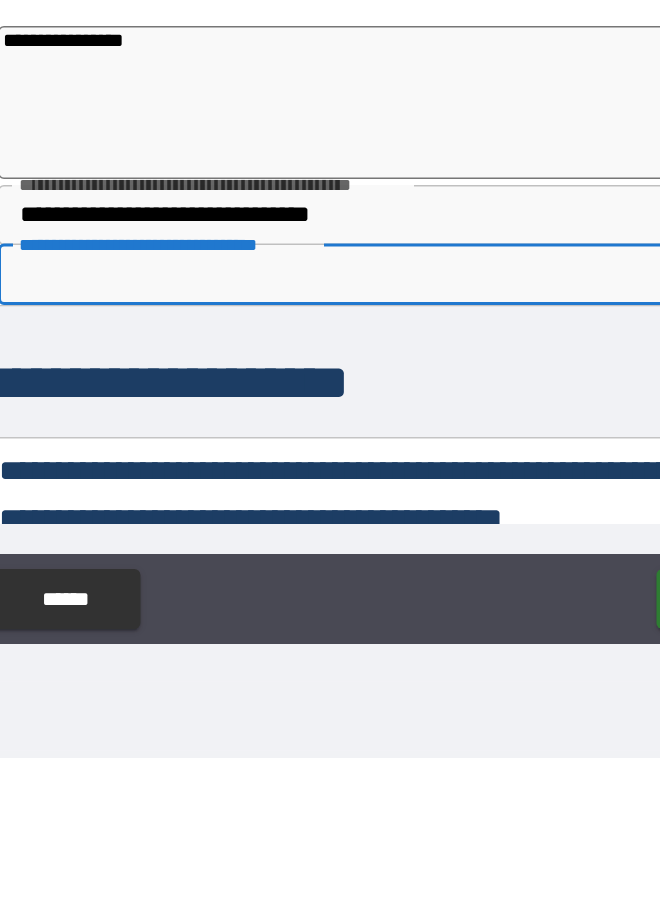 type on "****" 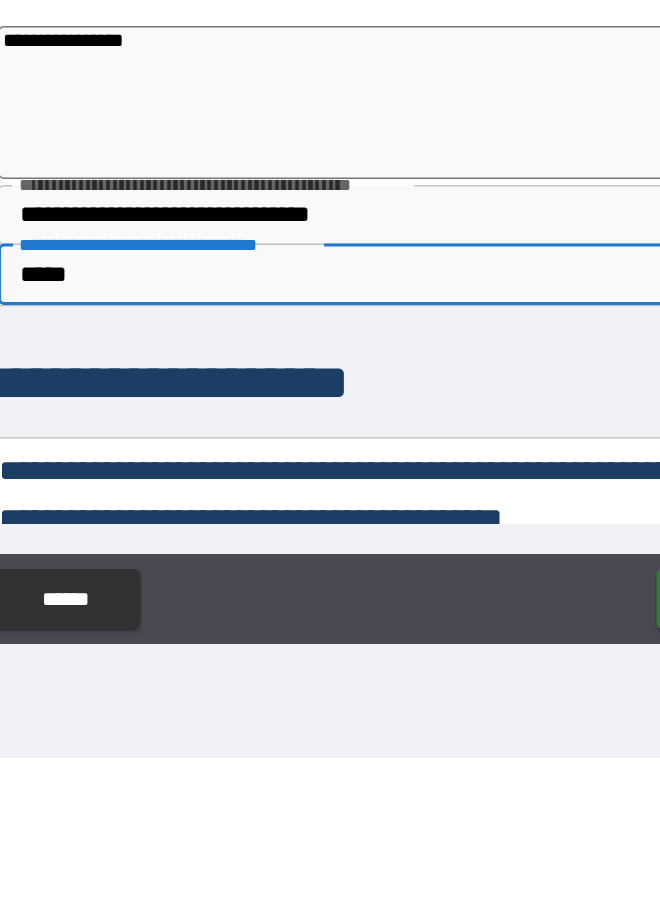 type on "*" 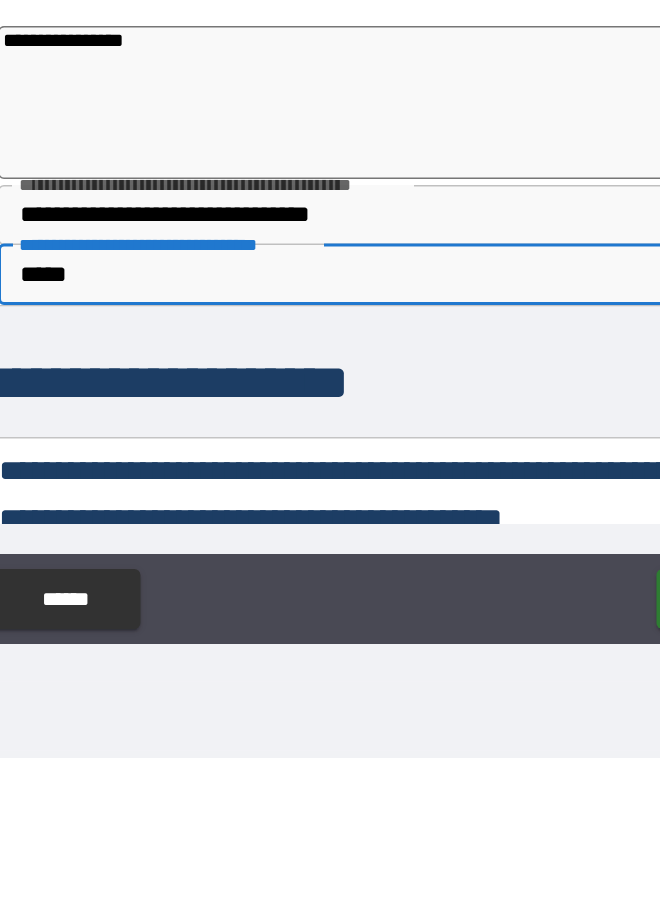 type on "******" 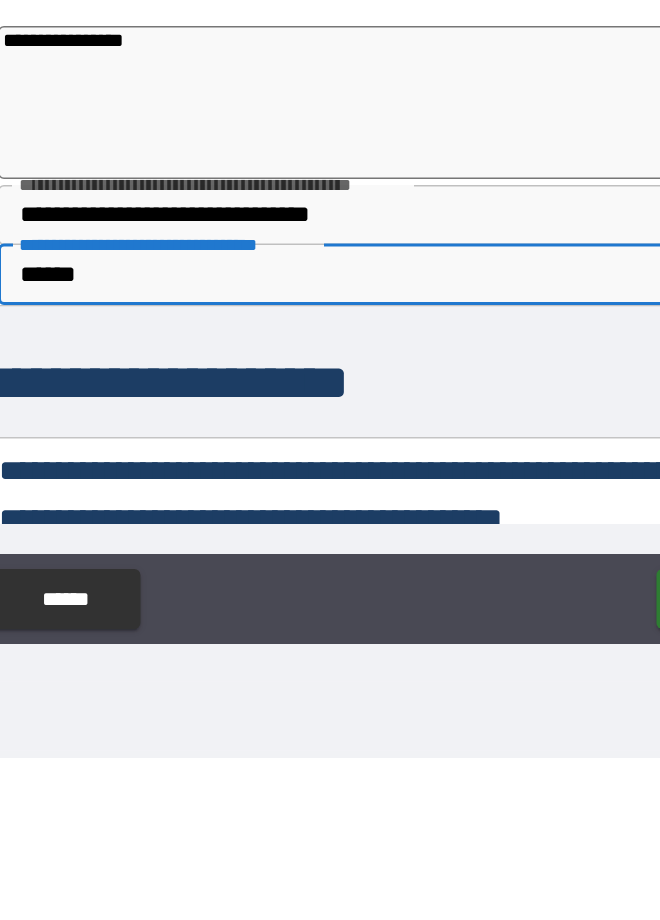 type on "*" 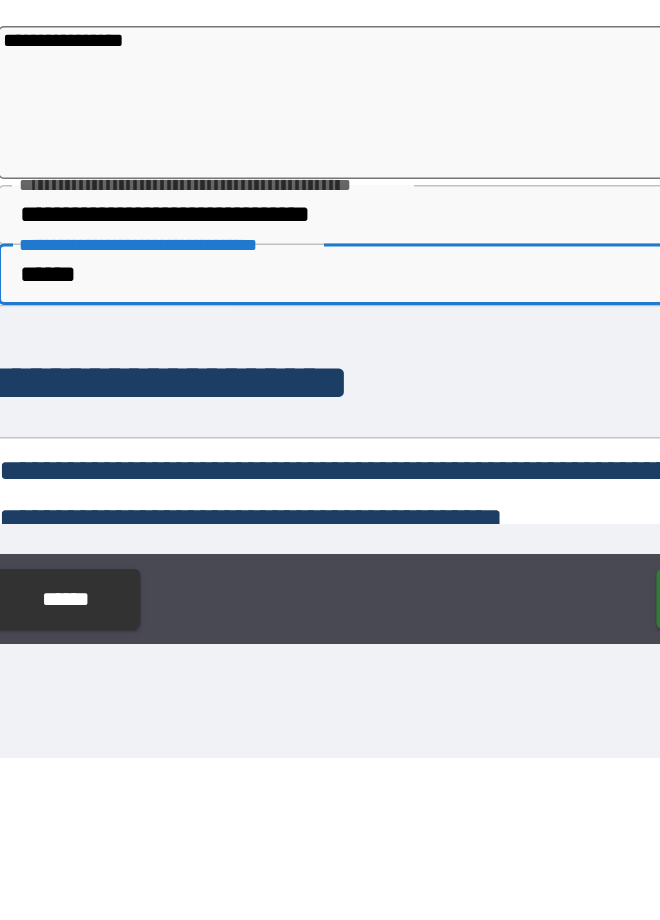 type on "*******" 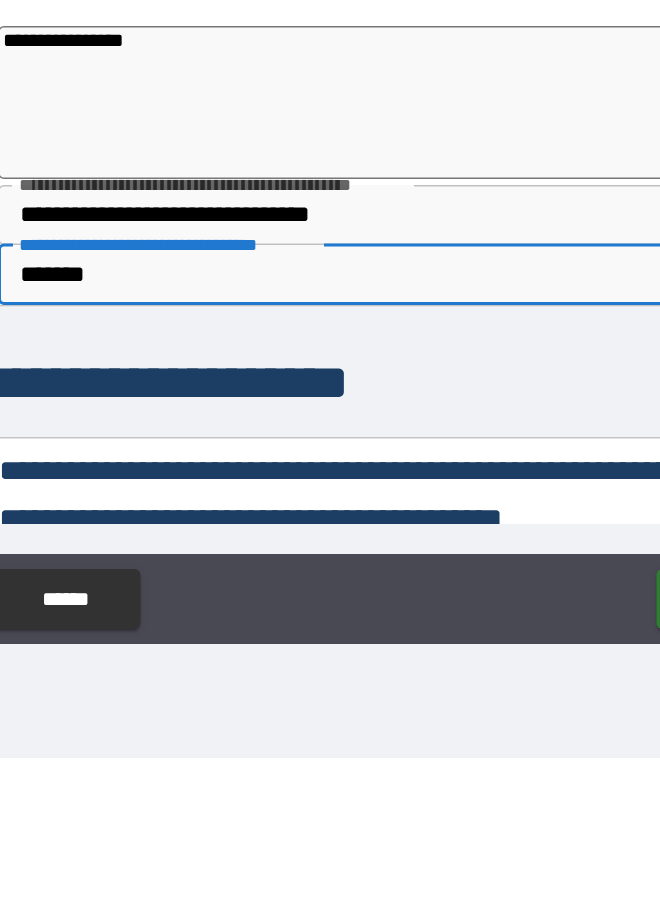 type on "*" 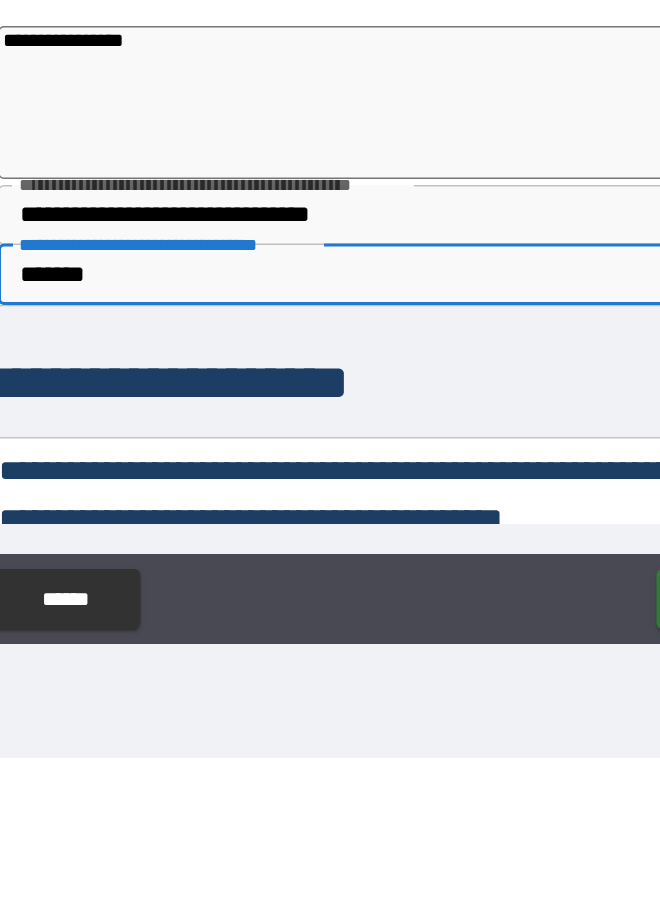 scroll, scrollTop: 2731, scrollLeft: 0, axis: vertical 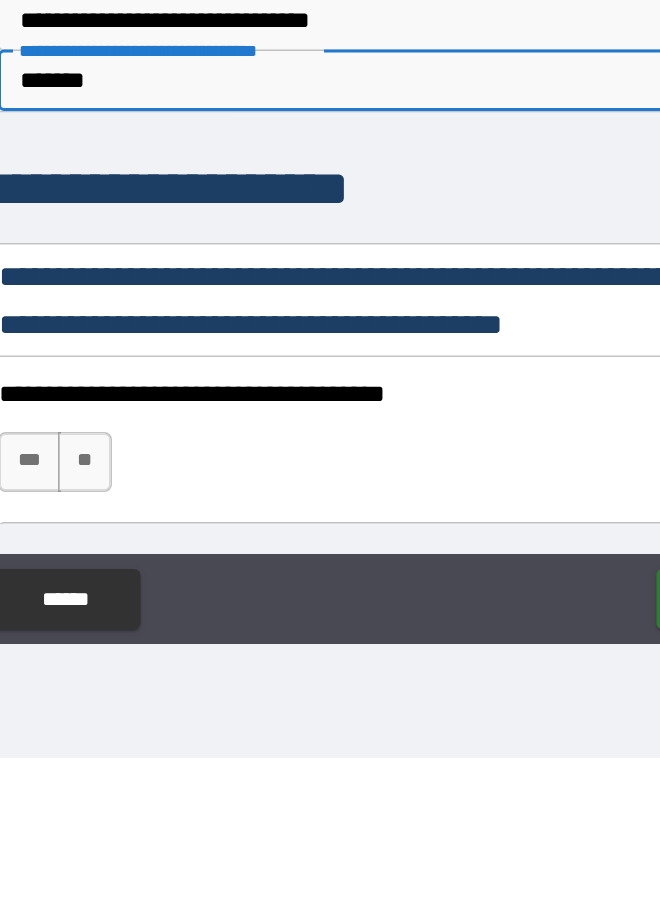 type on "********" 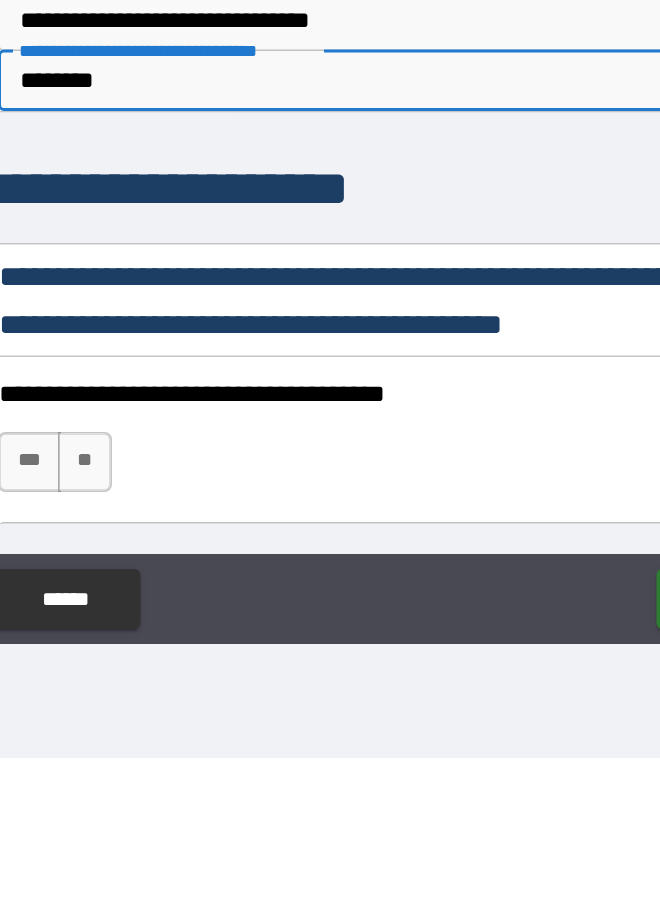 type on "*" 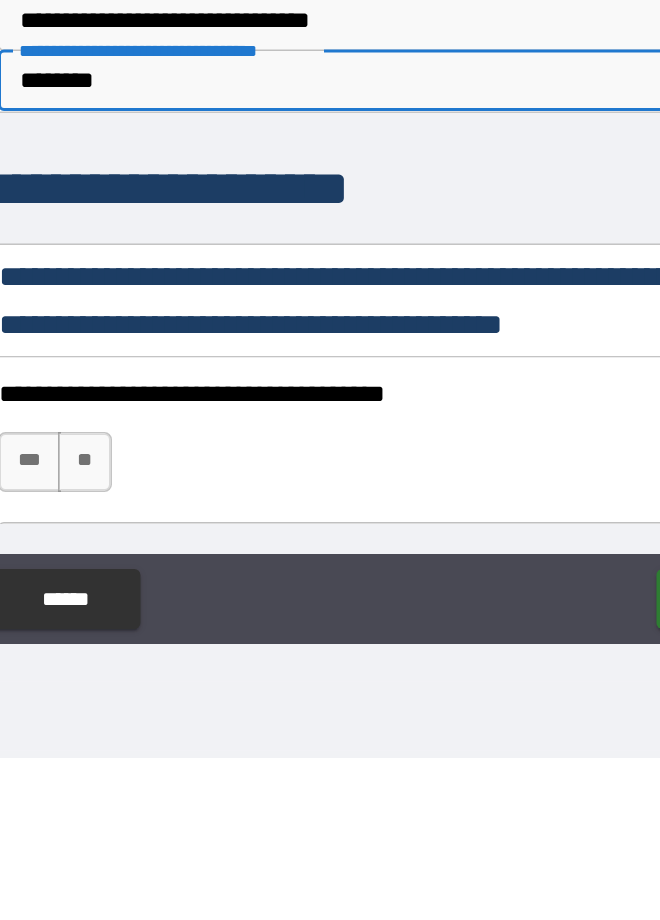 type on "*********" 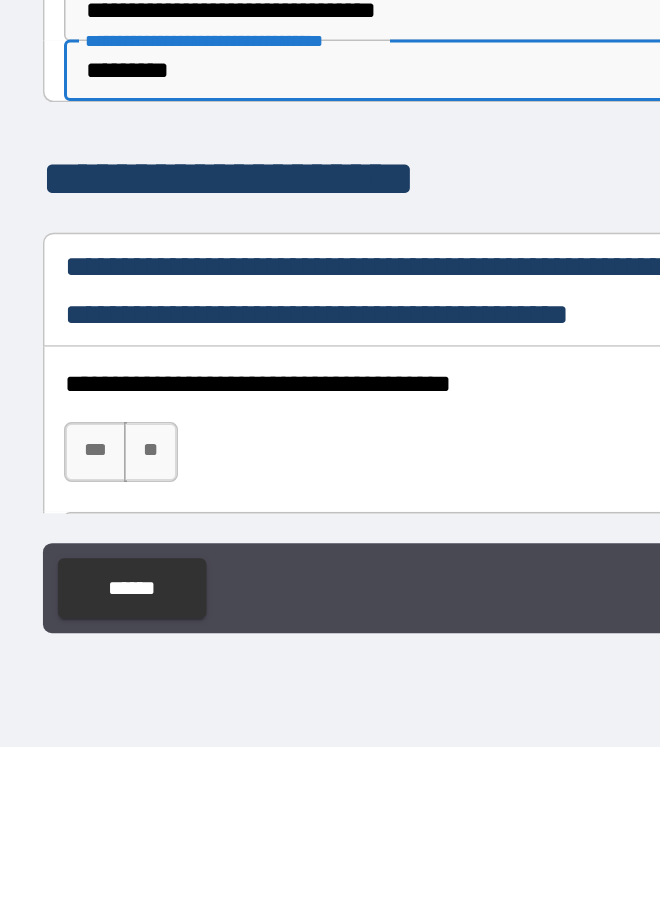type on "*" 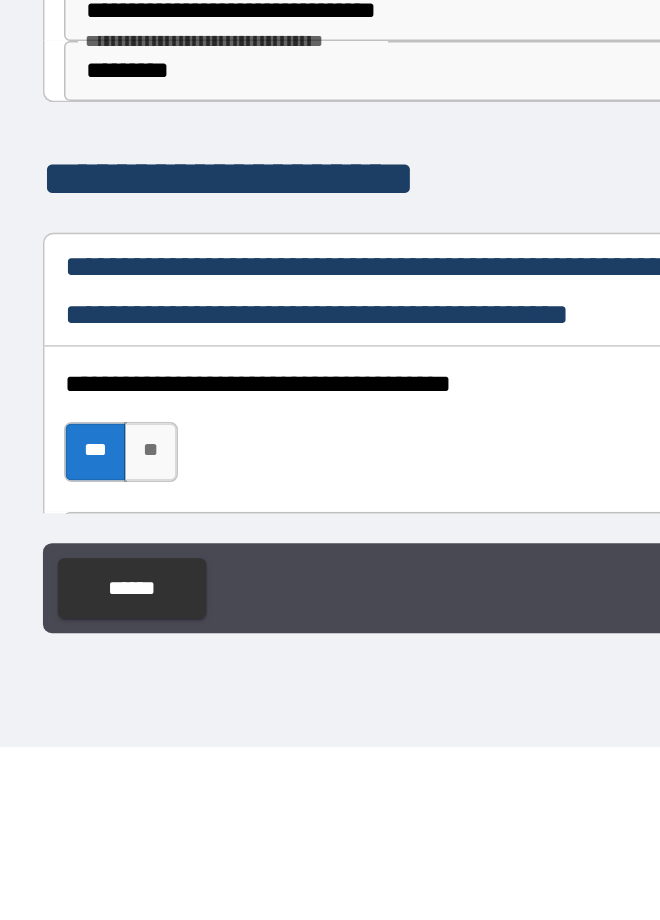 scroll, scrollTop: 2825, scrollLeft: 0, axis: vertical 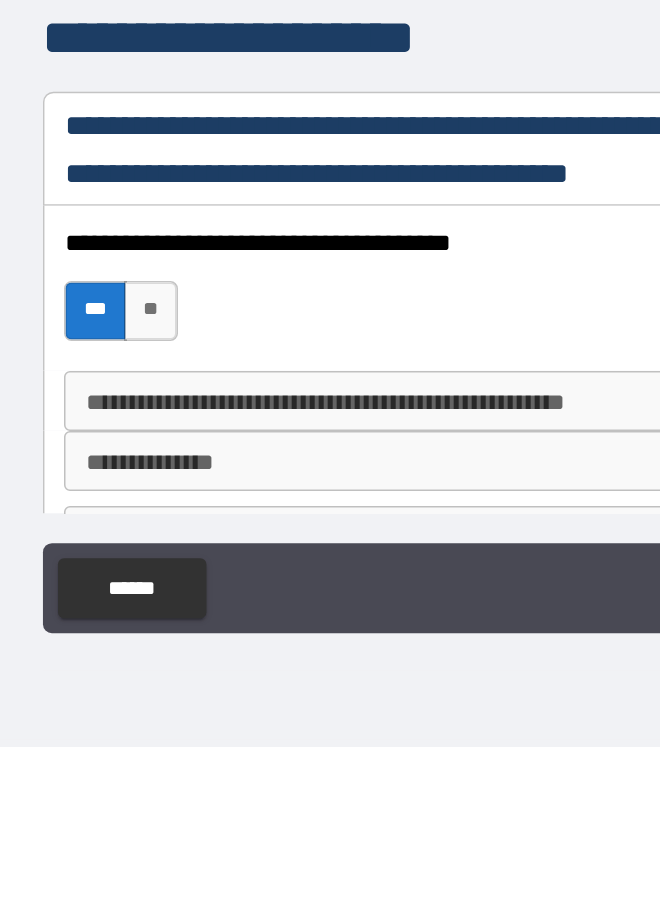 type on "*" 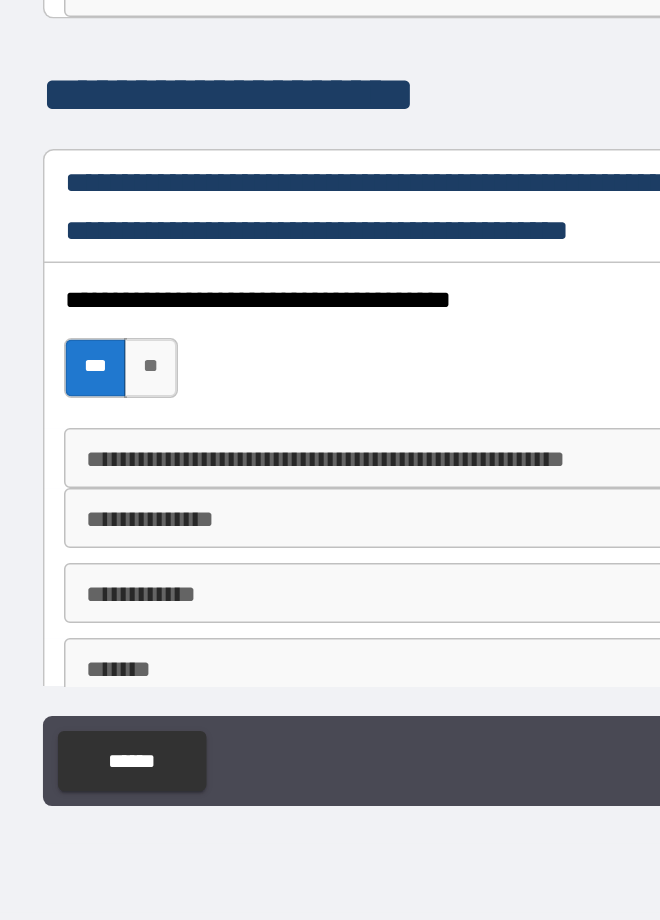 scroll, scrollTop: 2903, scrollLeft: 0, axis: vertical 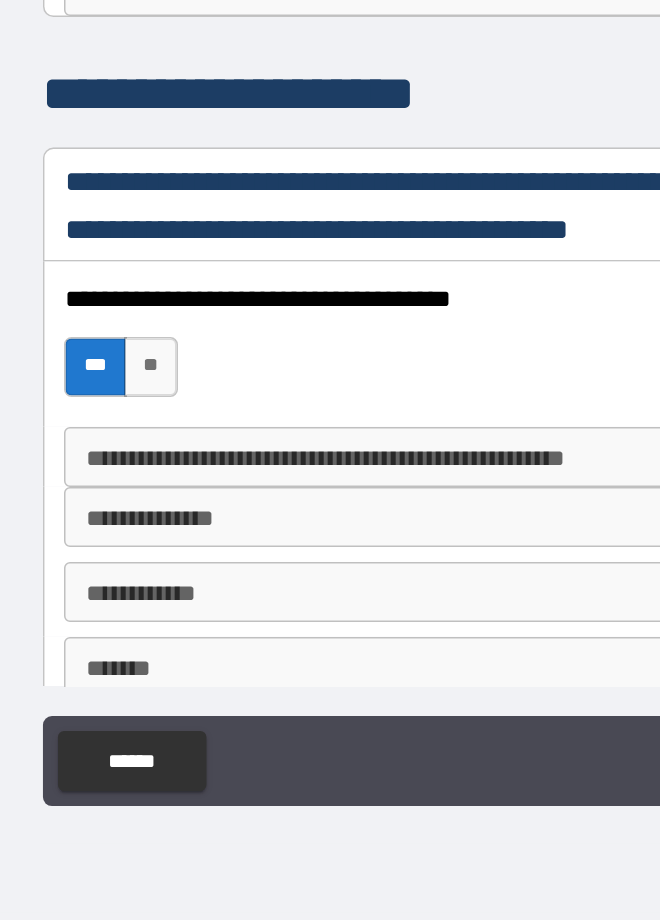 click on "**********" at bounding box center [329, 651] 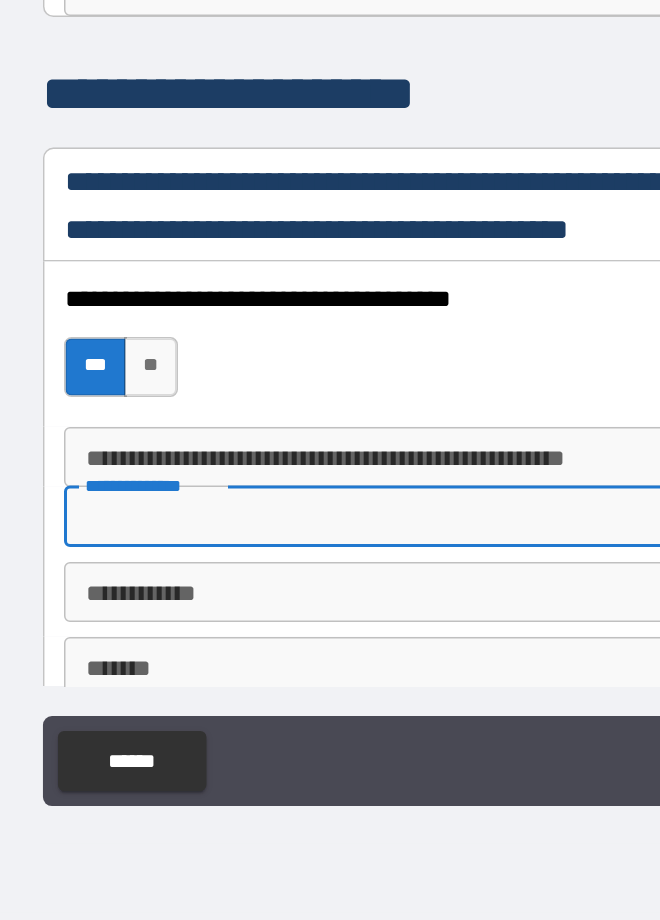type on "*" 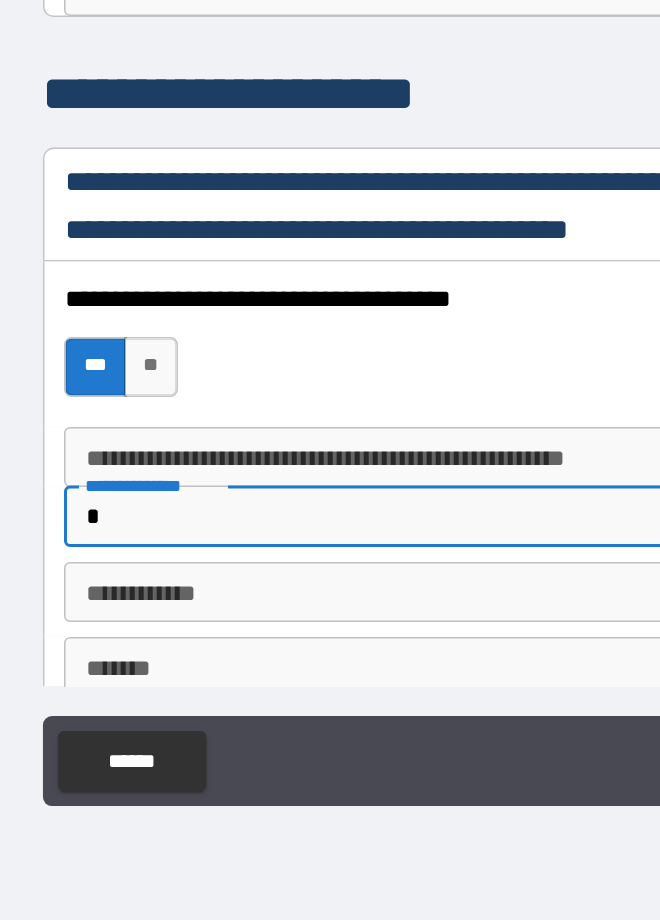 type on "*" 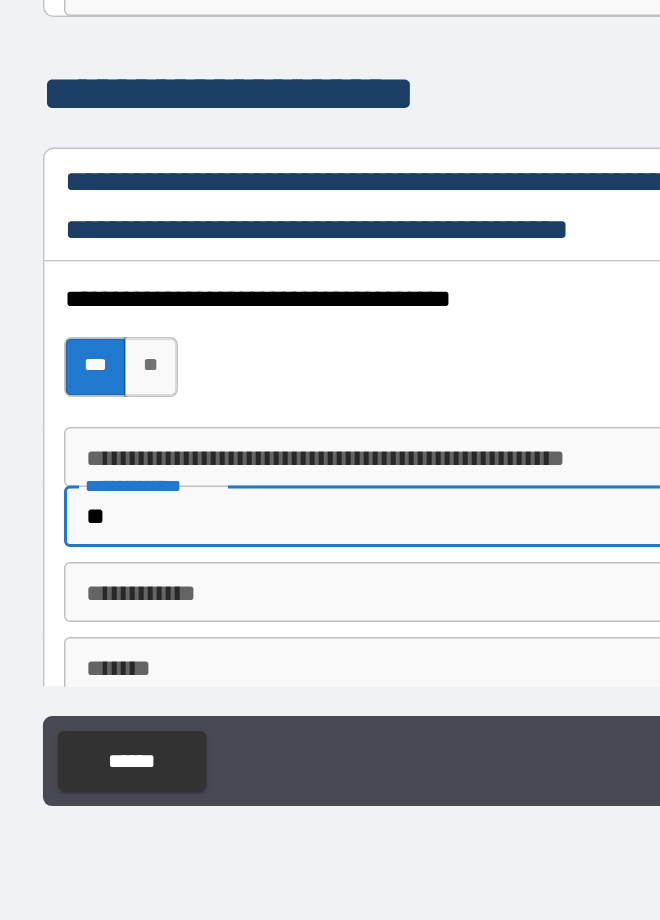 type on "*" 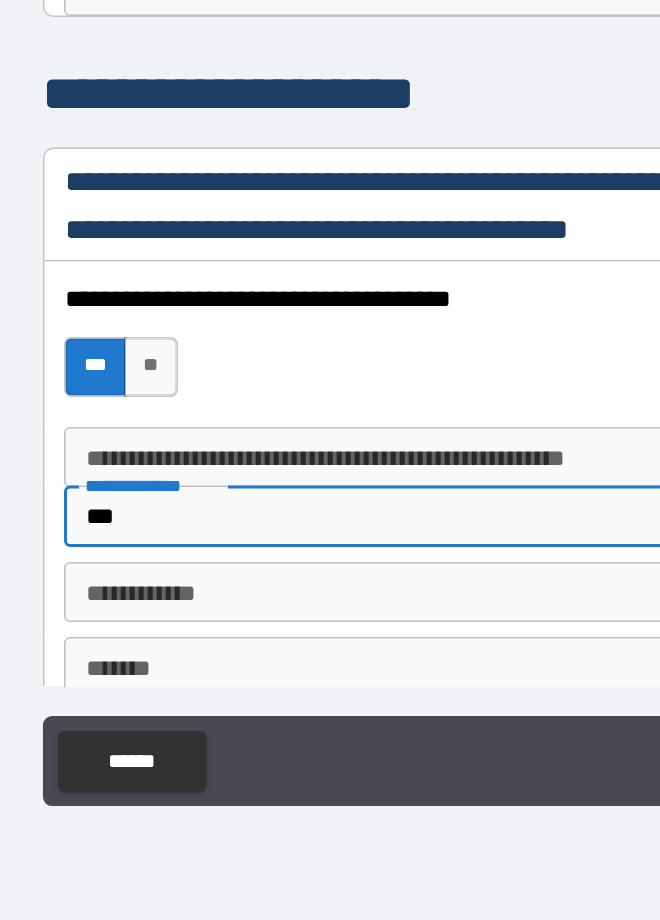 type on "*" 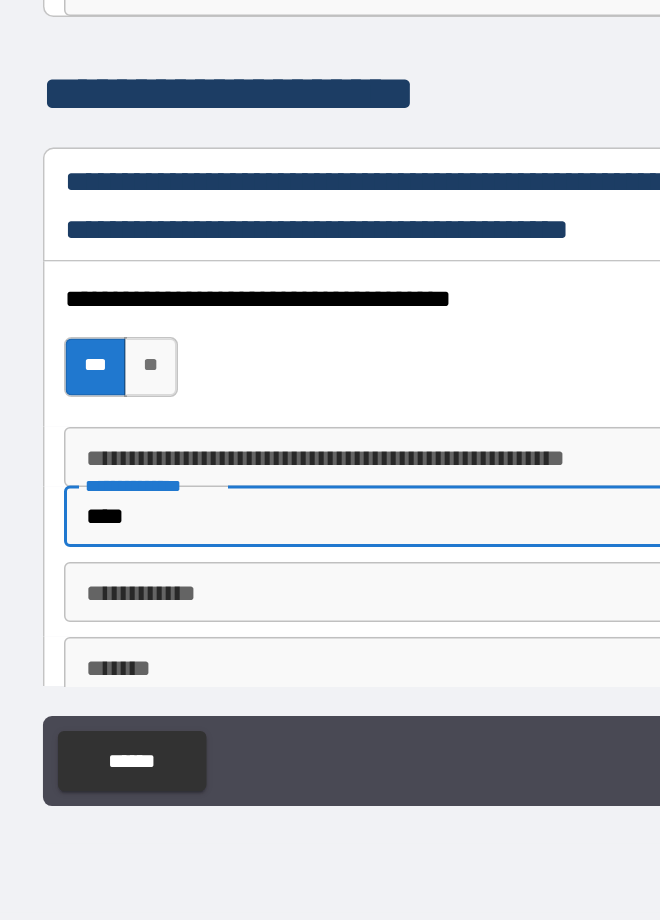 type on "*" 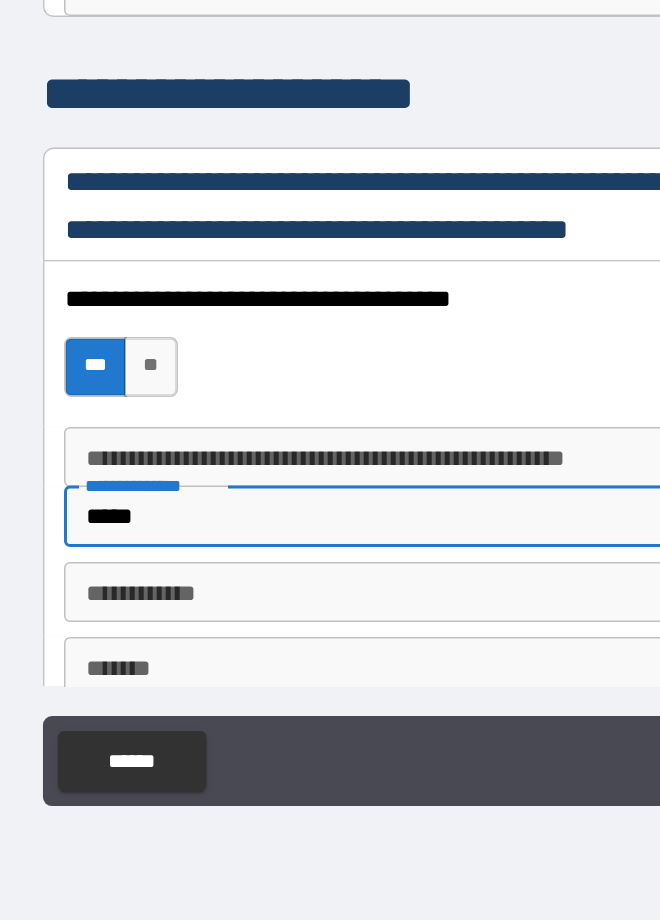 type on "*" 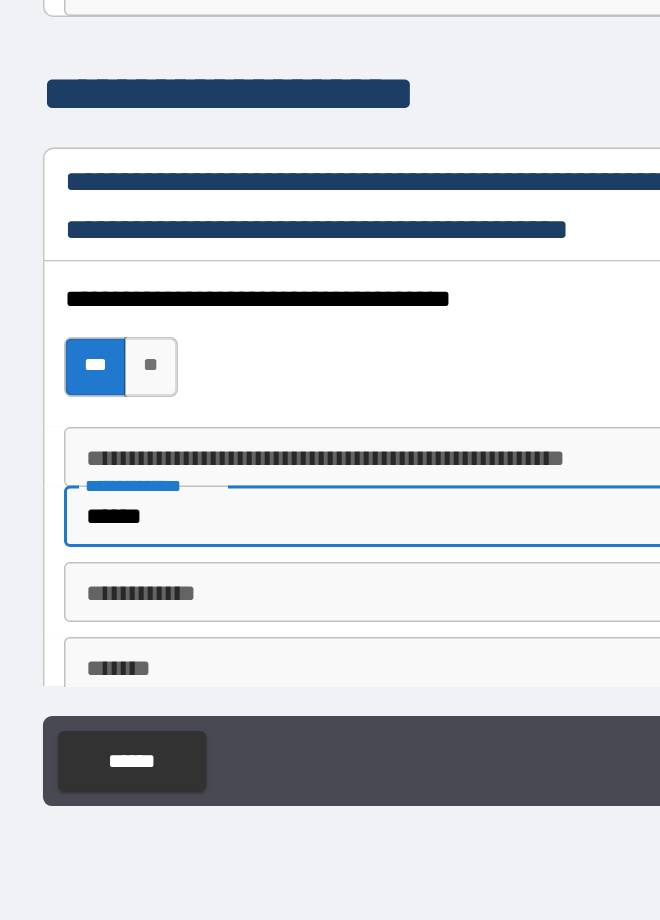 type on "*" 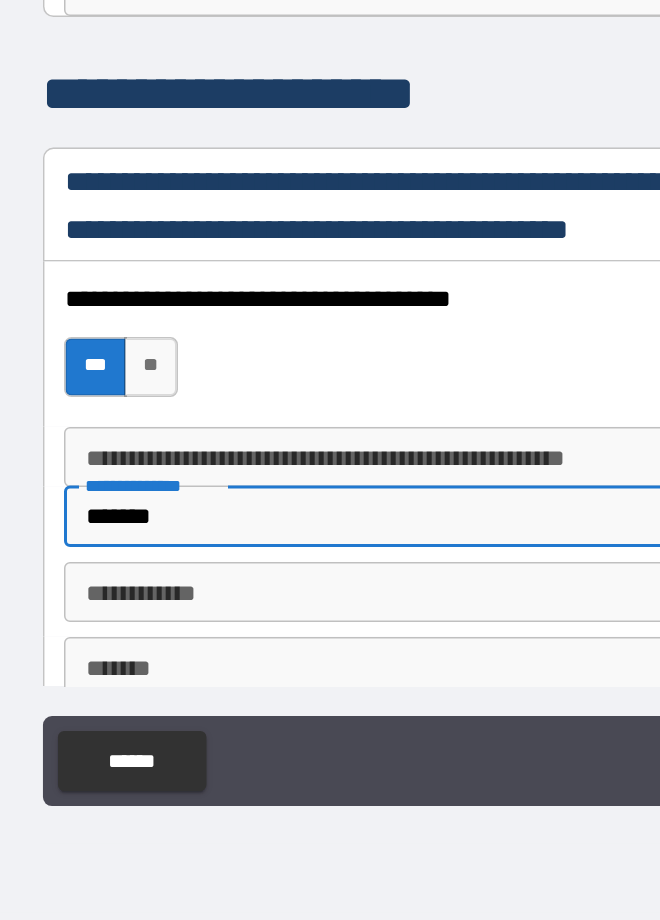type on "*" 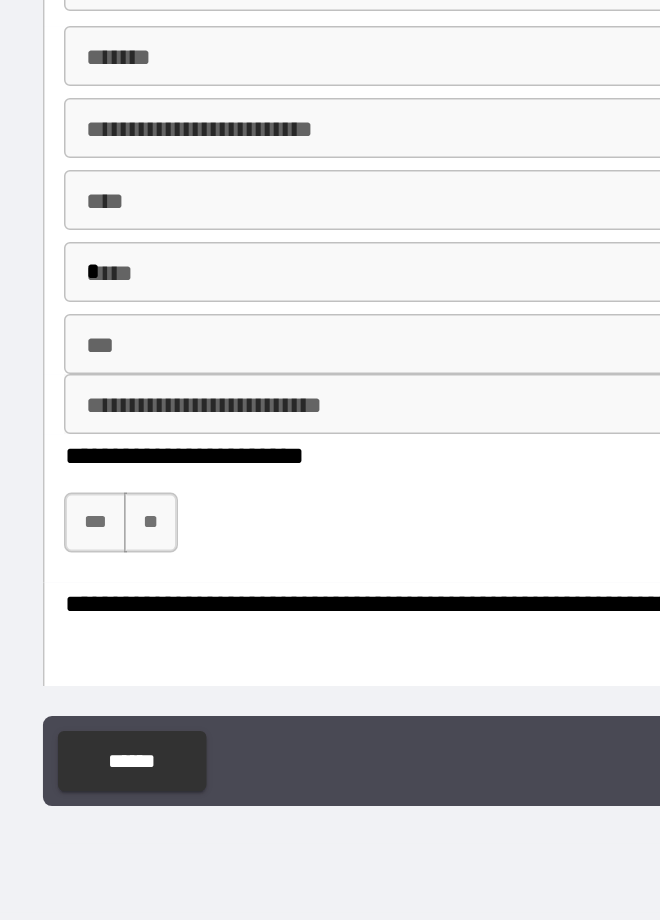 scroll, scrollTop: 3317, scrollLeft: 0, axis: vertical 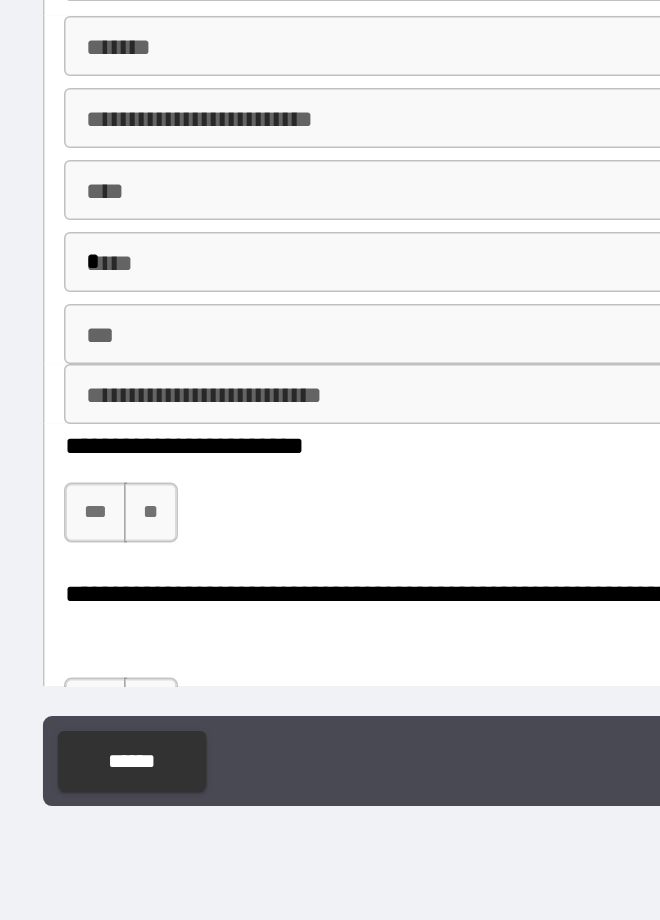 type on "*******" 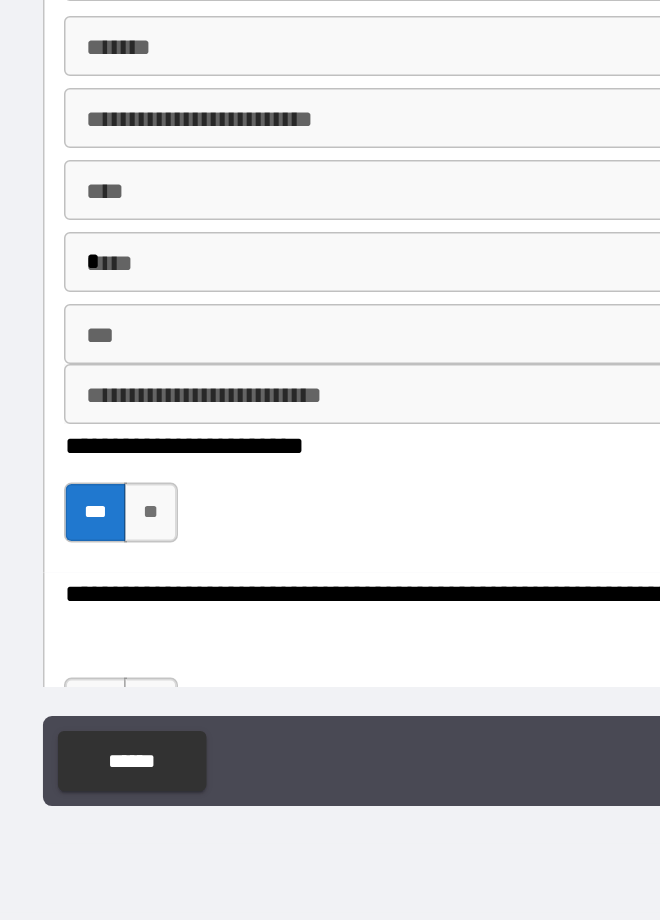 scroll, scrollTop: 3434, scrollLeft: 0, axis: vertical 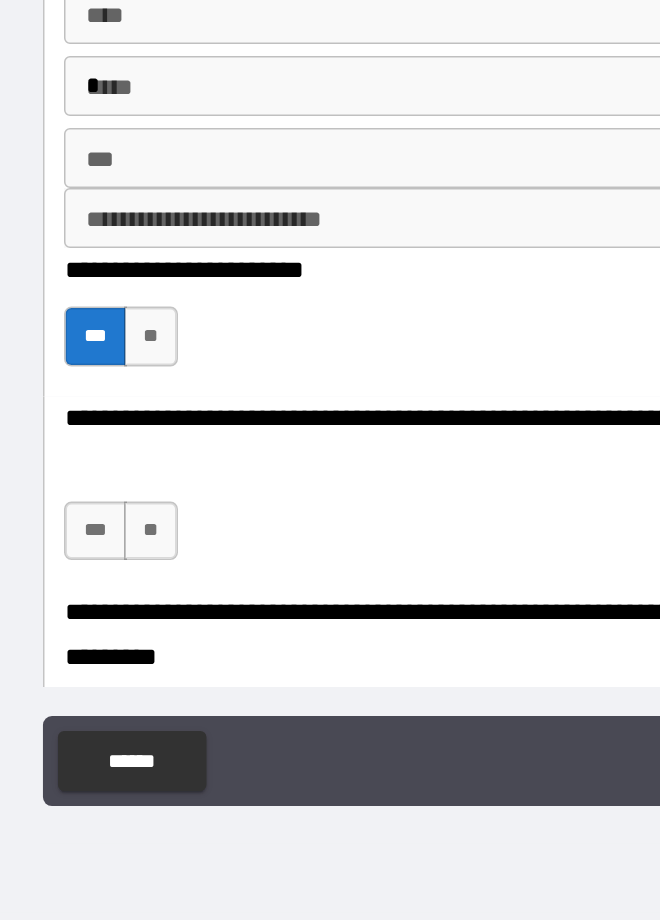 click on "**" at bounding box center (122, 661) 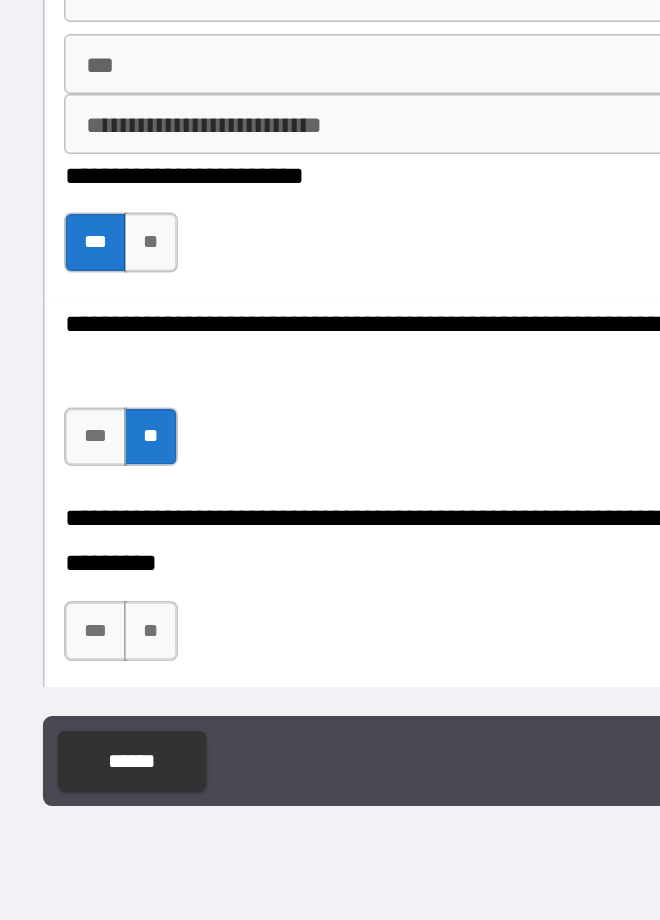 scroll, scrollTop: 3500, scrollLeft: 0, axis: vertical 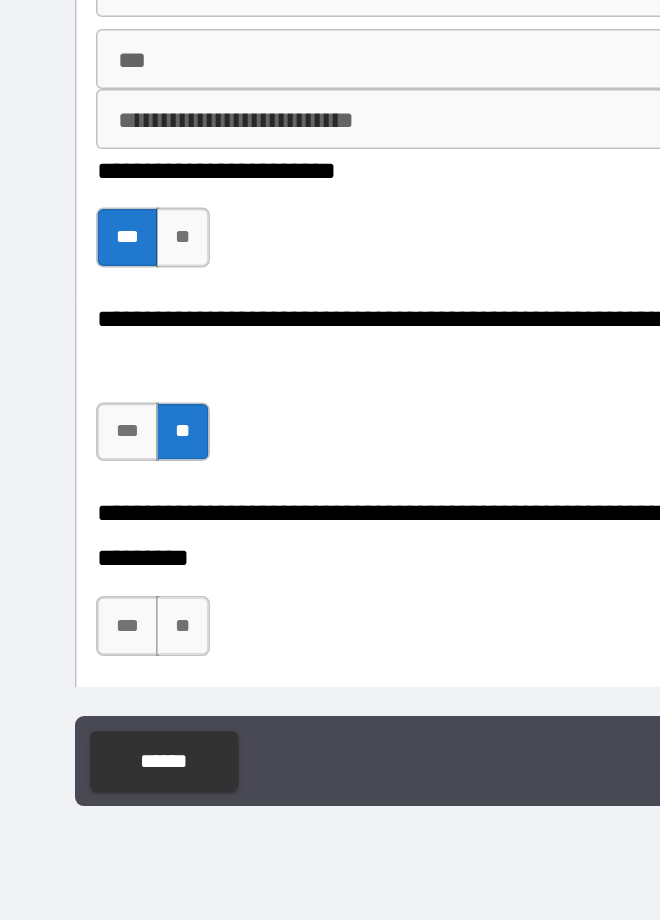 click on "**" at bounding box center (122, 724) 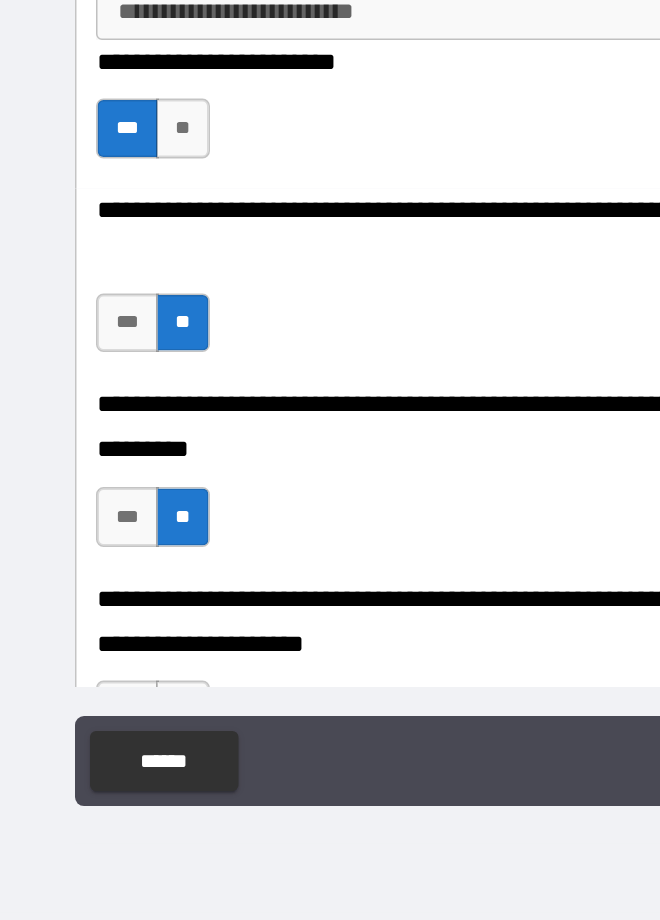 scroll, scrollTop: 3610, scrollLeft: 0, axis: vertical 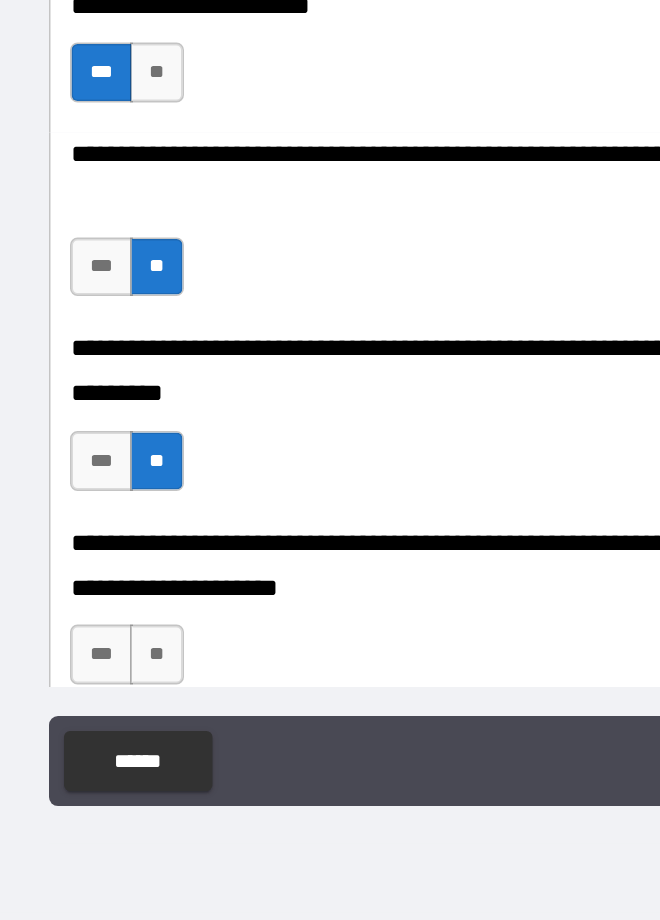 click on "**" at bounding box center (122, 743) 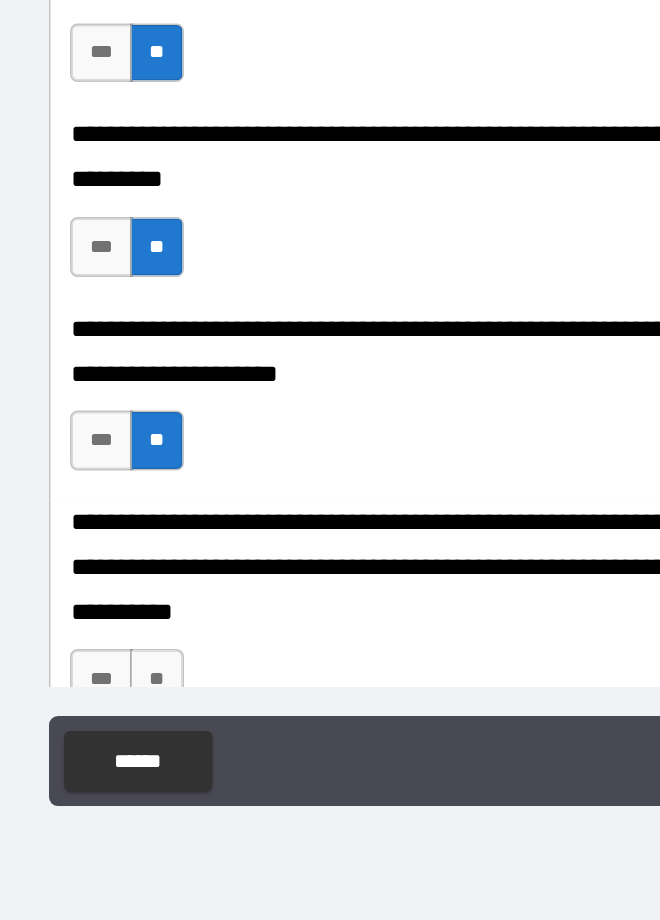 scroll, scrollTop: 3757, scrollLeft: 0, axis: vertical 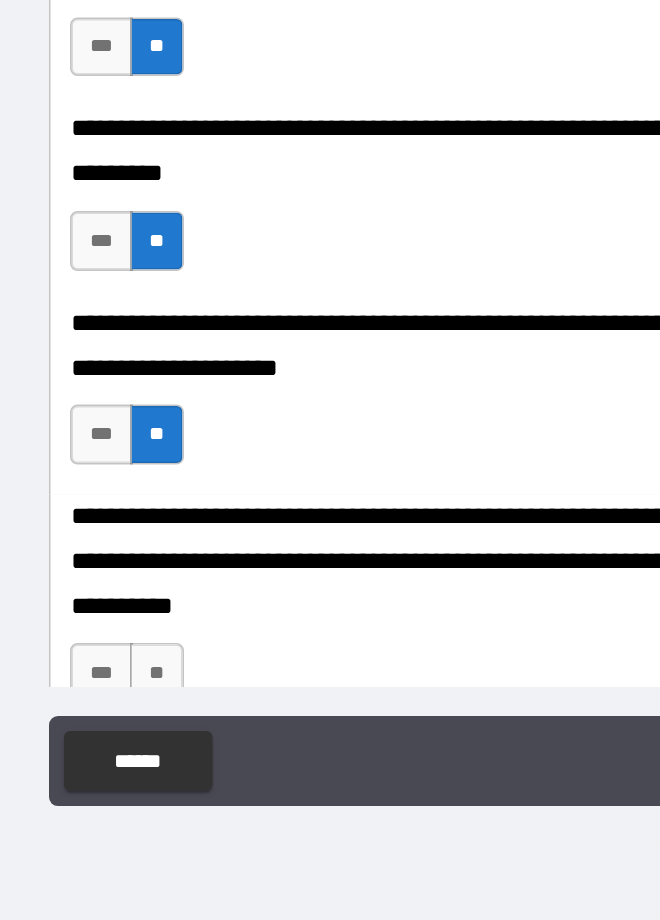 click on "**" at bounding box center (122, 755) 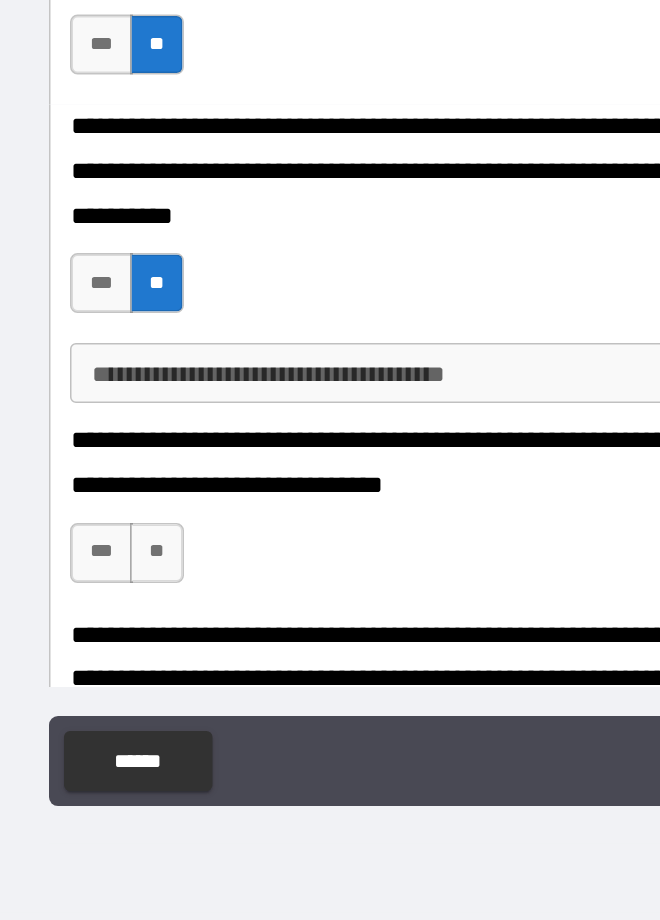 scroll, scrollTop: 4027, scrollLeft: 0, axis: vertical 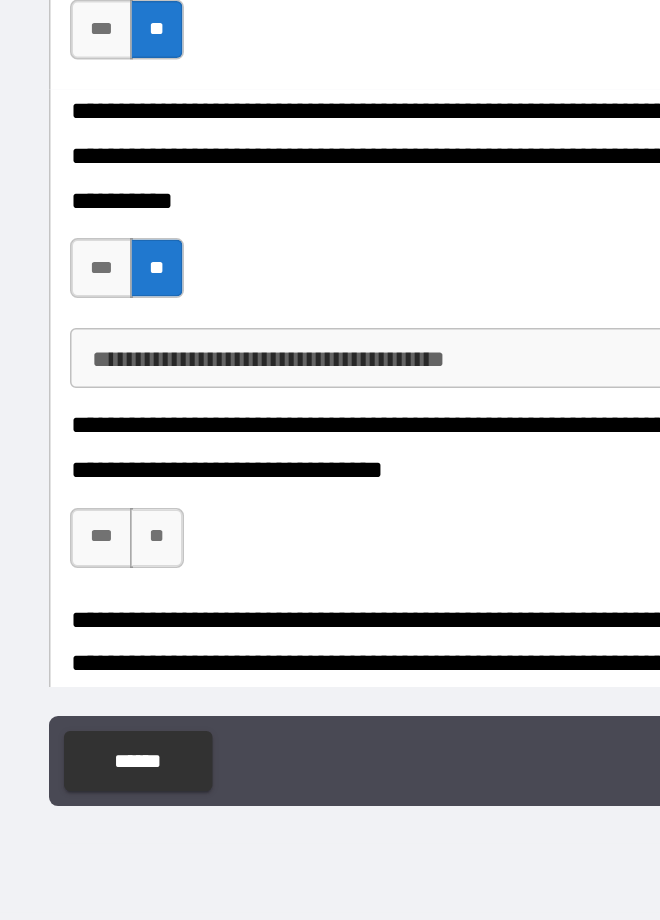 click on "**" at bounding box center [122, 665] 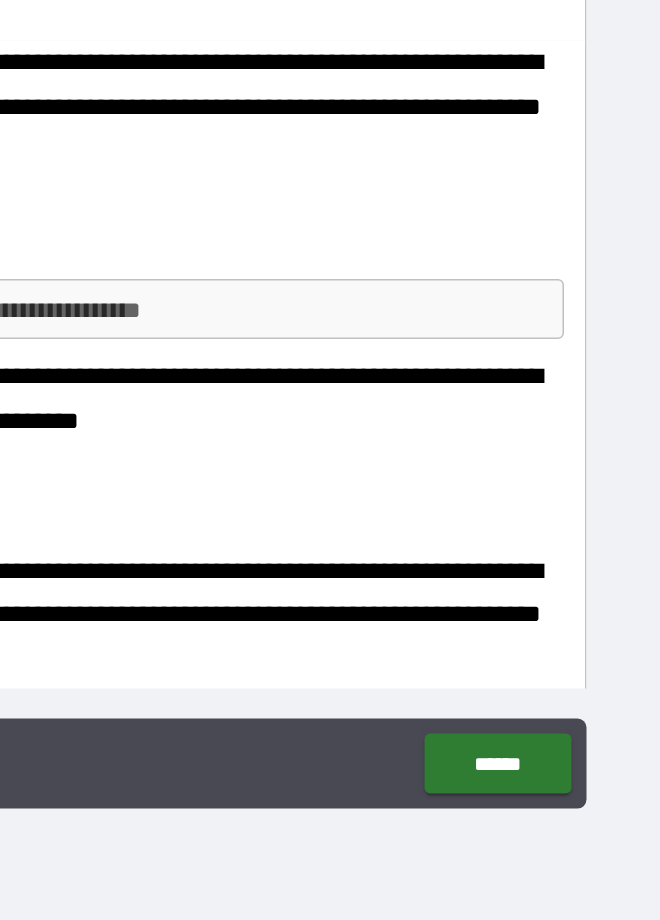 scroll, scrollTop: 4098, scrollLeft: 0, axis: vertical 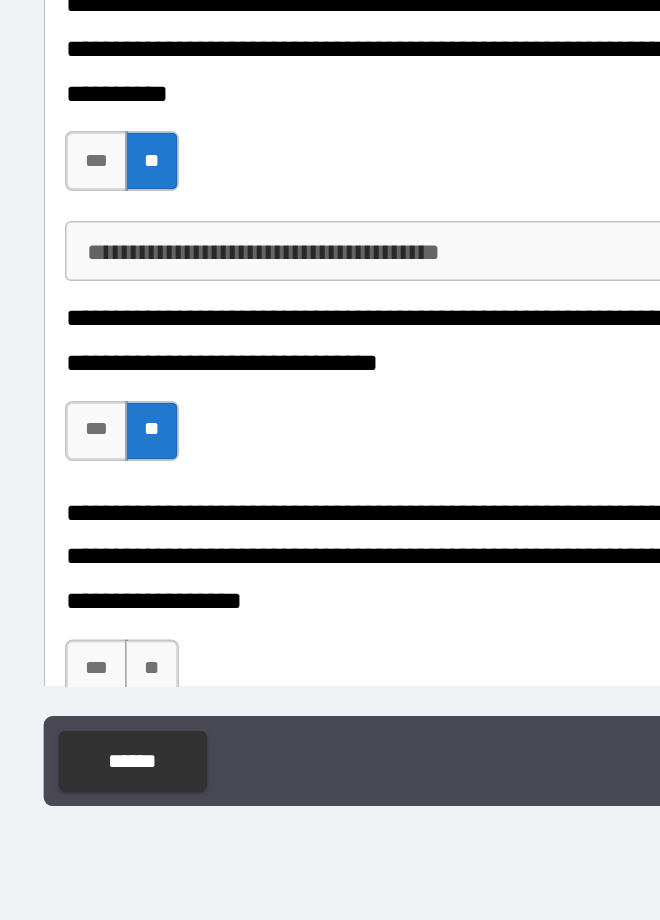 click on "**" at bounding box center (122, 753) 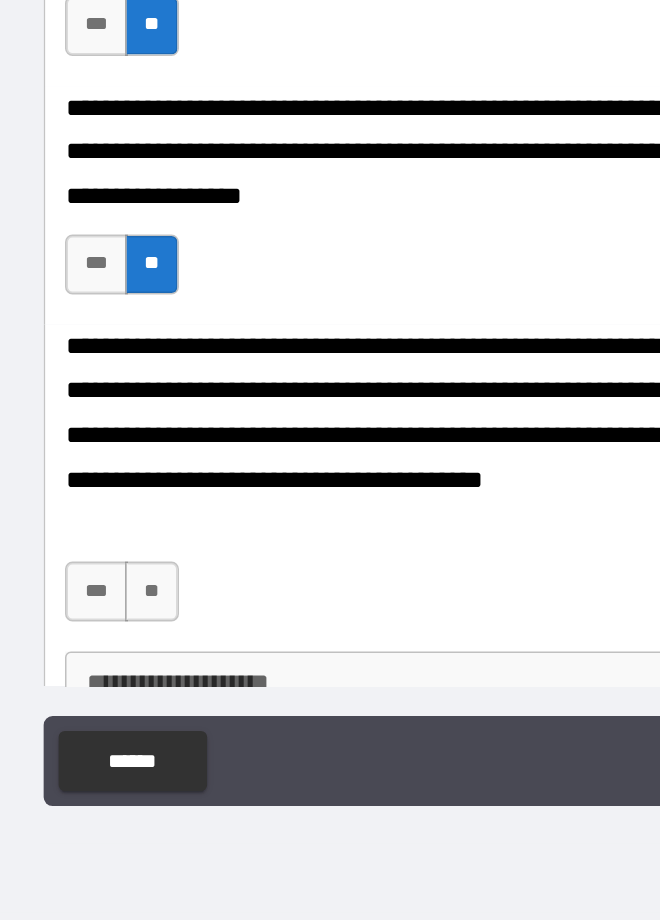 scroll, scrollTop: 4384, scrollLeft: 0, axis: vertical 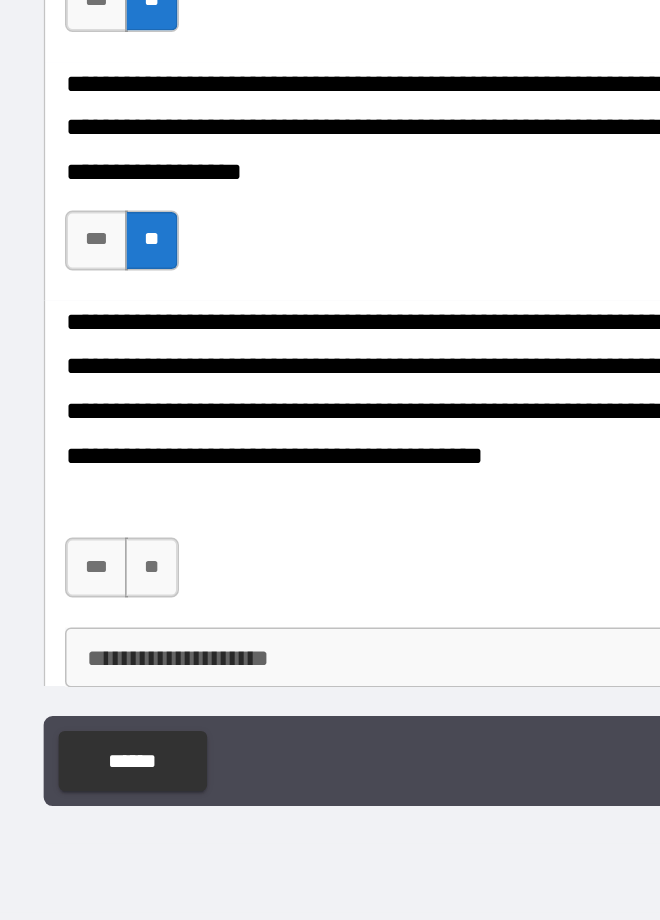 click on "**" at bounding box center [122, 685] 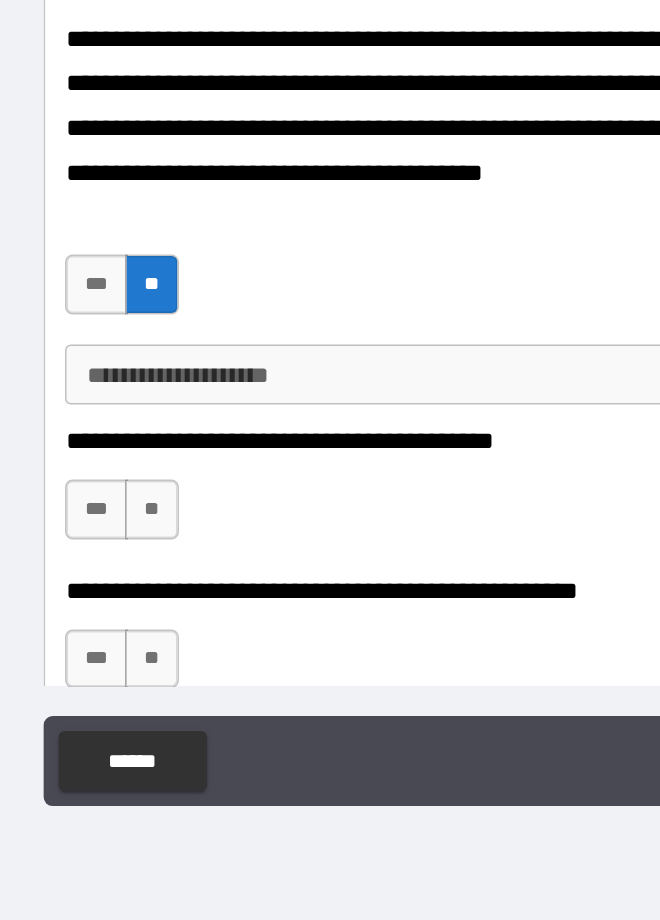 scroll, scrollTop: 4573, scrollLeft: 0, axis: vertical 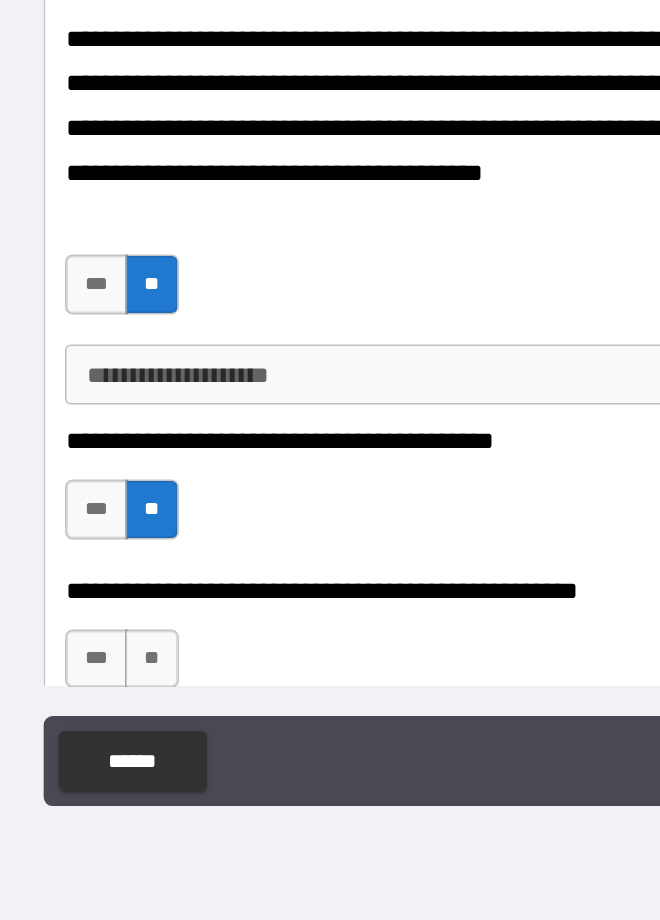 click on "**" at bounding box center [122, 746] 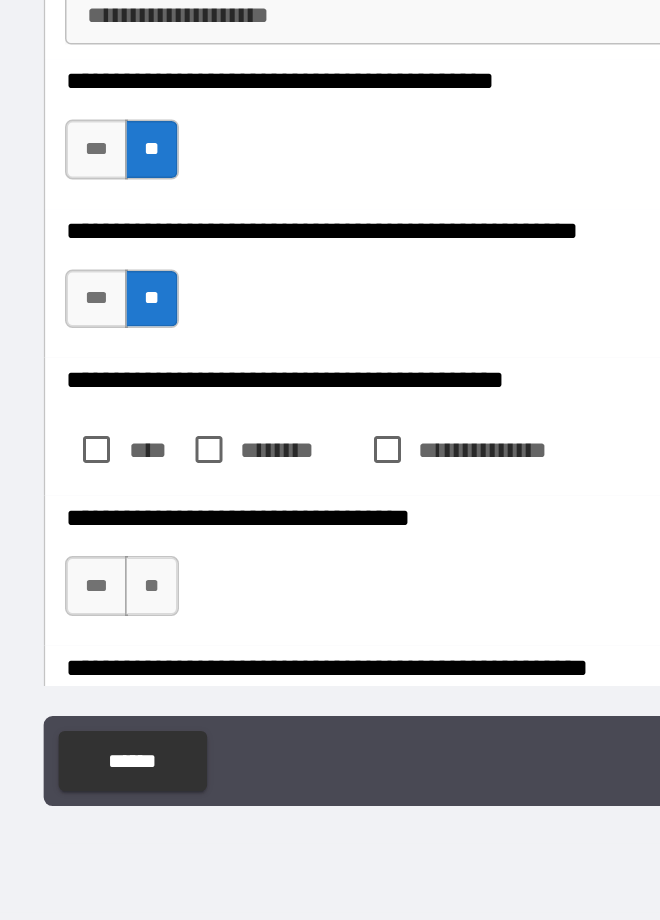 scroll, scrollTop: 4826, scrollLeft: 0, axis: vertical 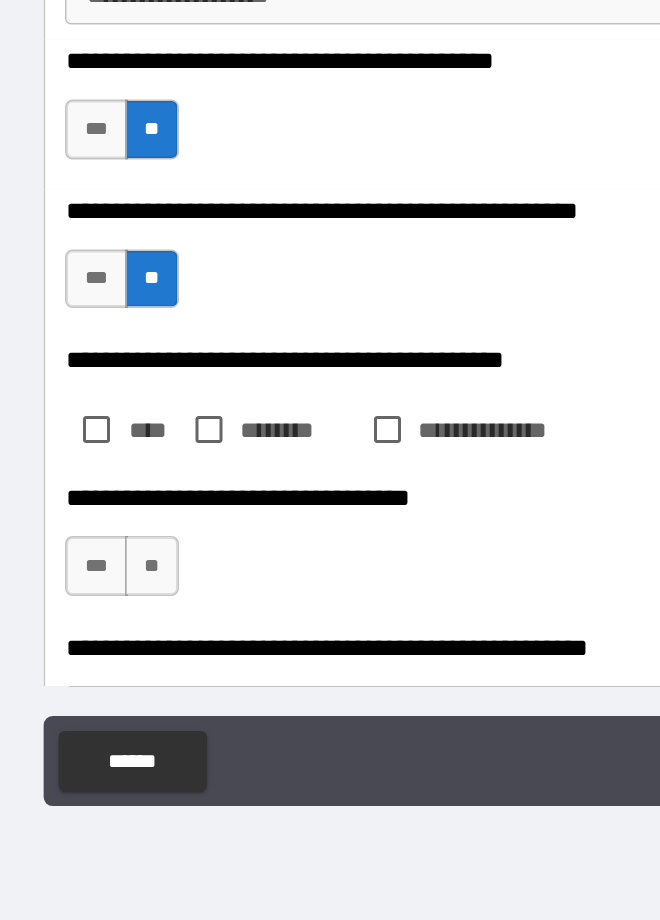 click on "***" at bounding box center (84, 684) 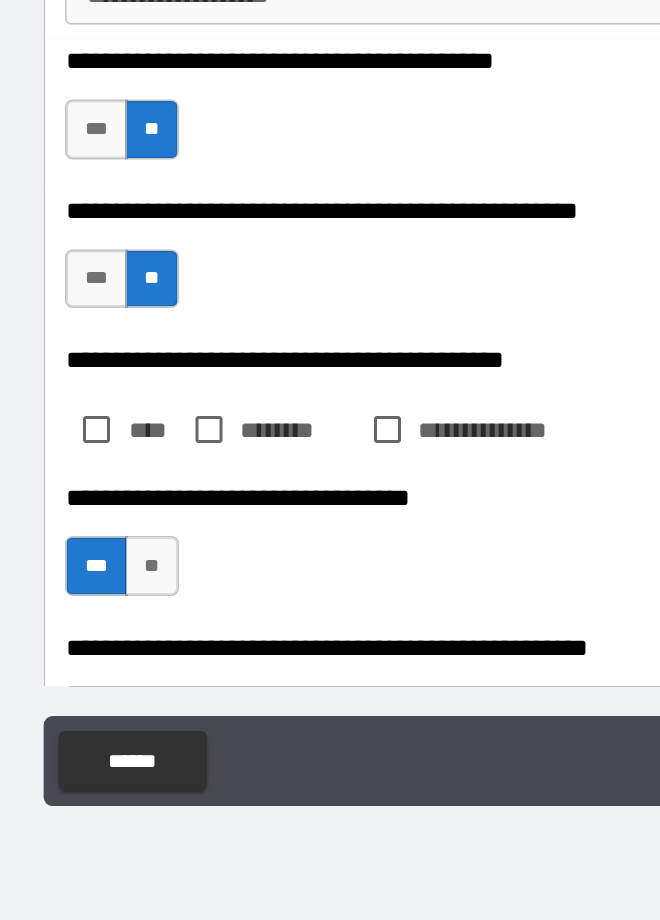 type on "*" 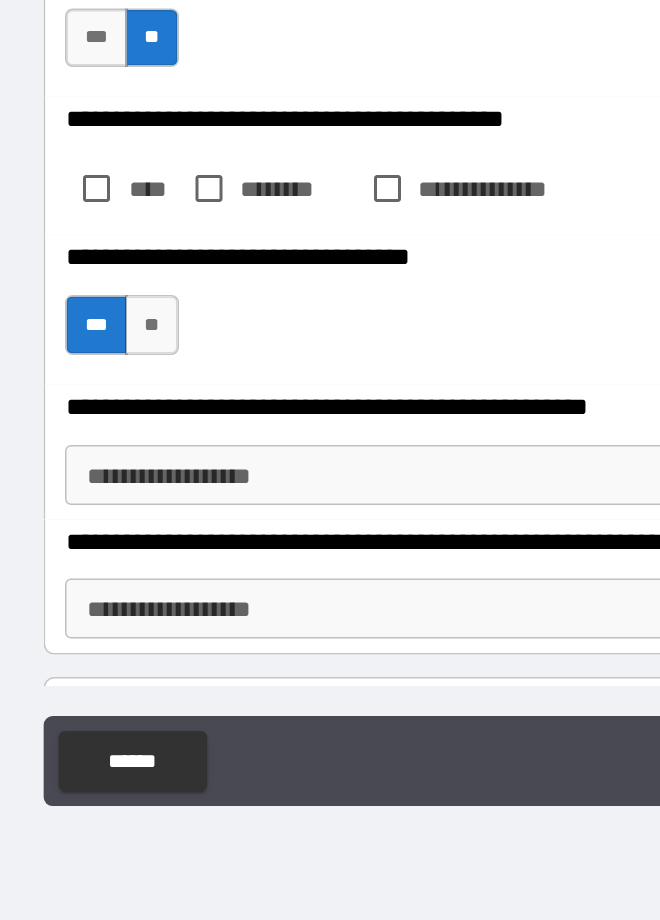 scroll, scrollTop: 5006, scrollLeft: 0, axis: vertical 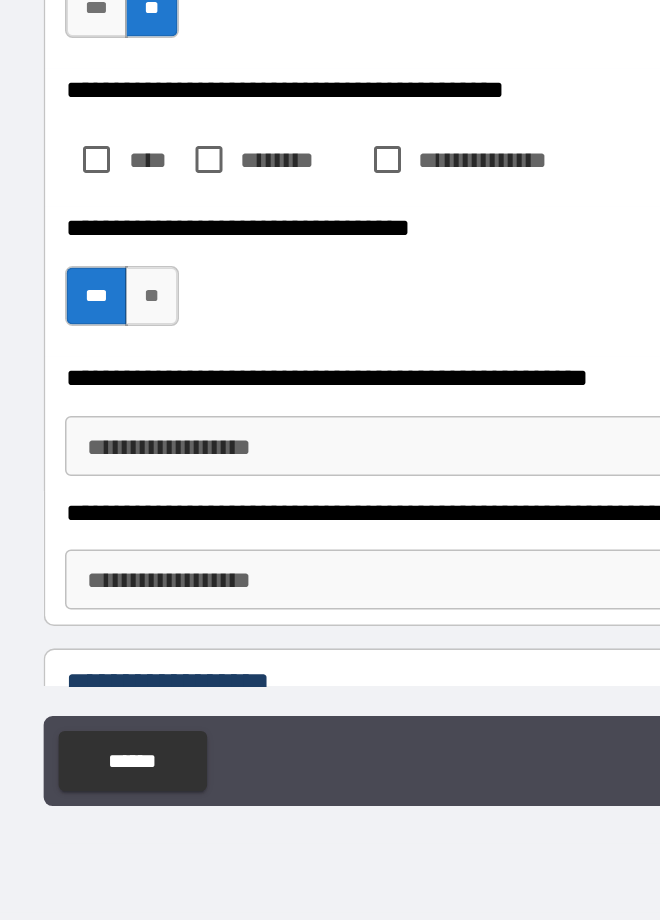 click on "**********" at bounding box center [330, 604] 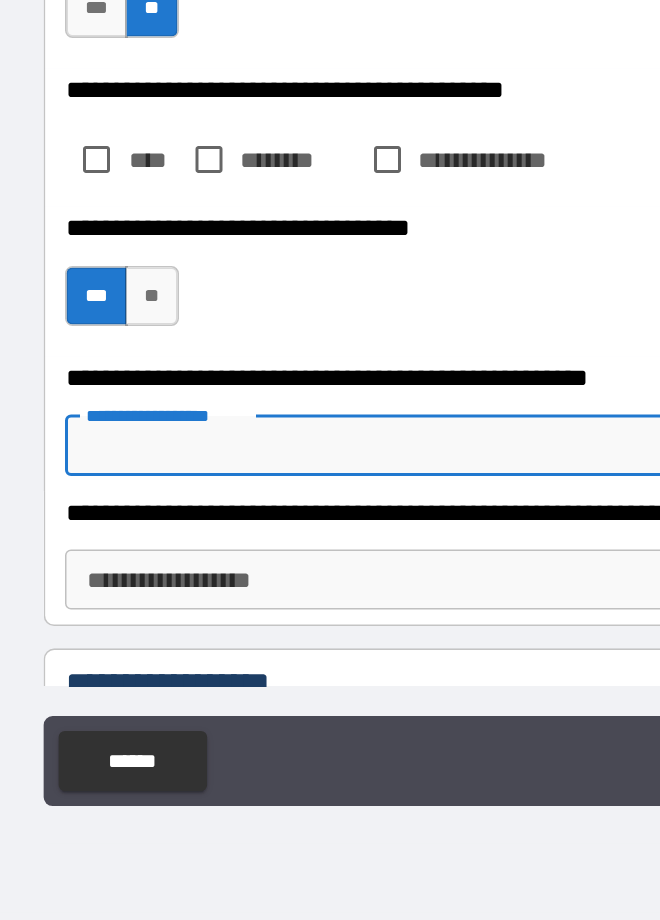 type on "*" 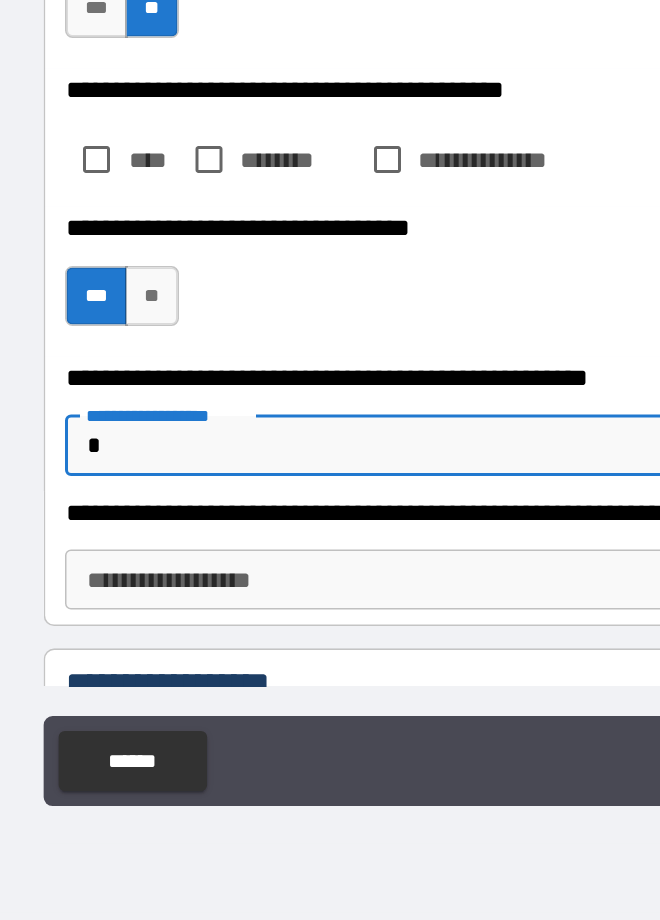 type on "*" 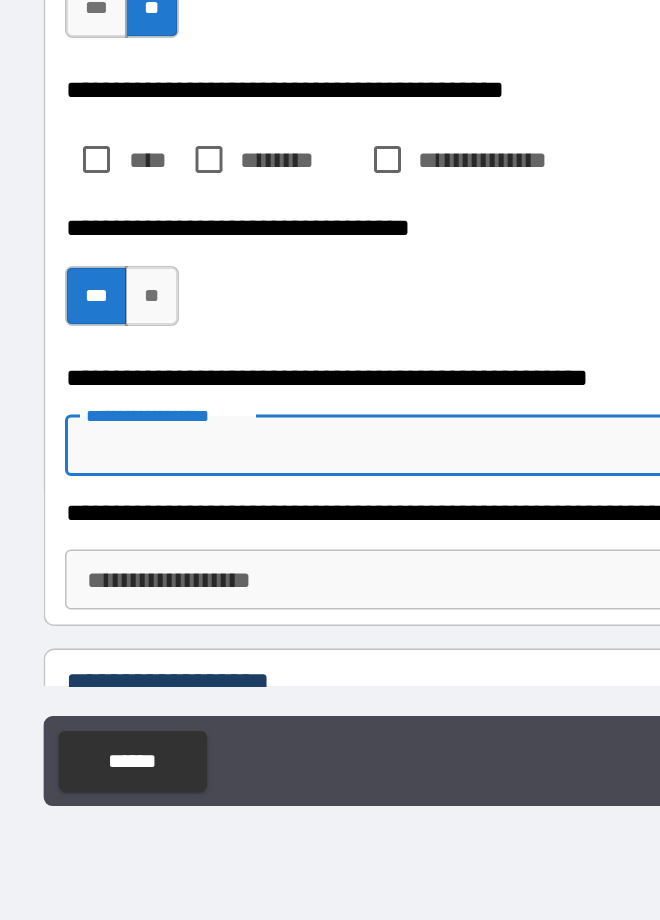 type on "*" 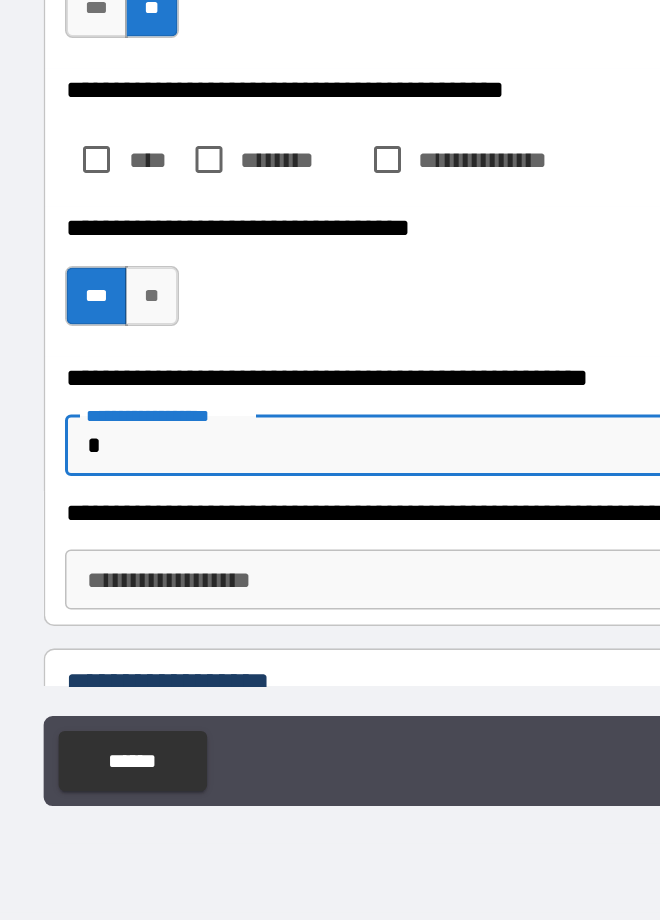 type on "*" 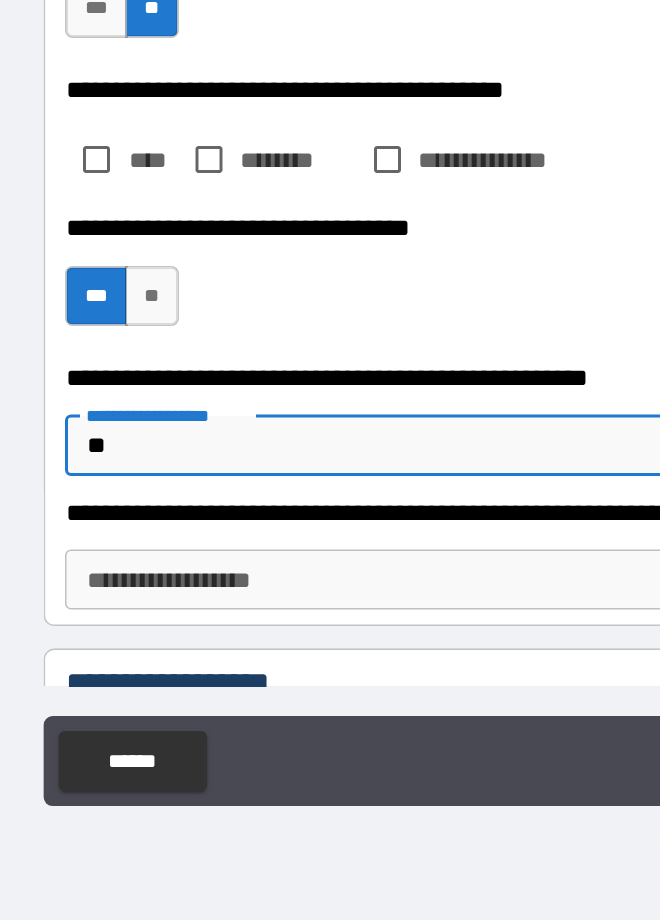 type on "*" 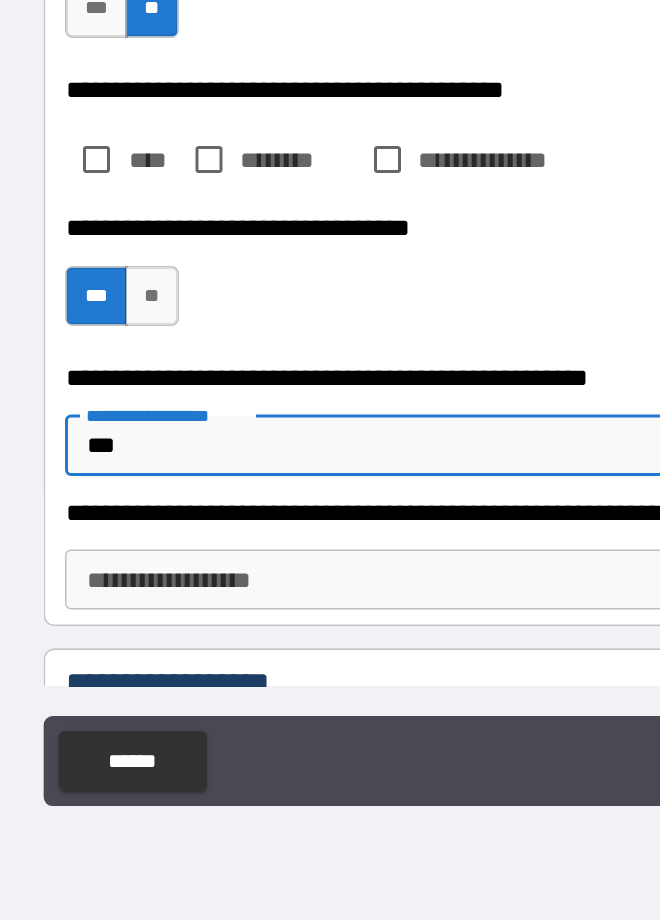 type on "*" 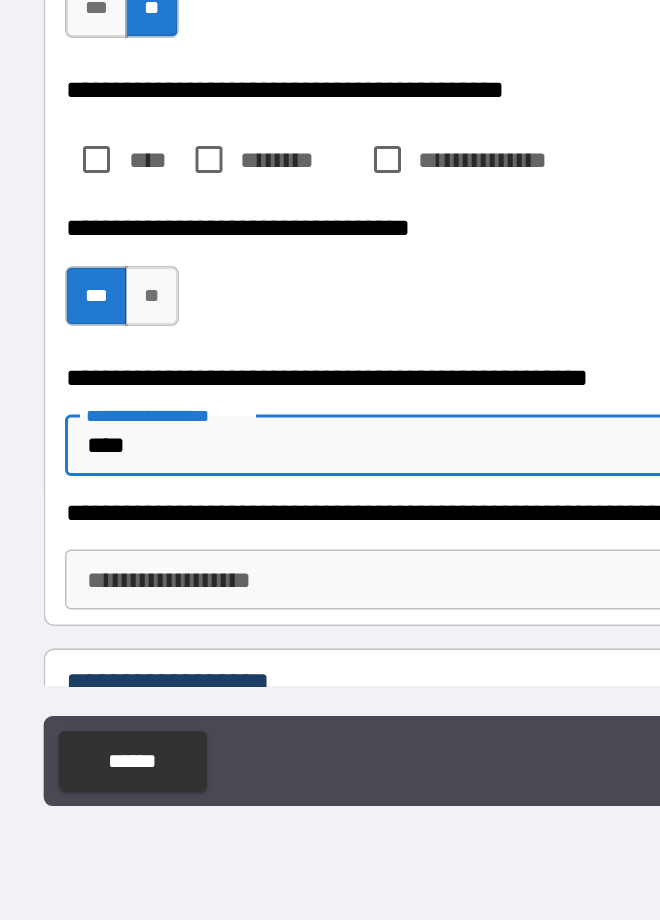 type on "*" 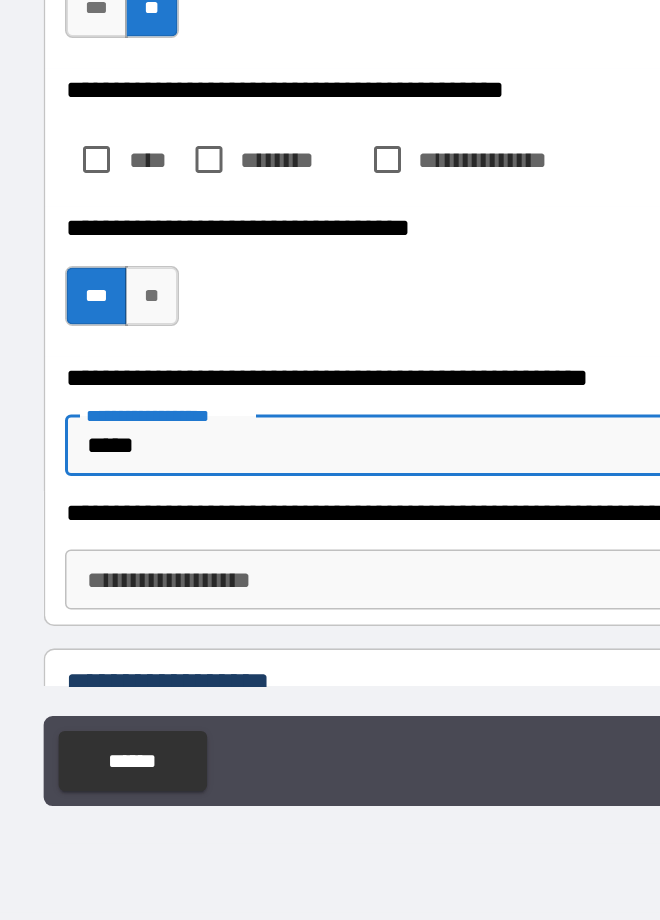type on "*" 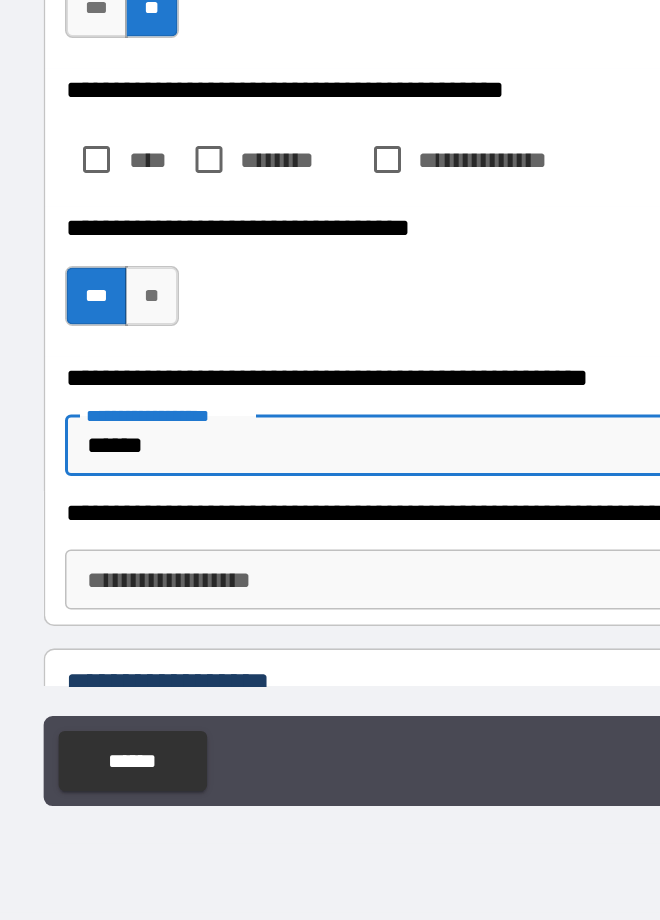 type on "*" 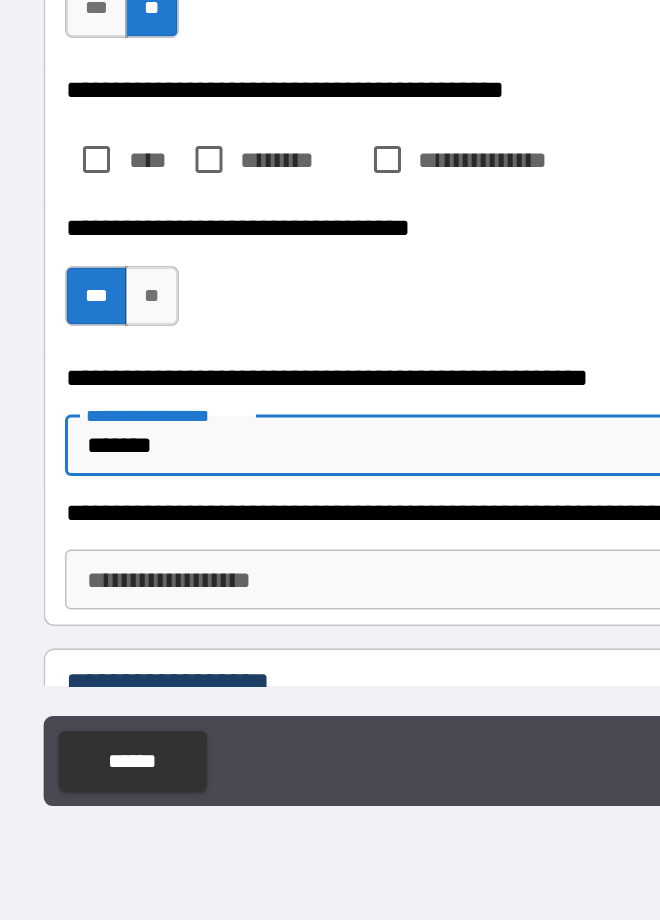 type on "*" 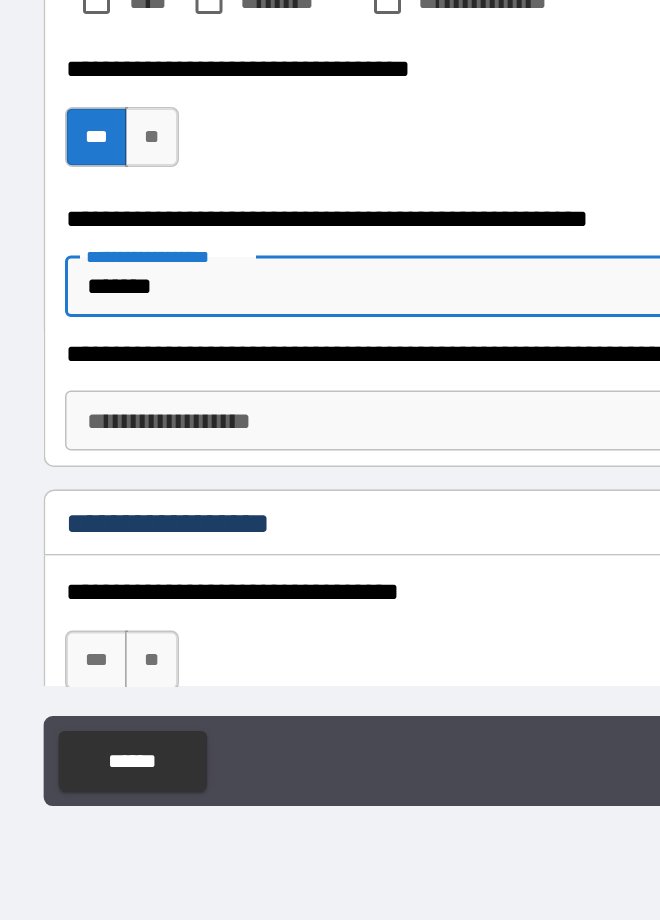 scroll, scrollTop: 5123, scrollLeft: 0, axis: vertical 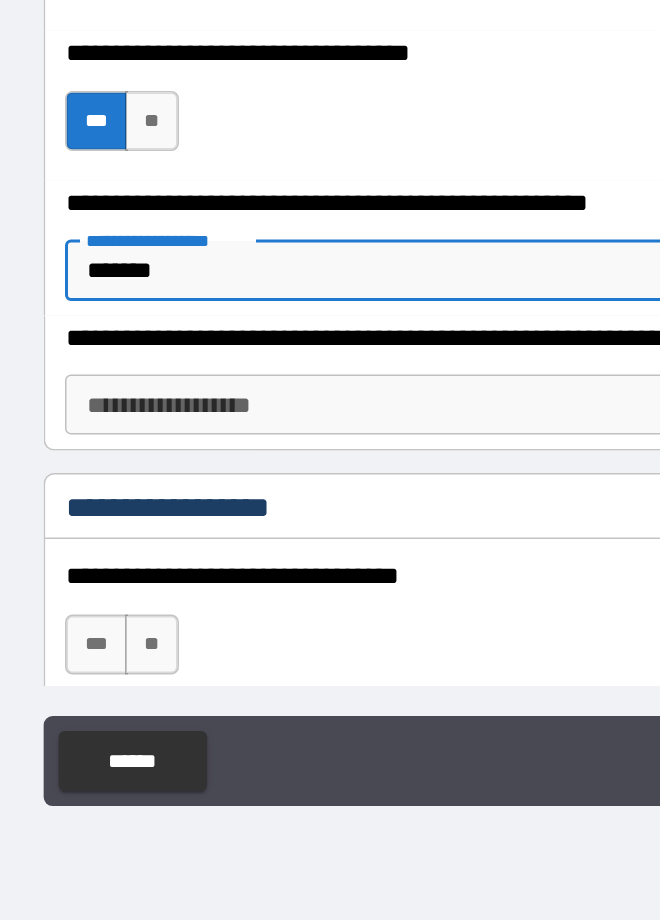 type on "*******" 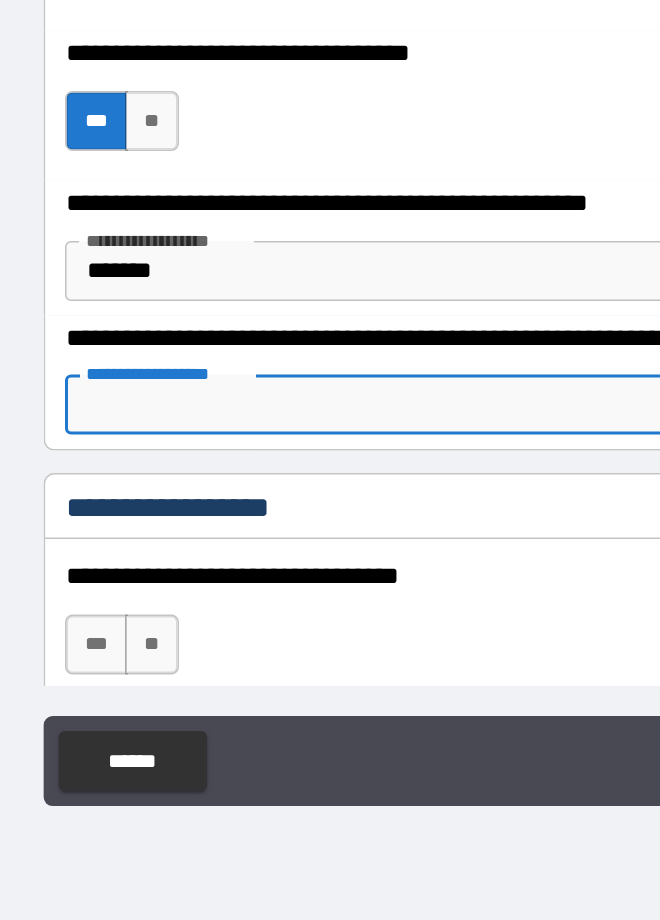 type on "*" 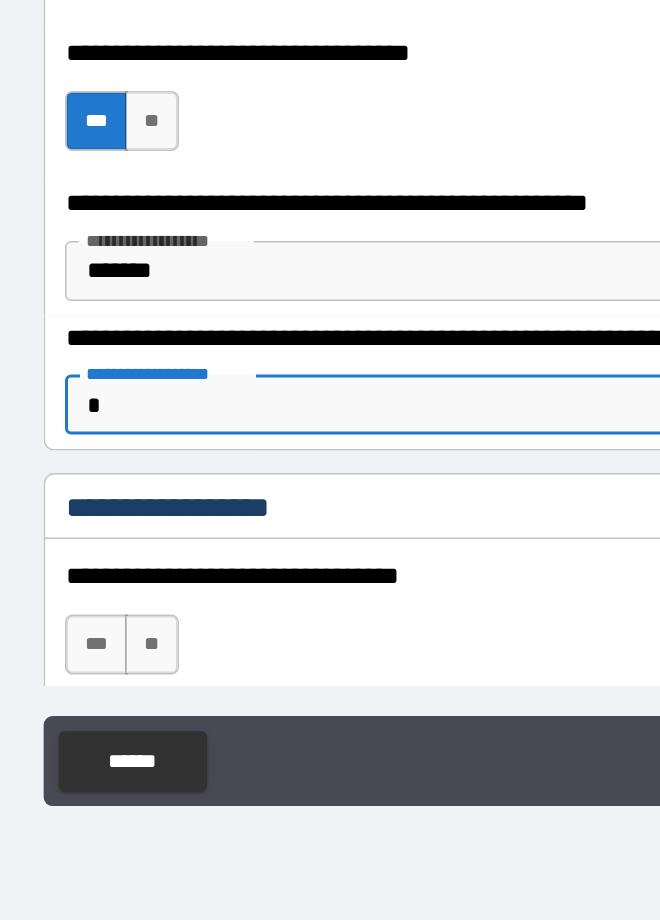 type on "*" 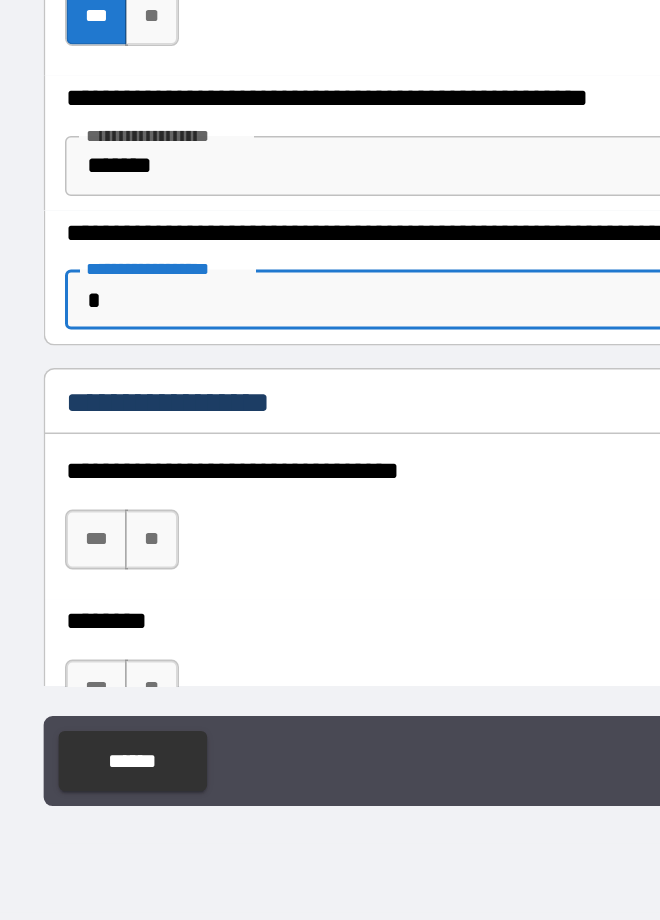 scroll, scrollTop: 5223, scrollLeft: 0, axis: vertical 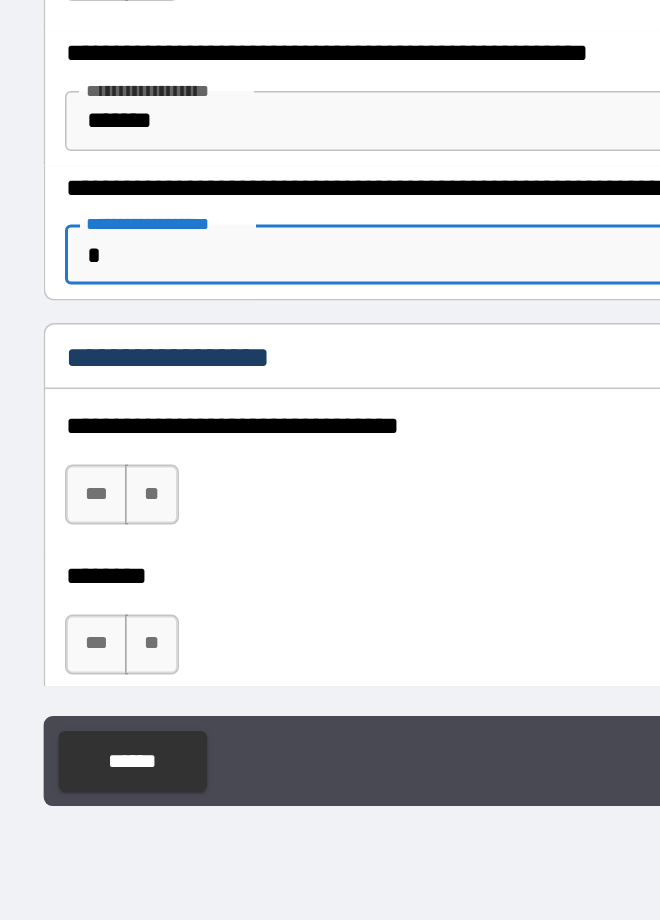 type on "*" 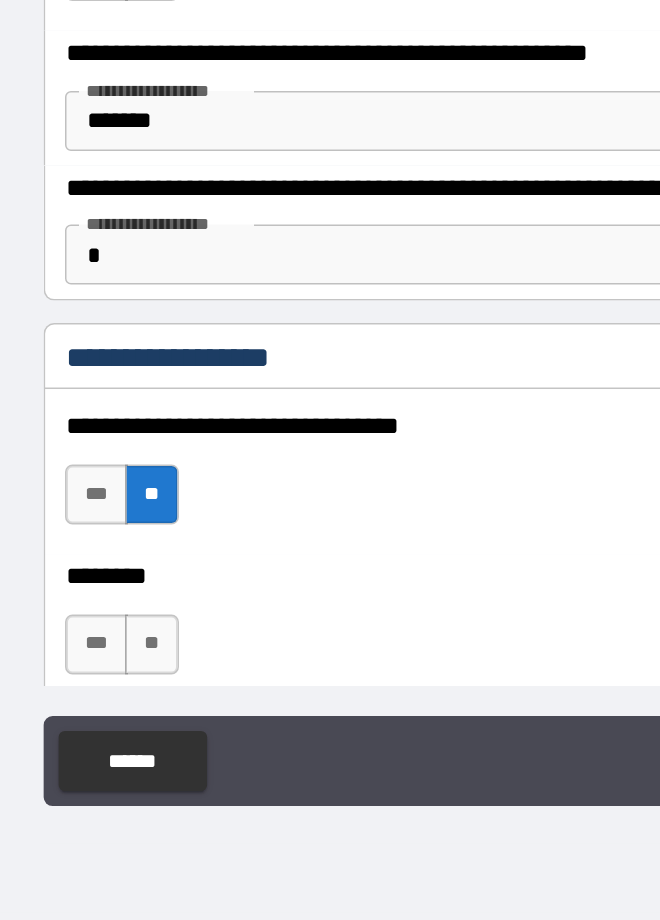 scroll, scrollTop: 5319, scrollLeft: 0, axis: vertical 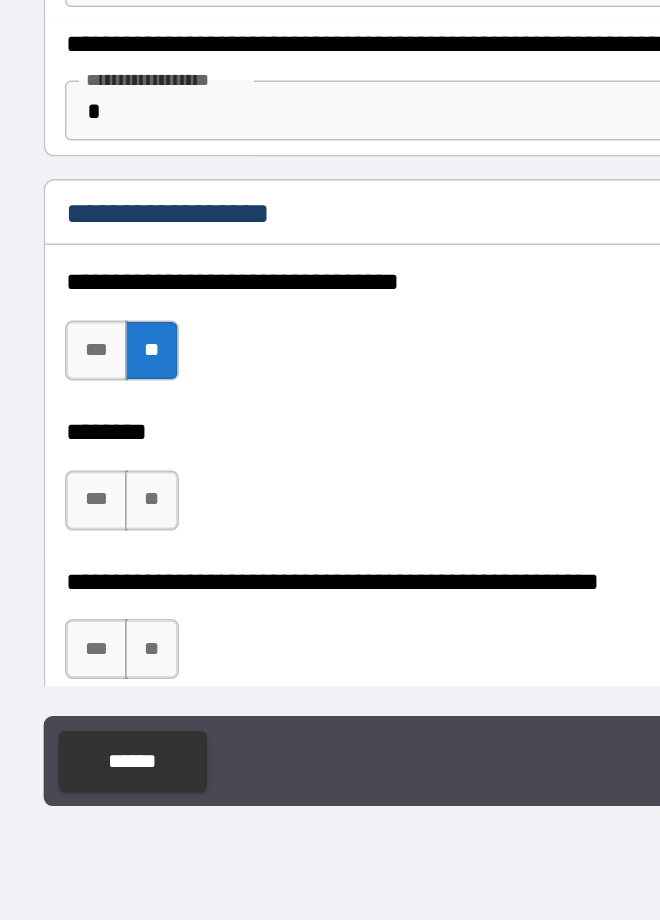 click on "**" at bounding box center [122, 640] 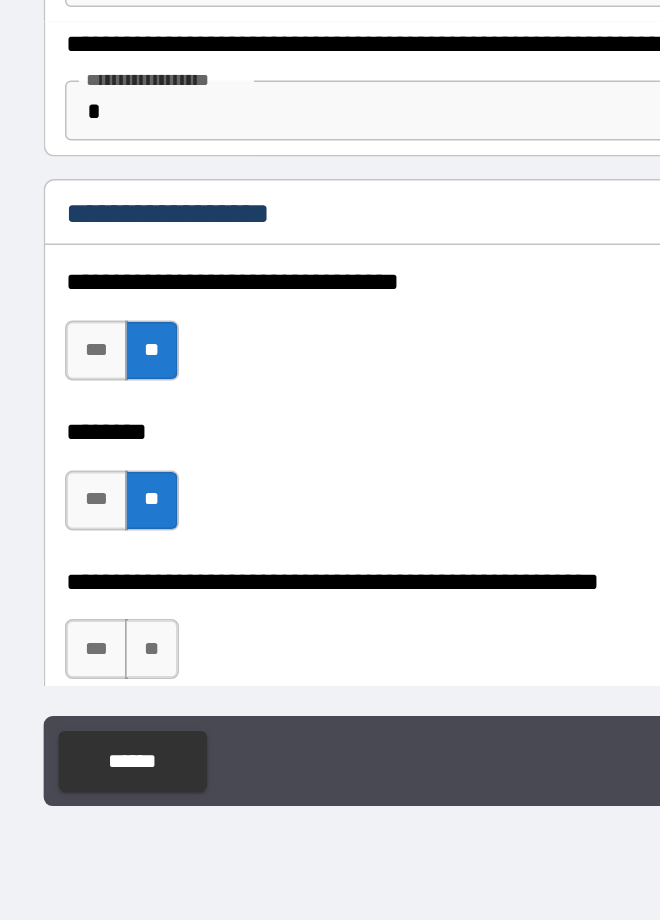 scroll, scrollTop: 5409, scrollLeft: 0, axis: vertical 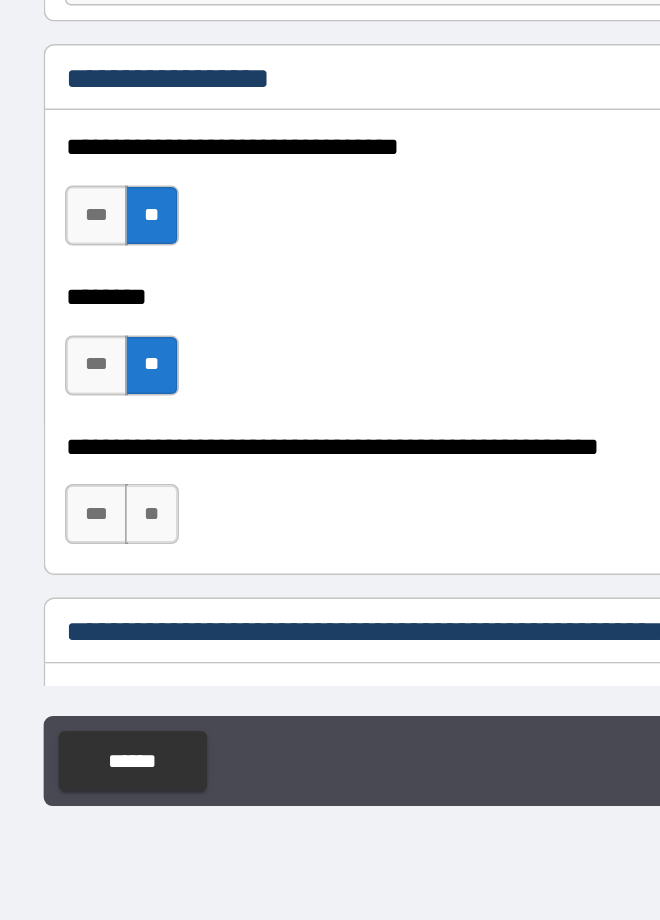 click on "**" at bounding box center (122, 649) 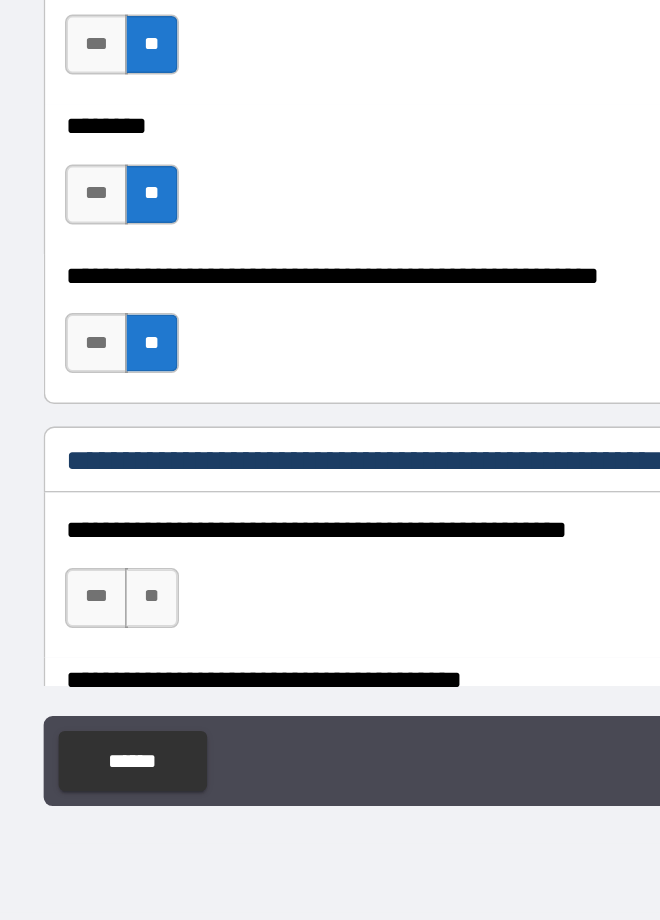 scroll, scrollTop: 5541, scrollLeft: 0, axis: vertical 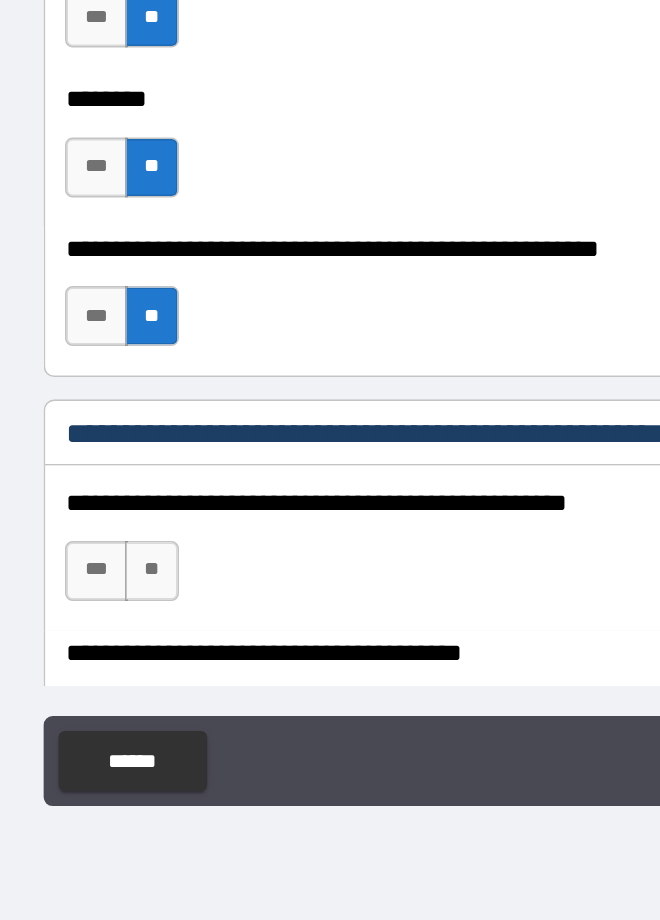 click on "**" at bounding box center (122, 687) 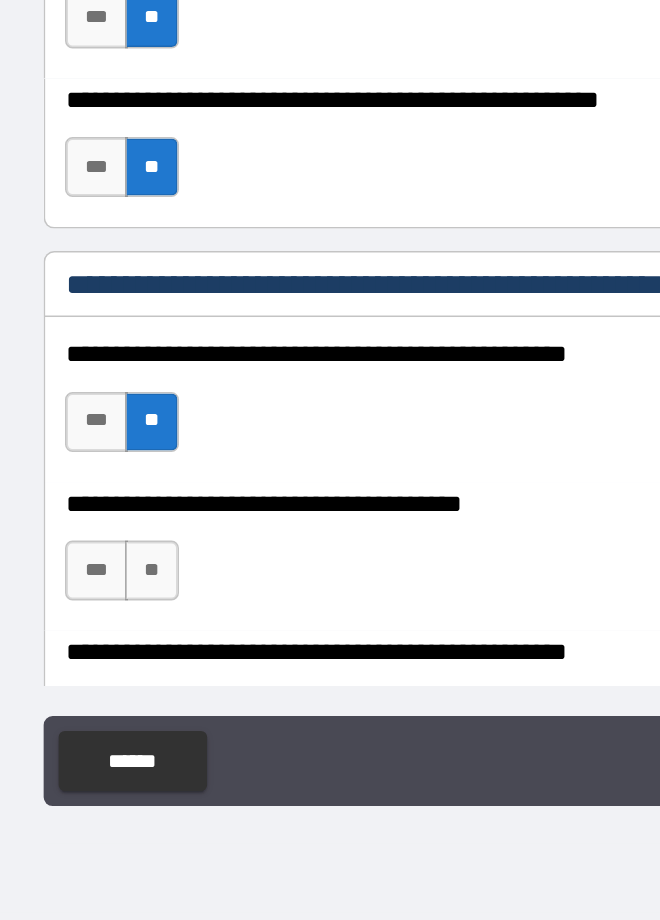 scroll, scrollTop: 5647, scrollLeft: 0, axis: vertical 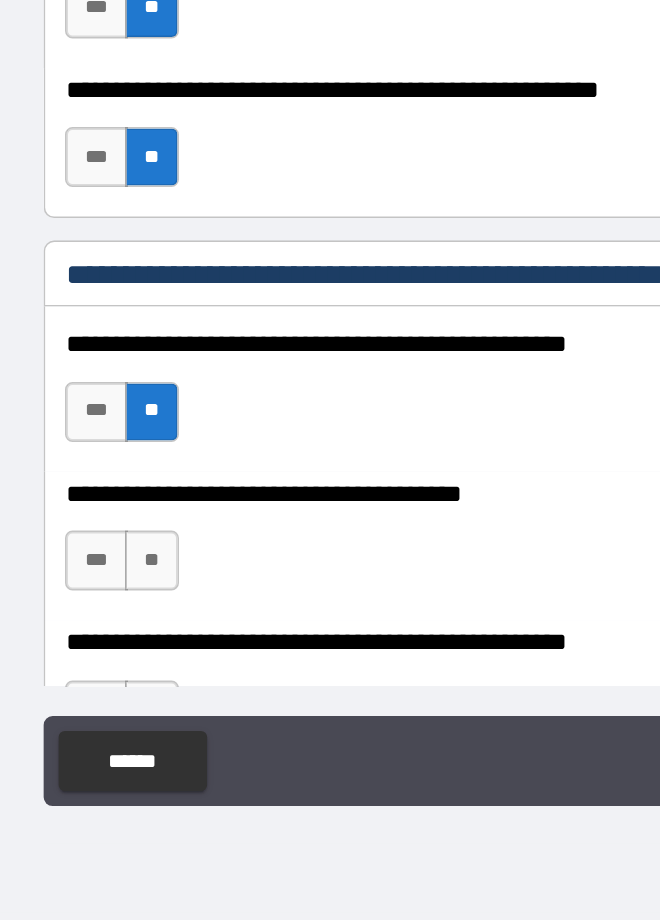 click on "**" at bounding box center (122, 680) 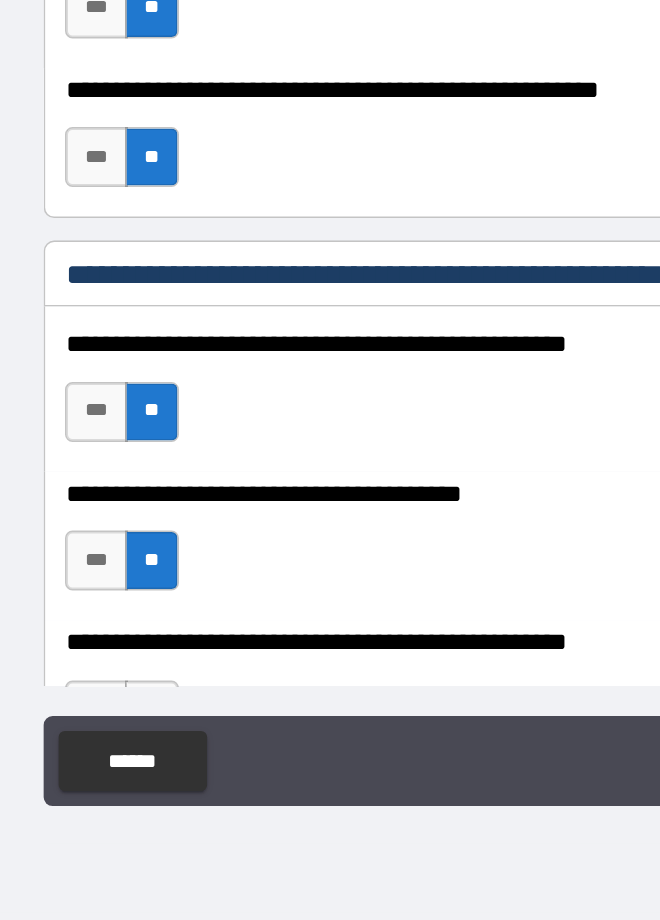 scroll, scrollTop: 5749, scrollLeft: 0, axis: vertical 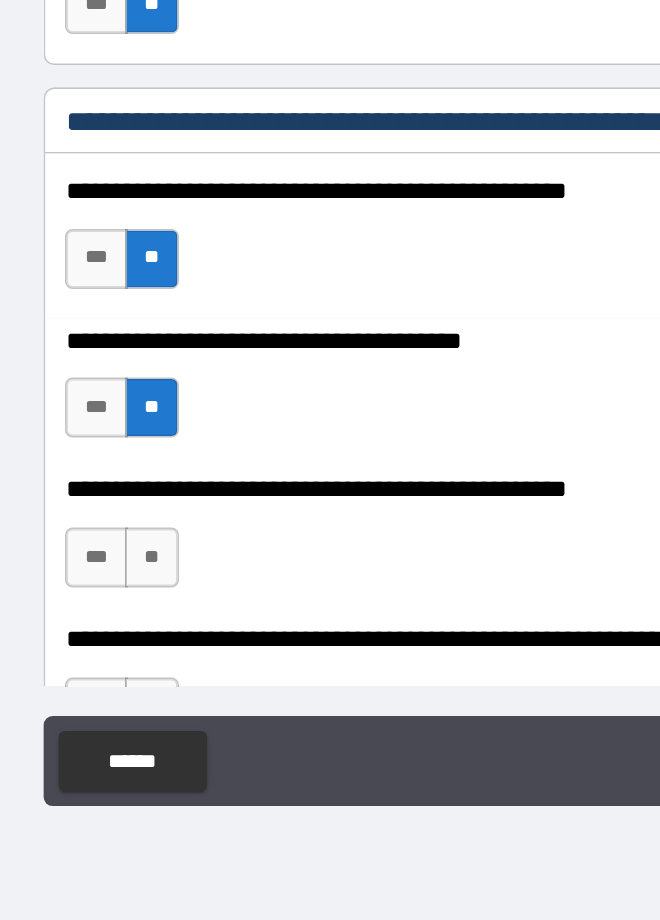 click on "**" at bounding box center [122, 678] 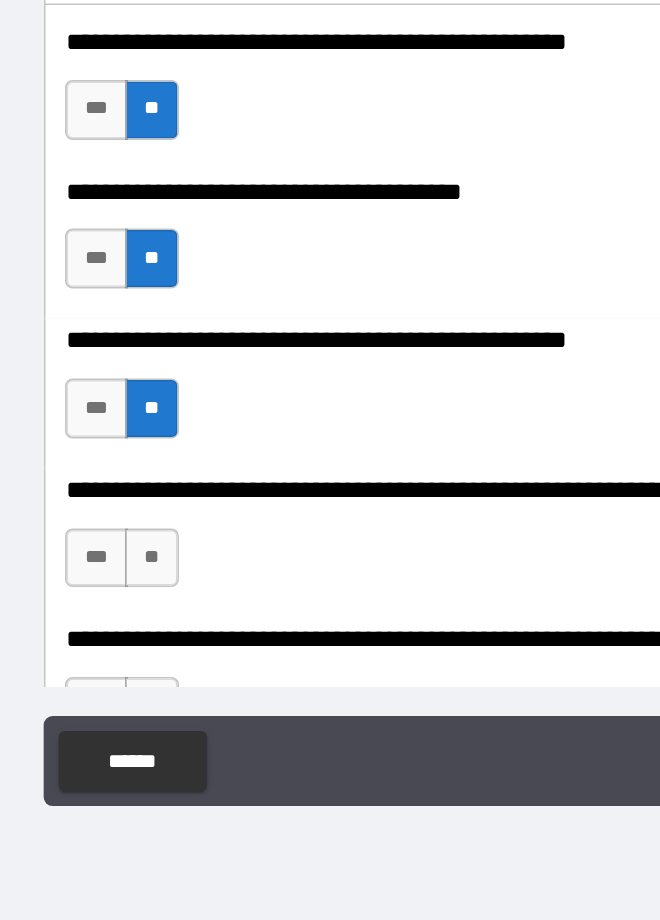 scroll, scrollTop: 5849, scrollLeft: 0, axis: vertical 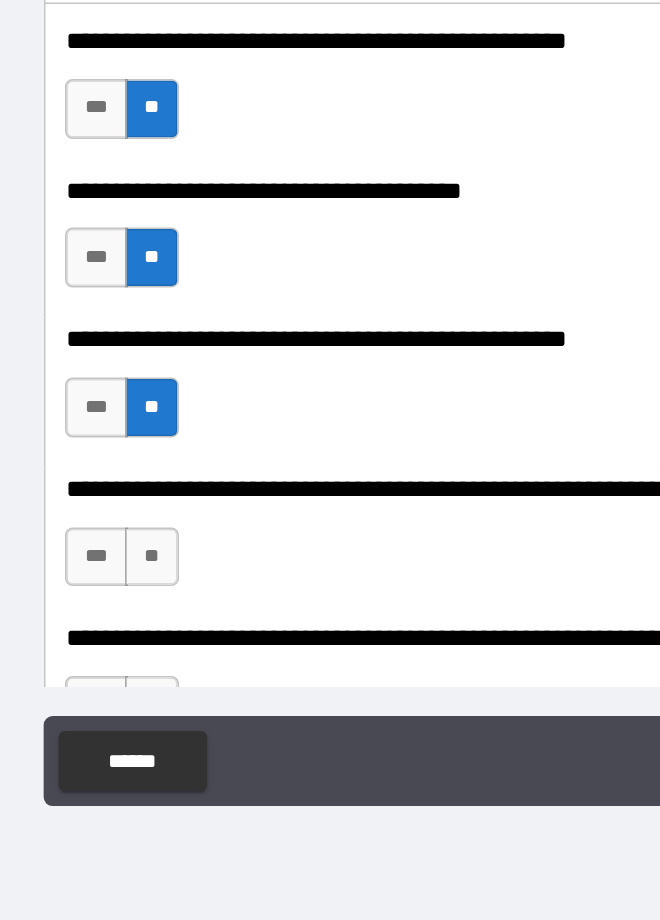 click on "**" at bounding box center (122, 678) 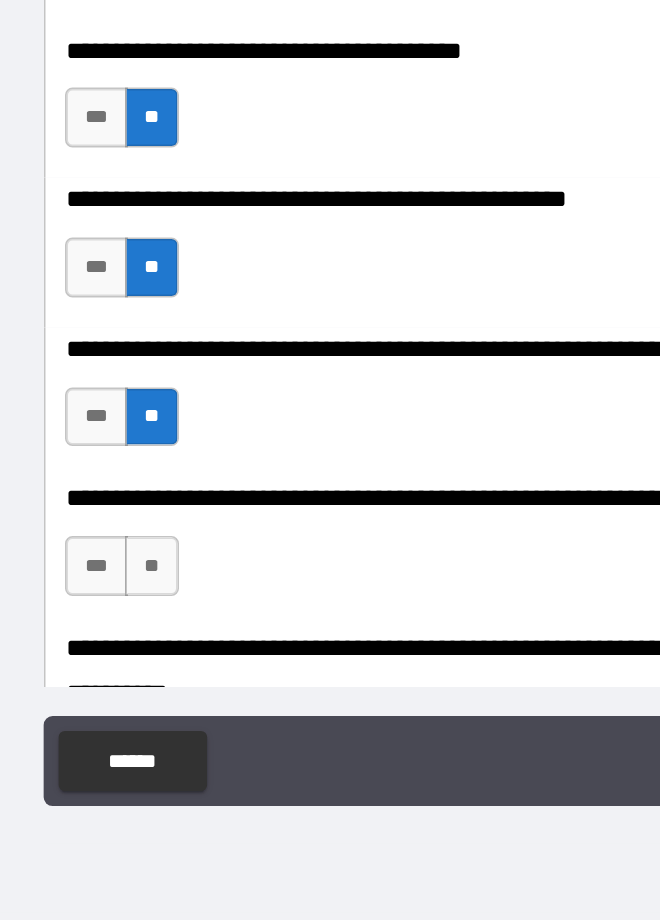 scroll, scrollTop: 5946, scrollLeft: 0, axis: vertical 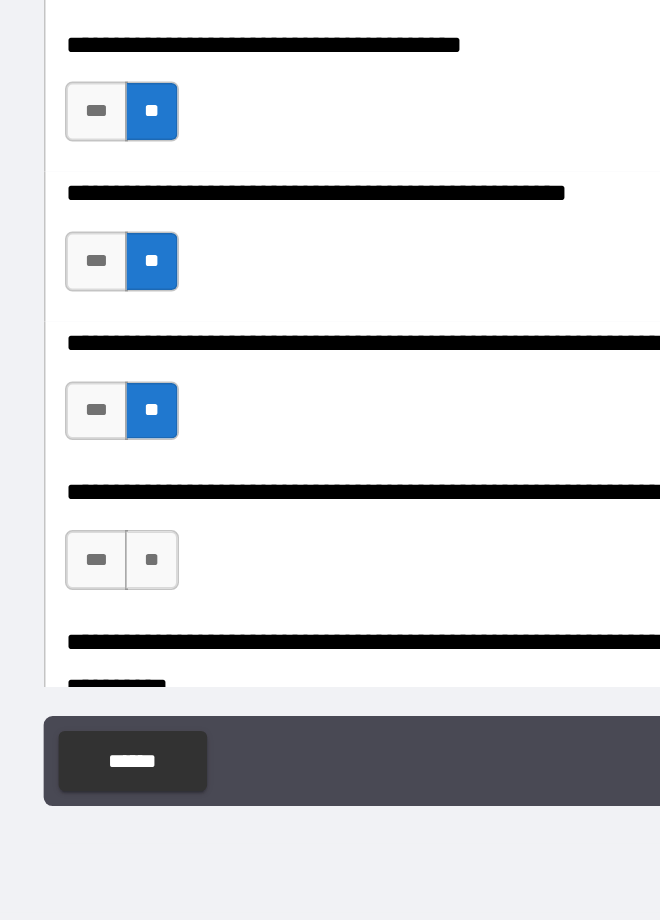 click on "**" at bounding box center (122, 680) 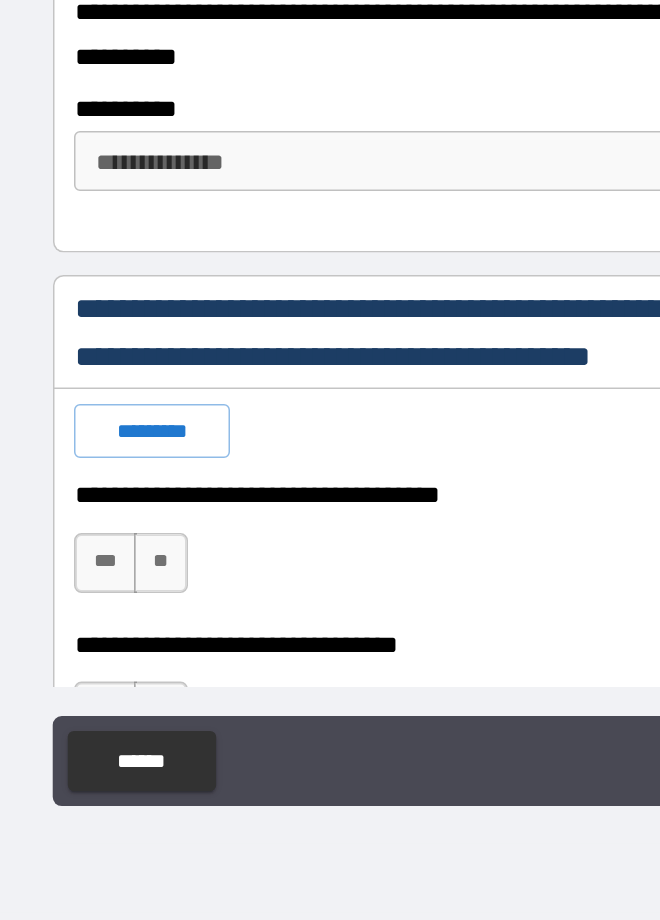 scroll, scrollTop: 6369, scrollLeft: 0, axis: vertical 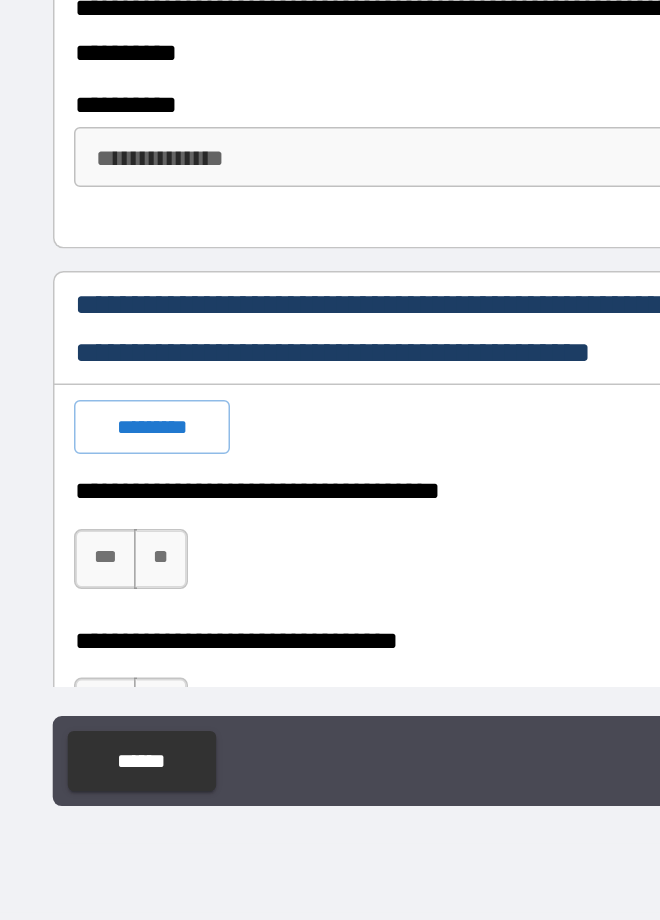 click on "**" at bounding box center [122, 679] 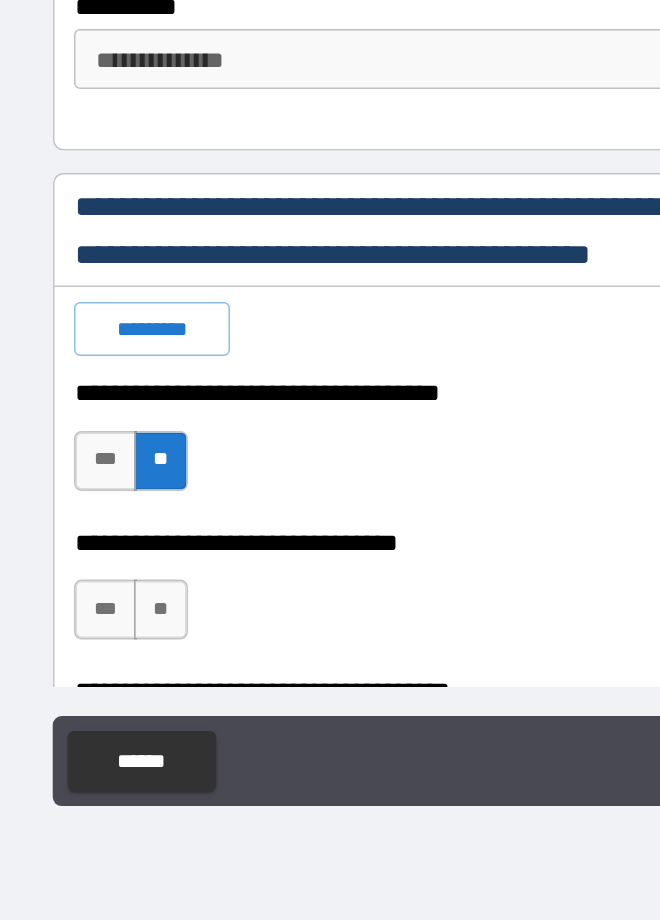 scroll, scrollTop: 6455, scrollLeft: 0, axis: vertical 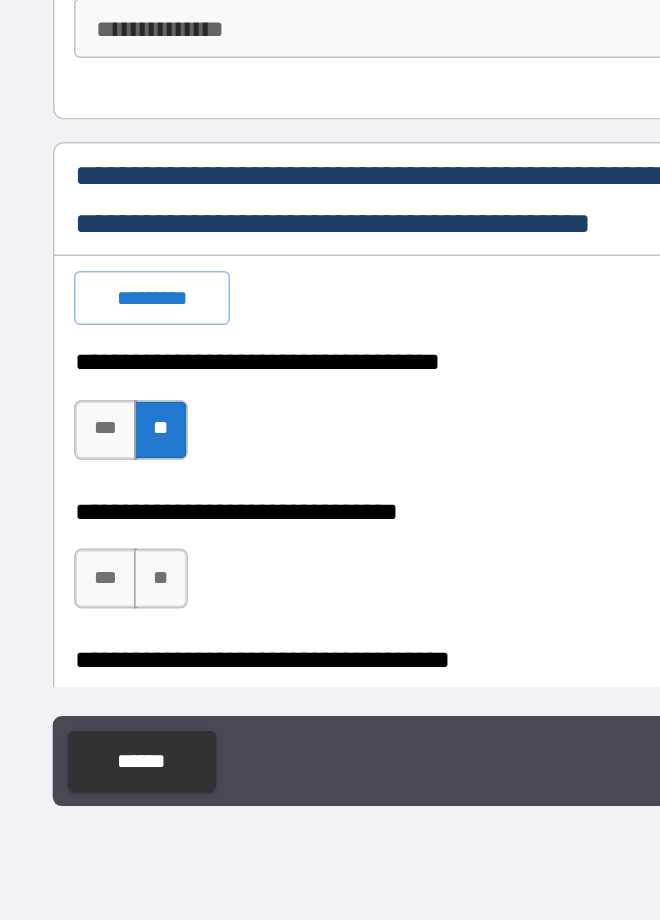 click on "**" at bounding box center (122, 692) 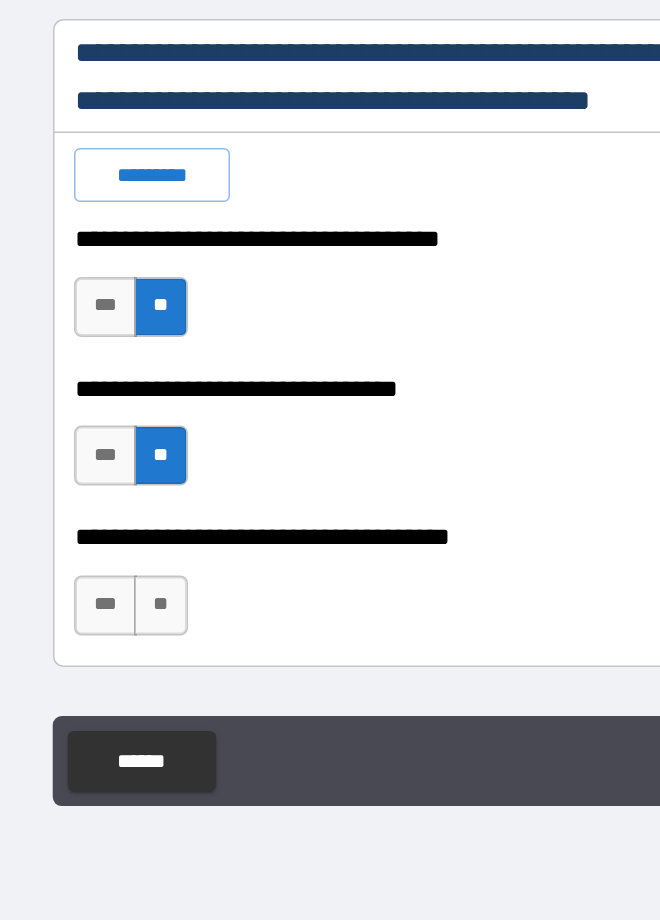scroll, scrollTop: 6548, scrollLeft: 0, axis: vertical 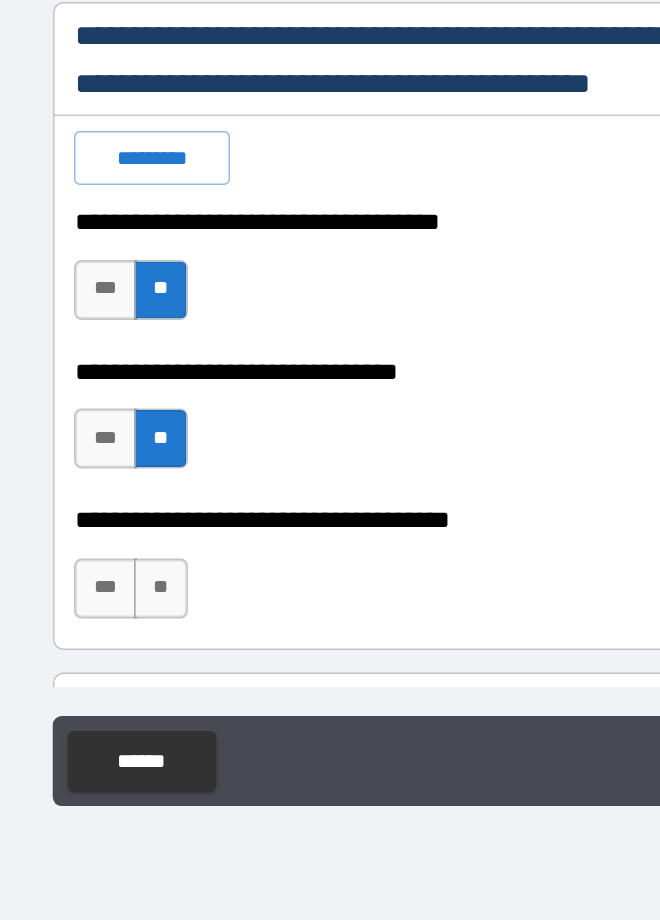 click on "*********" at bounding box center (116, 412) 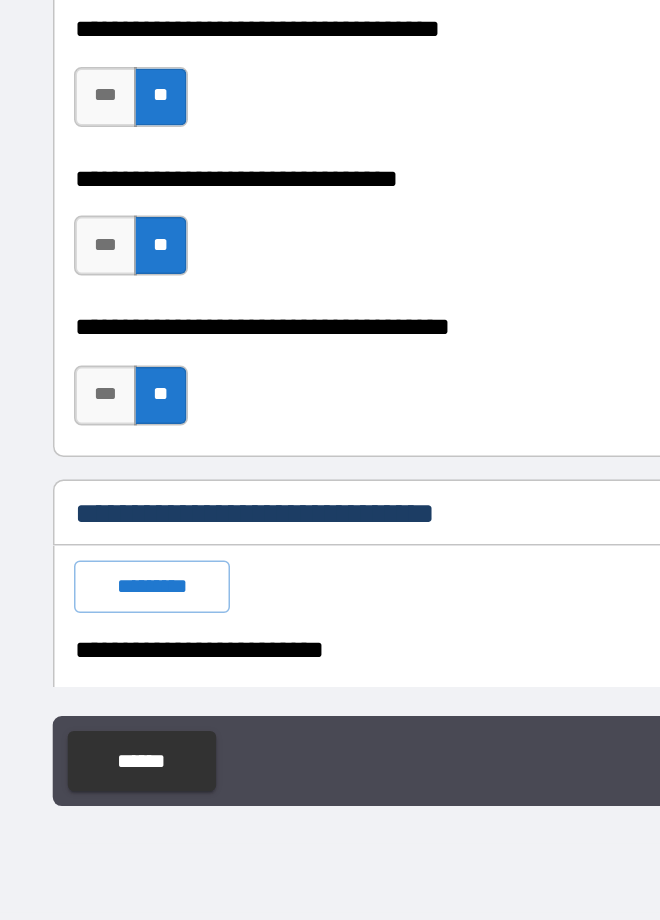 scroll, scrollTop: 6687, scrollLeft: 0, axis: vertical 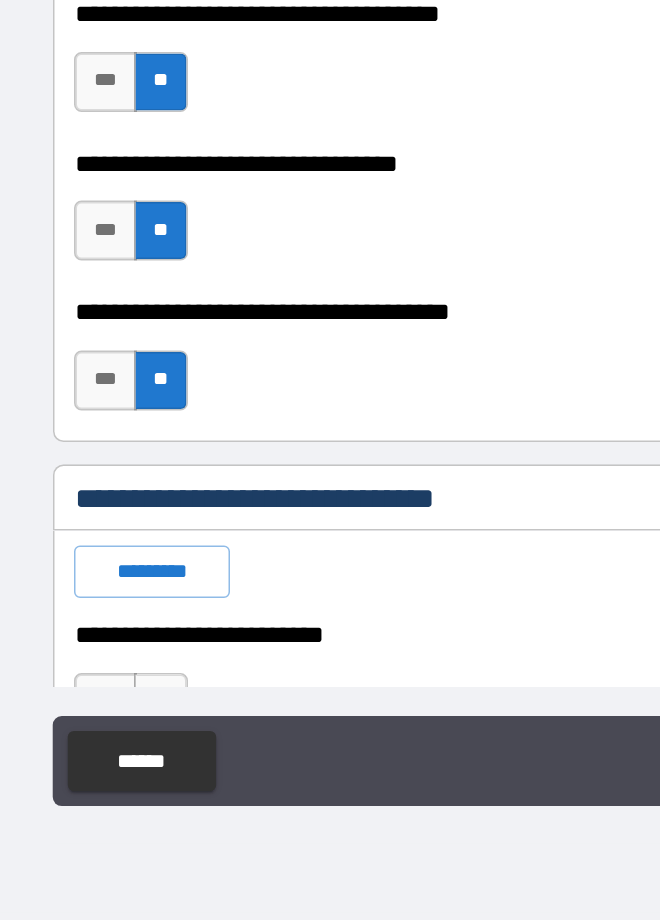 click on "*********" at bounding box center [116, 688] 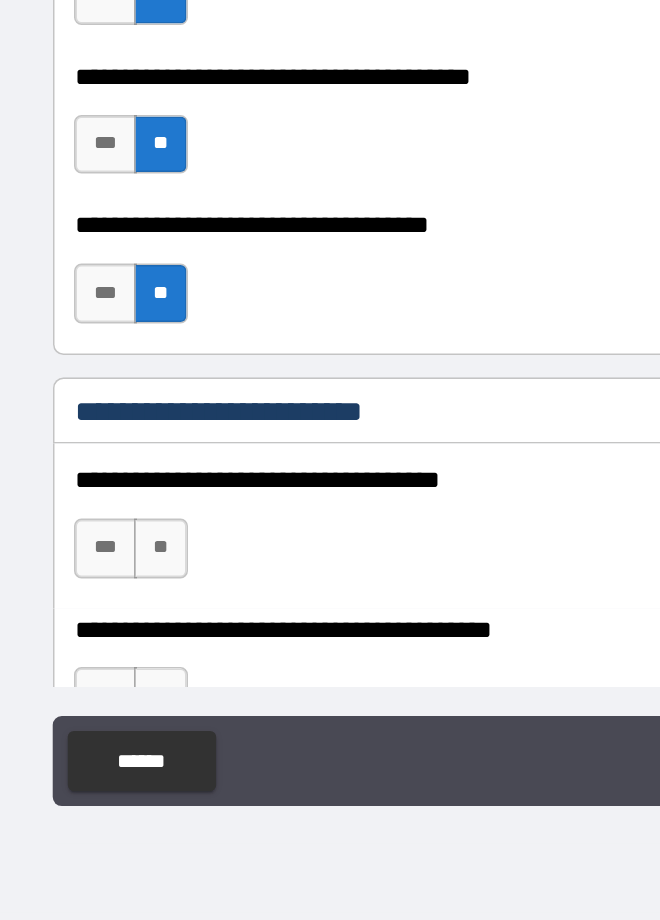 scroll, scrollTop: 7167, scrollLeft: 0, axis: vertical 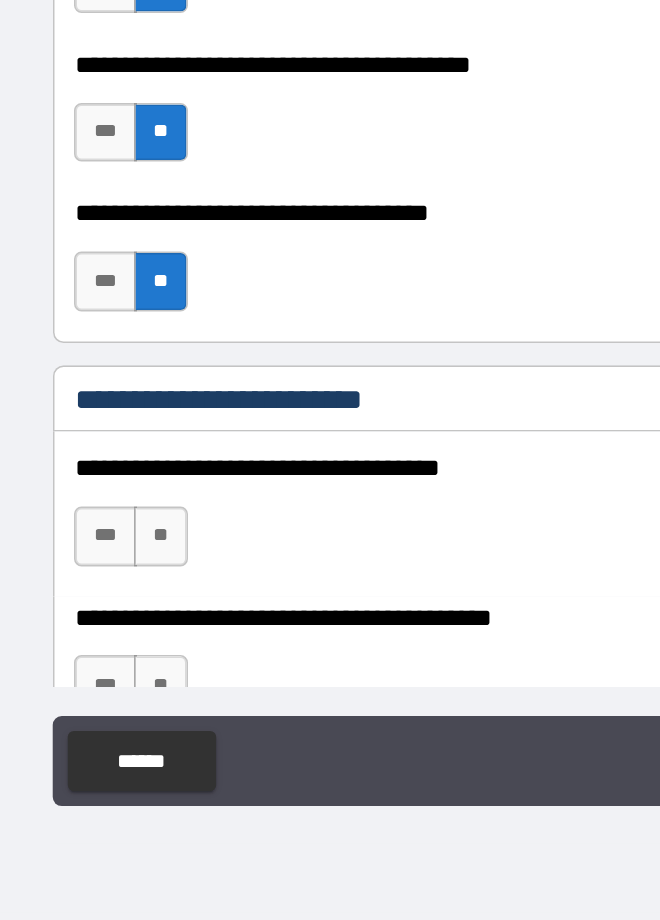 click on "**" at bounding box center (122, 664) 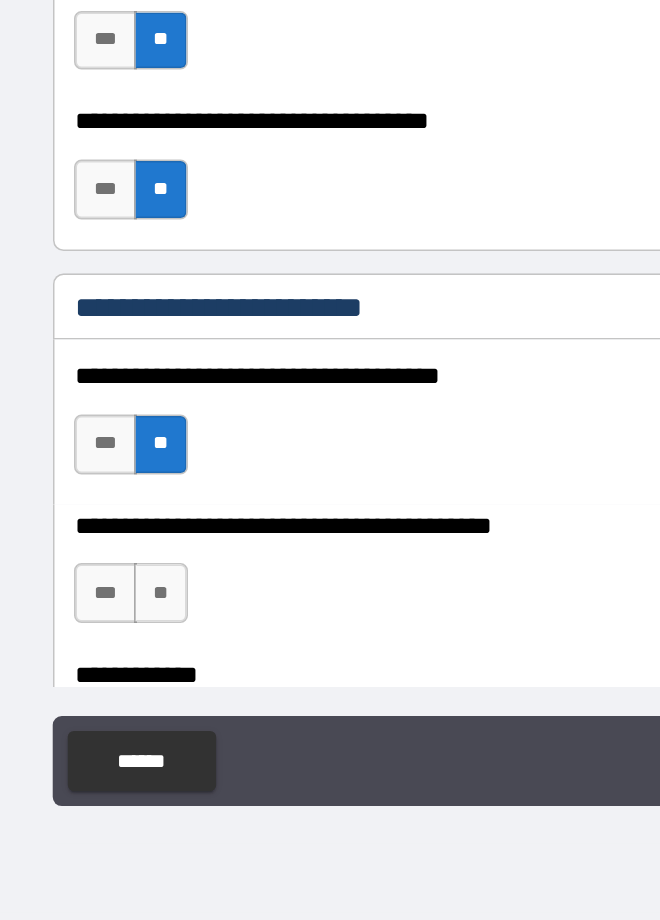 scroll, scrollTop: 7241, scrollLeft: 0, axis: vertical 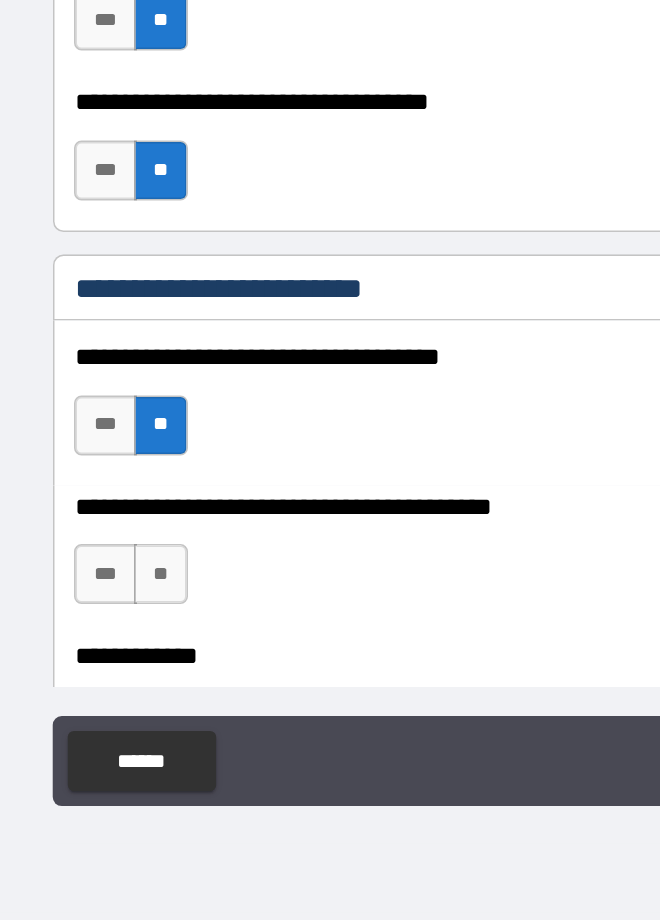 click on "**" at bounding box center (122, 689) 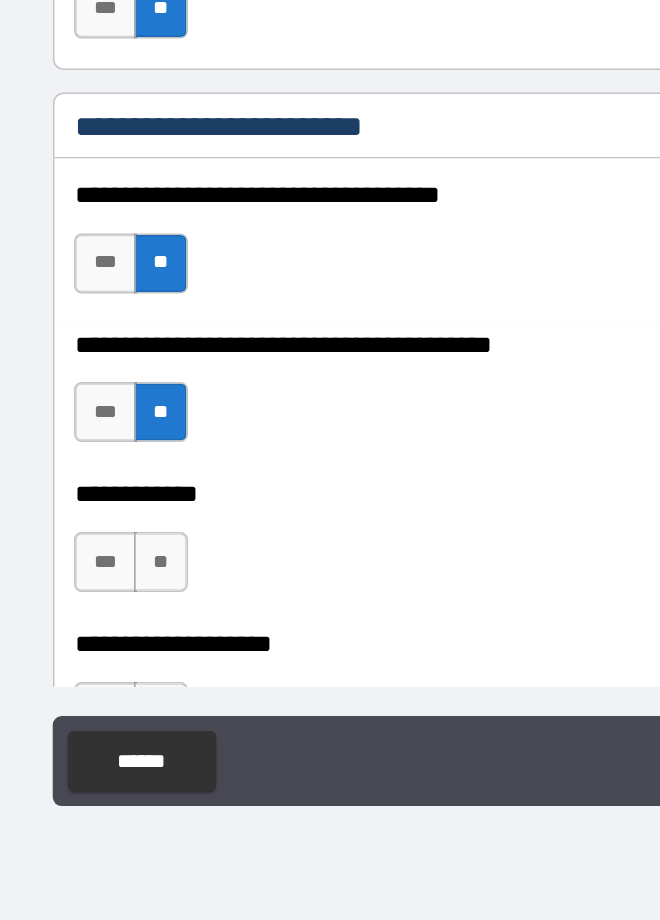 scroll, scrollTop: 7356, scrollLeft: 0, axis: vertical 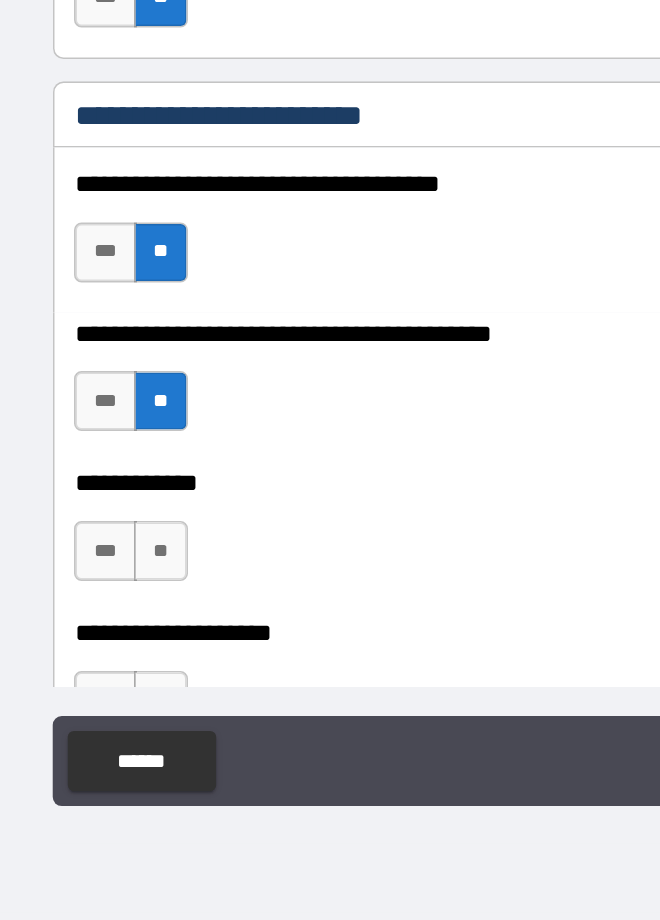 click on "**" at bounding box center (122, 674) 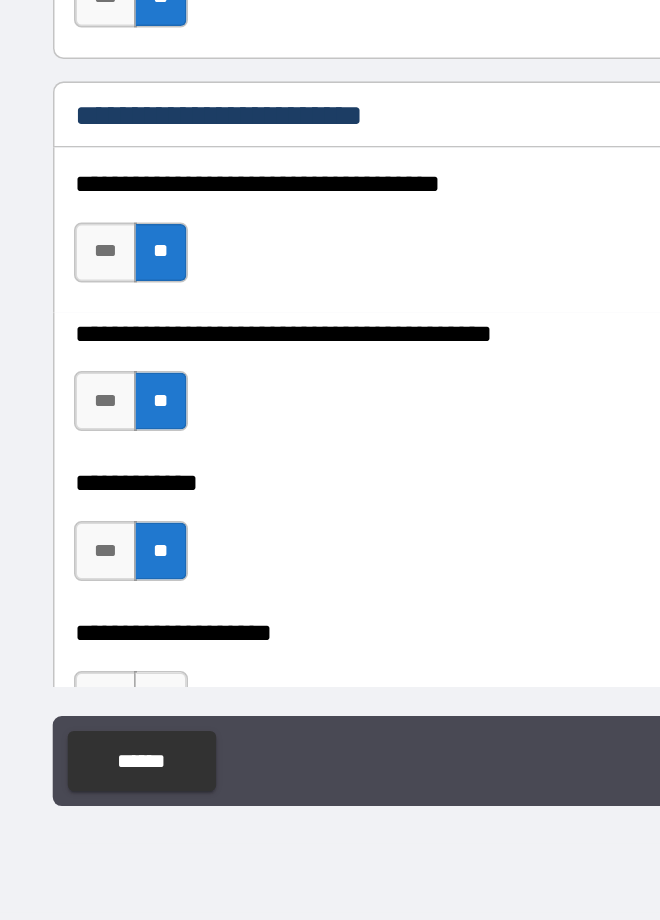 scroll, scrollTop: 7463, scrollLeft: 0, axis: vertical 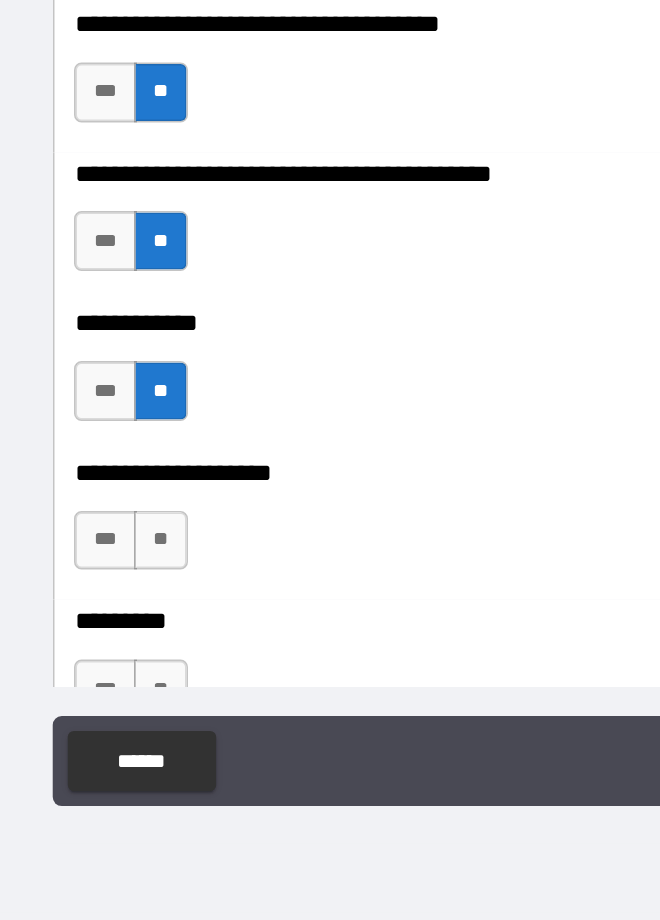 click on "**" at bounding box center [122, 667] 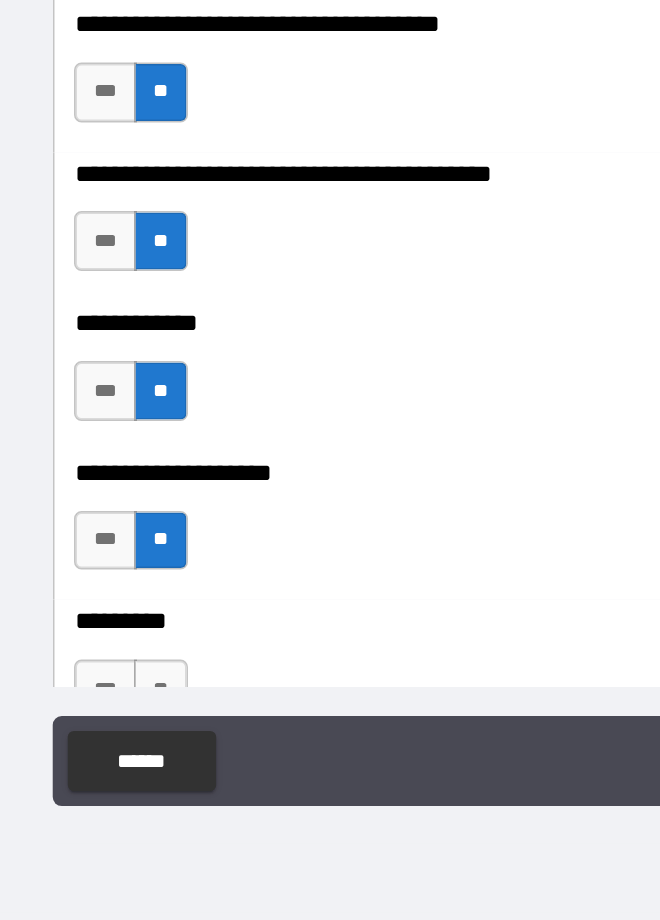 scroll, scrollTop: 7556, scrollLeft: 0, axis: vertical 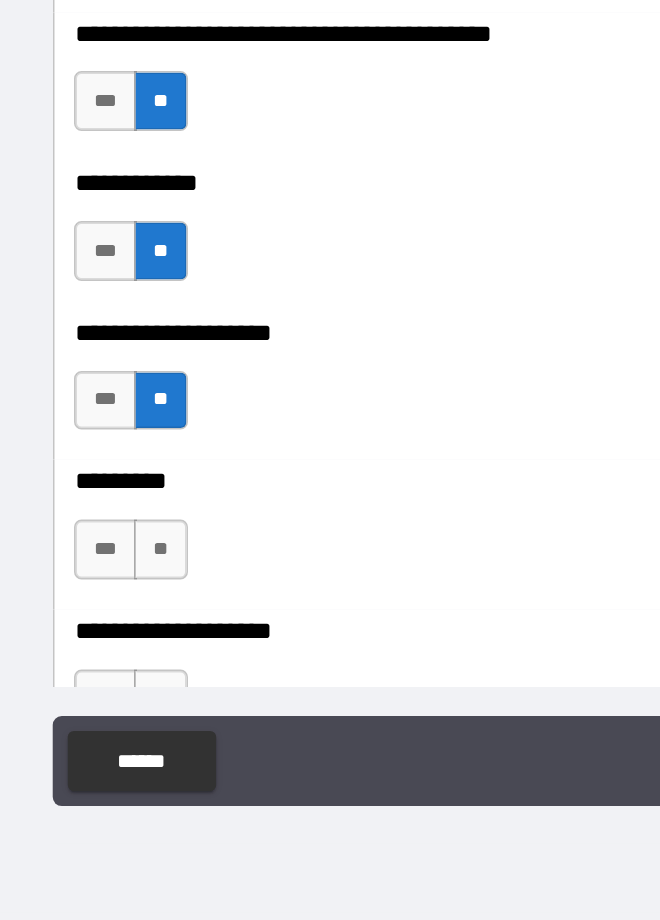 click on "**" at bounding box center [122, 673] 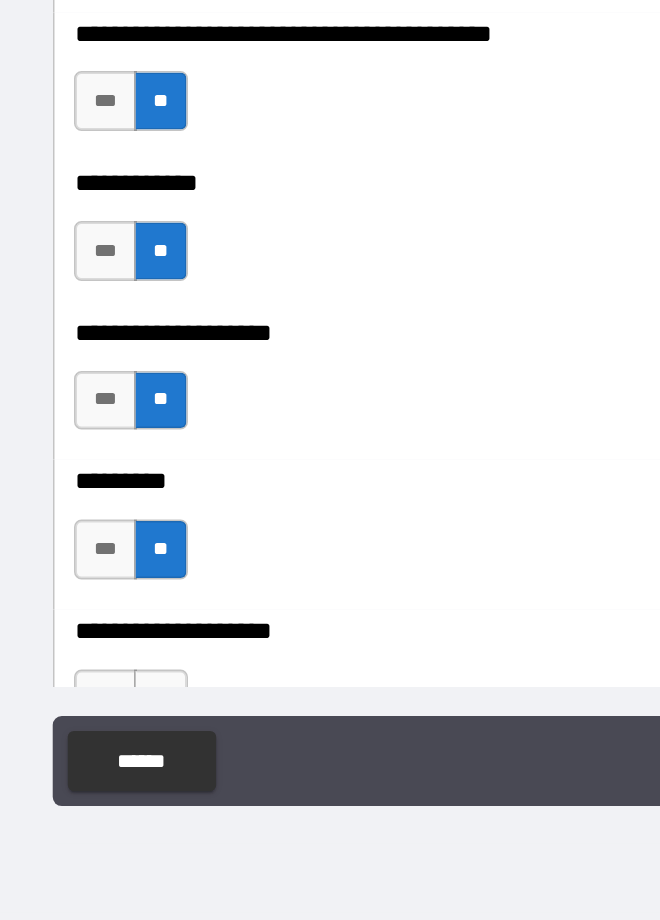 scroll, scrollTop: 7669, scrollLeft: 0, axis: vertical 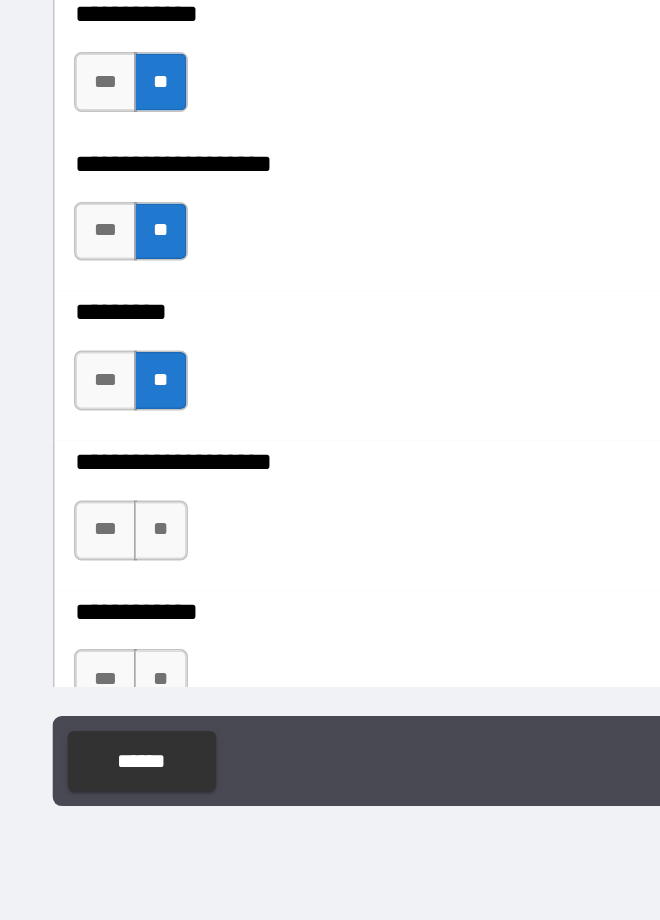 click on "***" at bounding box center [84, 660] 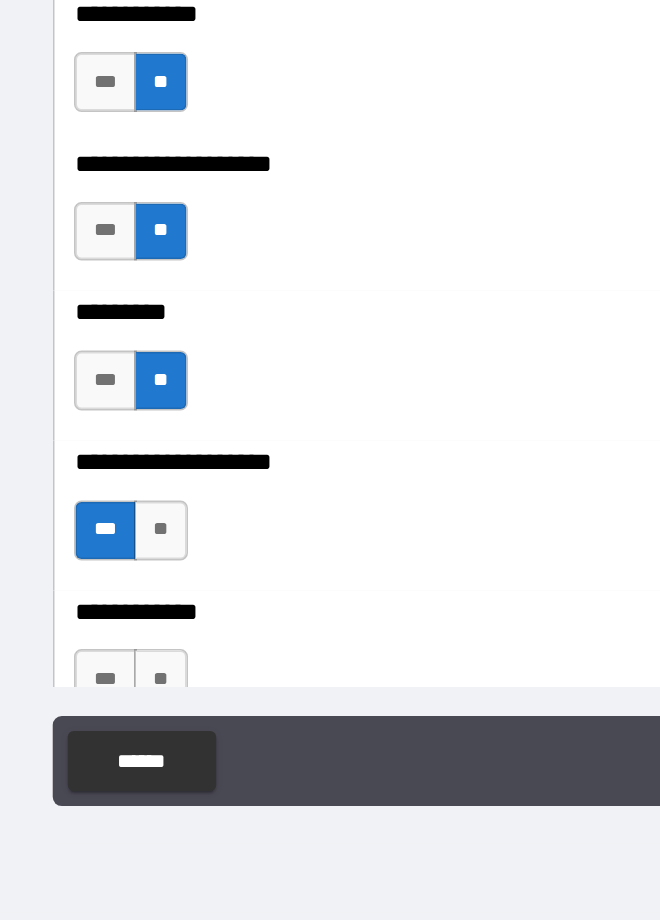 scroll, scrollTop: 7777, scrollLeft: 0, axis: vertical 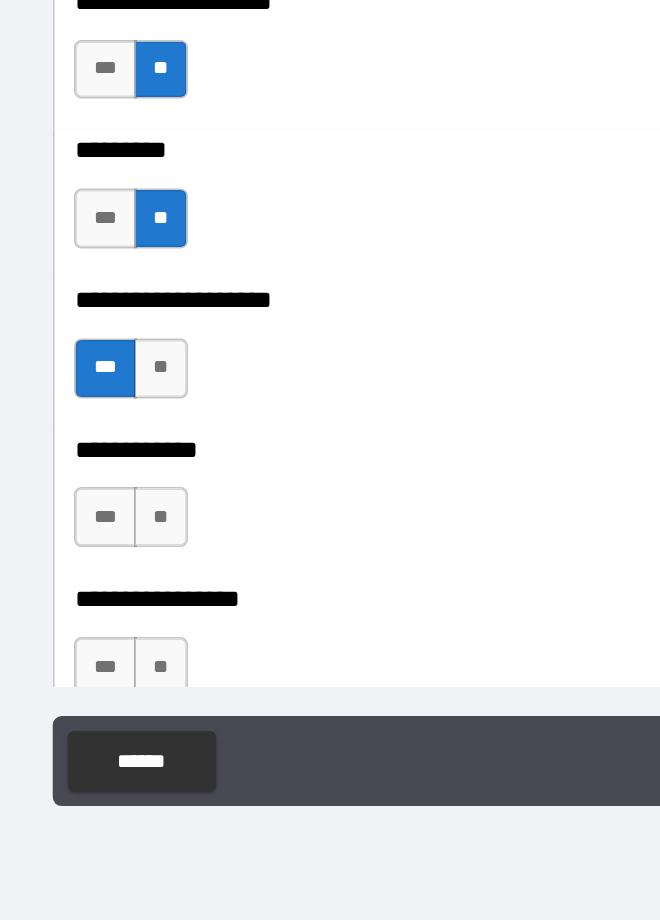 click on "**" at bounding box center [122, 651] 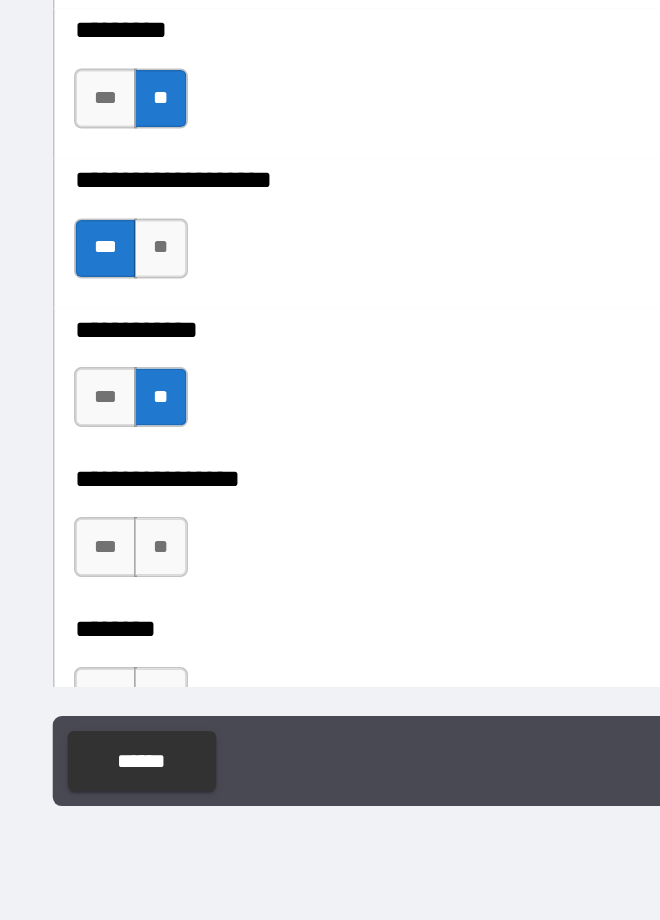 scroll, scrollTop: 7877, scrollLeft: 0, axis: vertical 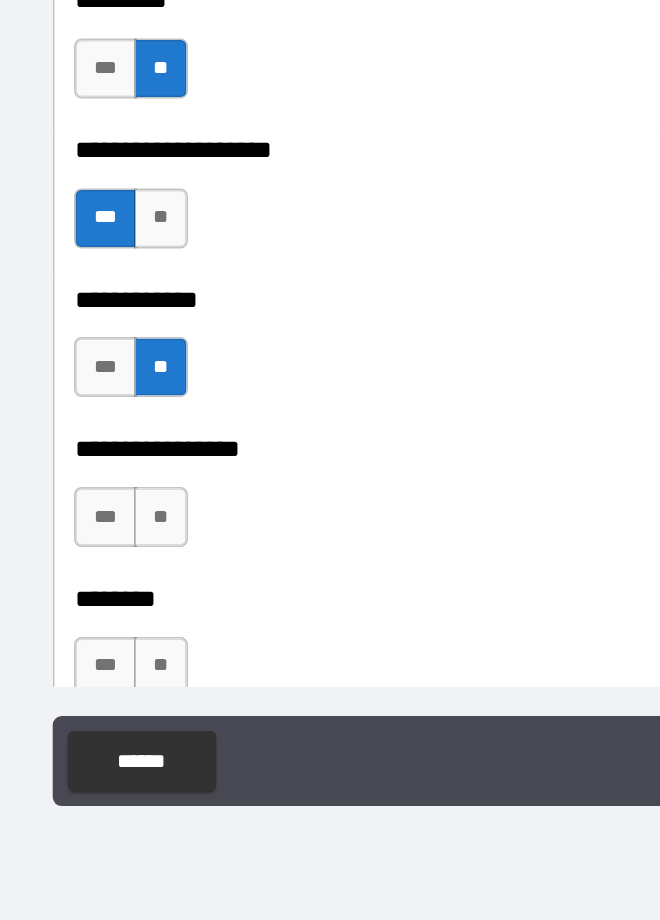 click on "***" at bounding box center (84, 651) 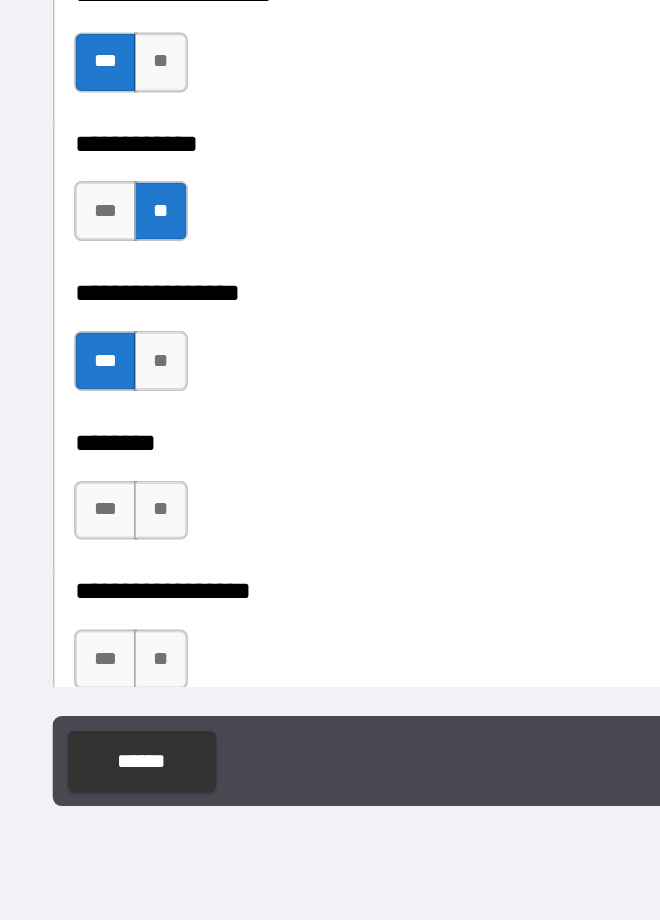 scroll, scrollTop: 7984, scrollLeft: 0, axis: vertical 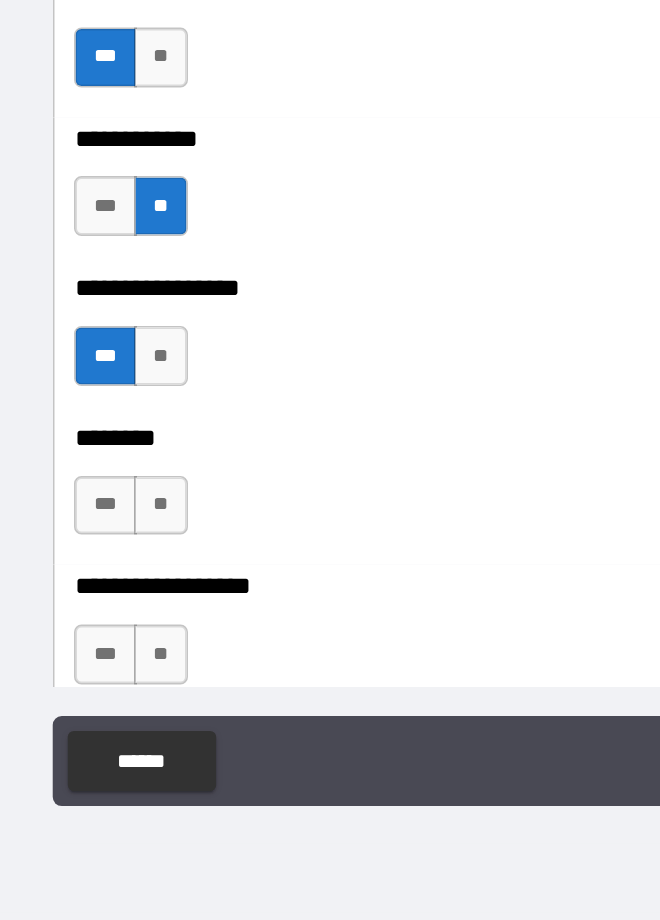 click on "**" at bounding box center (122, 644) 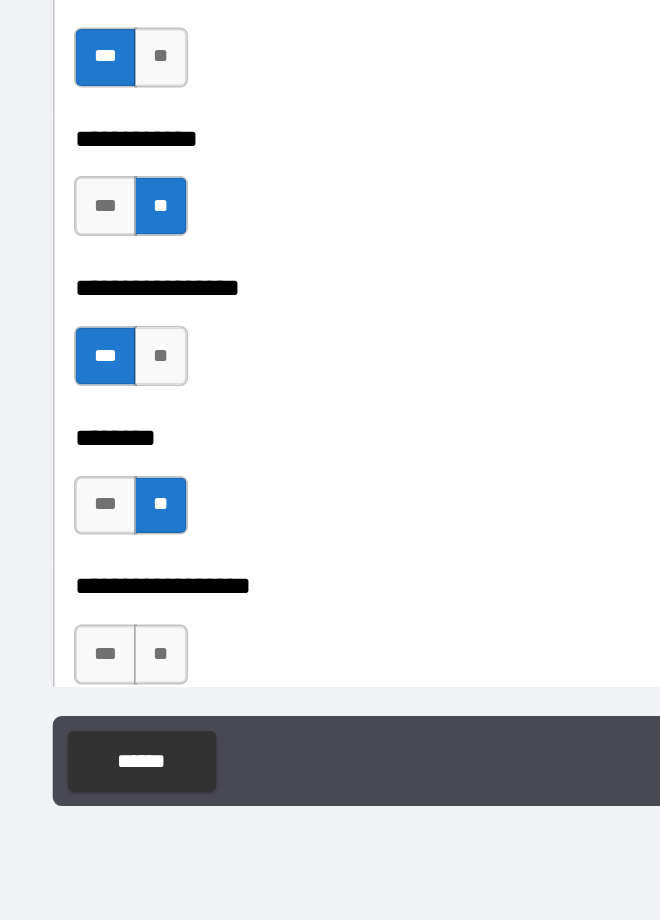 scroll, scrollTop: 8070, scrollLeft: 0, axis: vertical 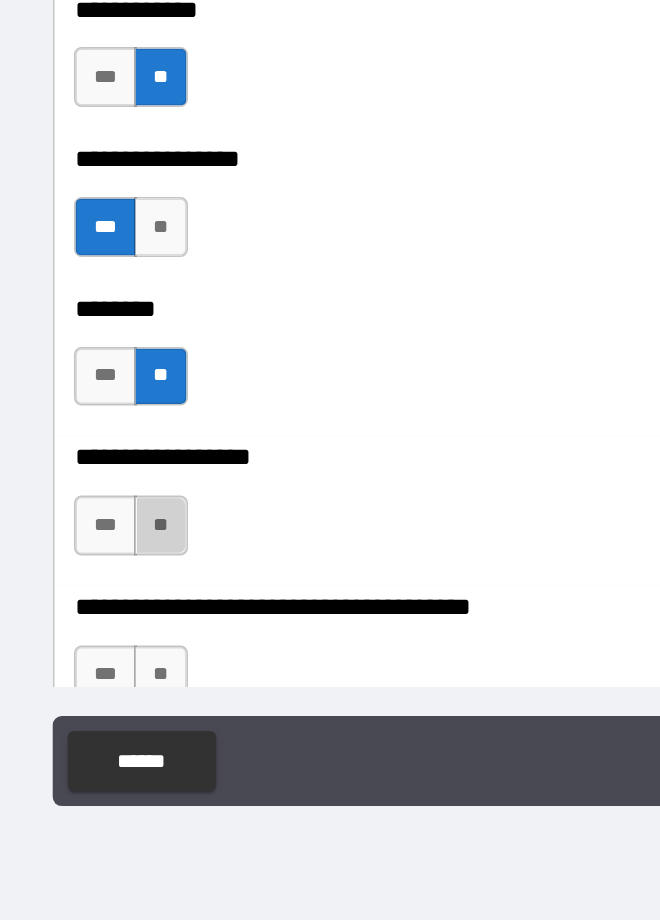 click on "**" at bounding box center (122, 657) 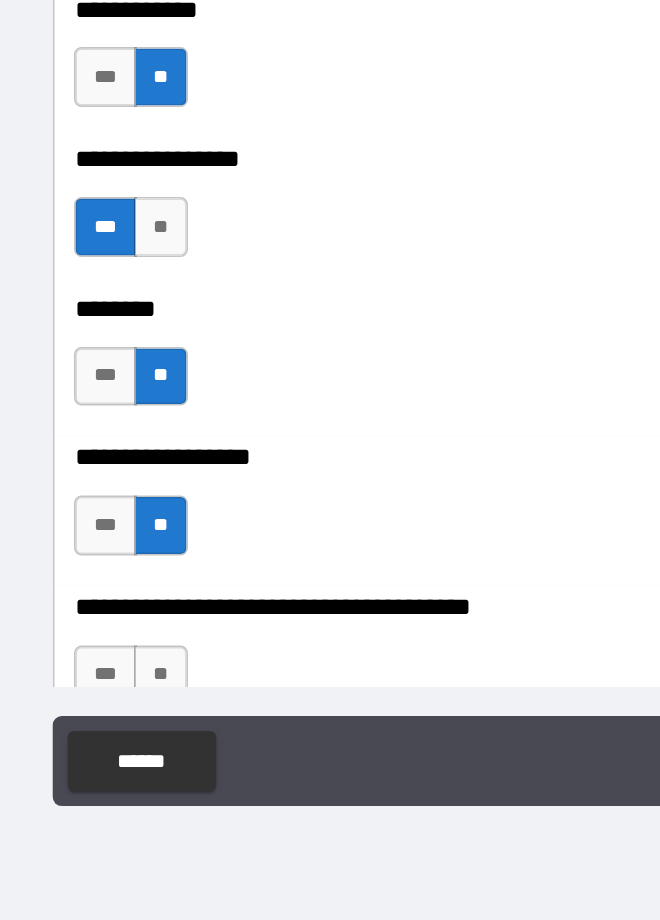 scroll, scrollTop: 8149, scrollLeft: 0, axis: vertical 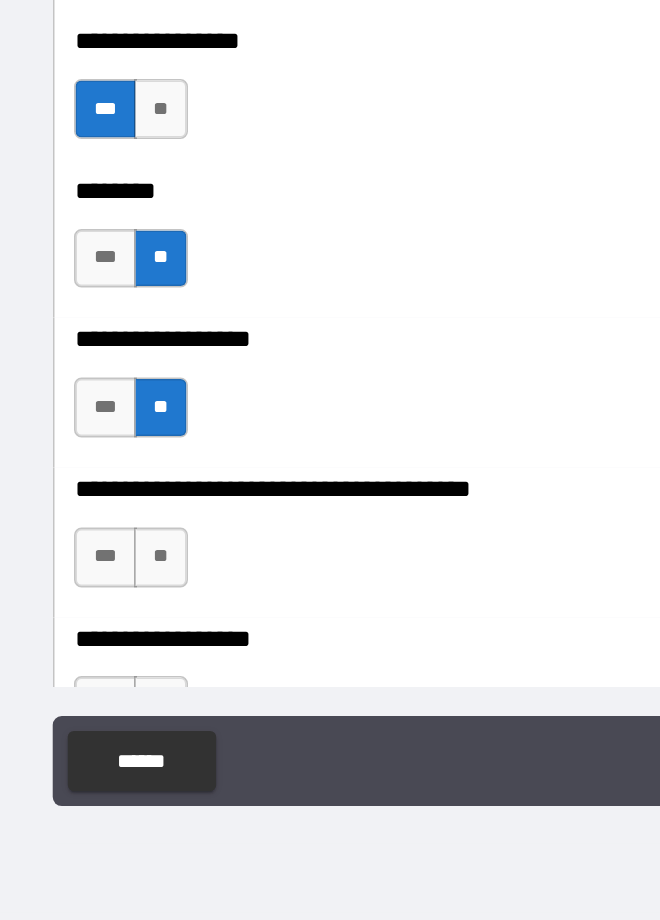 click on "***" at bounding box center [84, 678] 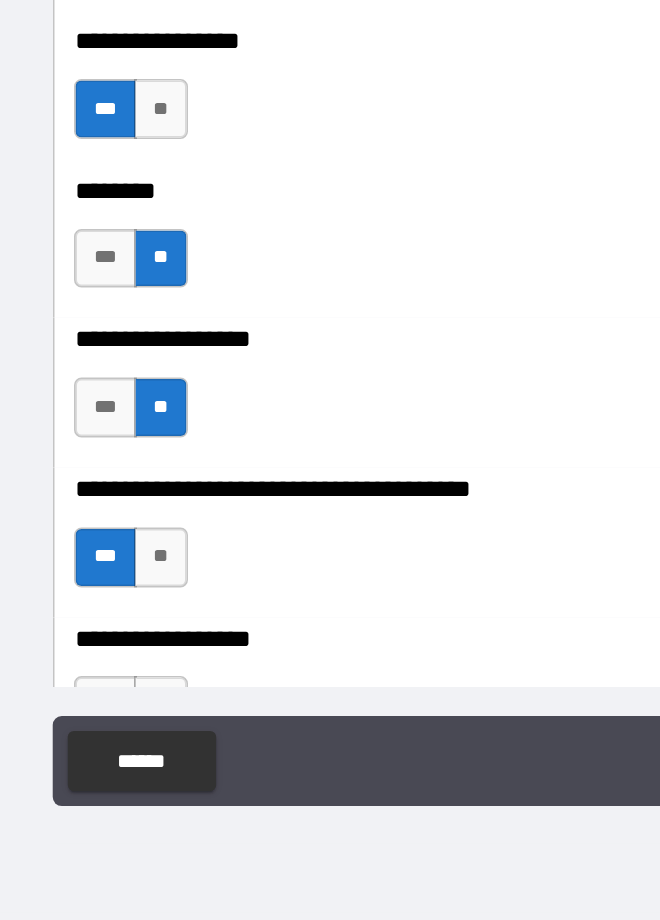 scroll, scrollTop: 8252, scrollLeft: 0, axis: vertical 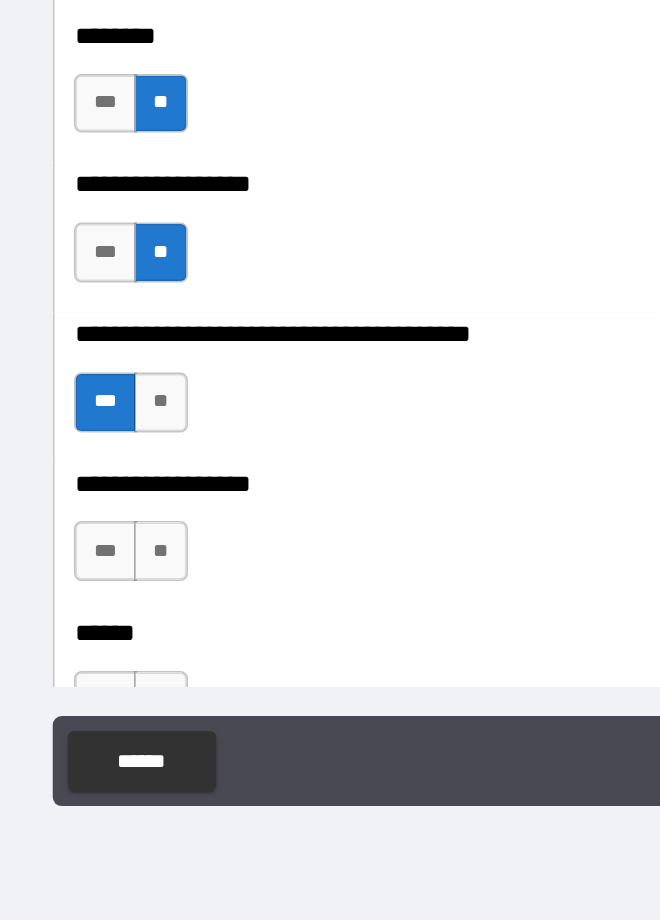 click on "**" at bounding box center [122, 674] 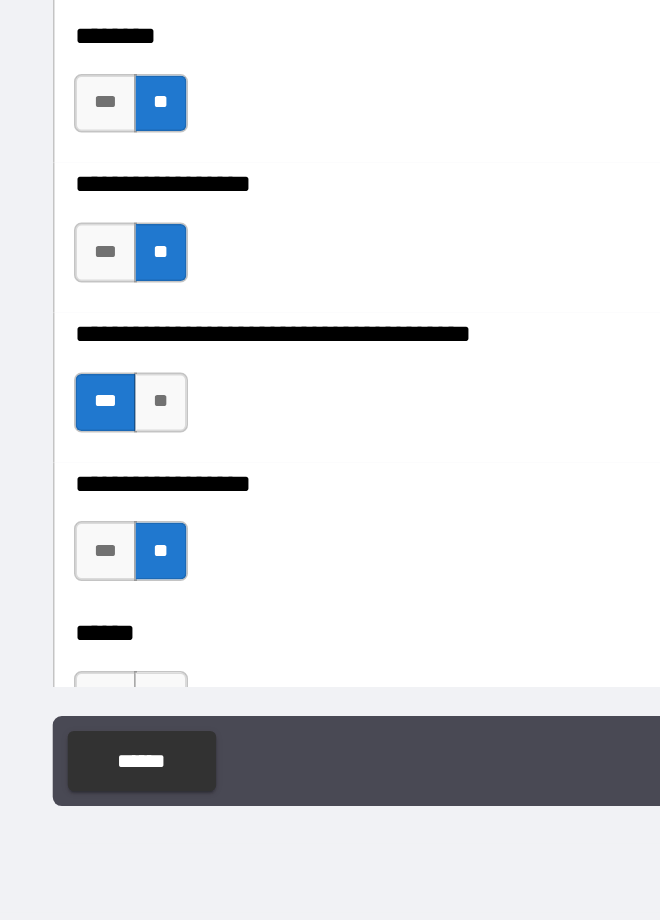 scroll, scrollTop: 8351, scrollLeft: 0, axis: vertical 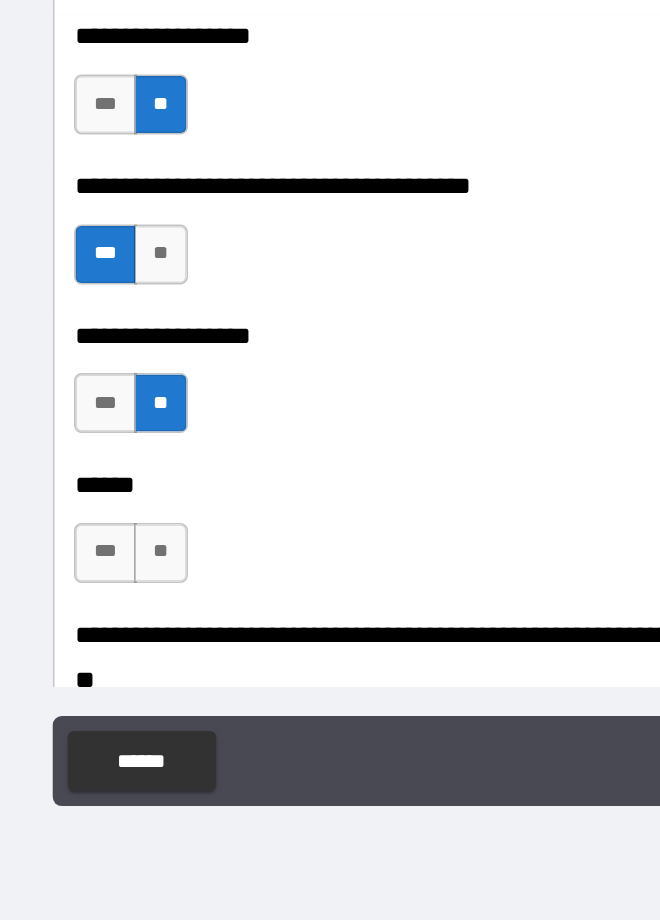 click on "***" at bounding box center (84, 675) 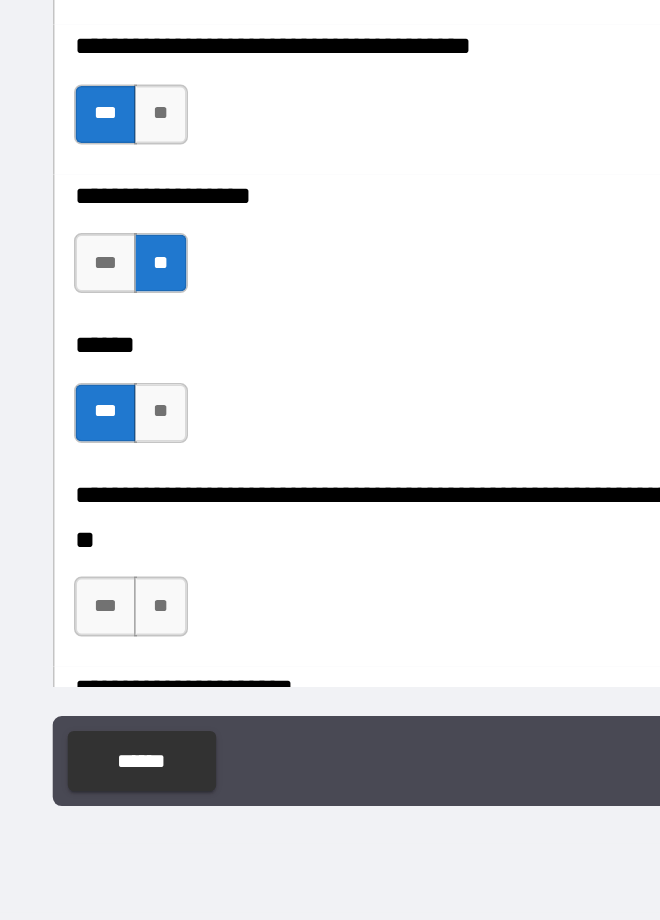 scroll, scrollTop: 8451, scrollLeft: 0, axis: vertical 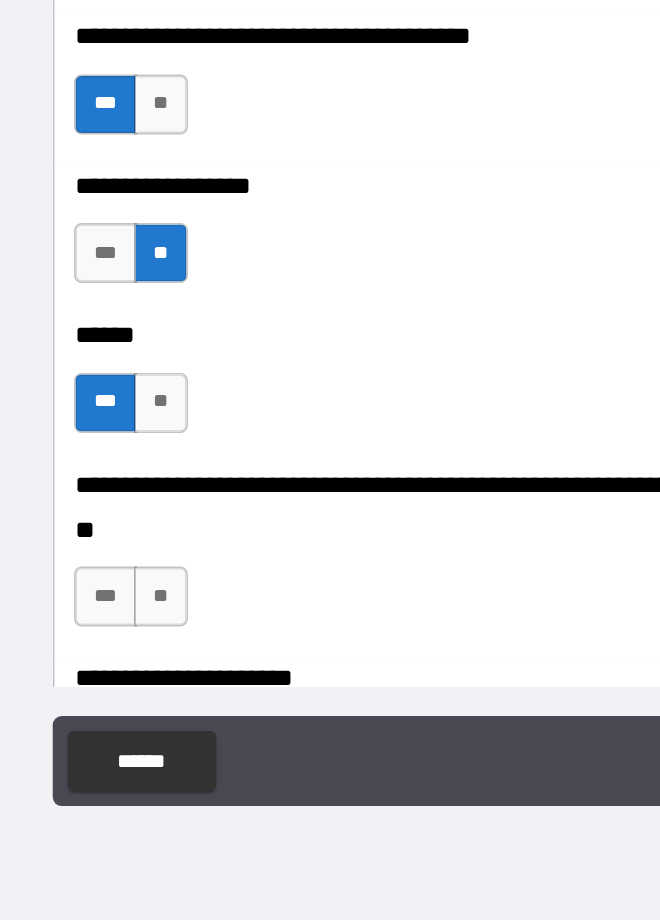 click on "**" at bounding box center (122, 704) 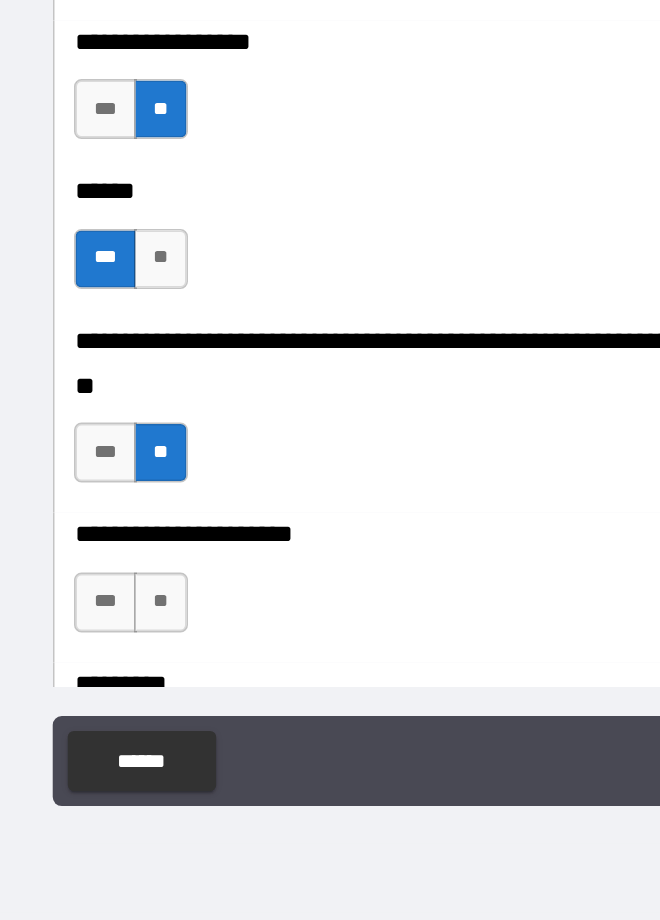 scroll, scrollTop: 8558, scrollLeft: 0, axis: vertical 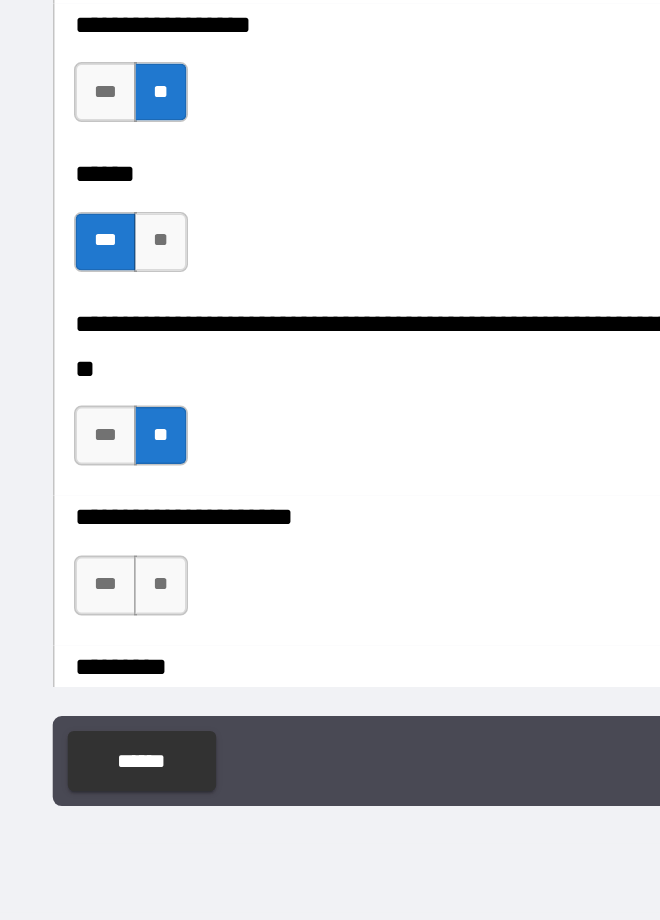 click on "**" at bounding box center (122, 697) 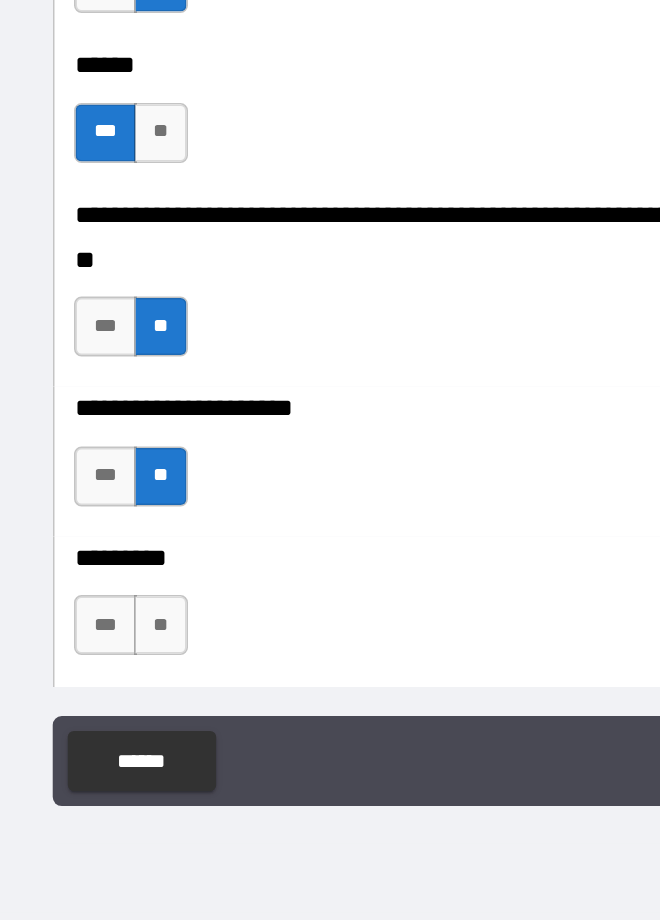 scroll, scrollTop: 8671, scrollLeft: 0, axis: vertical 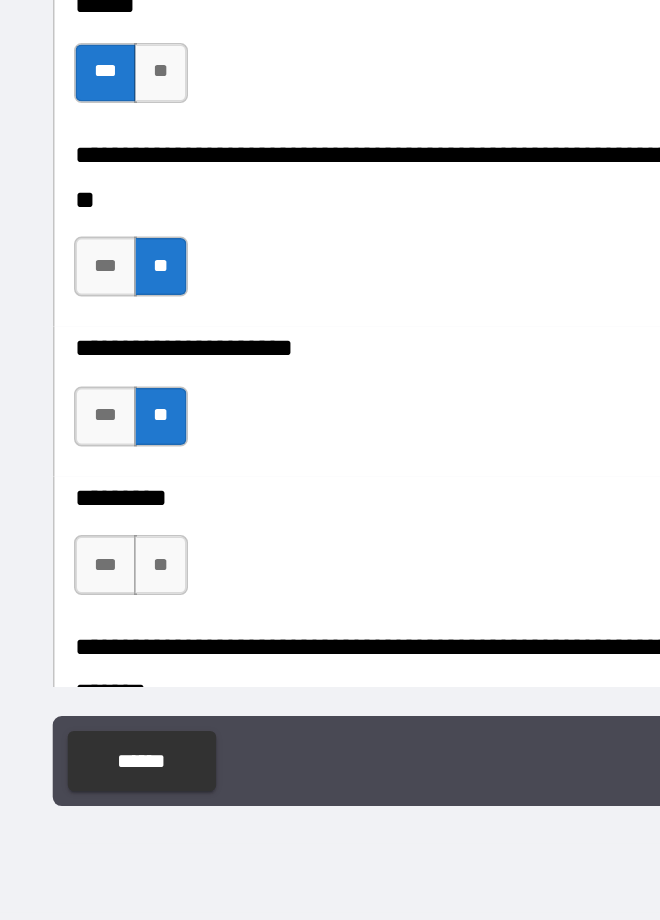 click on "**" at bounding box center (122, 683) 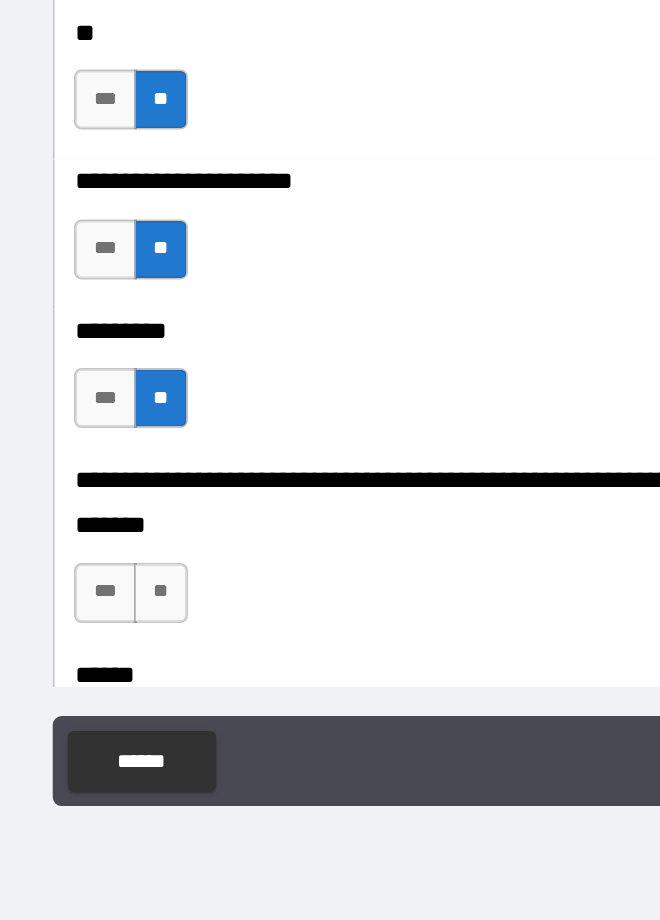 scroll, scrollTop: 8800, scrollLeft: 0, axis: vertical 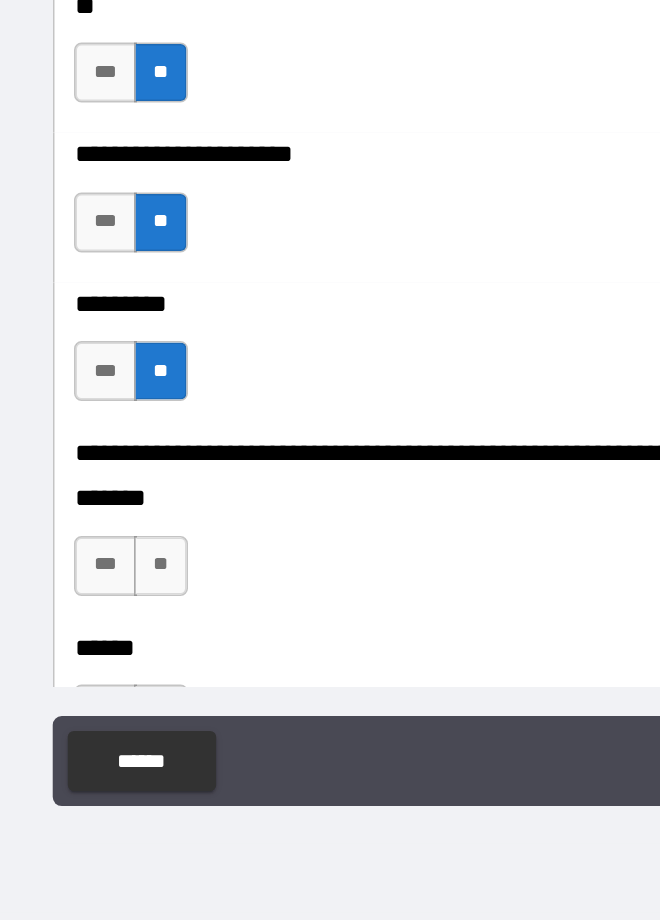 click on "**" at bounding box center (122, 684) 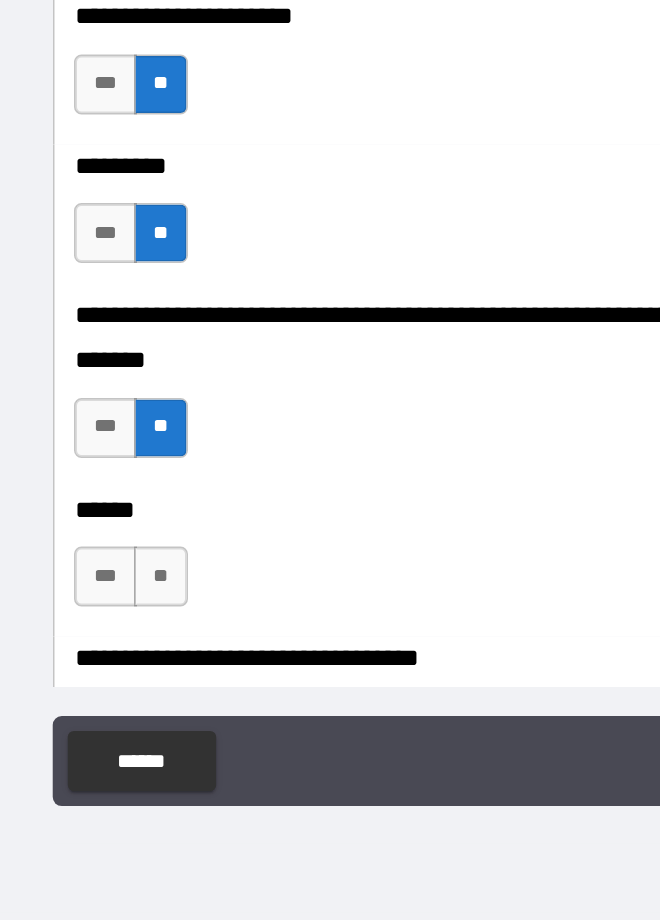 scroll, scrollTop: 8904, scrollLeft: 0, axis: vertical 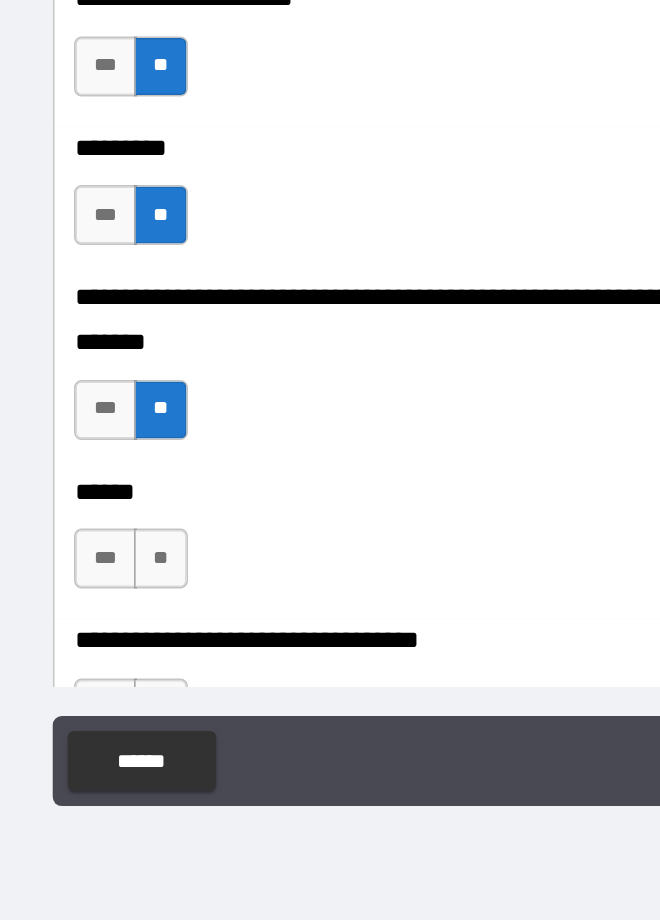 click on "**" at bounding box center (122, 679) 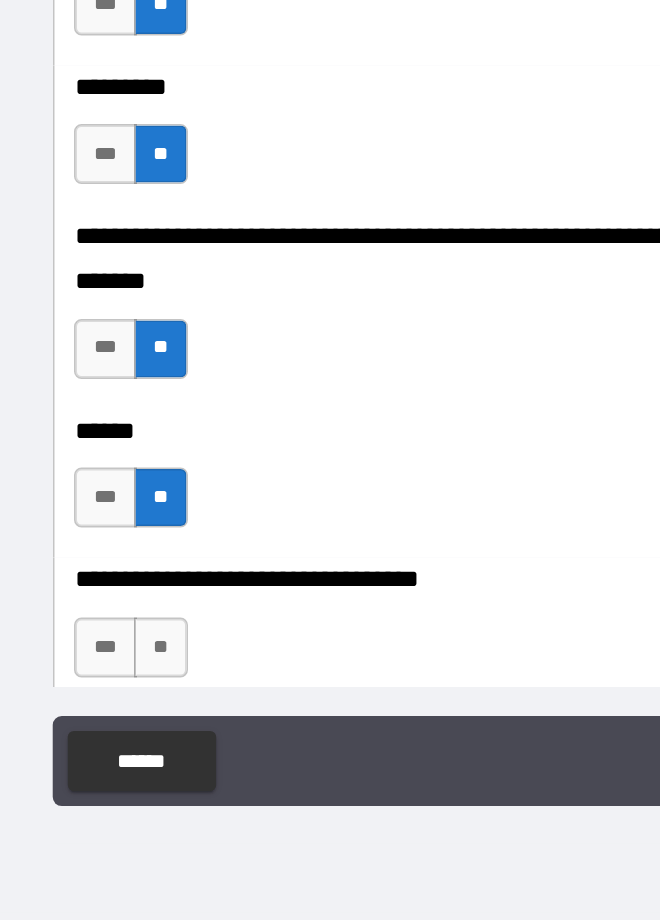 scroll, scrollTop: 8993, scrollLeft: 0, axis: vertical 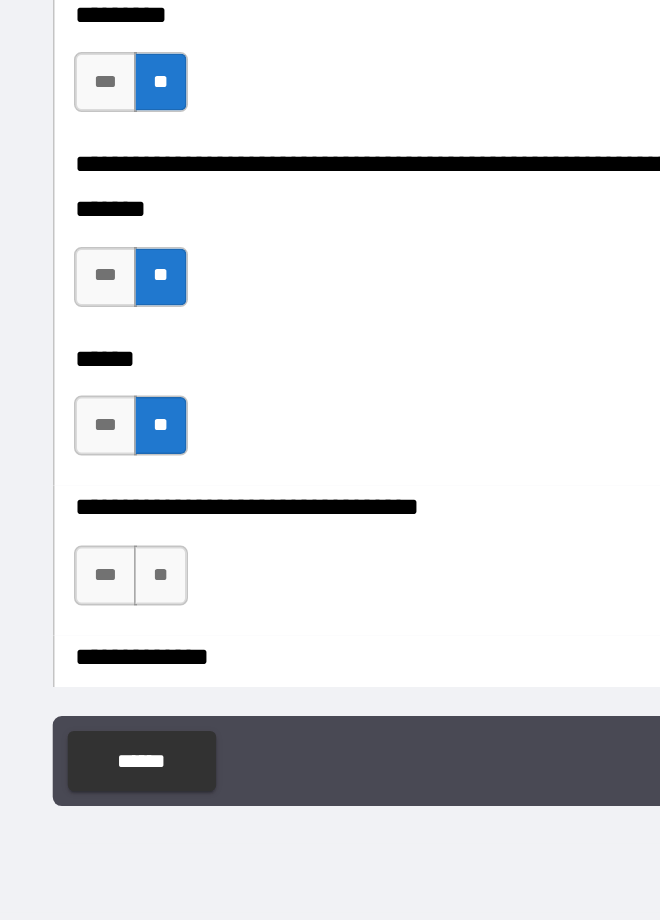 click on "**" at bounding box center [122, 690] 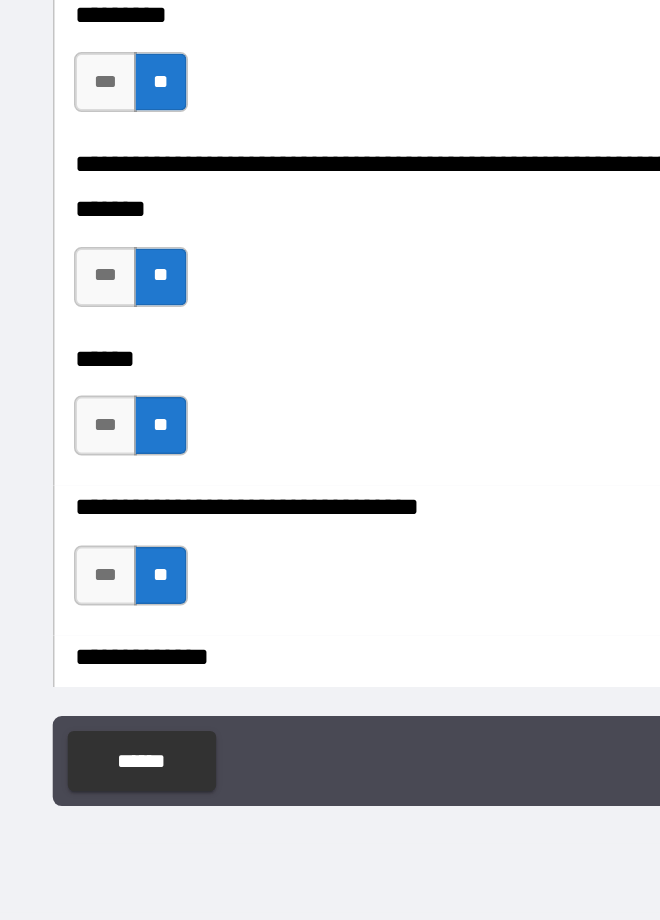 scroll, scrollTop: 9106, scrollLeft: 0, axis: vertical 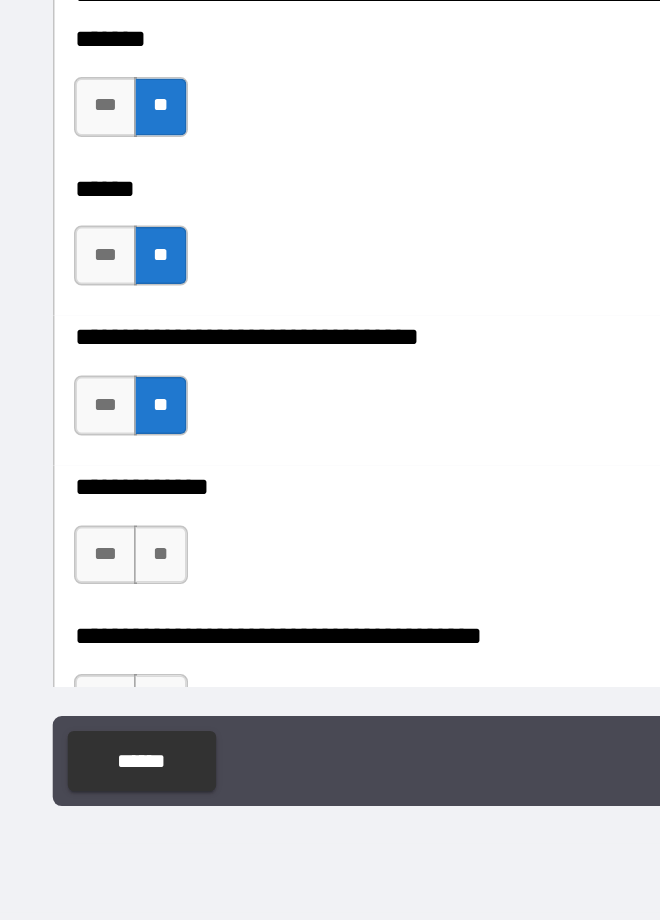 click on "**" at bounding box center (122, 677) 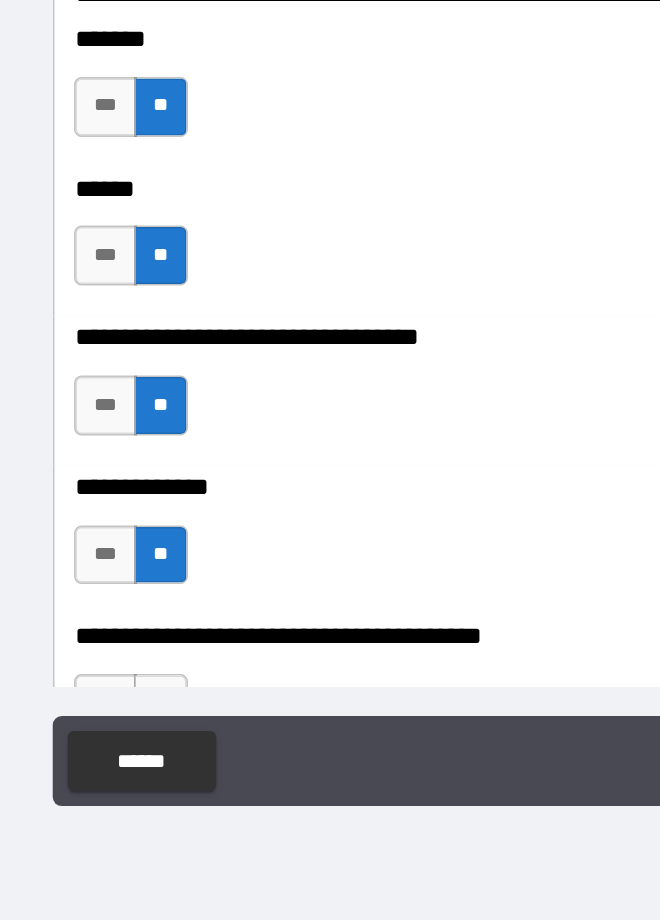 scroll, scrollTop: 9206, scrollLeft: 0, axis: vertical 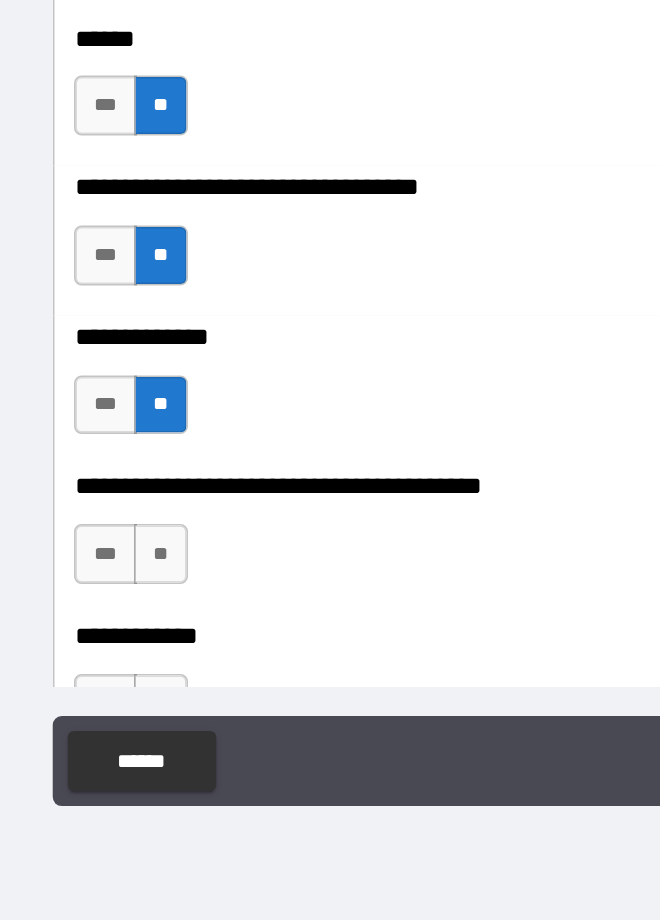 click on "**" at bounding box center [122, 676] 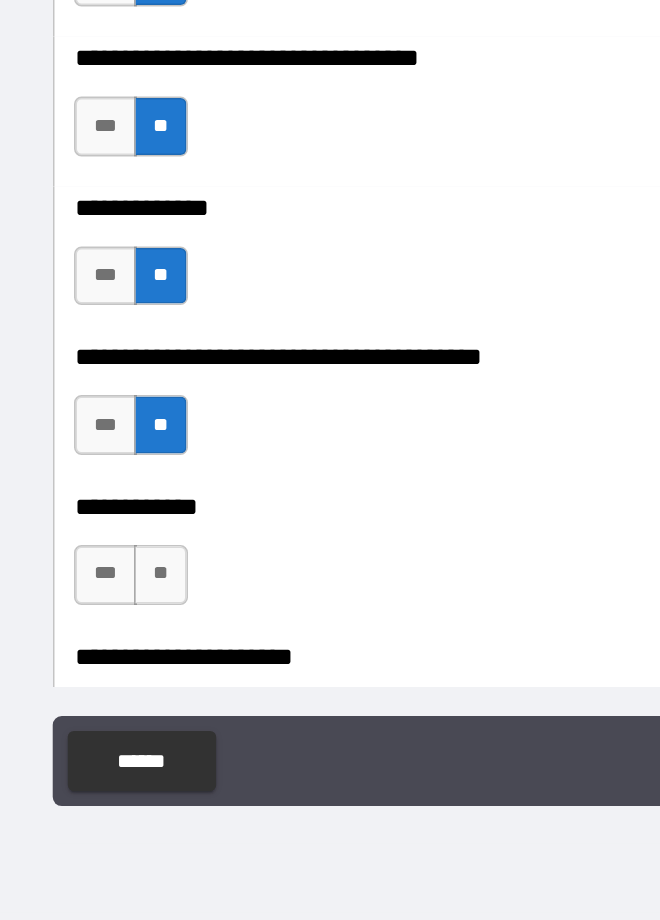 scroll, scrollTop: 9310, scrollLeft: 0, axis: vertical 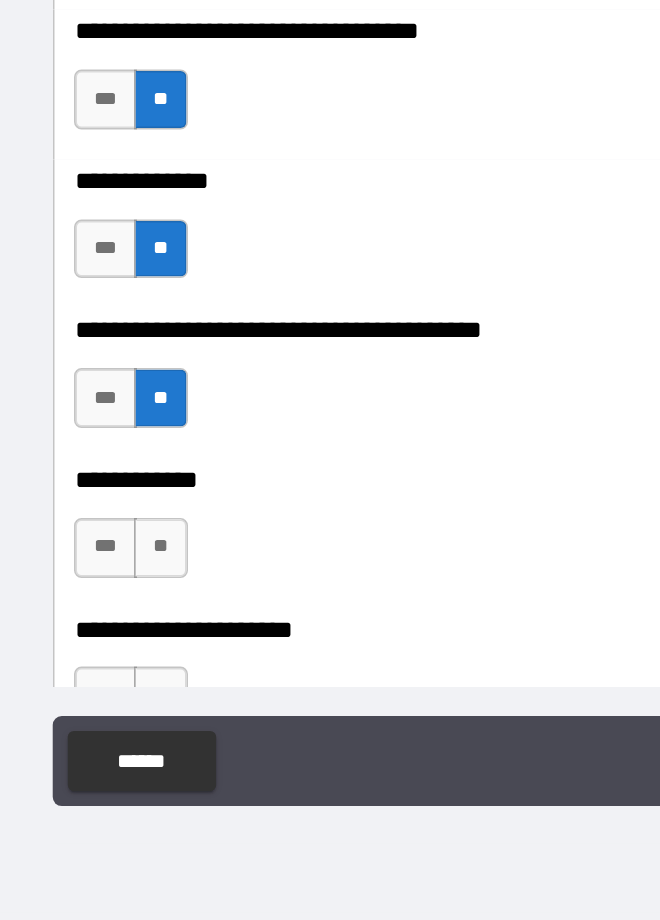 click on "**" at bounding box center (122, 672) 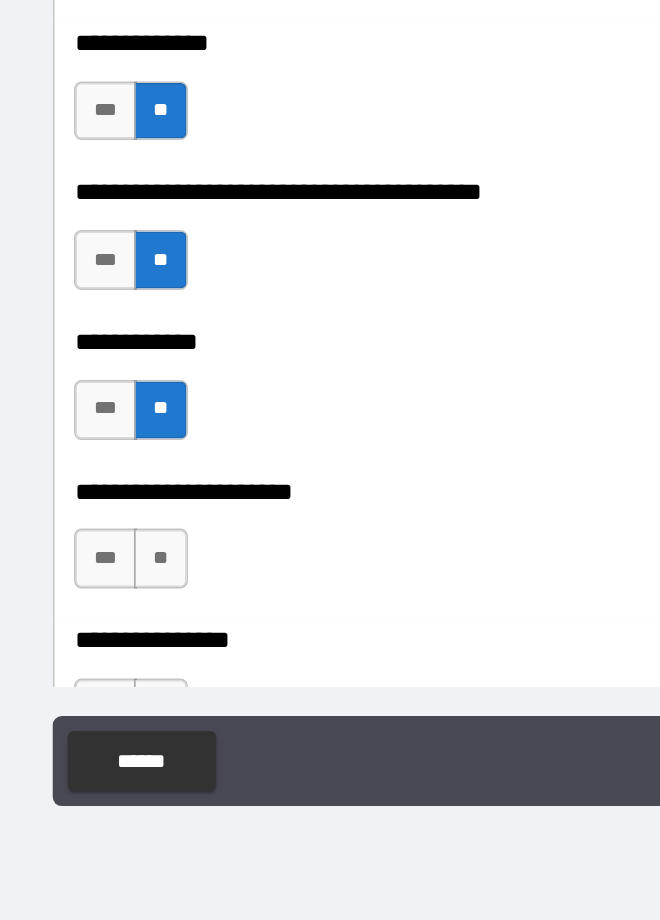 scroll, scrollTop: 9413, scrollLeft: 0, axis: vertical 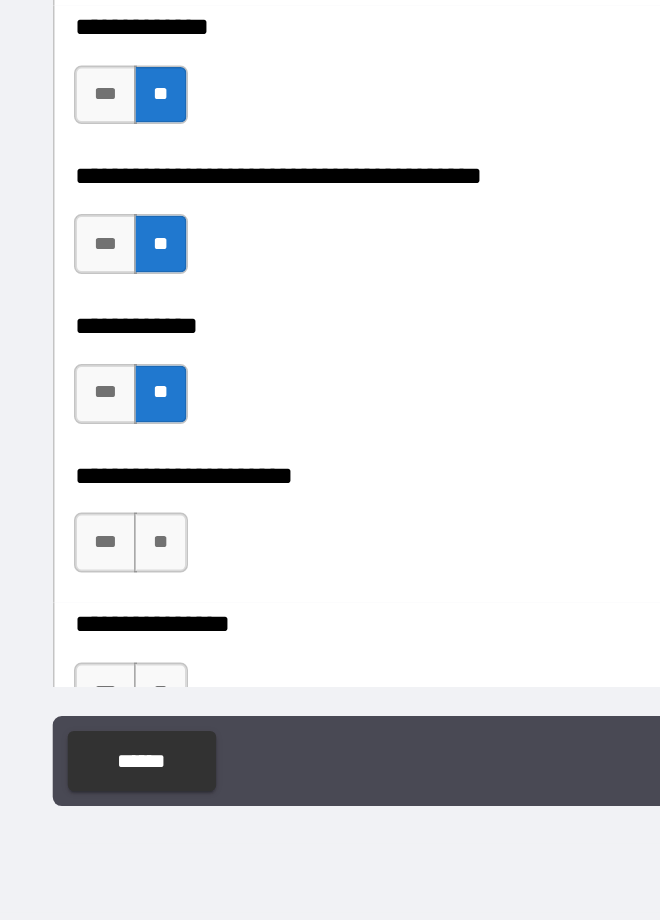 click on "***" at bounding box center [84, 668] 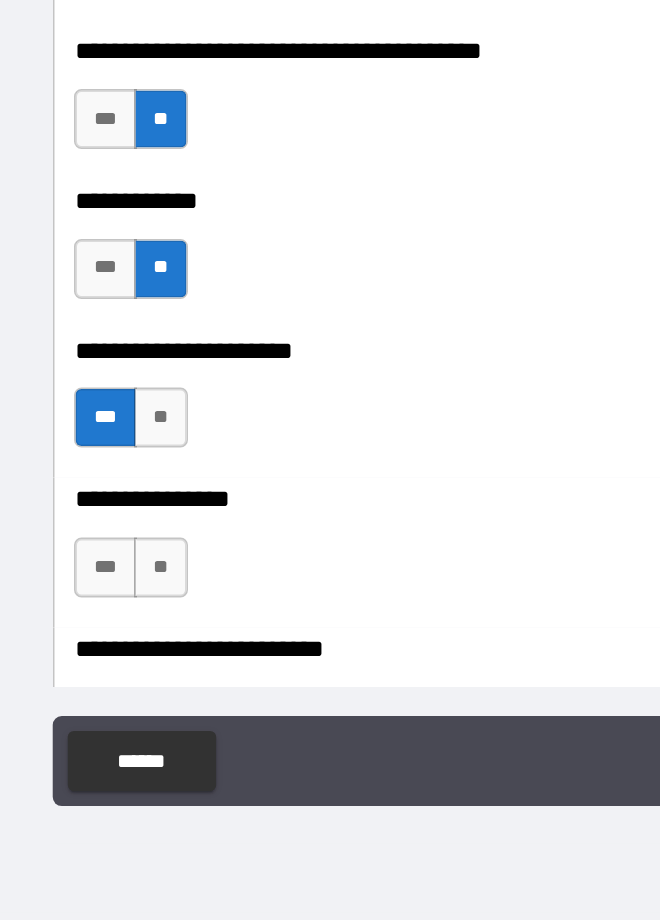 scroll, scrollTop: 9508, scrollLeft: 0, axis: vertical 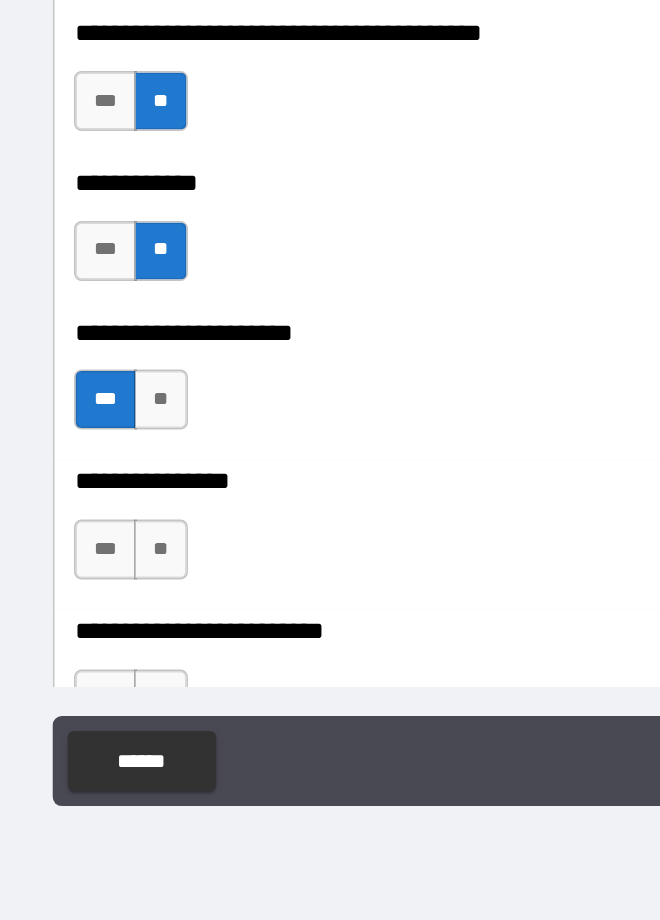 click on "**" at bounding box center (122, 673) 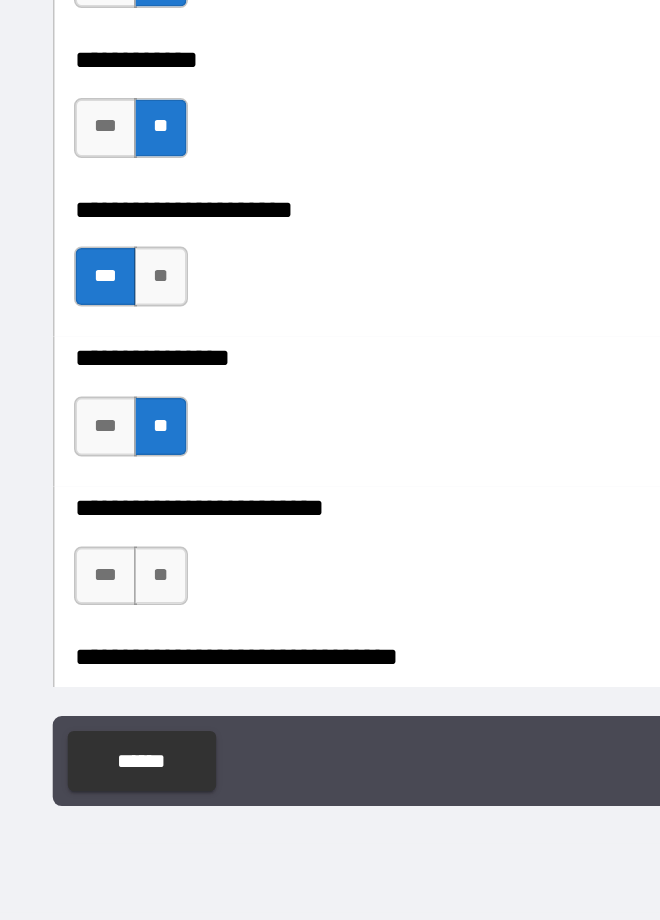 scroll, scrollTop: 9595, scrollLeft: 0, axis: vertical 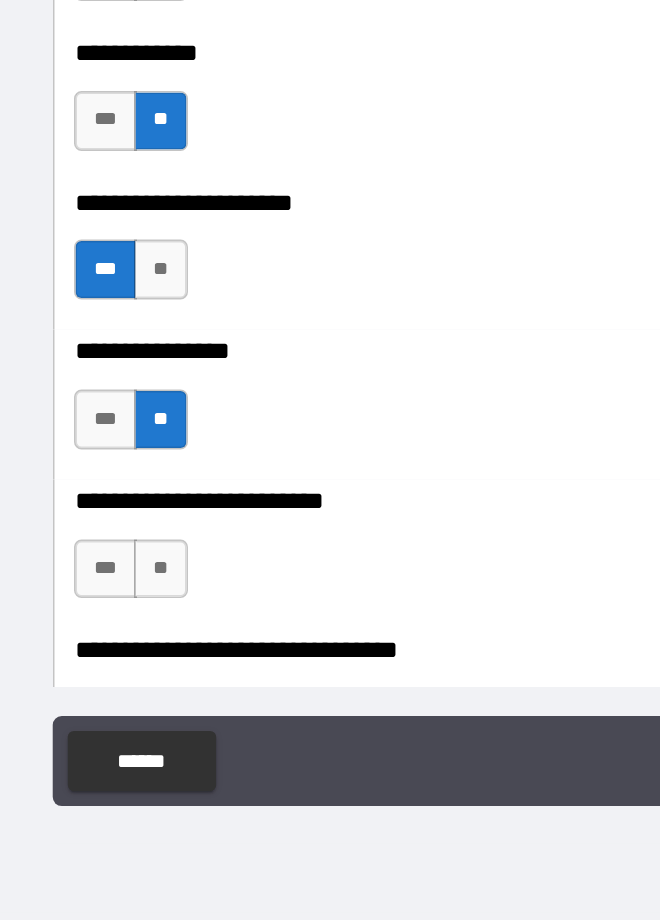click on "**" at bounding box center (122, 686) 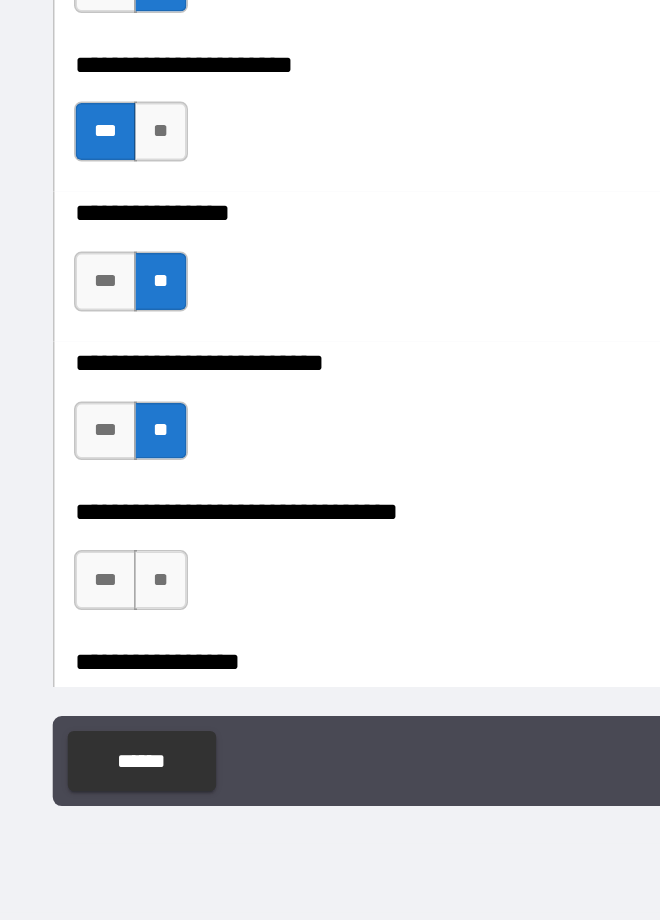 scroll, scrollTop: 9692, scrollLeft: 0, axis: vertical 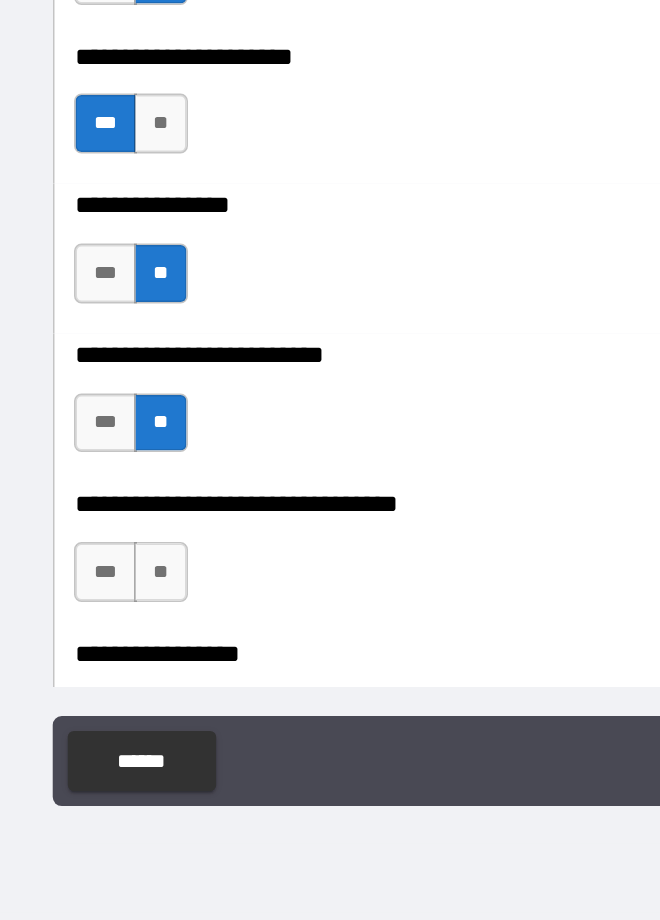 click on "**" at bounding box center [122, 688] 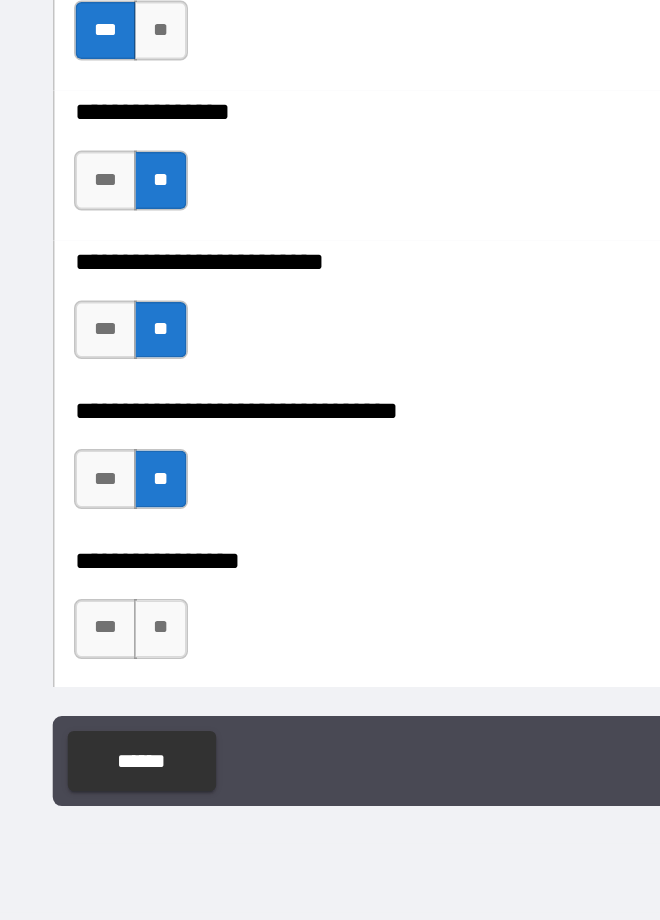 scroll, scrollTop: 9779, scrollLeft: 0, axis: vertical 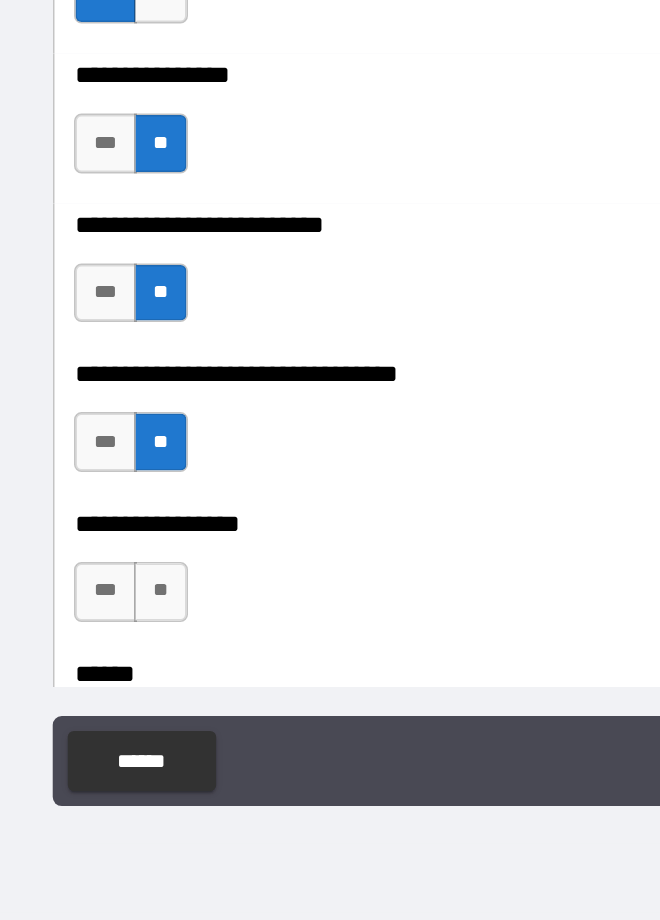 click on "**" at bounding box center (122, 701) 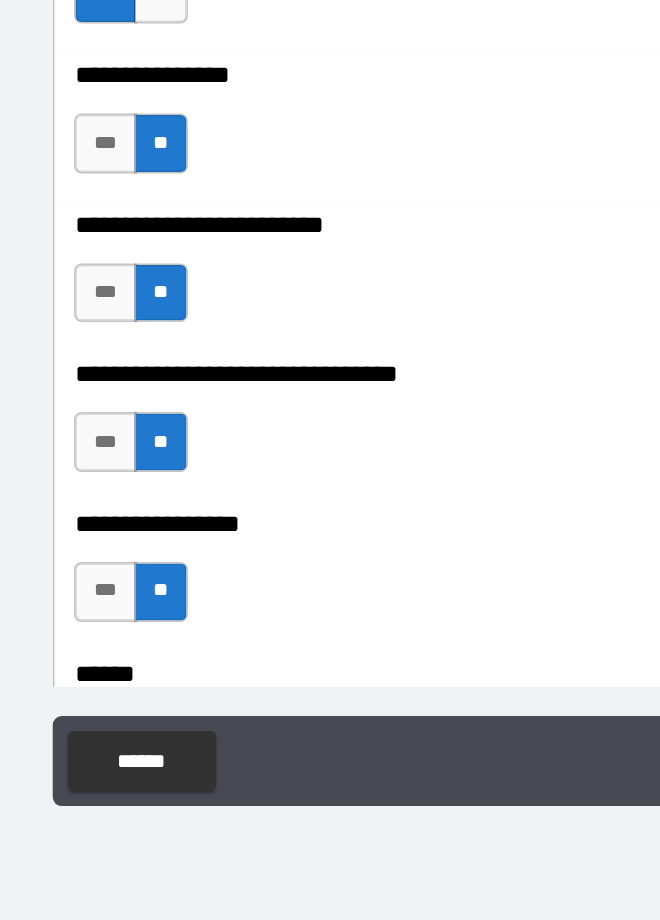 scroll, scrollTop: 9892, scrollLeft: 0, axis: vertical 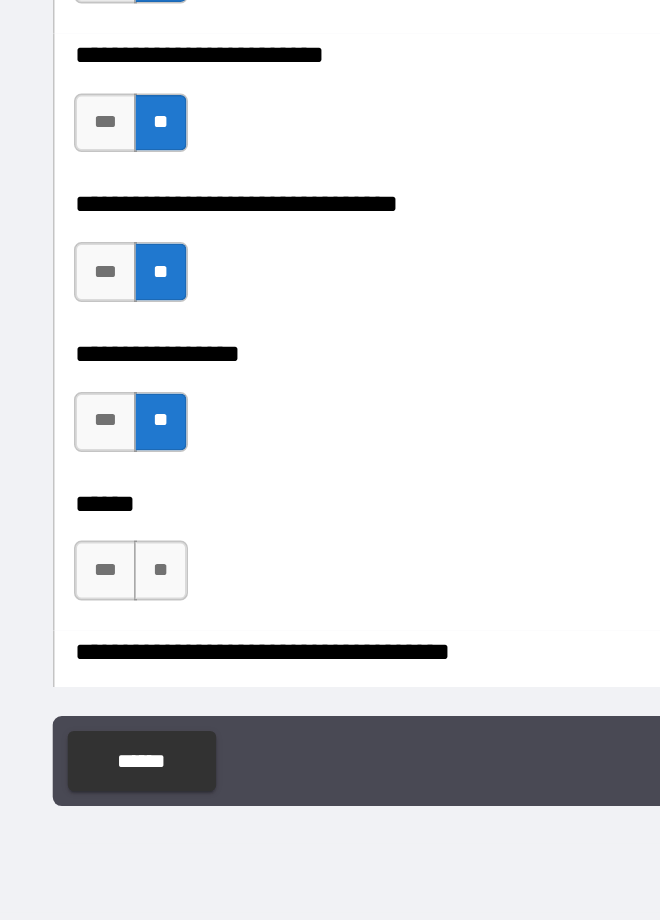 click on "**" at bounding box center (122, 687) 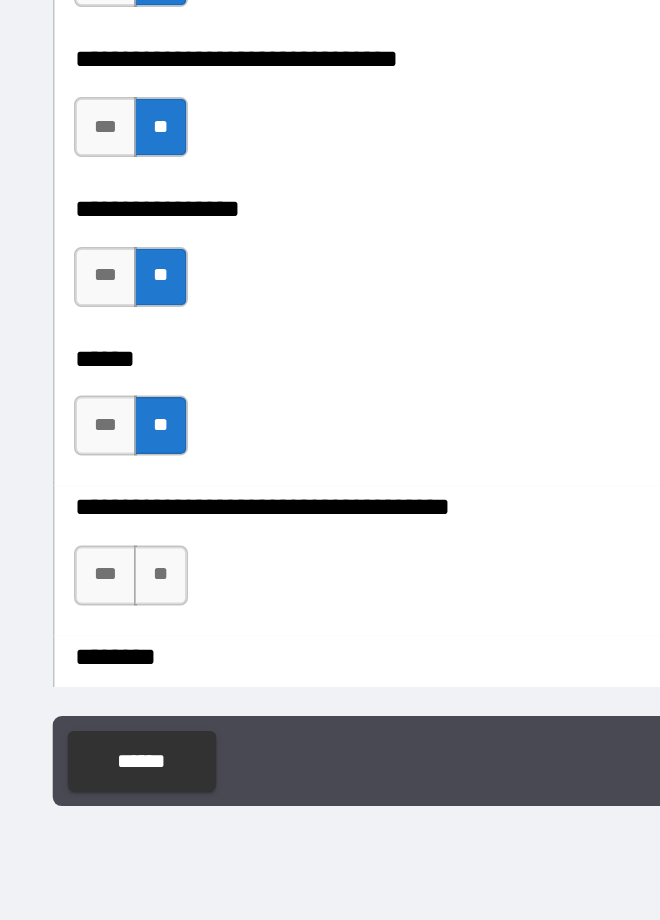 scroll, scrollTop: 9999, scrollLeft: 0, axis: vertical 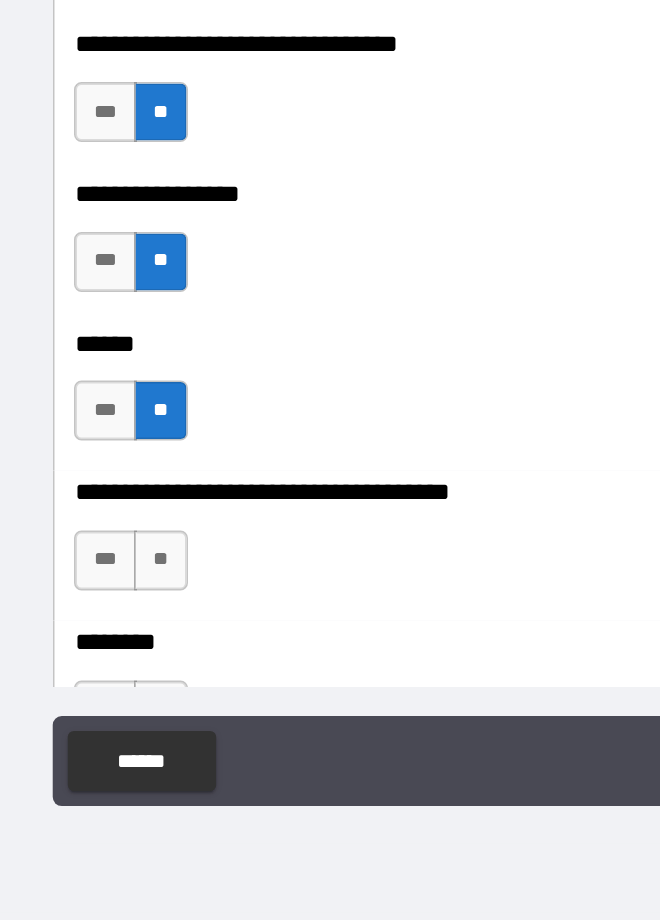 click on "**" at bounding box center (122, 680) 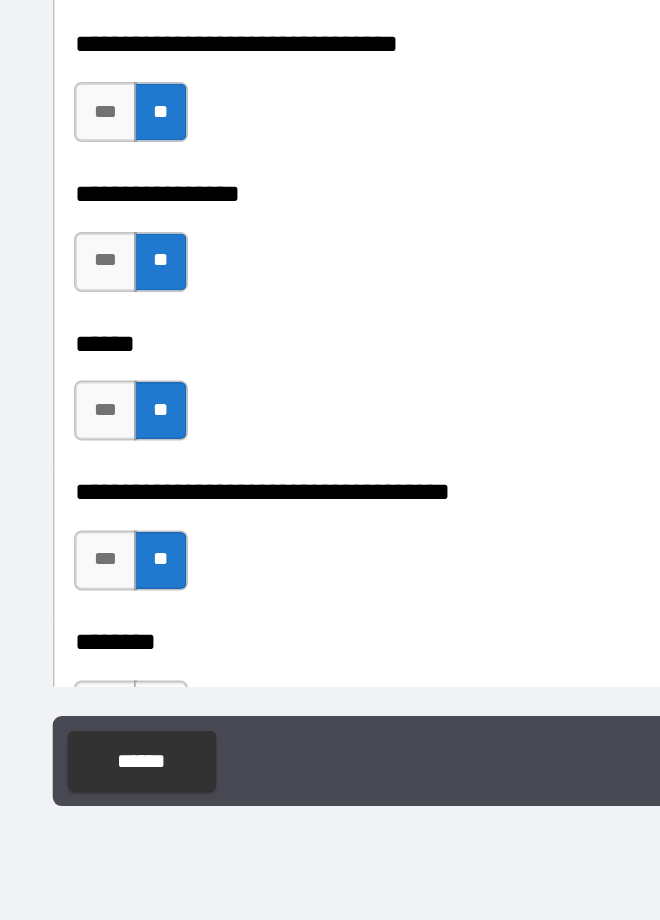 scroll, scrollTop: 10103, scrollLeft: 0, axis: vertical 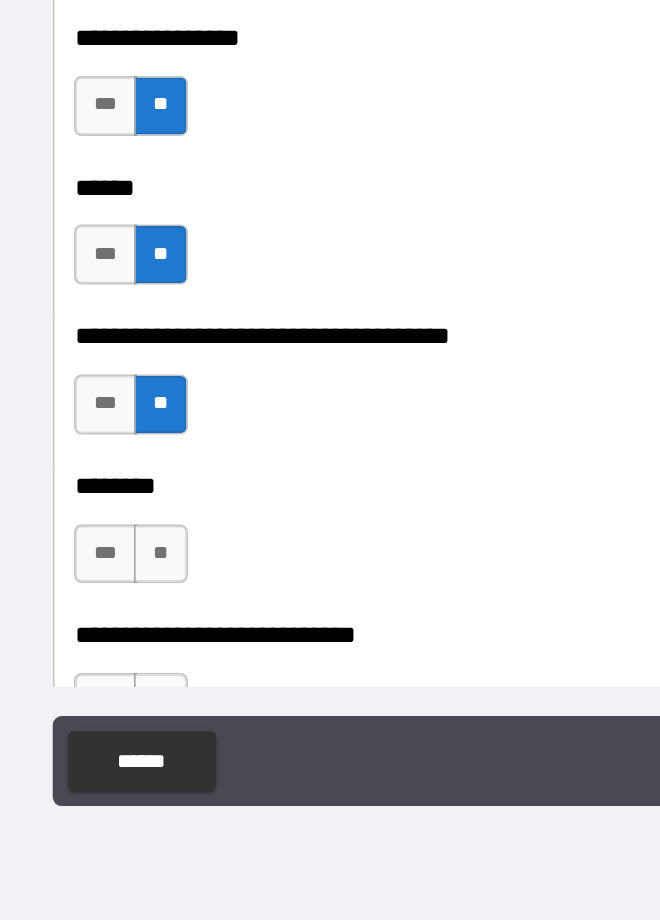 click on "**" at bounding box center [122, 676] 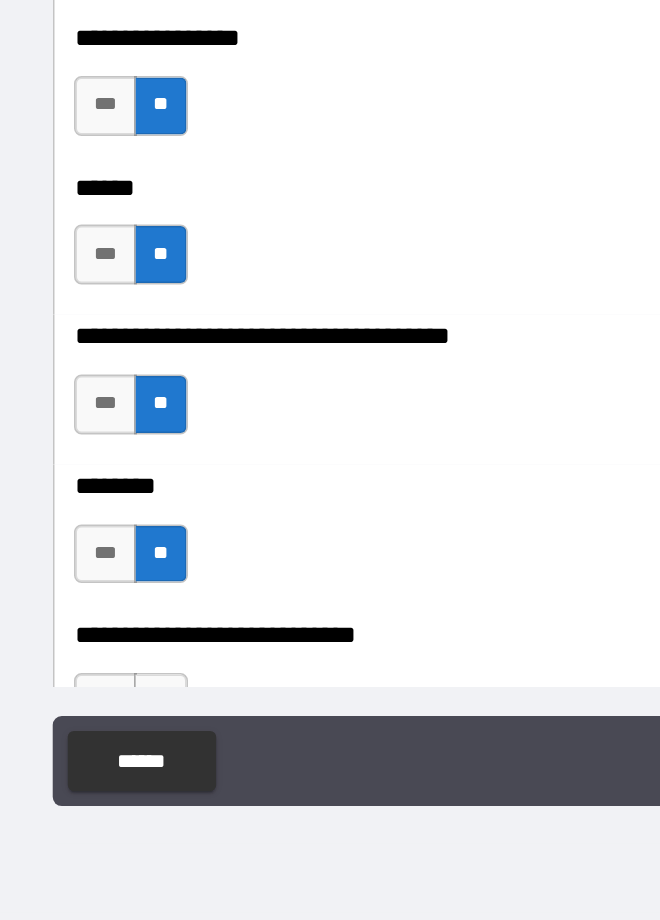 scroll 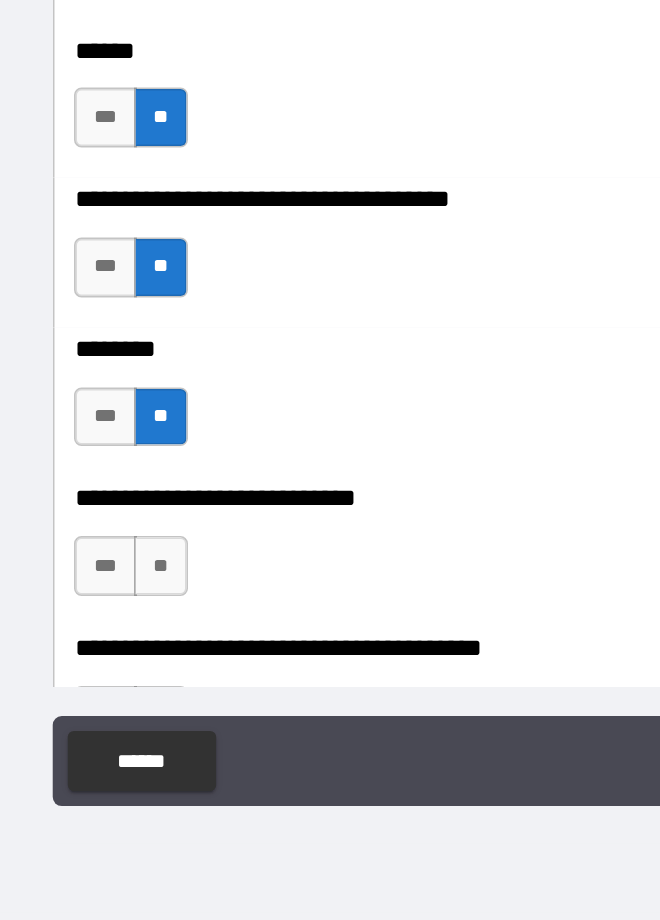 click on "**" at bounding box center [122, 684] 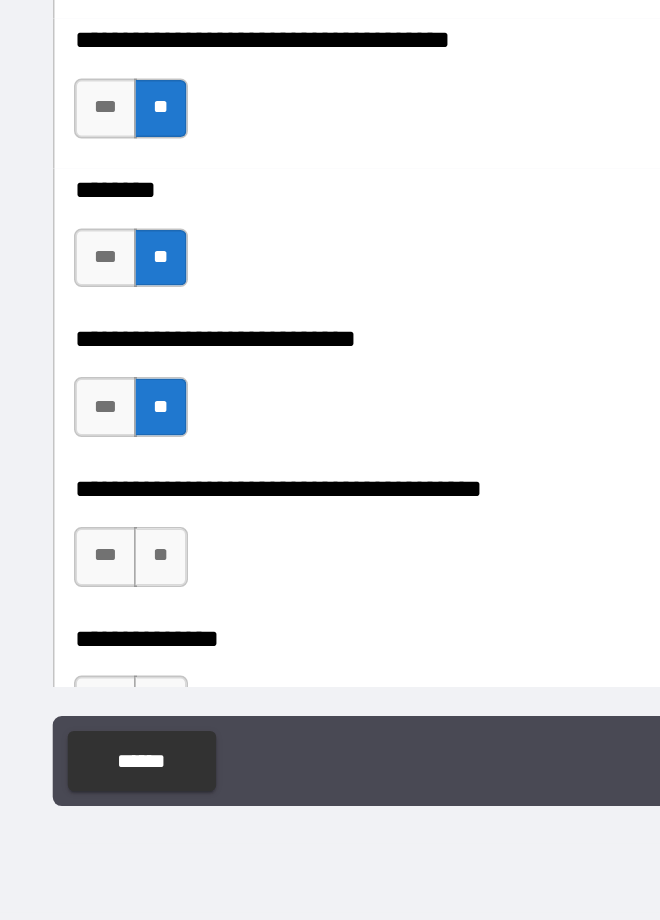 click on "**" at bounding box center [122, 678] 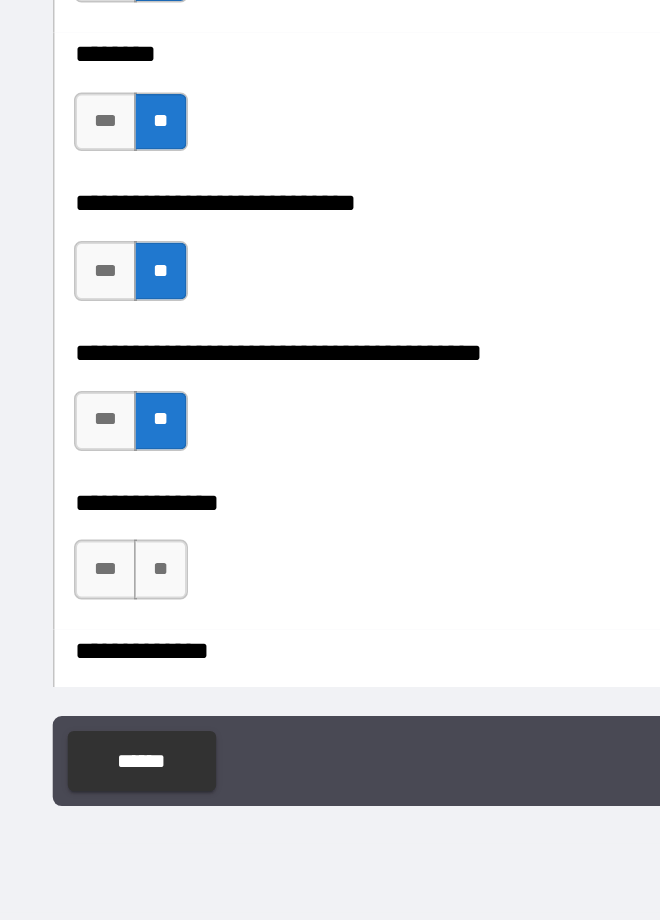 click on "**" at bounding box center [122, 686] 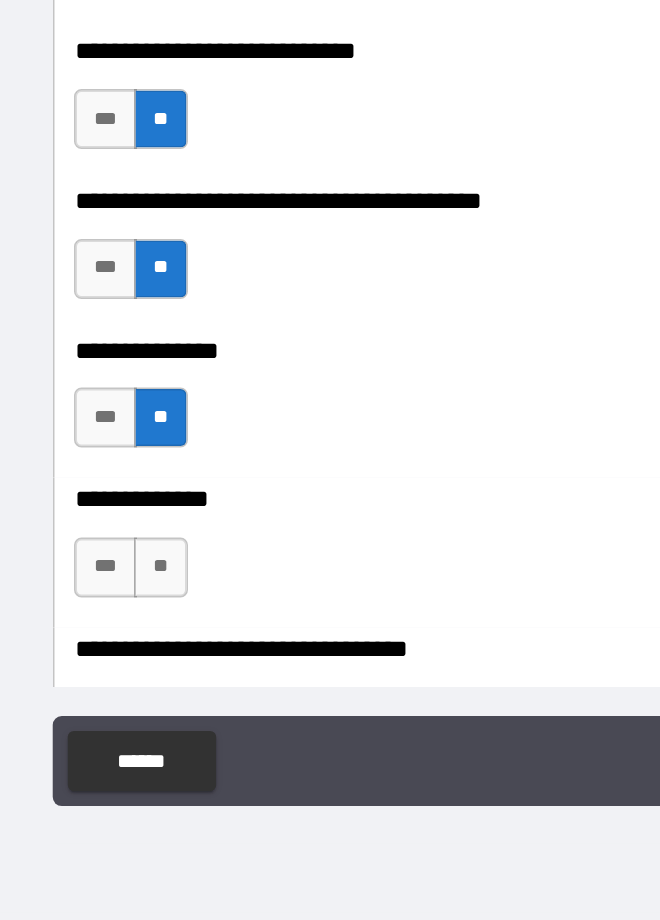 click on "***" at bounding box center [84, 685] 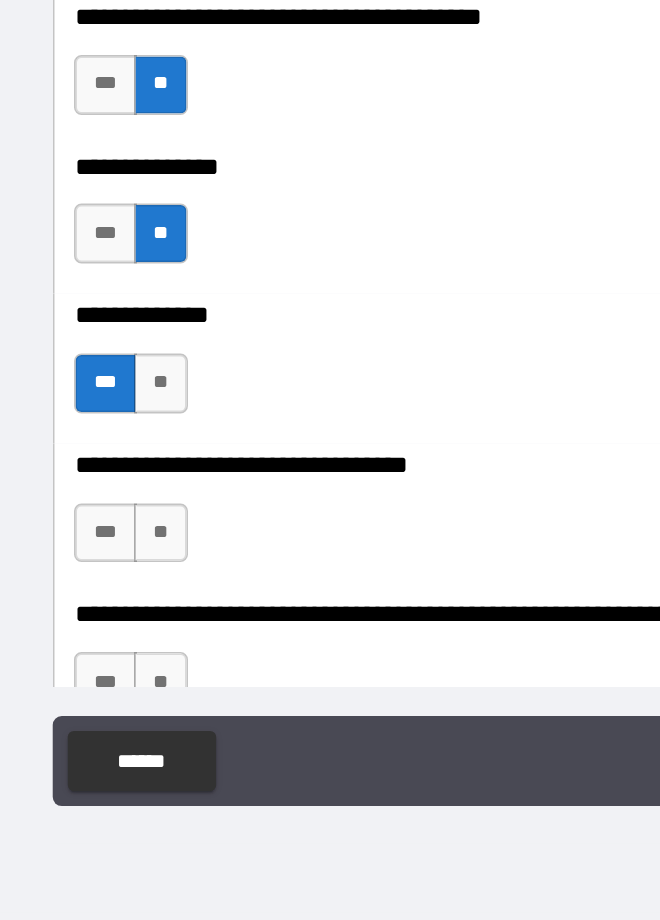 click on "**" at bounding box center [122, 662] 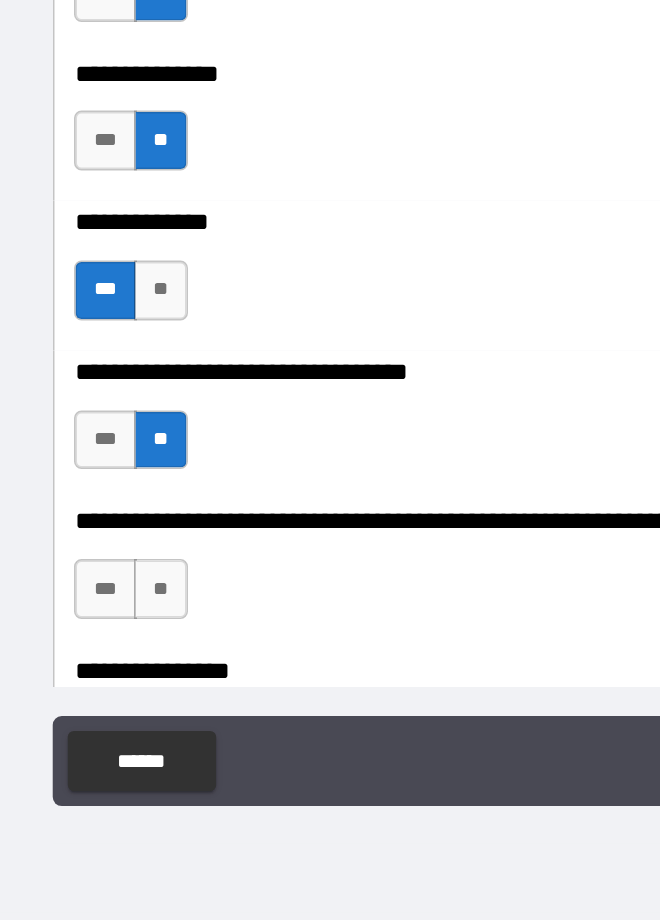 click on "**" at bounding box center (122, 699) 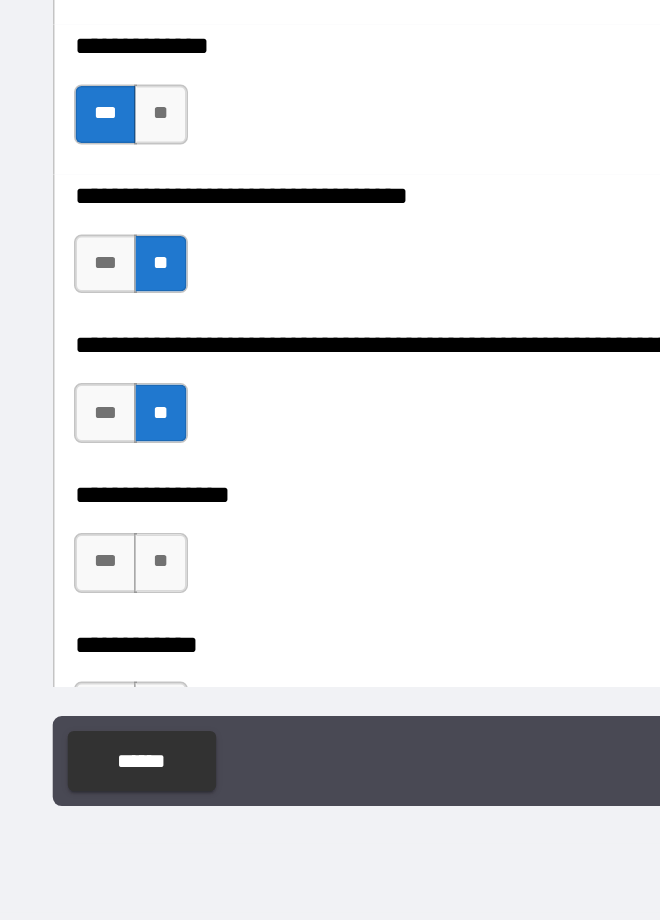click on "**" at bounding box center [122, 682] 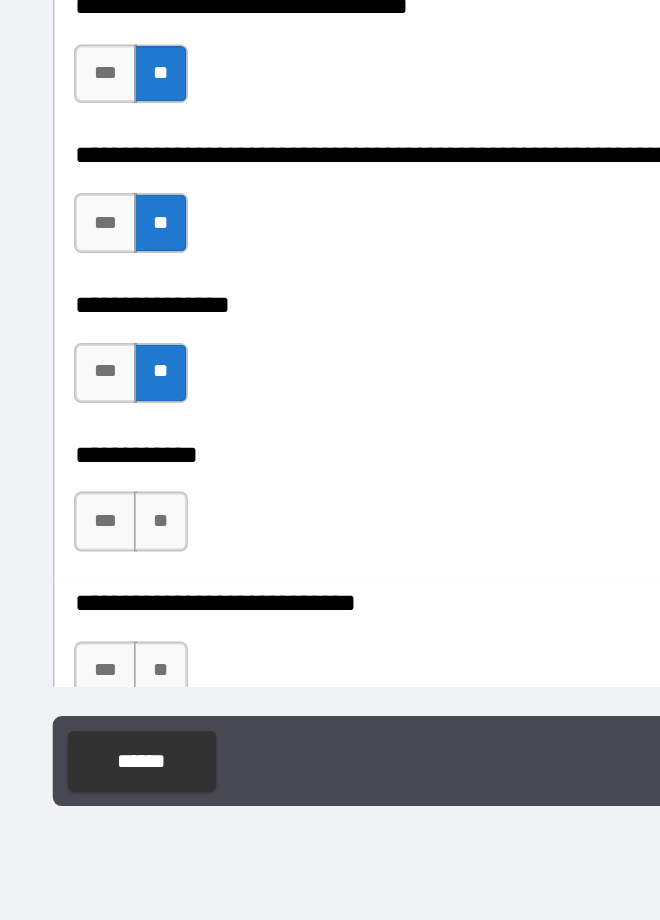 click on "**" at bounding box center (122, 654) 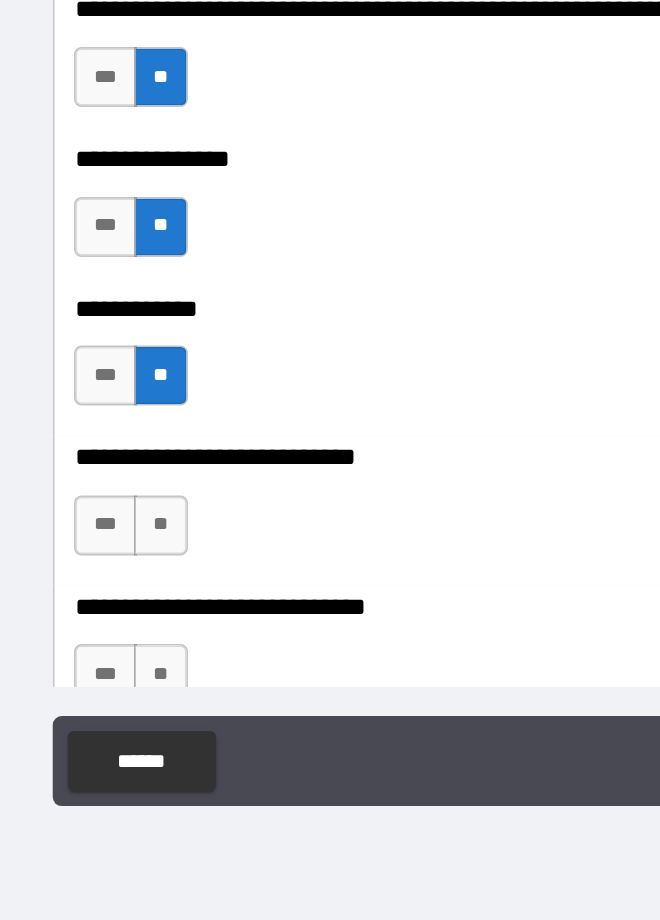 click on "**" at bounding box center [122, 657] 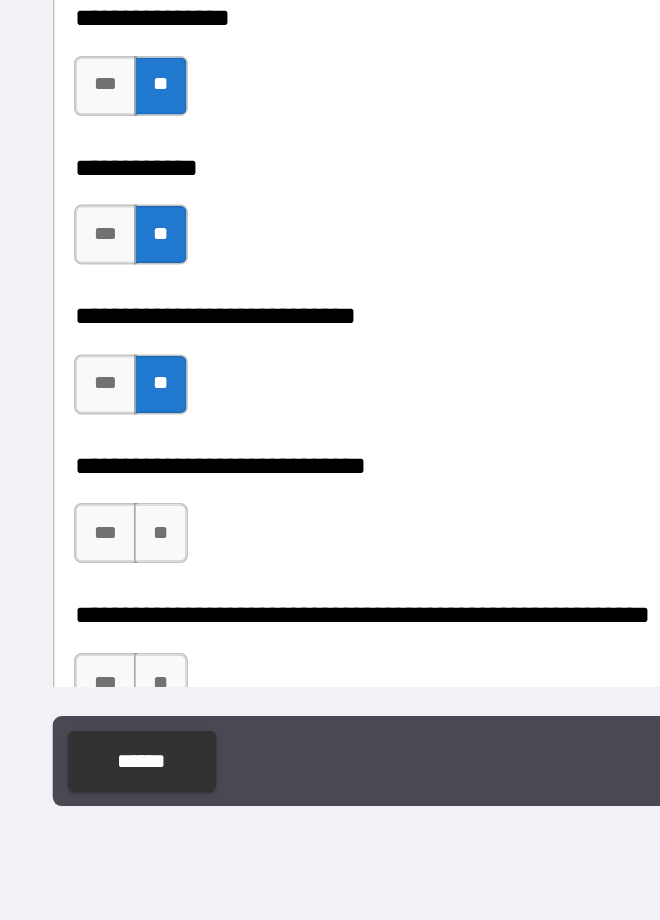 click on "**" at bounding box center (122, 662) 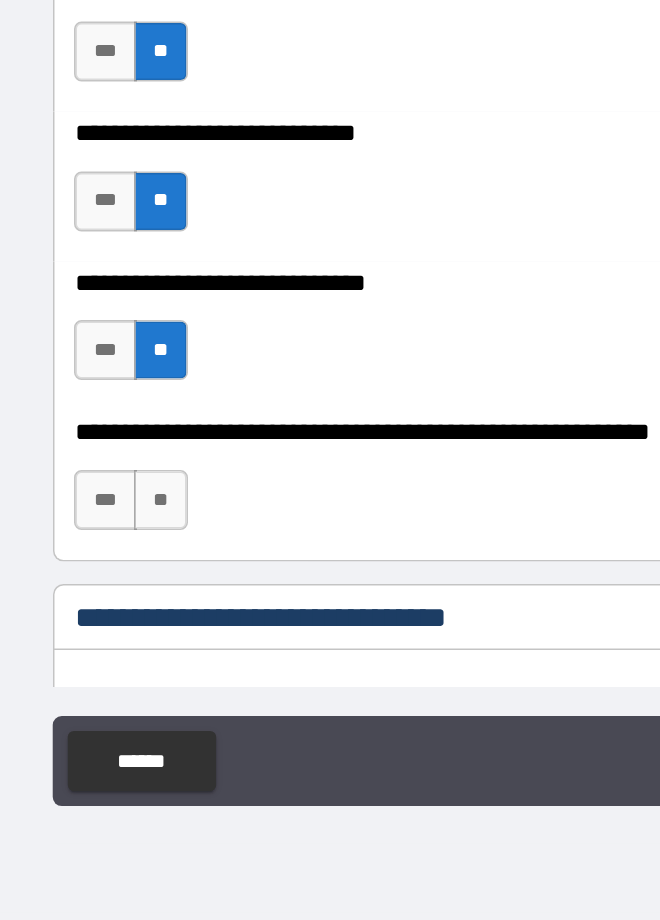 click on "**" at bounding box center [122, 640] 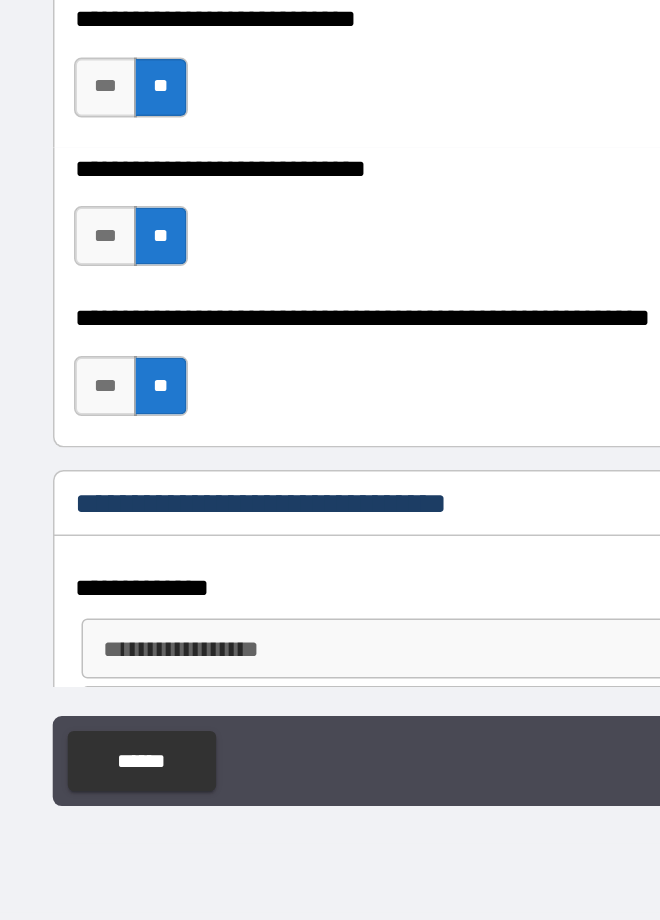 type on "*" 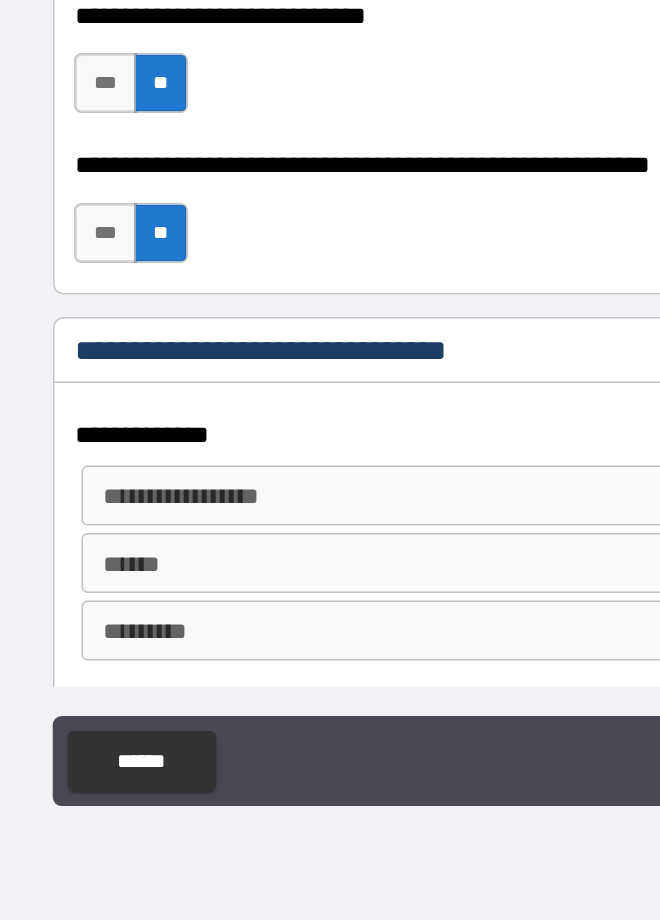 scroll, scrollTop: 11430, scrollLeft: 0, axis: vertical 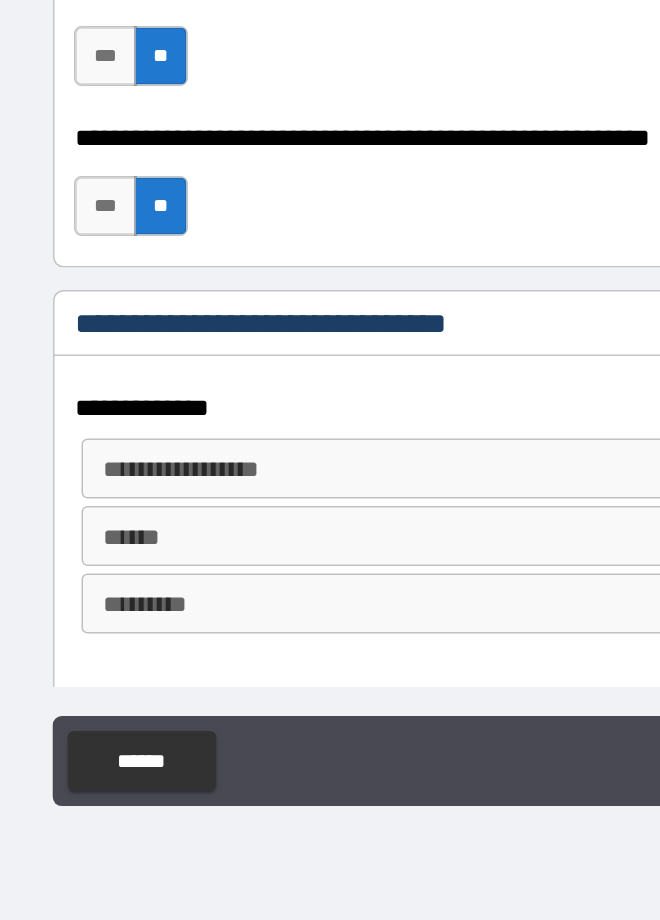 click on "**********" at bounding box center [325, 619] 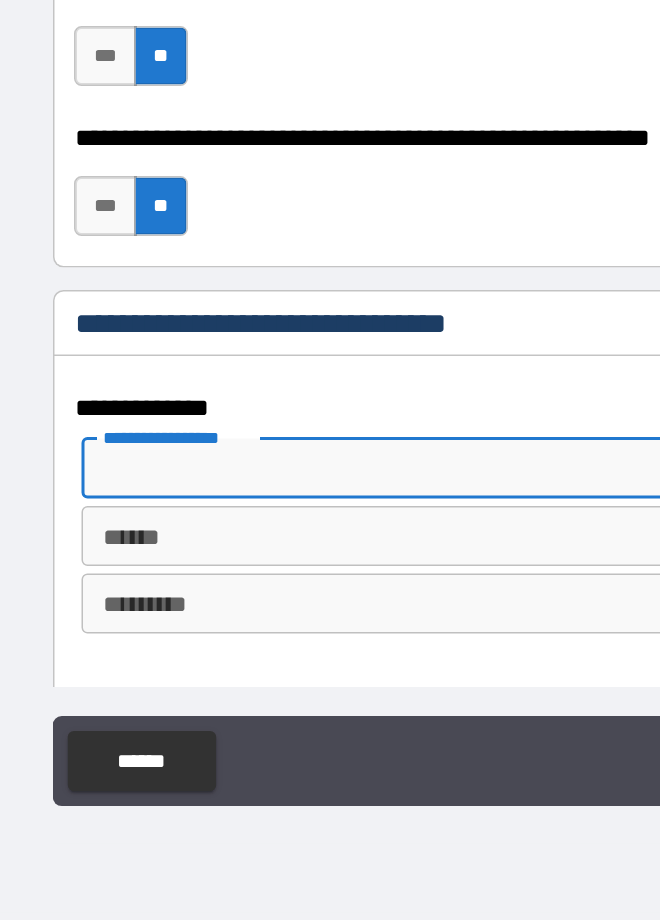 type on "*" 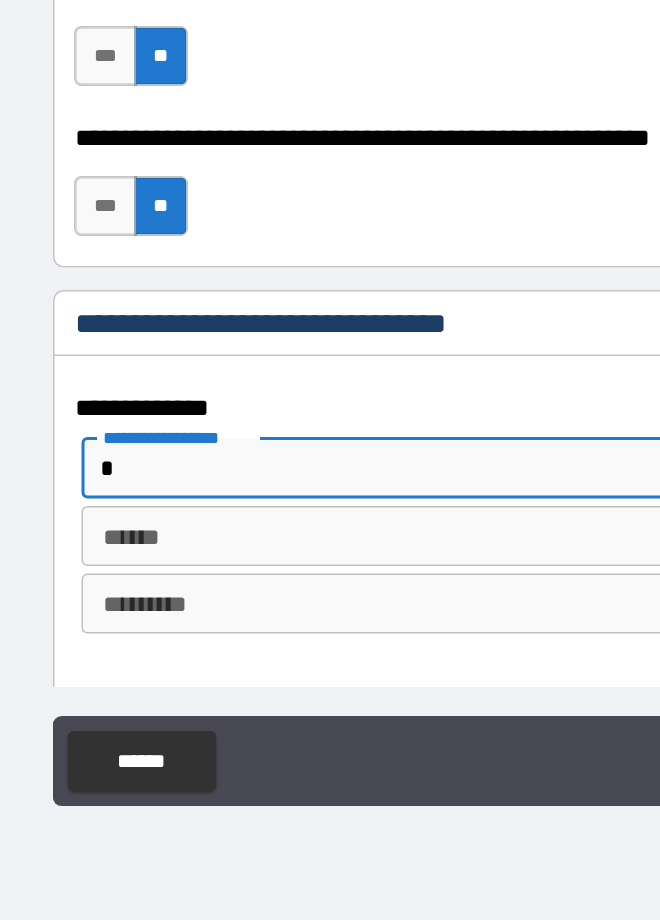 type on "*" 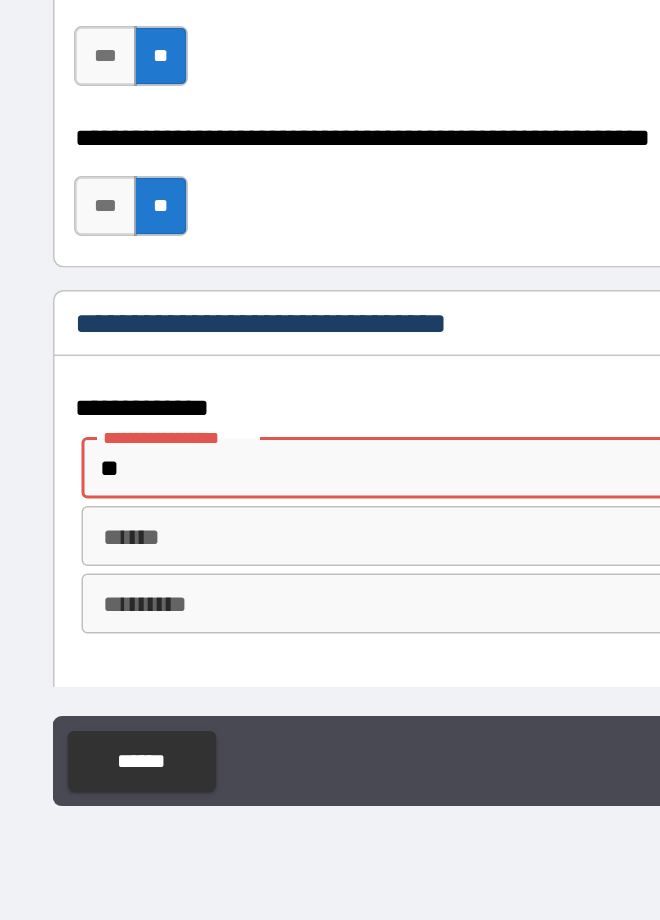 type on "*" 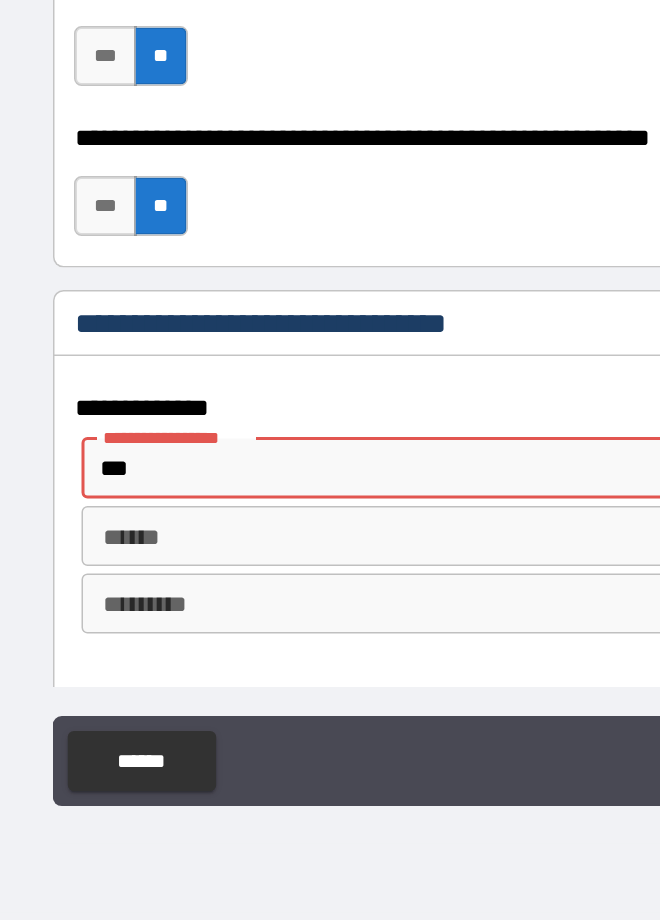 type on "*" 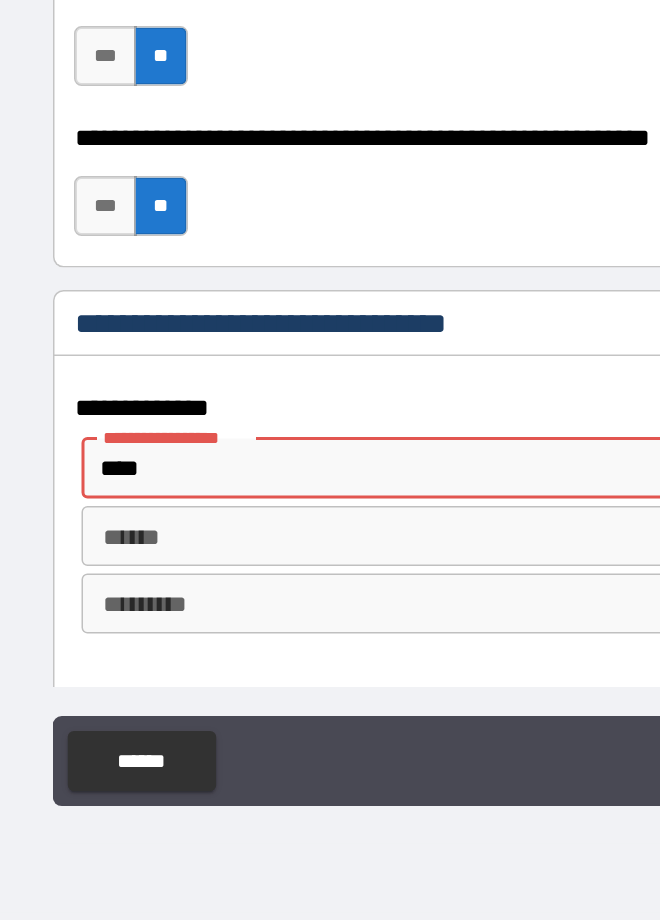 type on "*" 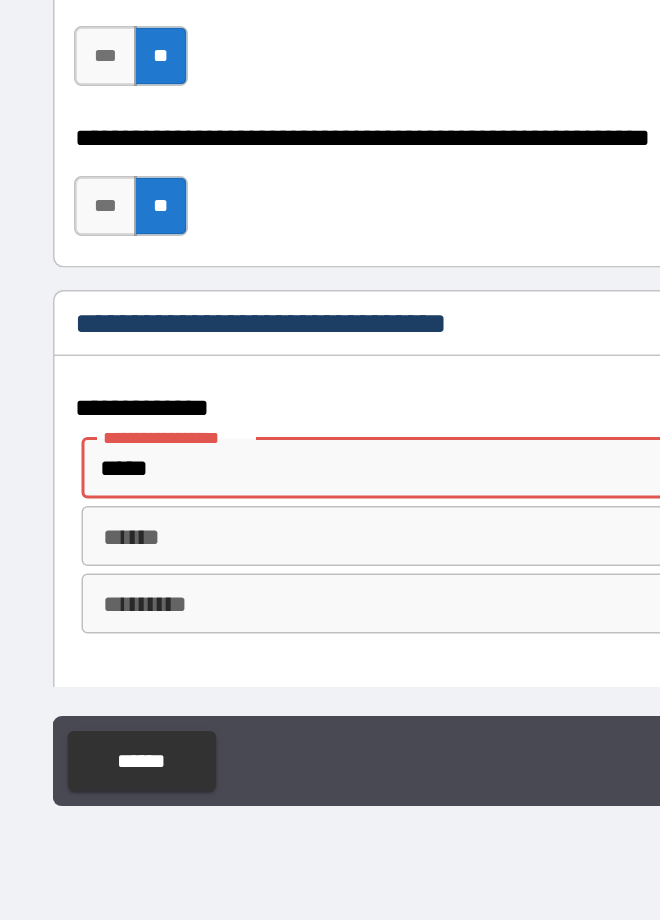 type on "*" 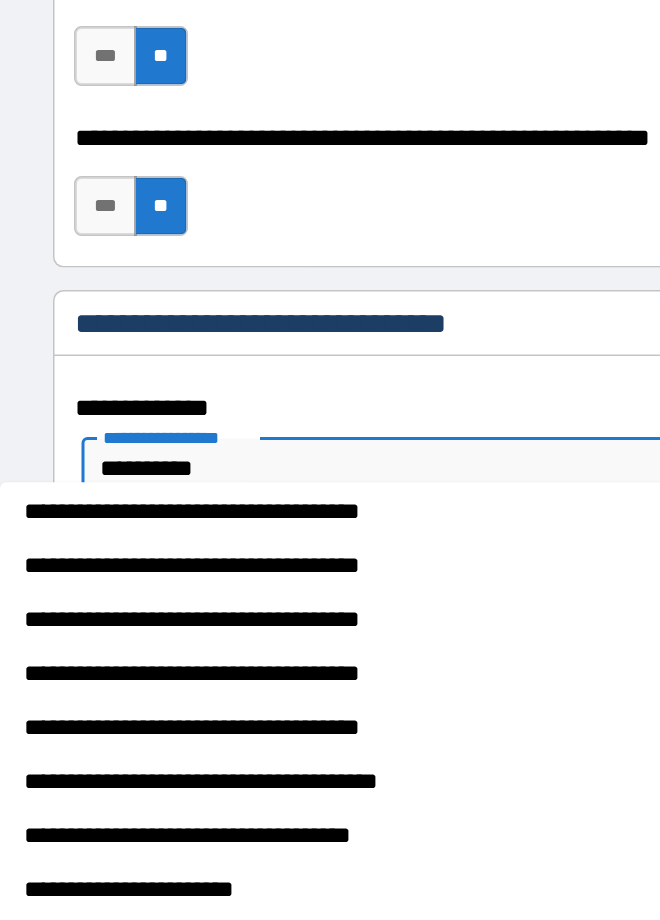 scroll, scrollTop: 111, scrollLeft: 0, axis: vertical 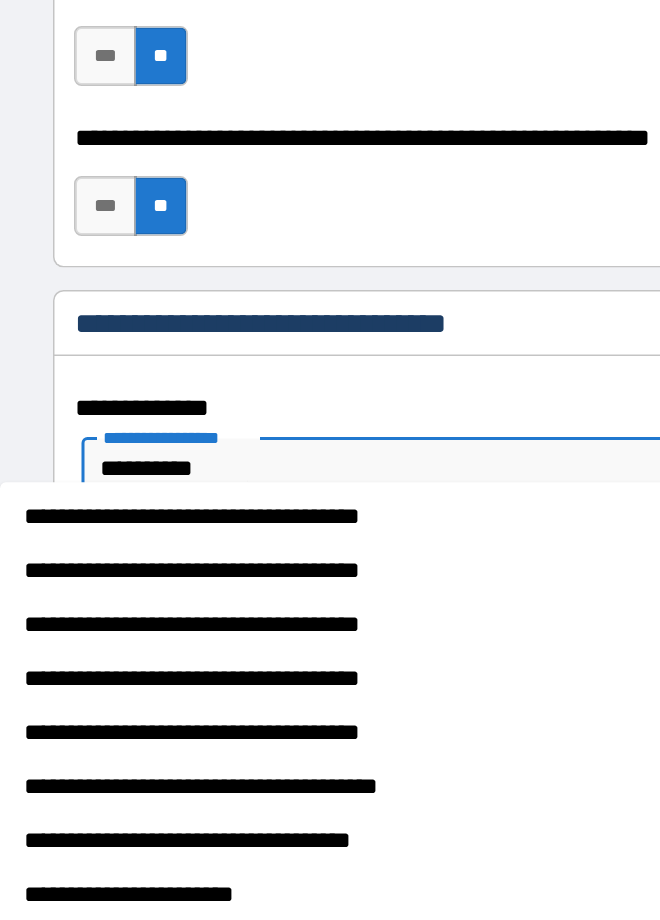 click on "*********" at bounding box center [310, 619] 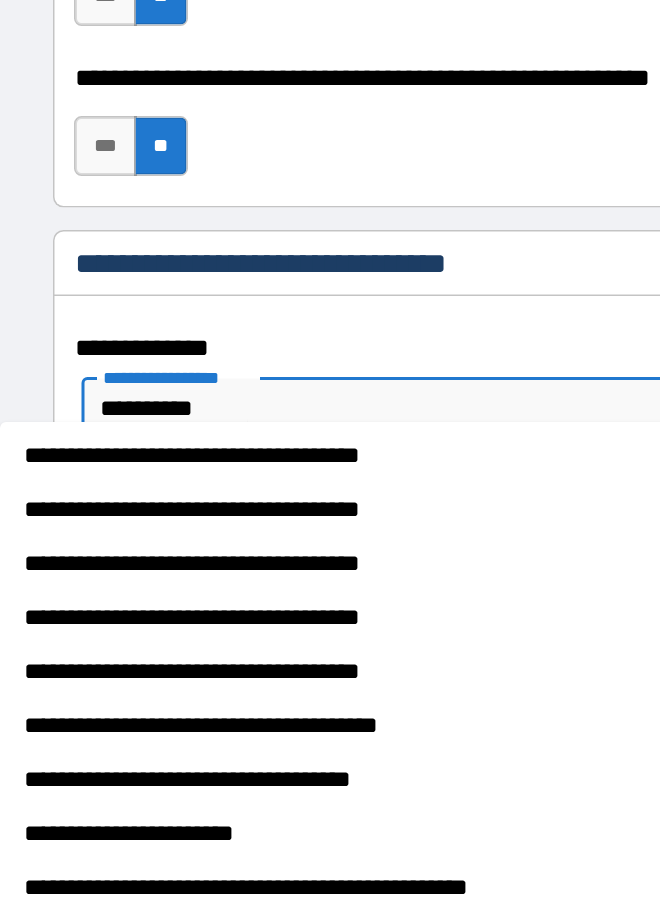 scroll, scrollTop: 11488, scrollLeft: 0, axis: vertical 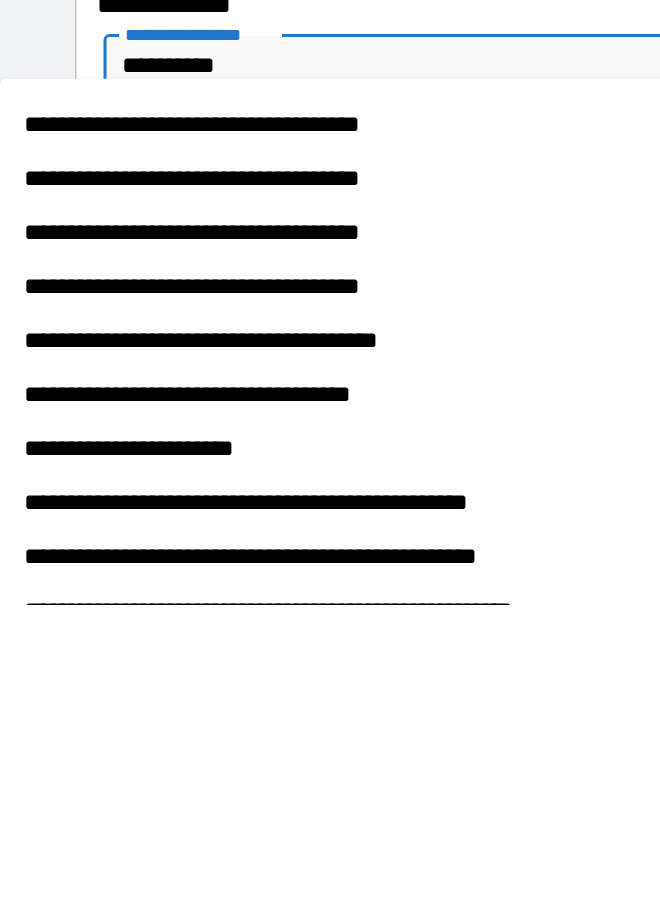 click on "**********" at bounding box center [258, 817] 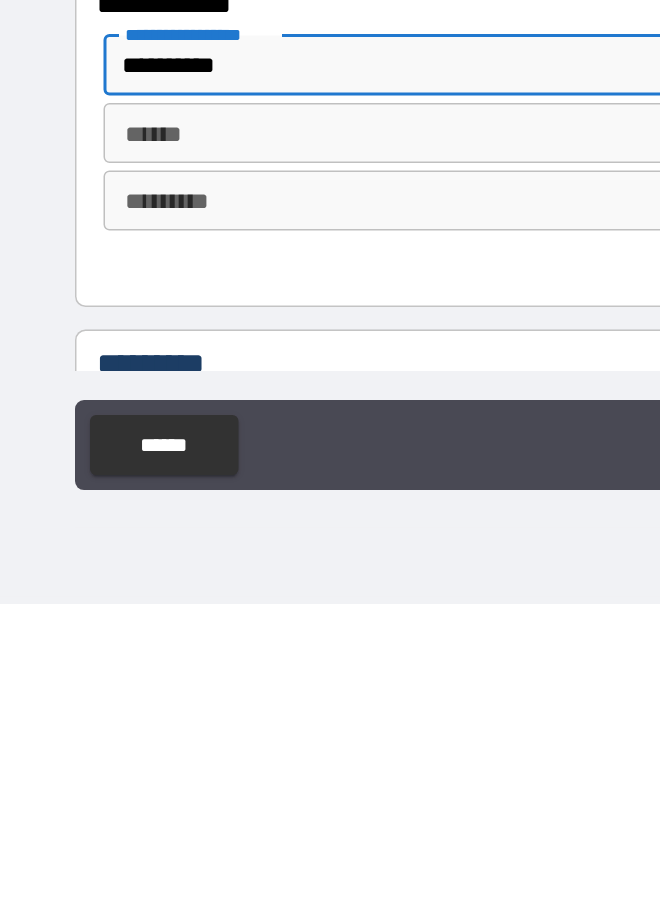 type 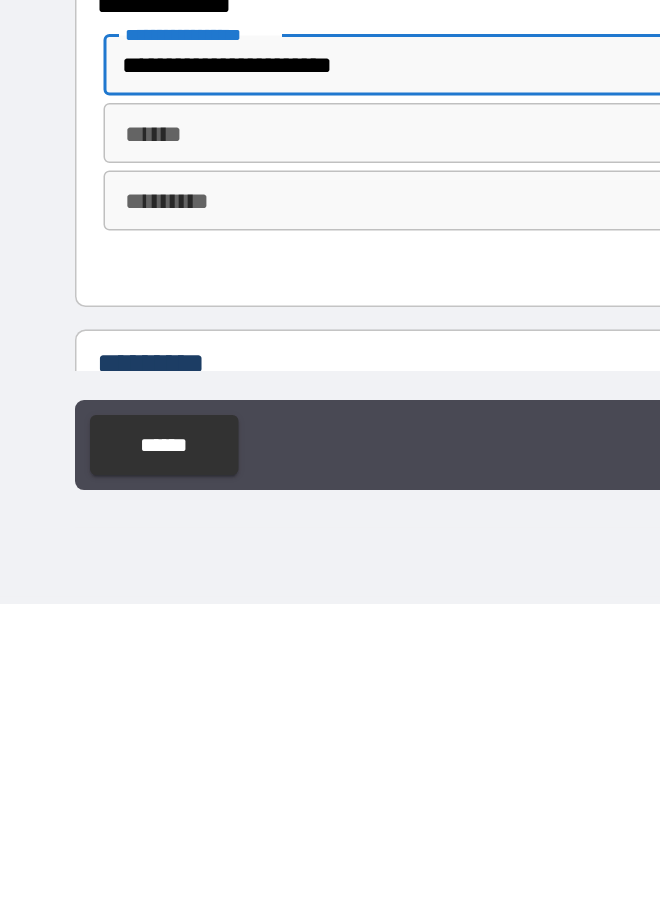 click on "*********" at bounding box center [327, 651] 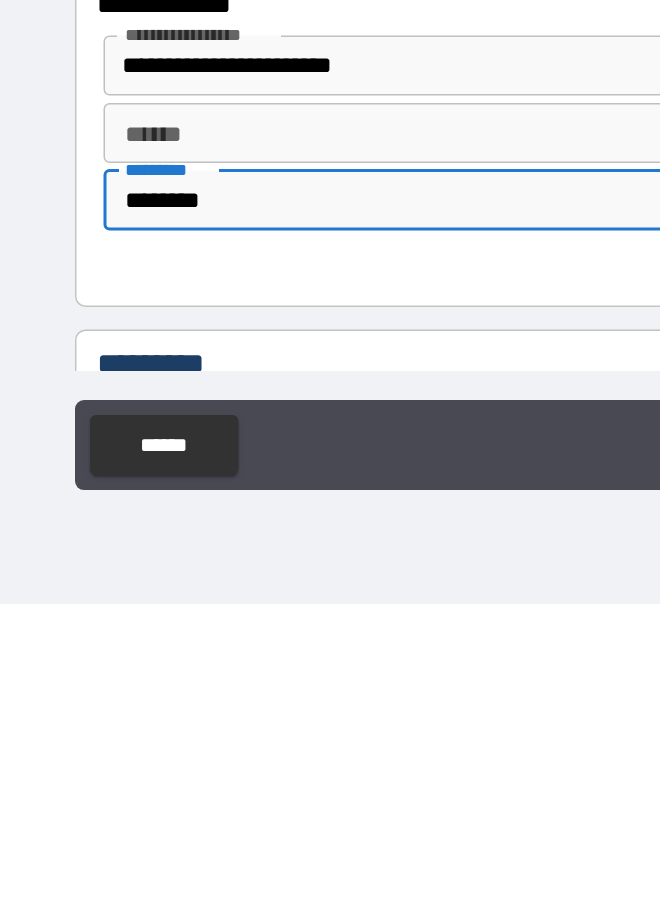 click on "******" at bounding box center (327, 606) 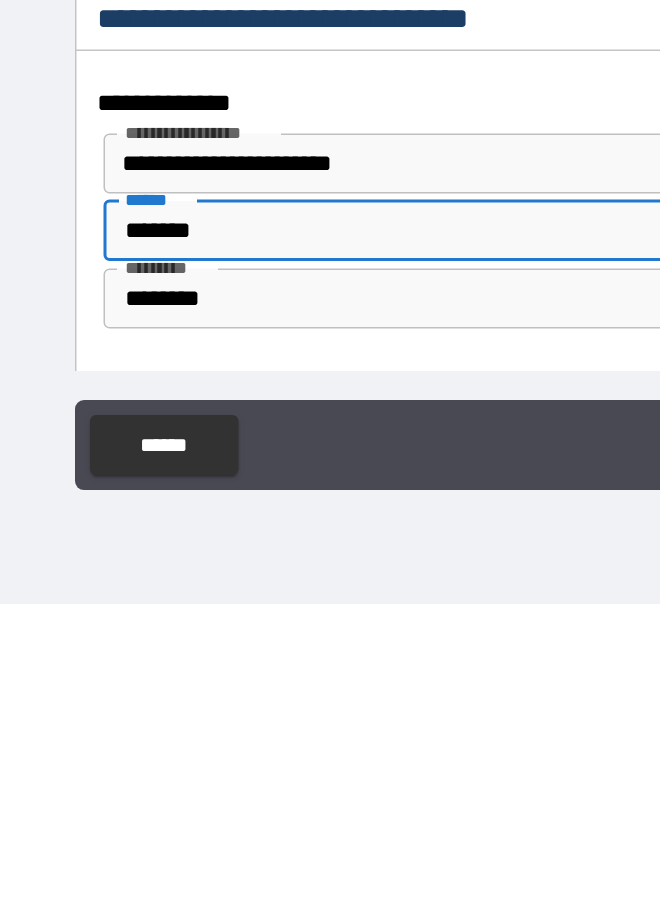 scroll, scrollTop: 11405, scrollLeft: 0, axis: vertical 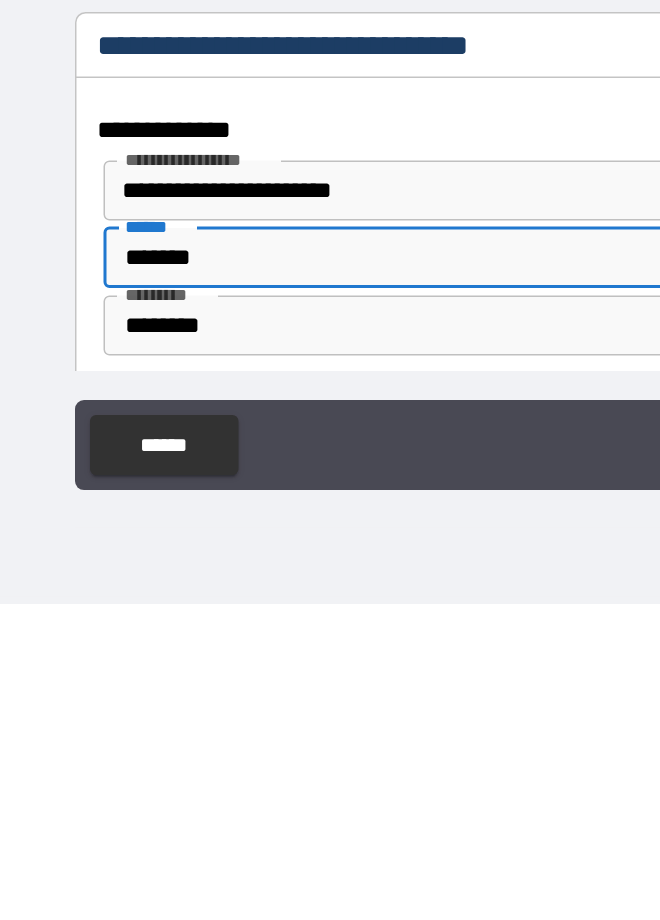 click on "**********" at bounding box center [329, 604] 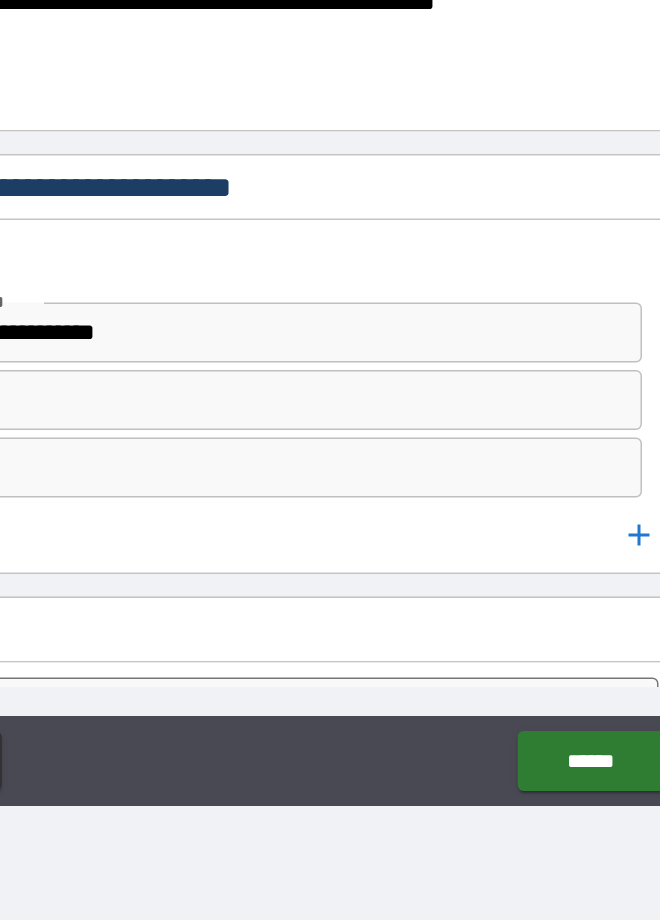 scroll, scrollTop: 11536, scrollLeft: 0, axis: vertical 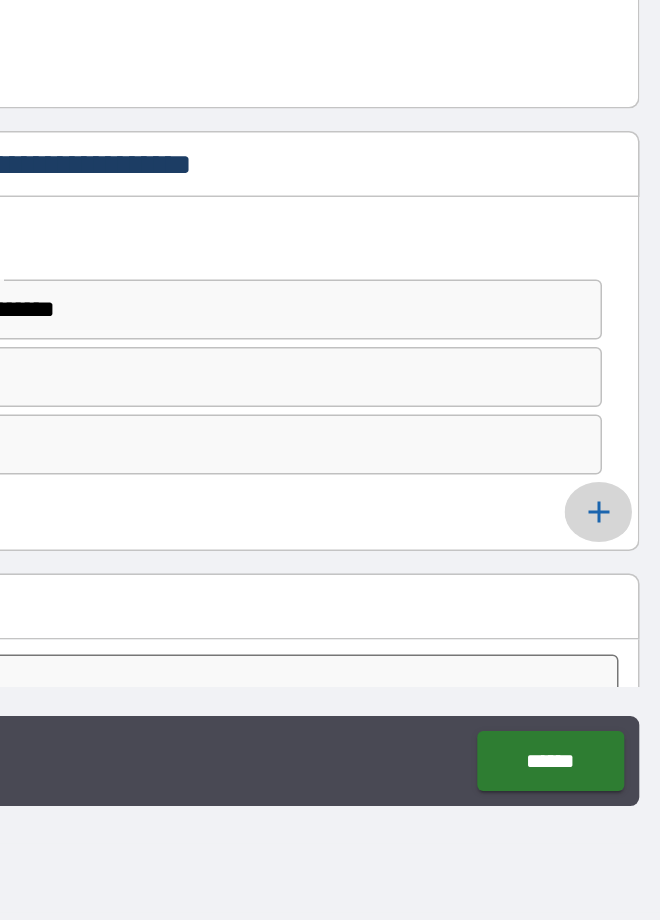 click 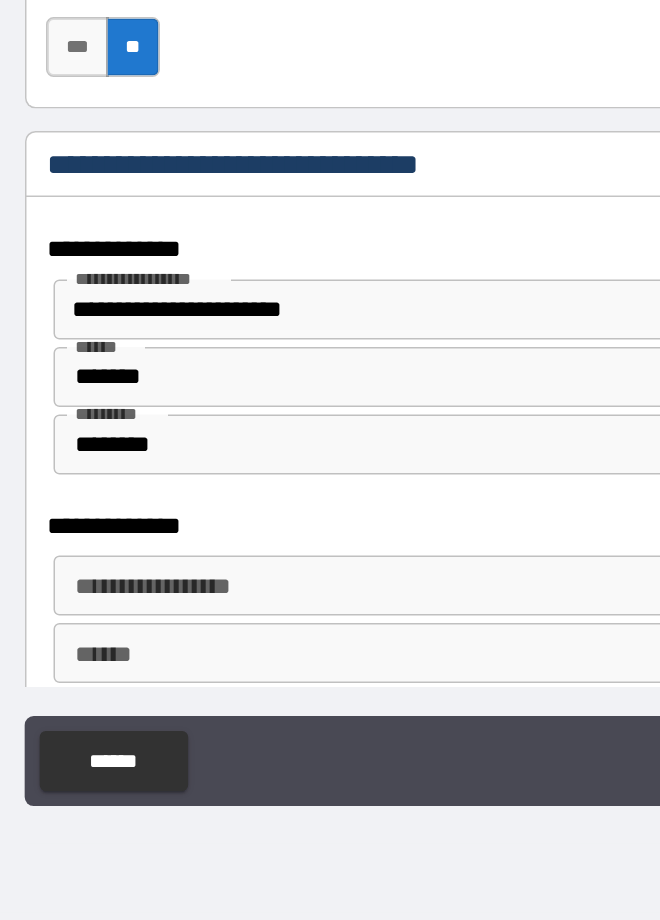 click on "**********" at bounding box center [325, 697] 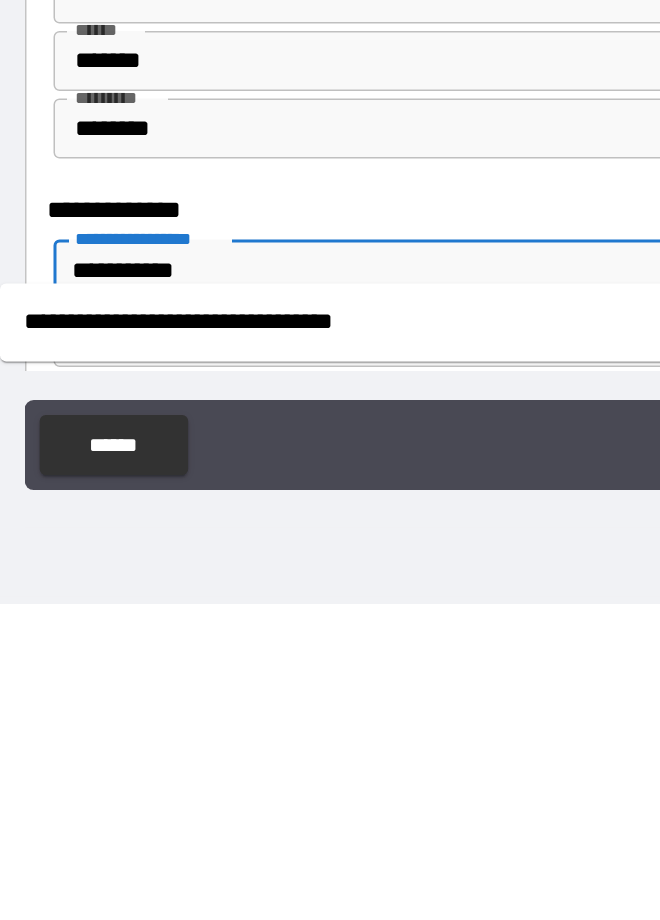 click on "******" 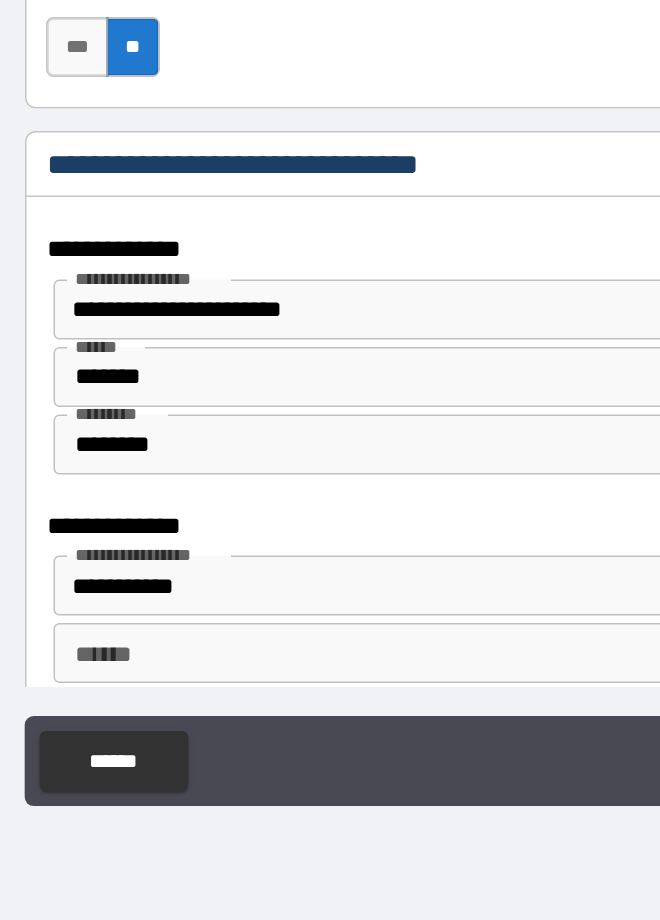 click on "******" at bounding box center [327, 742] 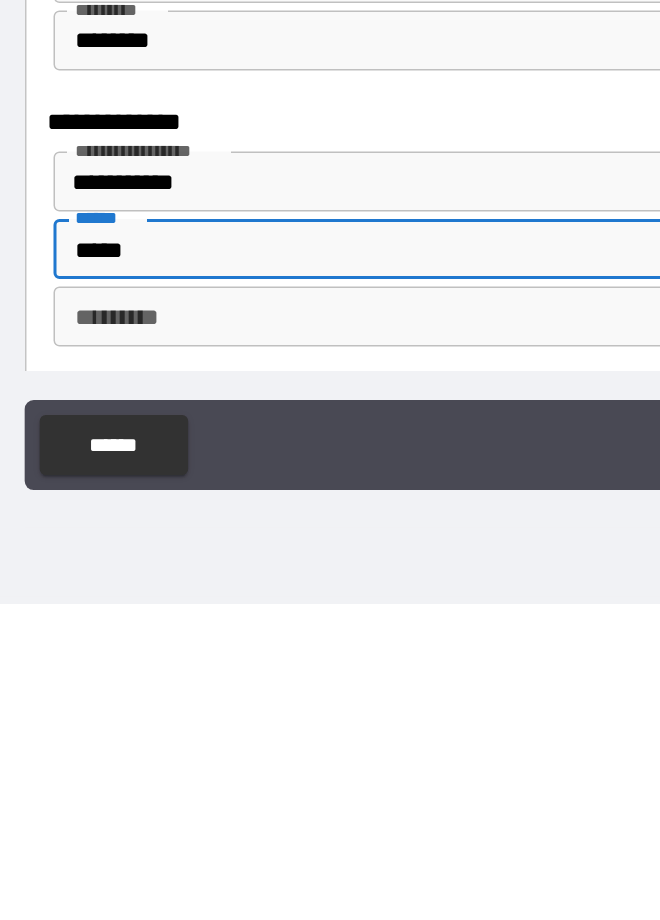 scroll, scrollTop: 11598, scrollLeft: 0, axis: vertical 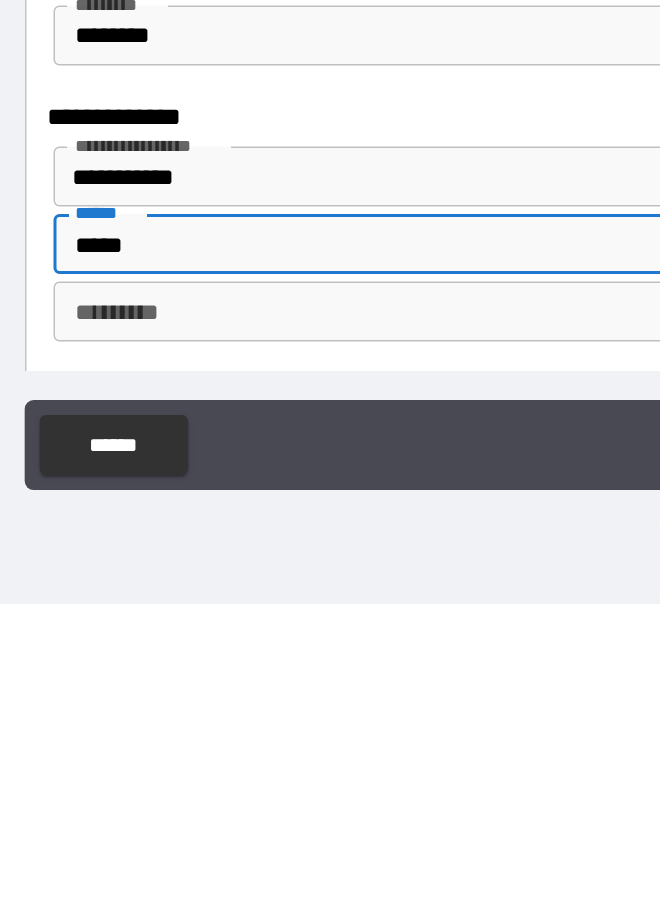 click on "*********" at bounding box center [327, 725] 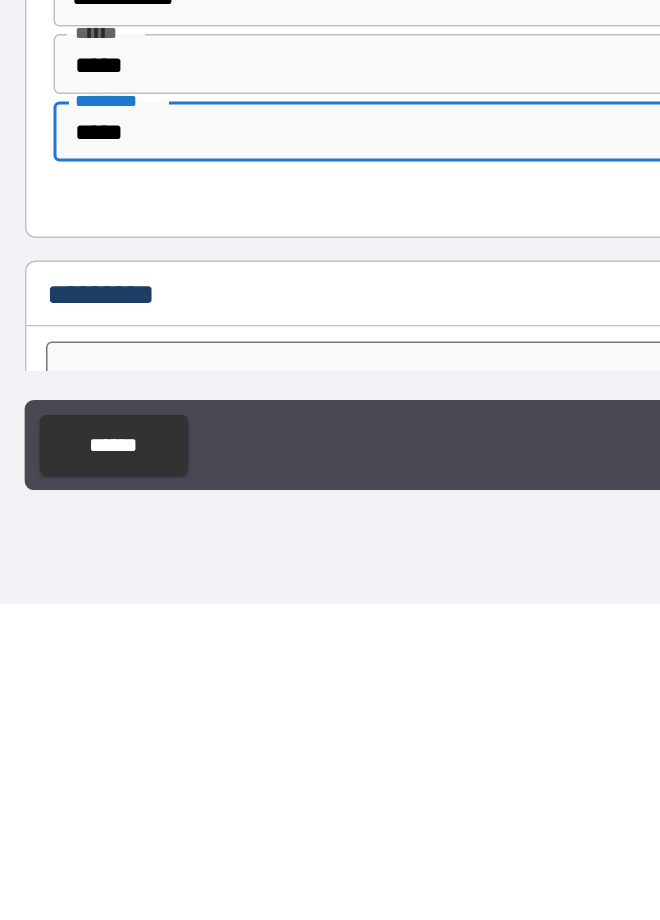 scroll, scrollTop: 11729, scrollLeft: 0, axis: vertical 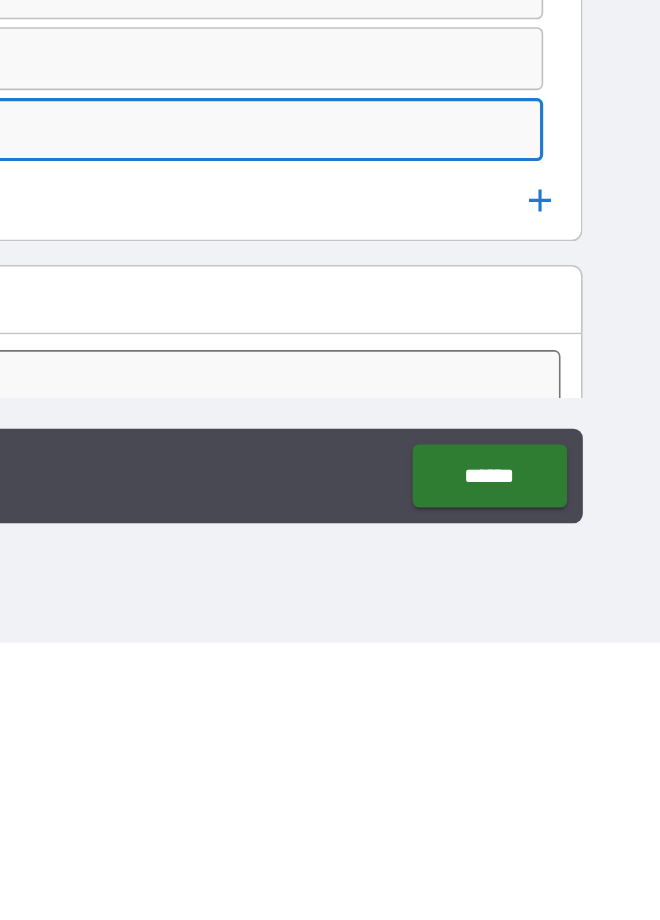 click 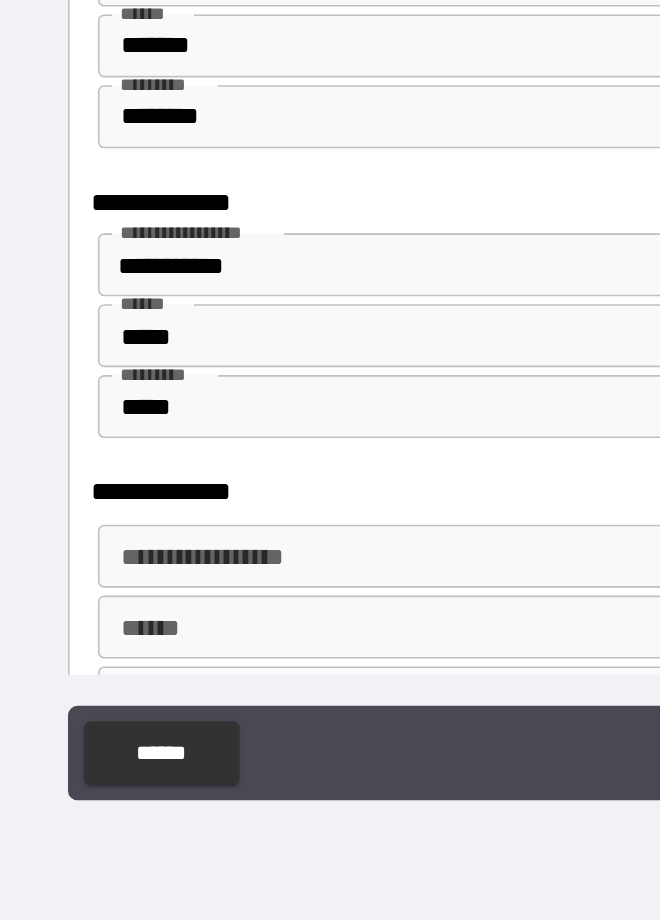 click on "**********" at bounding box center (325, 689) 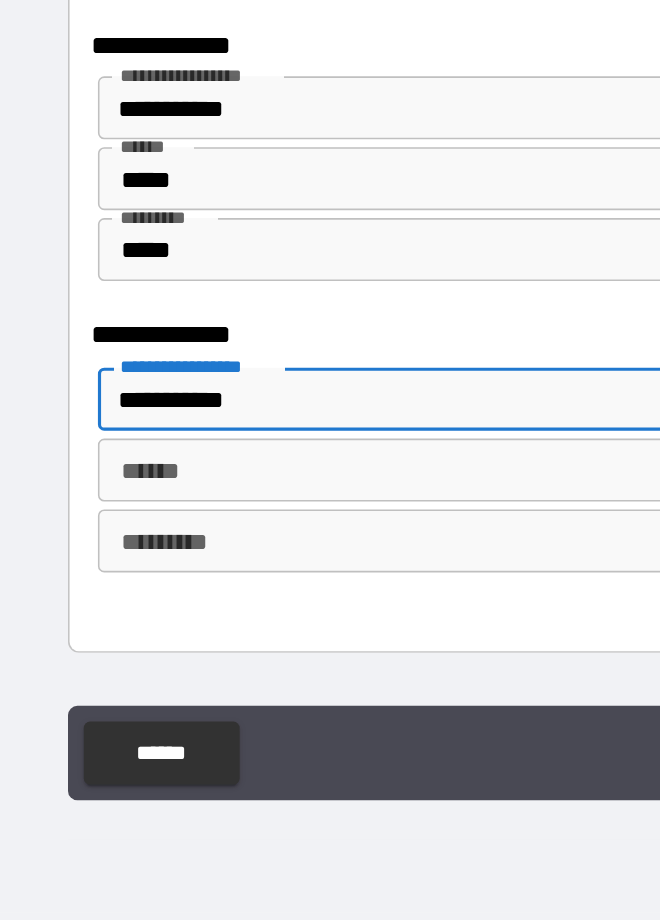 scroll, scrollTop: 11845, scrollLeft: 0, axis: vertical 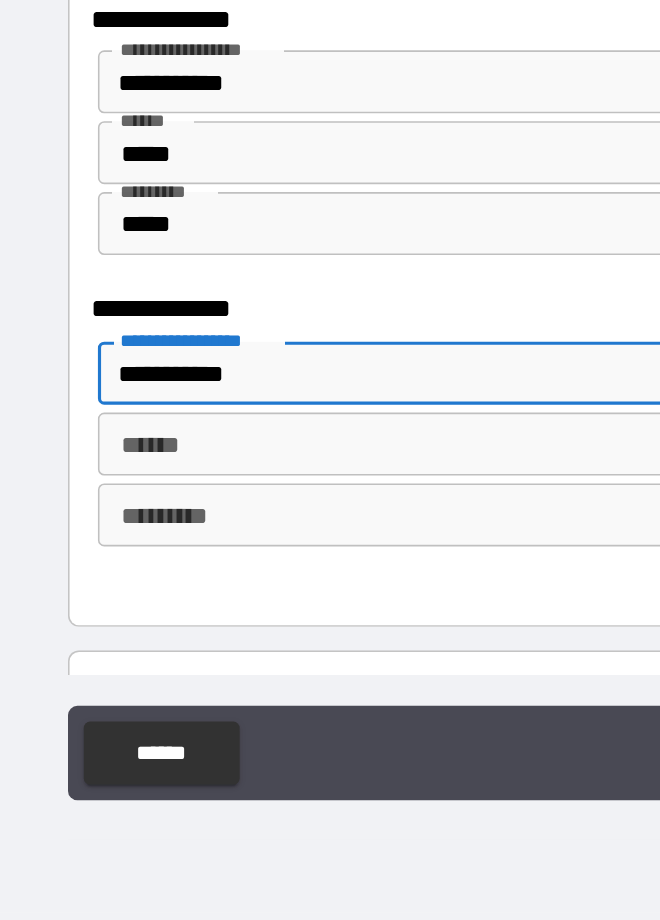 click on "******" at bounding box center (327, 618) 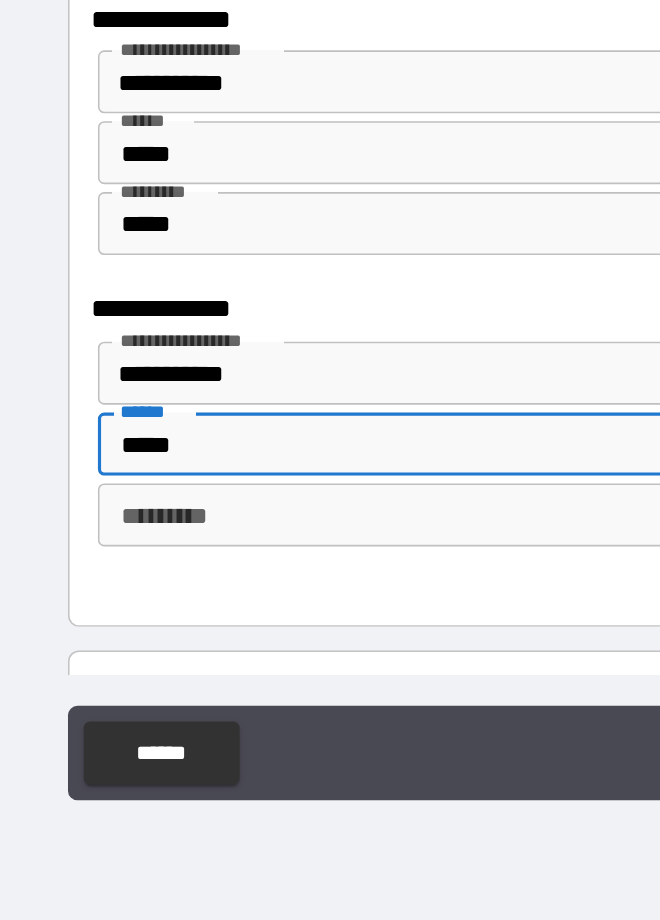 click on "*********" at bounding box center (327, 663) 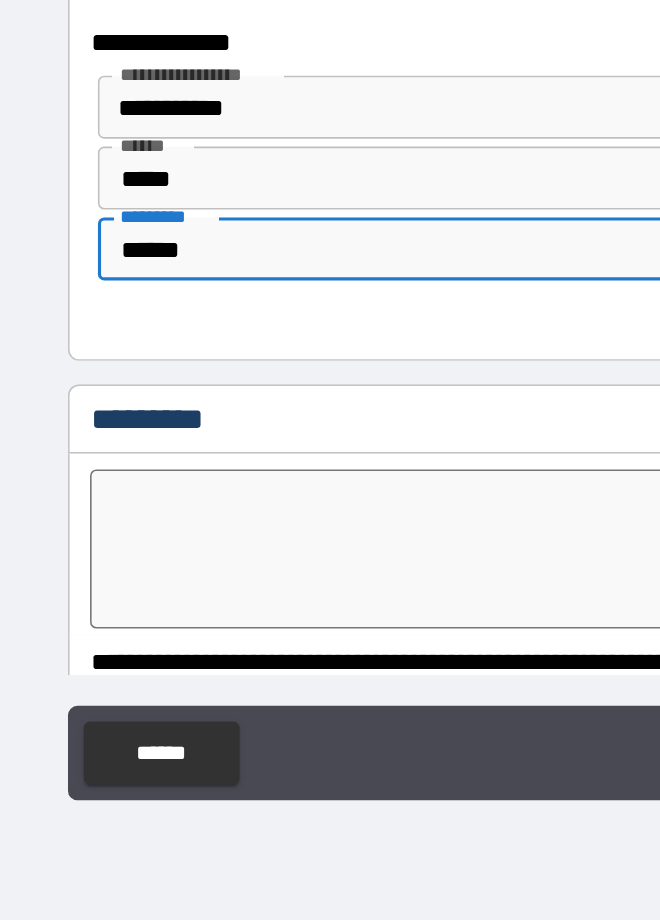 scroll, scrollTop: 12029, scrollLeft: 0, axis: vertical 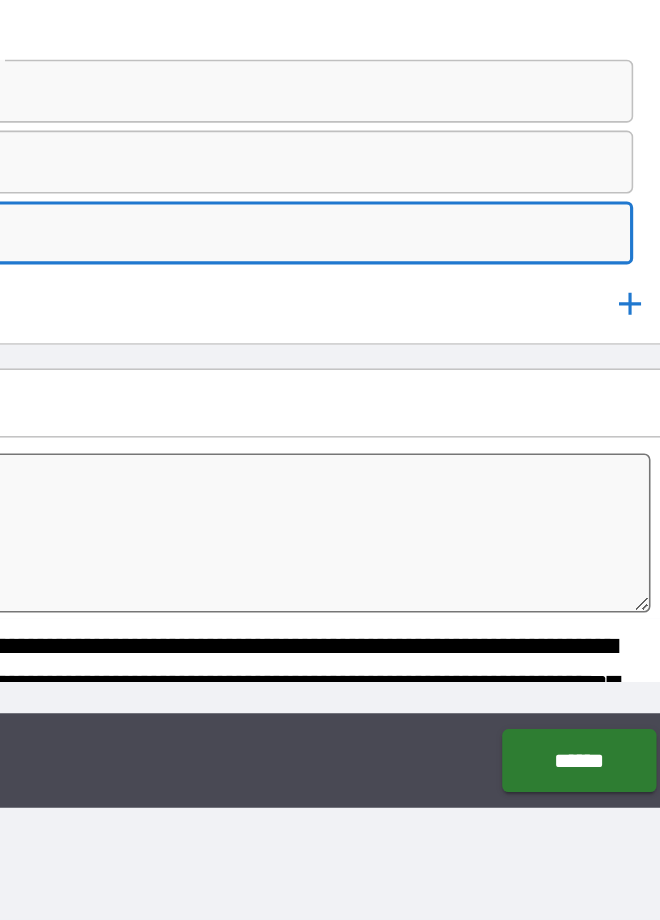 click 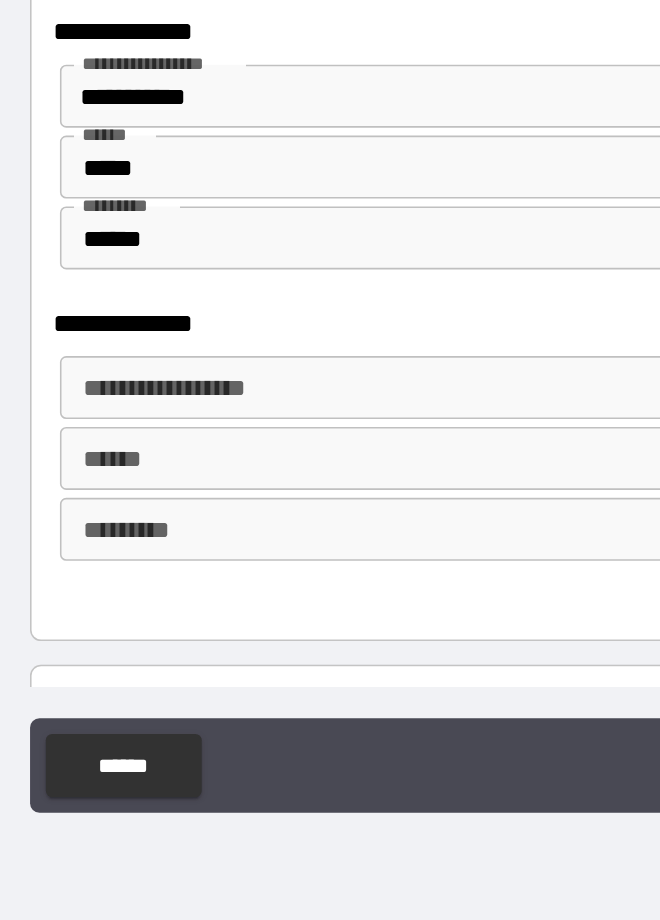 click on "**********" at bounding box center (325, 574) 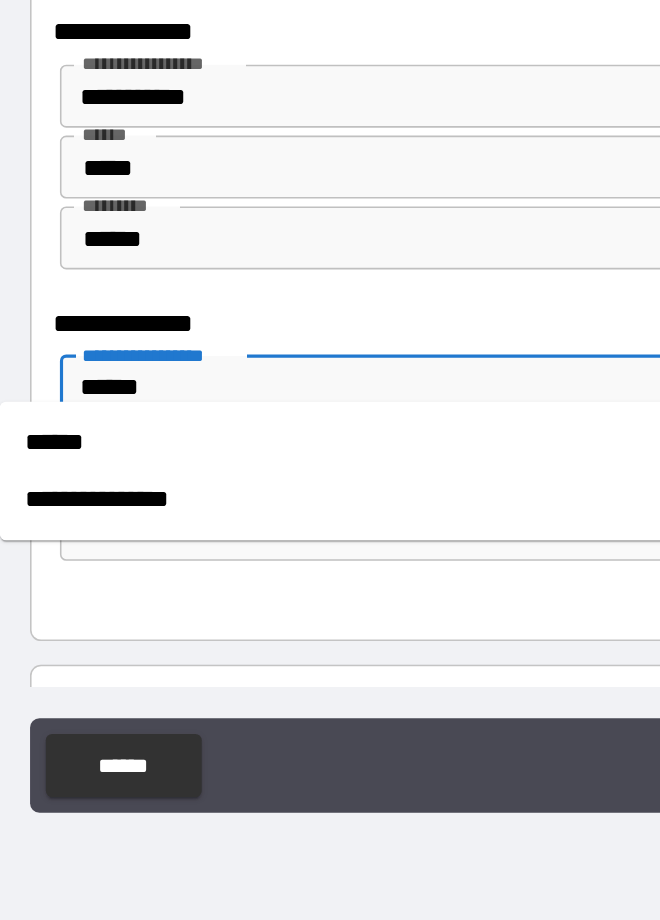 click on "**********" at bounding box center [289, 645] 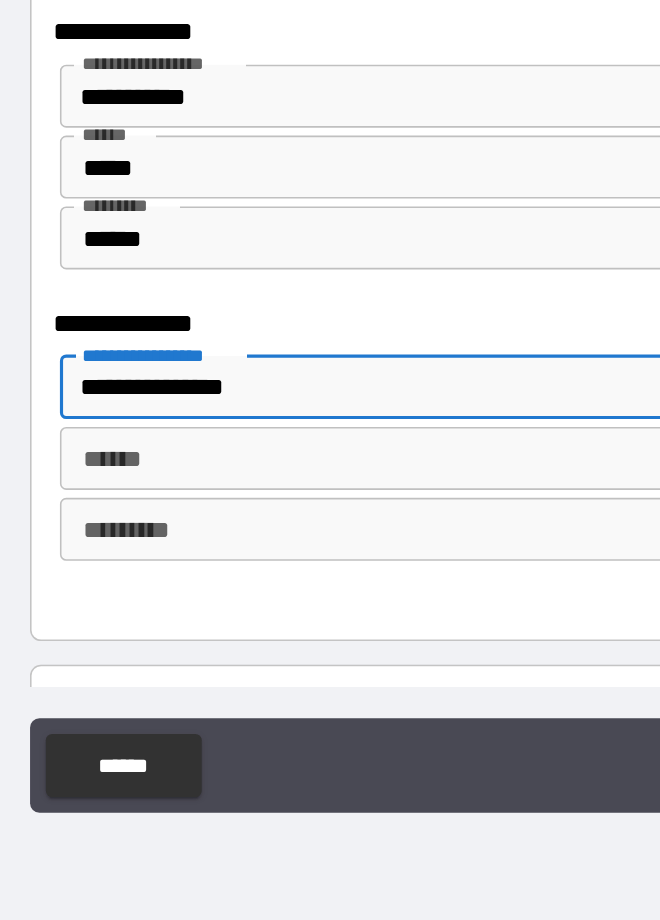 click on "******" at bounding box center (327, 619) 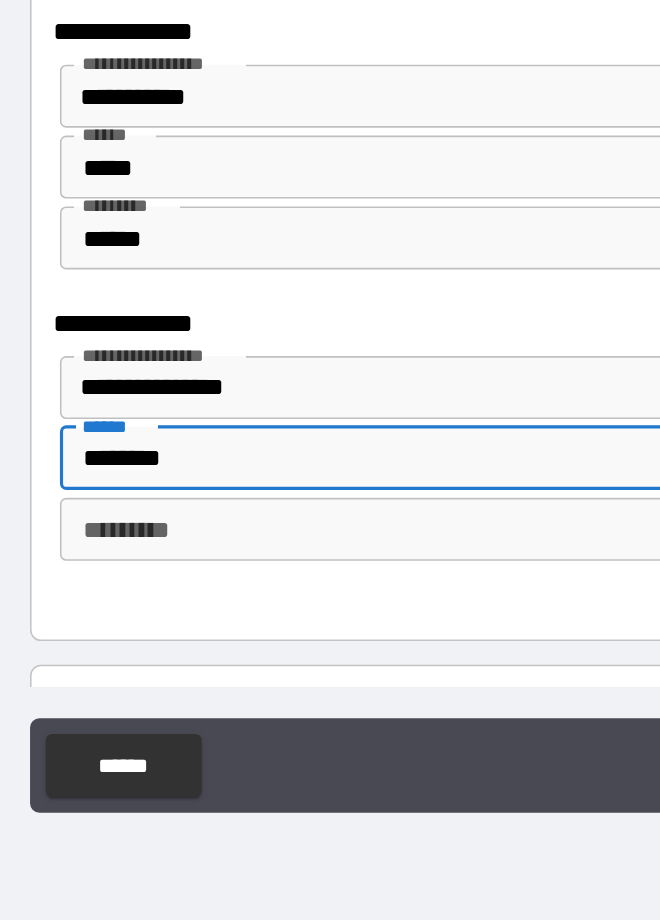 click on "*********" at bounding box center [327, 664] 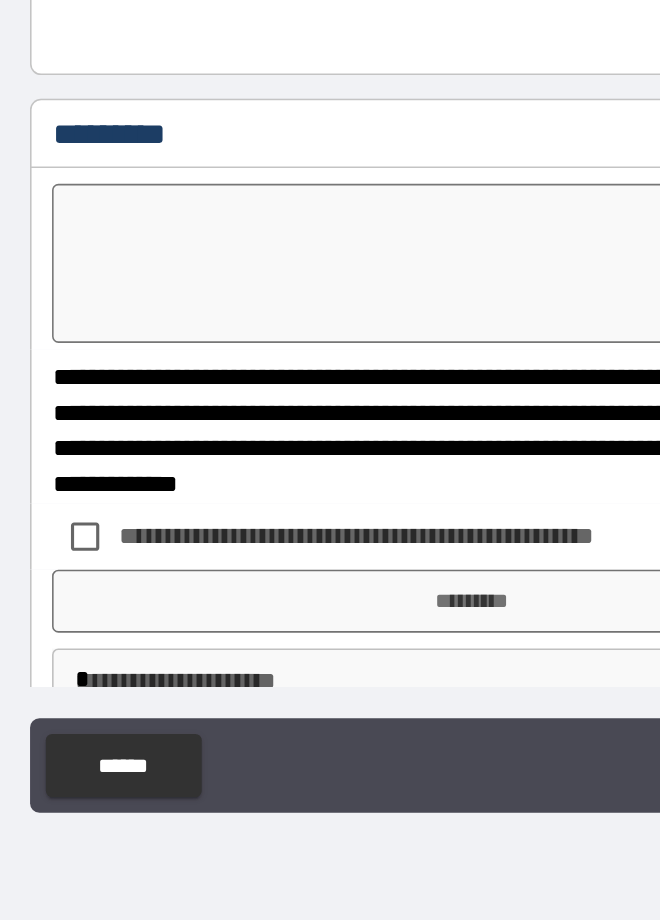 scroll, scrollTop: 12394, scrollLeft: 0, axis: vertical 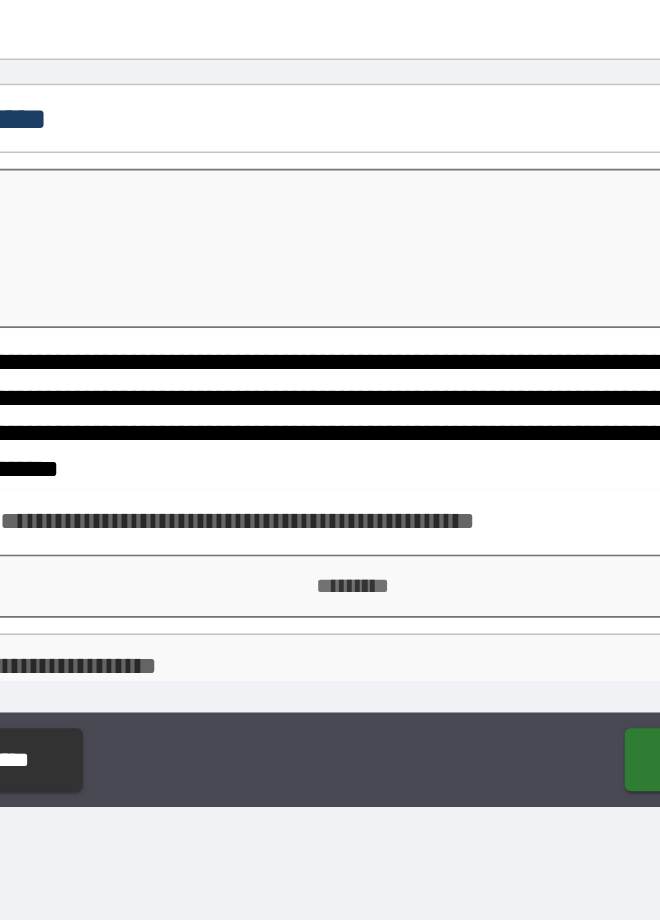 click on "*********" at bounding box center (330, 704) 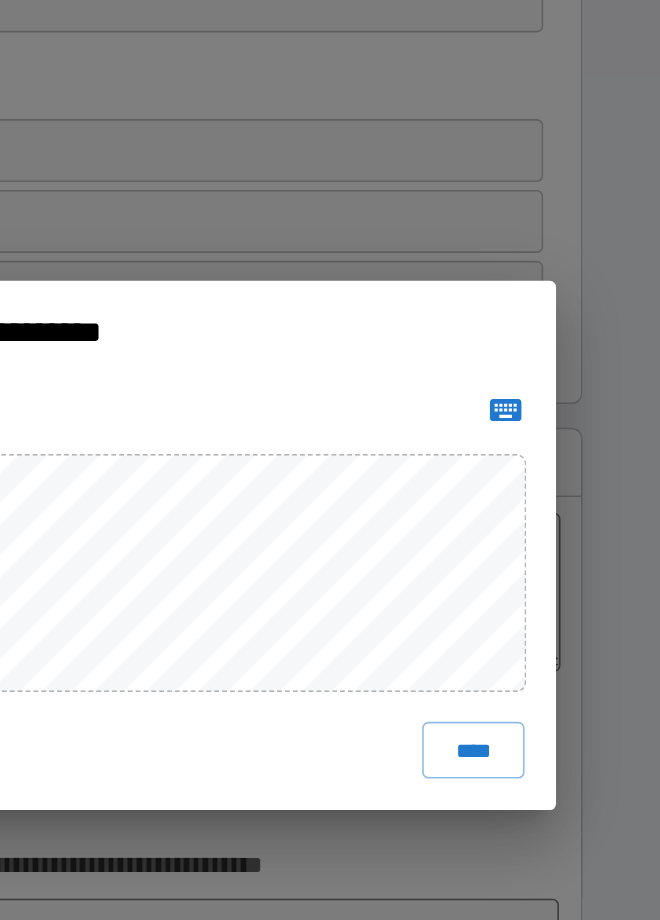 click 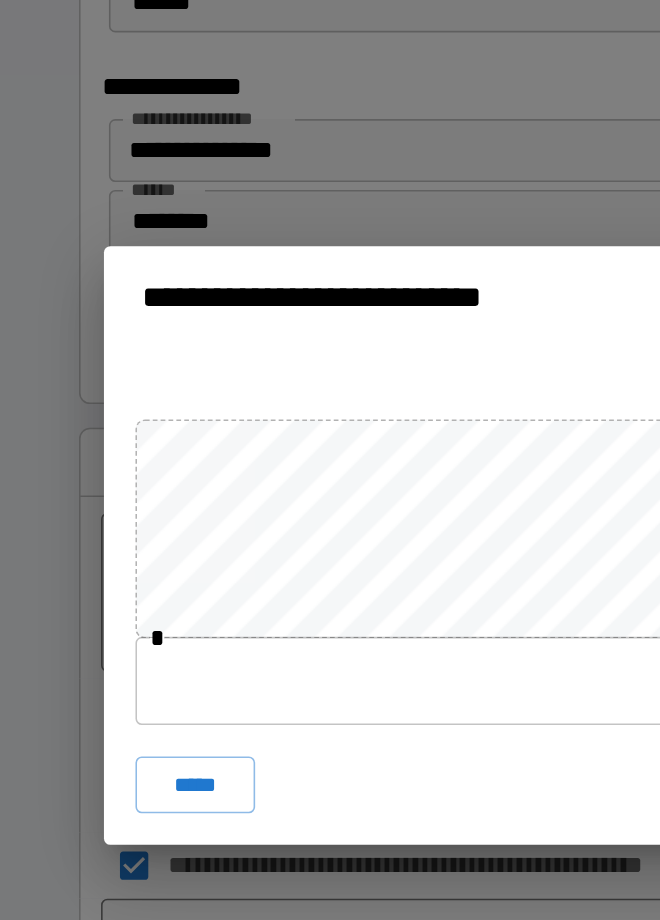 click on "*****" at bounding box center [124, 612] 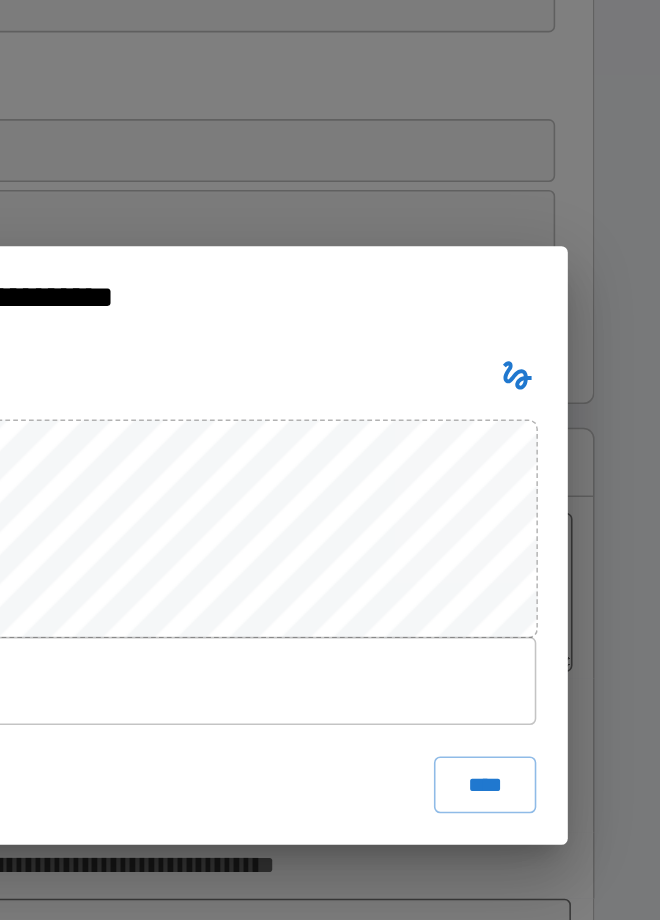 click on "****" at bounding box center (541, 612) 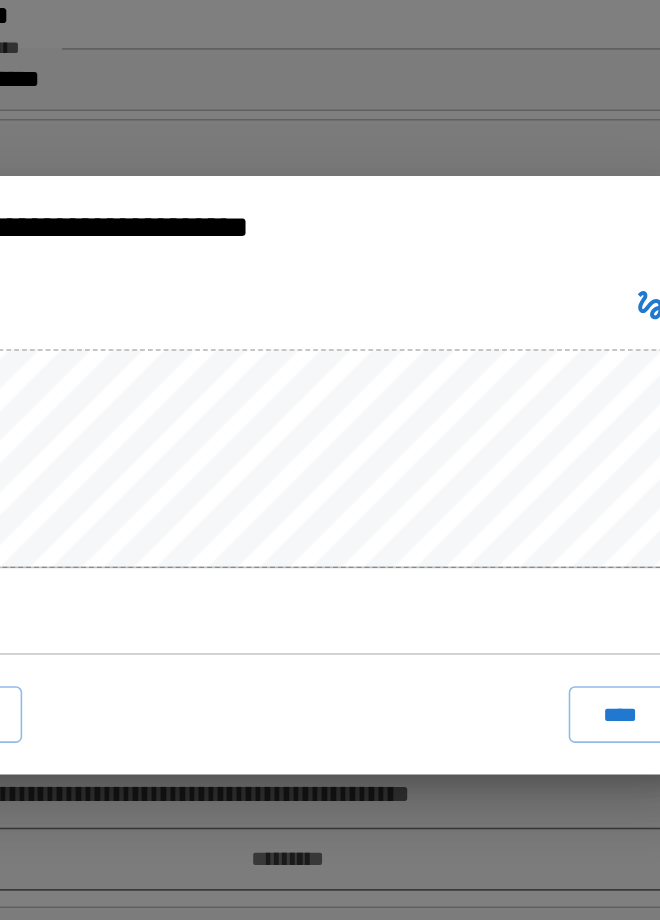 click on "****" at bounding box center [541, 612] 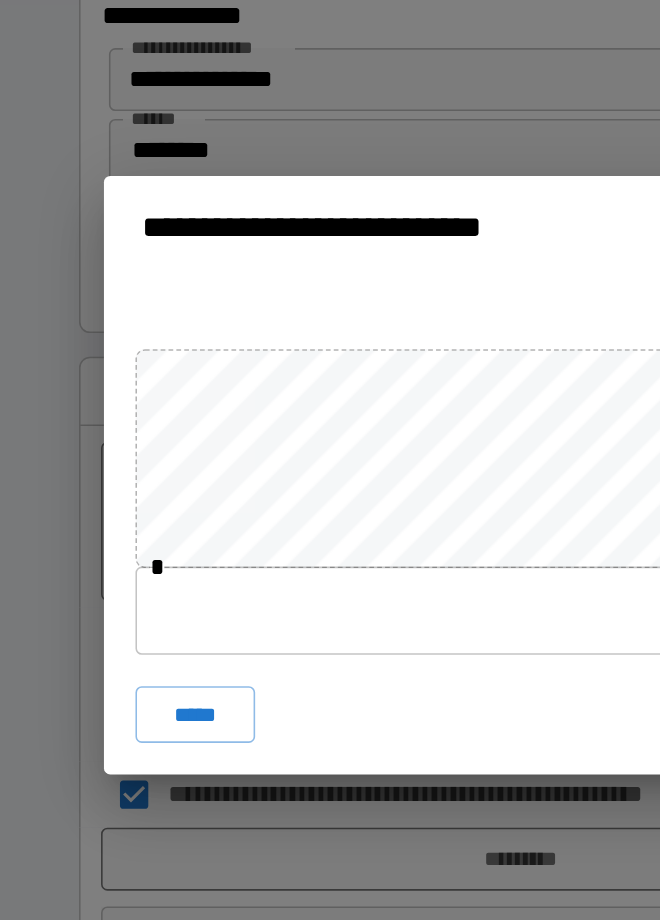 click on "*****" at bounding box center (124, 612) 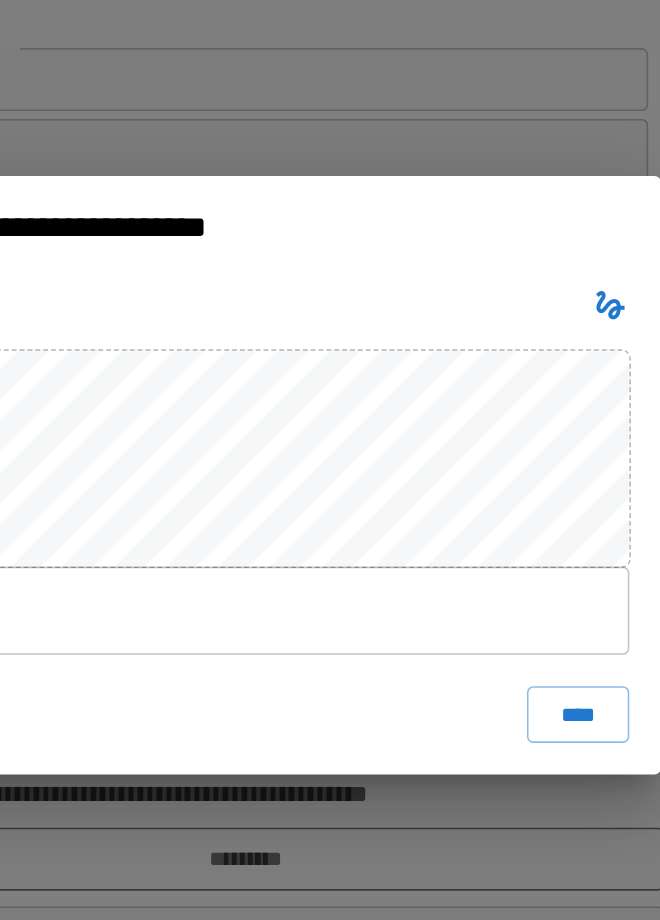 click 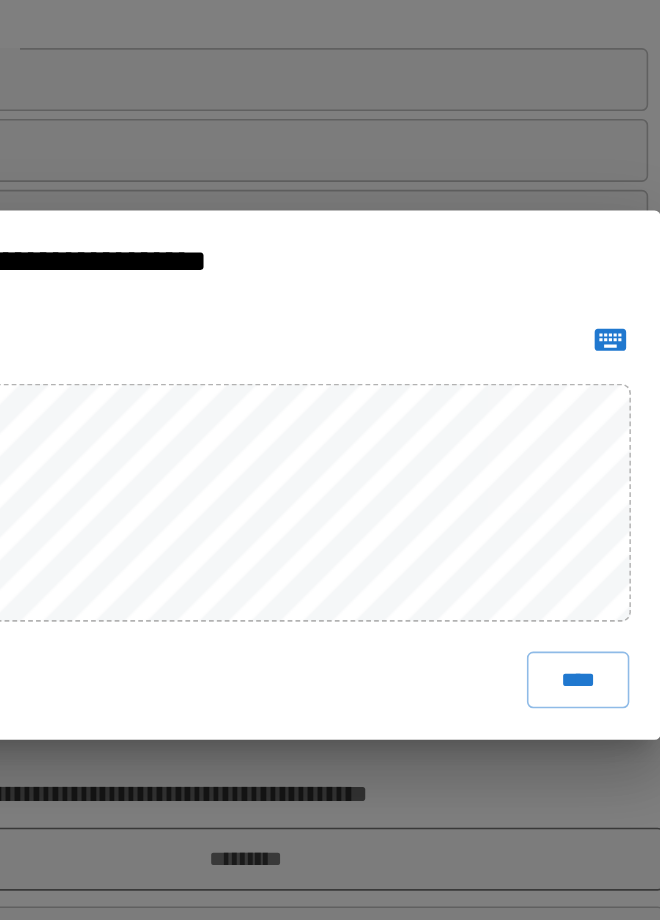 click on "****" at bounding box center [541, 590] 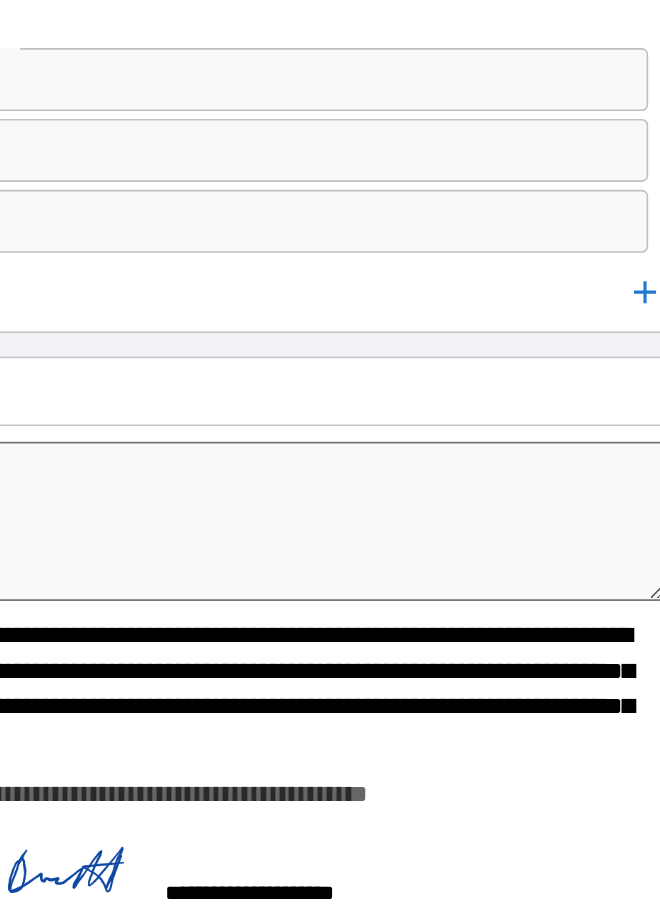 scroll, scrollTop: 12441, scrollLeft: 0, axis: vertical 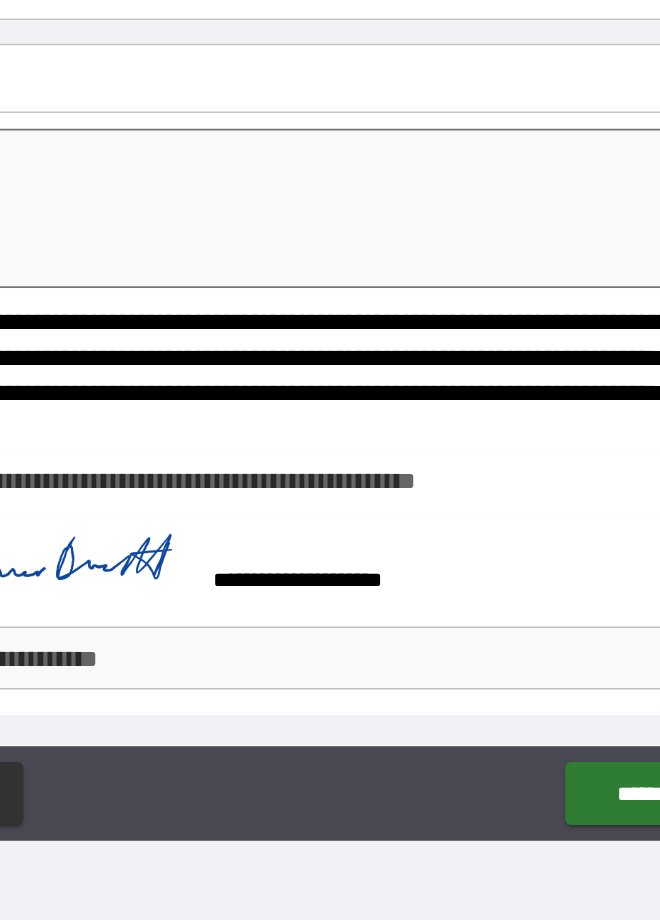 click on "**********" at bounding box center [330, 460] 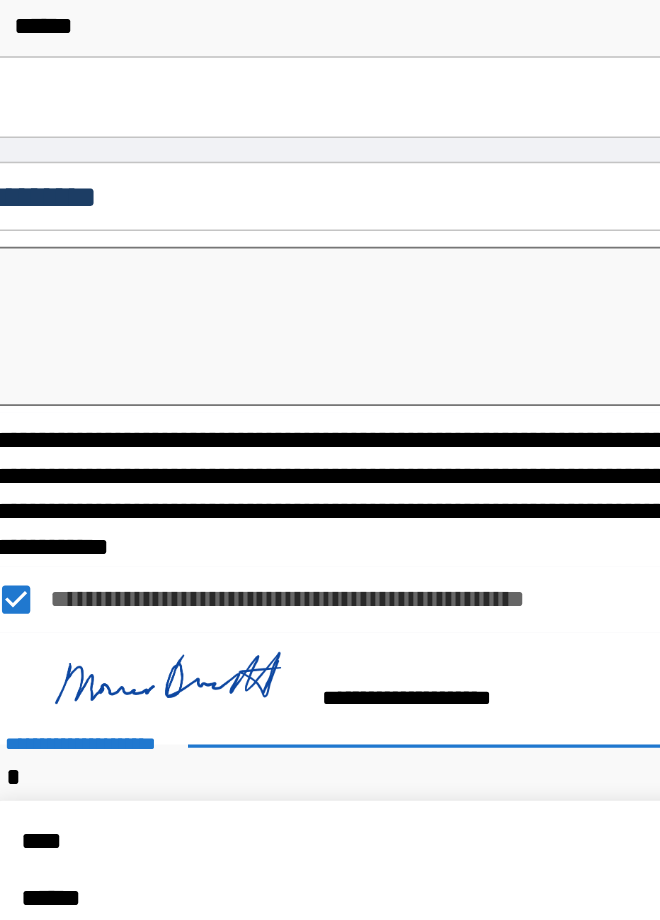 click on "****" at bounding box center [338, 770] 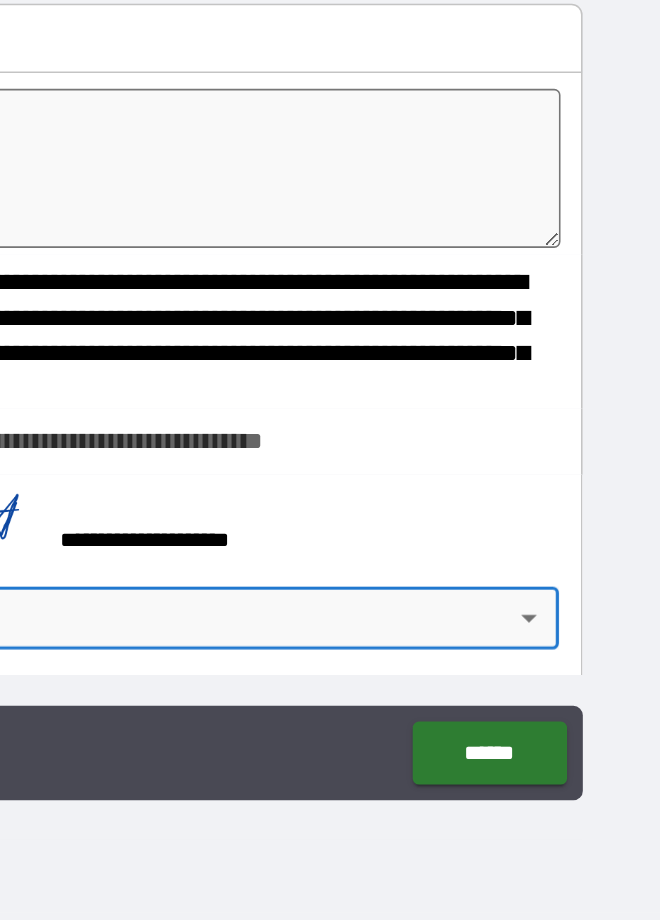 click on "******" at bounding box center [551, 814] 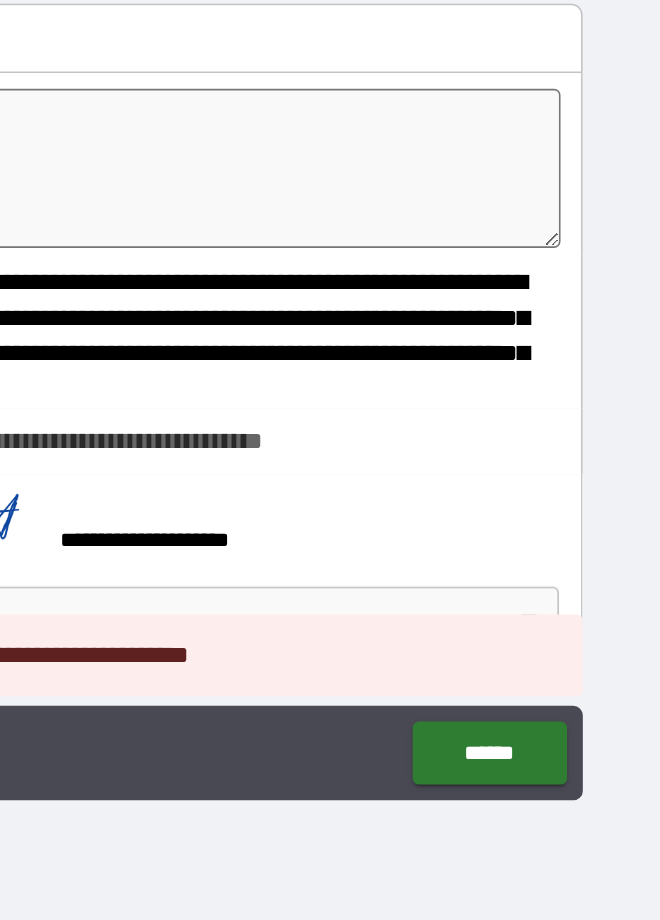 click on "******" at bounding box center [551, 814] 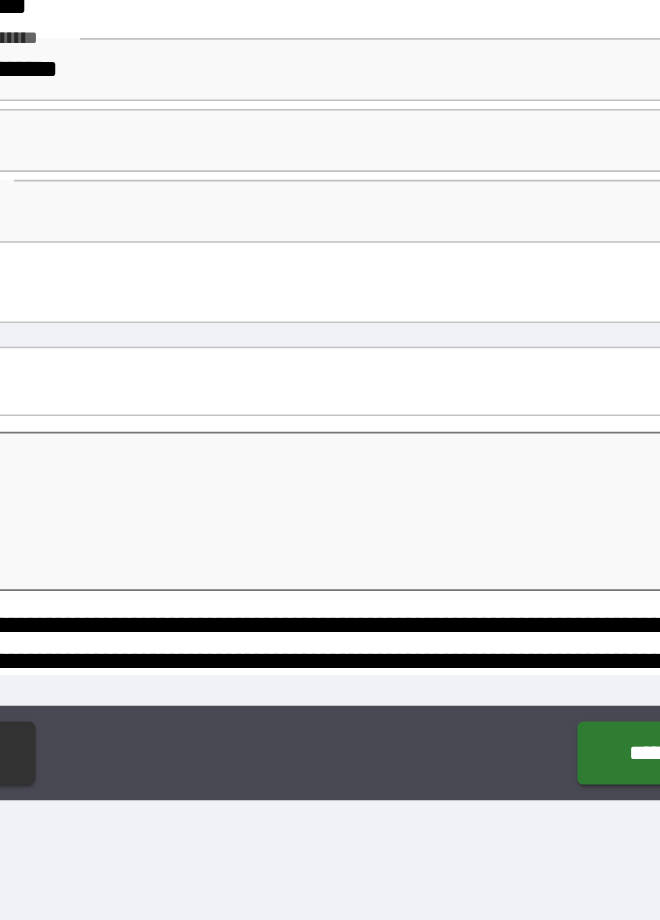 click on "**********" at bounding box center (330, 816) 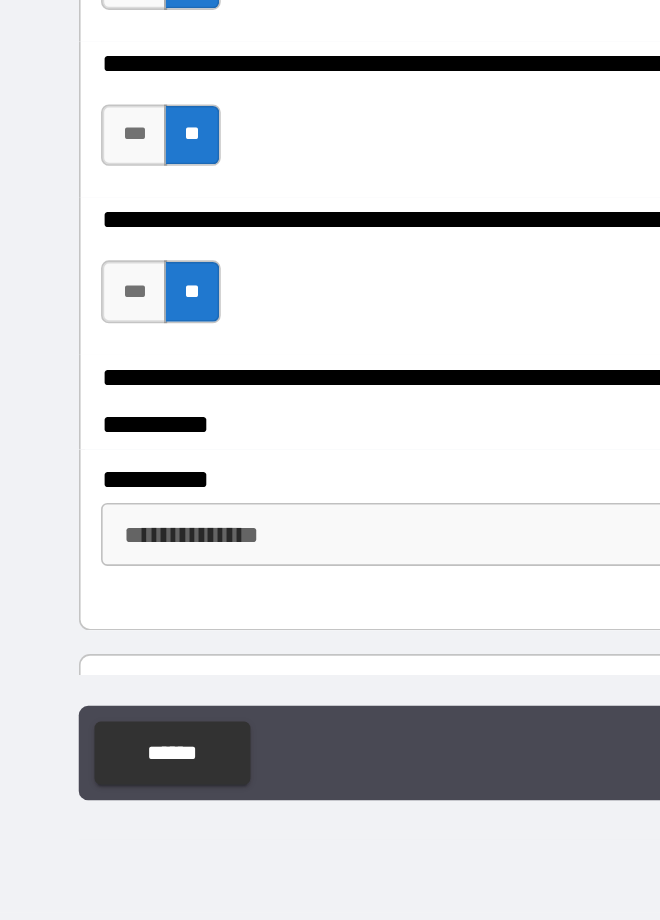 scroll, scrollTop: 6091, scrollLeft: 0, axis: vertical 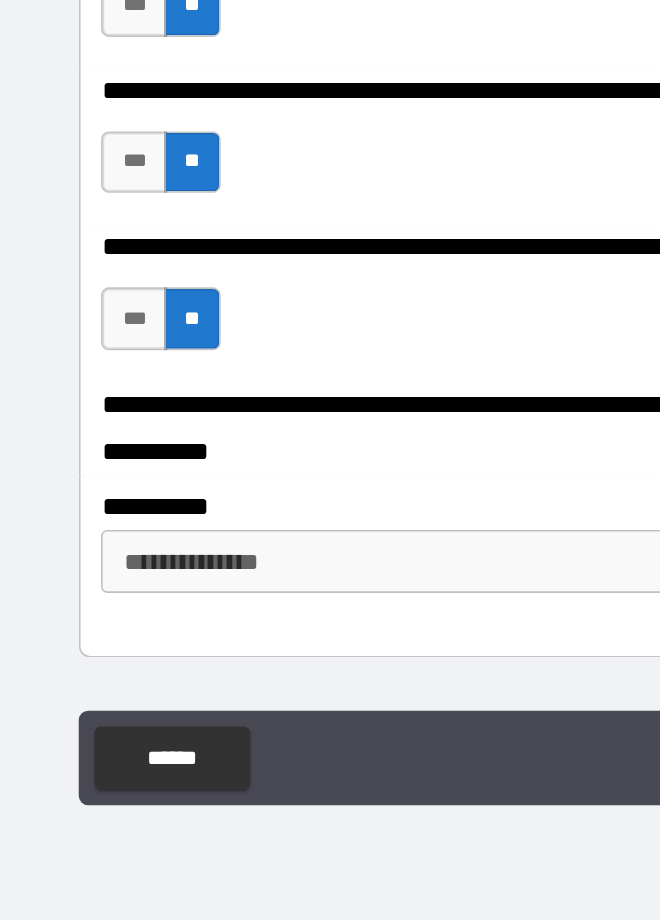 click on "**********" at bounding box center (328, 689) 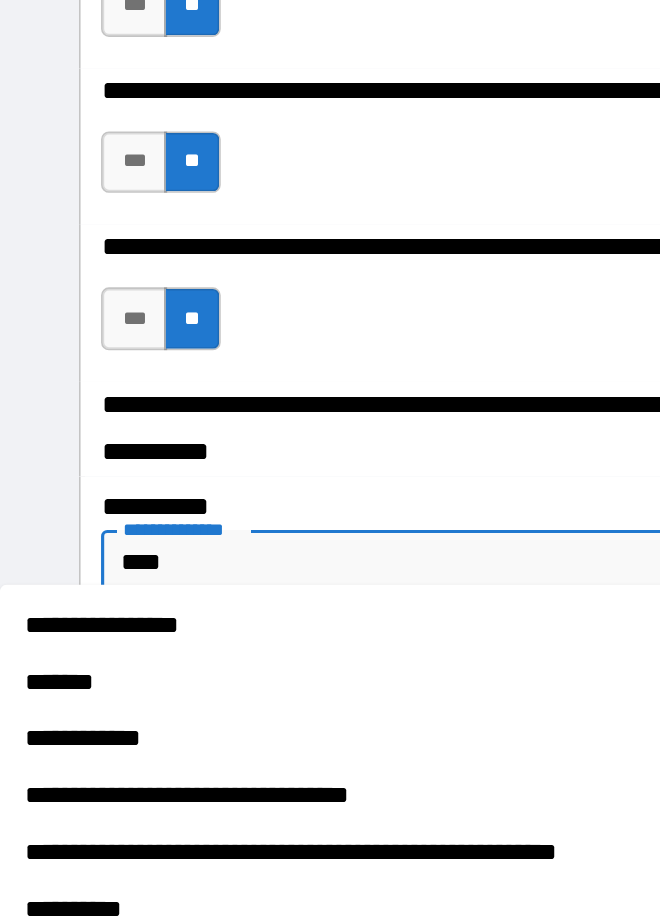 click on "**********" at bounding box center [329, 655] 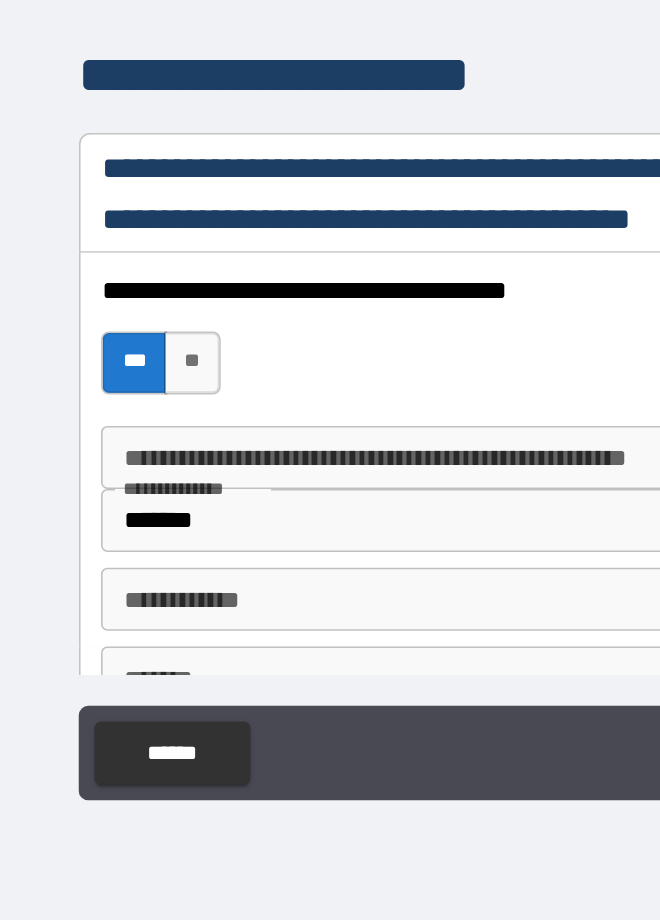 scroll, scrollTop: 2870, scrollLeft: 0, axis: vertical 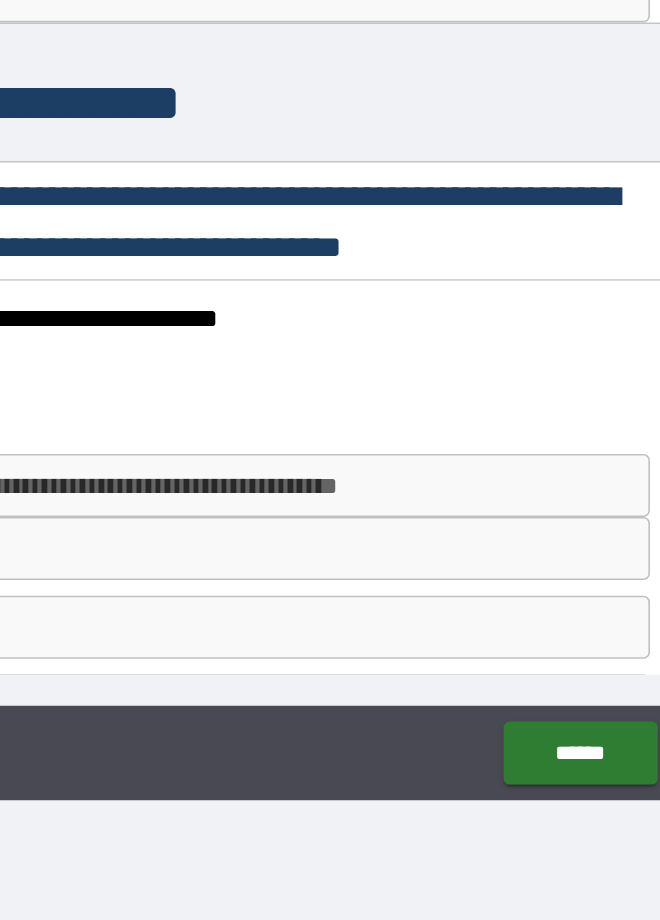 click on "******" at bounding box center [551, 814] 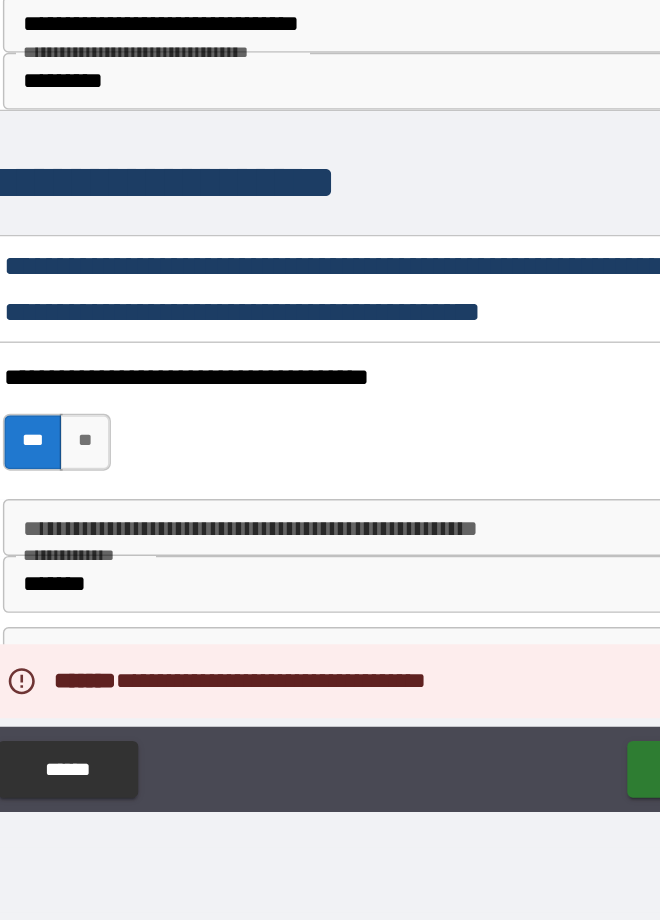 click on "**********" at bounding box center [329, 734] 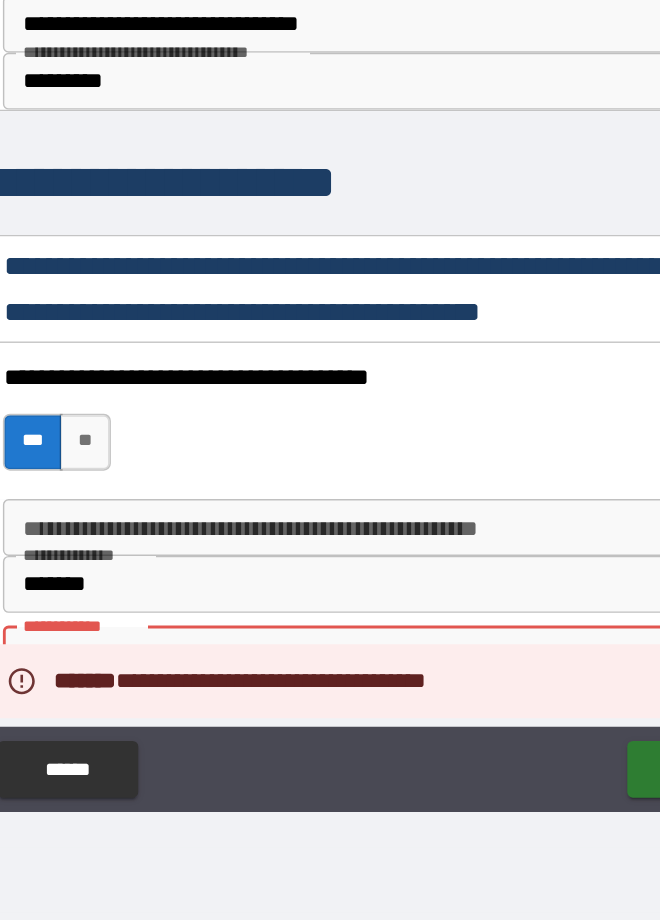 click on "*" at bounding box center (329, 734) 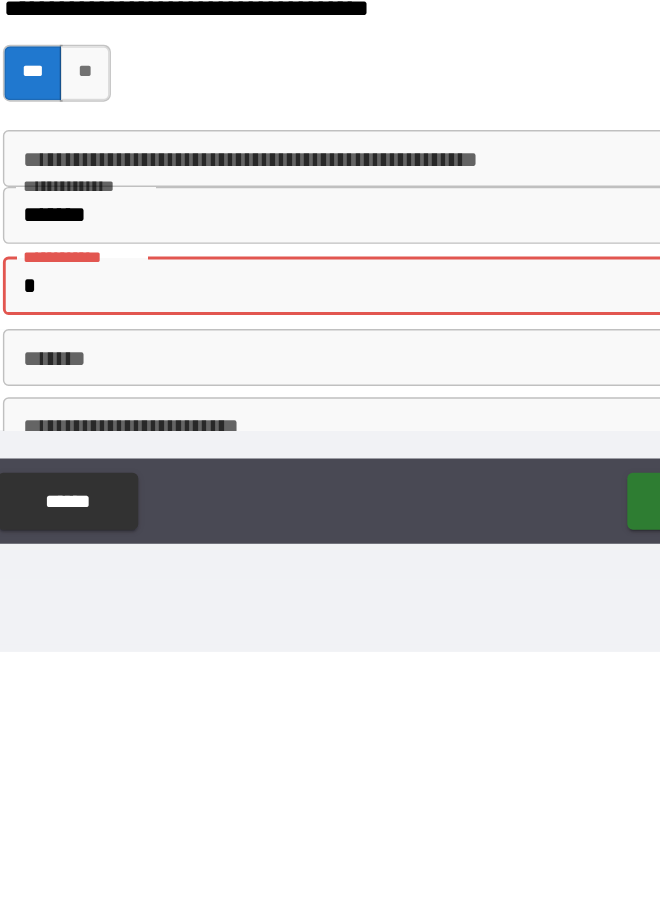 scroll, scrollTop: 2951, scrollLeft: 0, axis: vertical 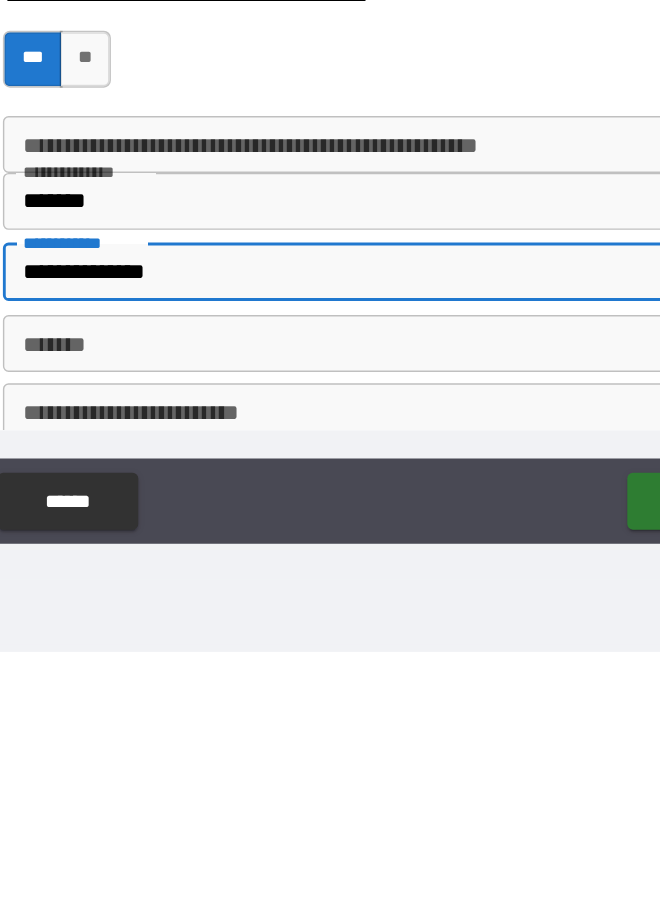 click on "*******" at bounding box center (329, 703) 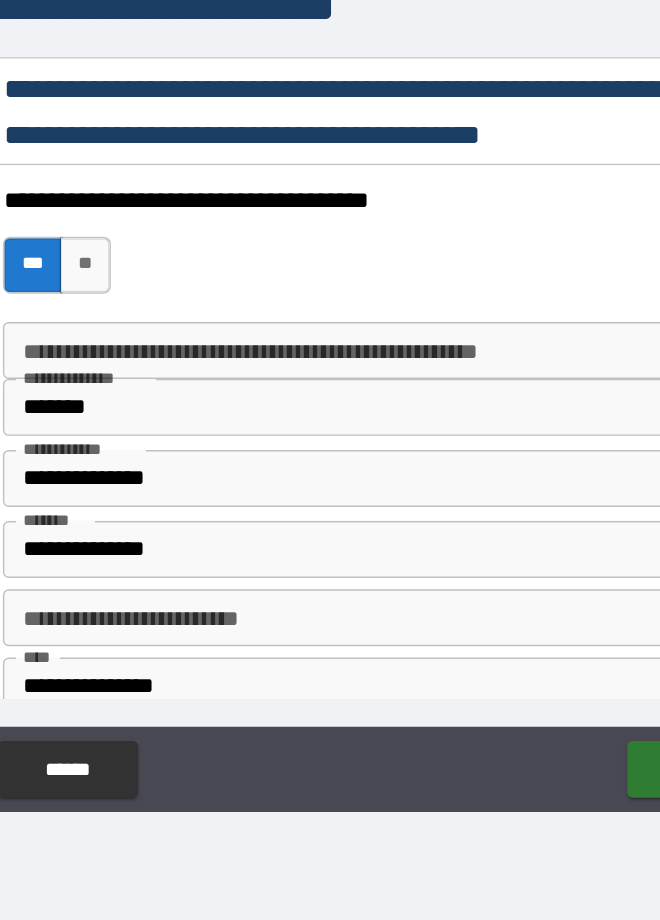scroll, scrollTop: 3046, scrollLeft: 0, axis: vertical 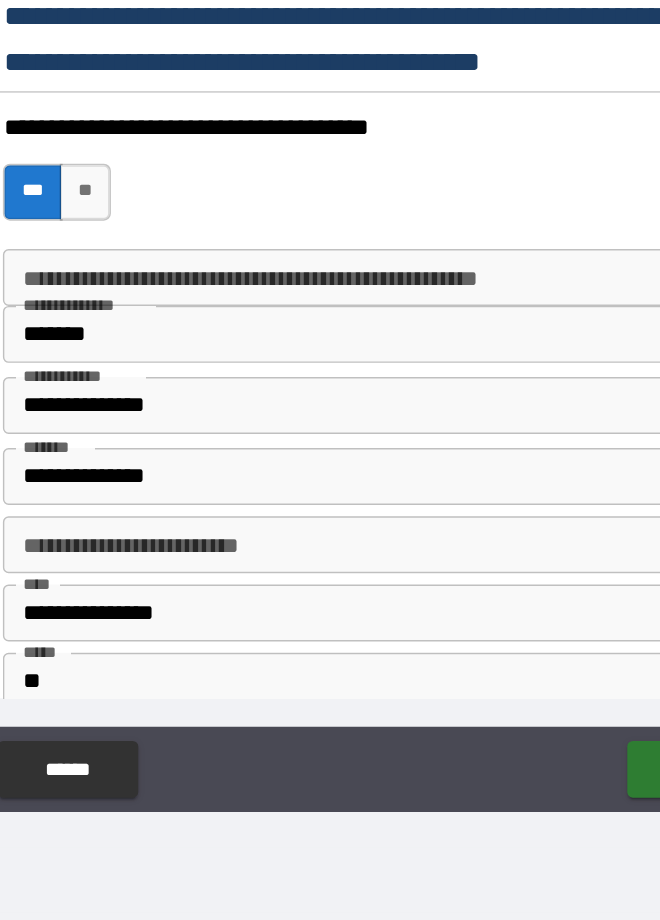 click on "**********" at bounding box center (329, 468) 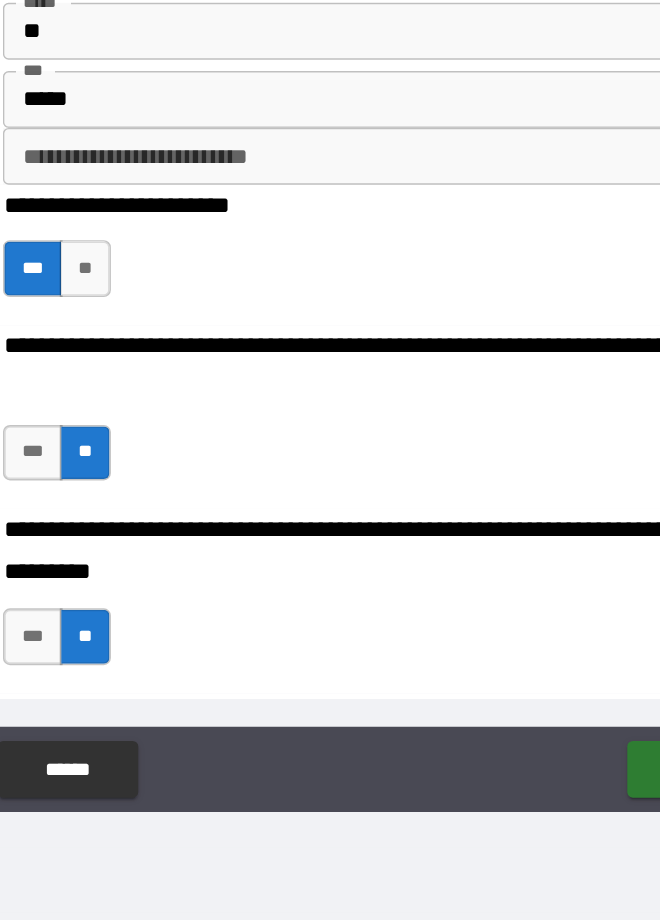 scroll, scrollTop: 3506, scrollLeft: 0, axis: vertical 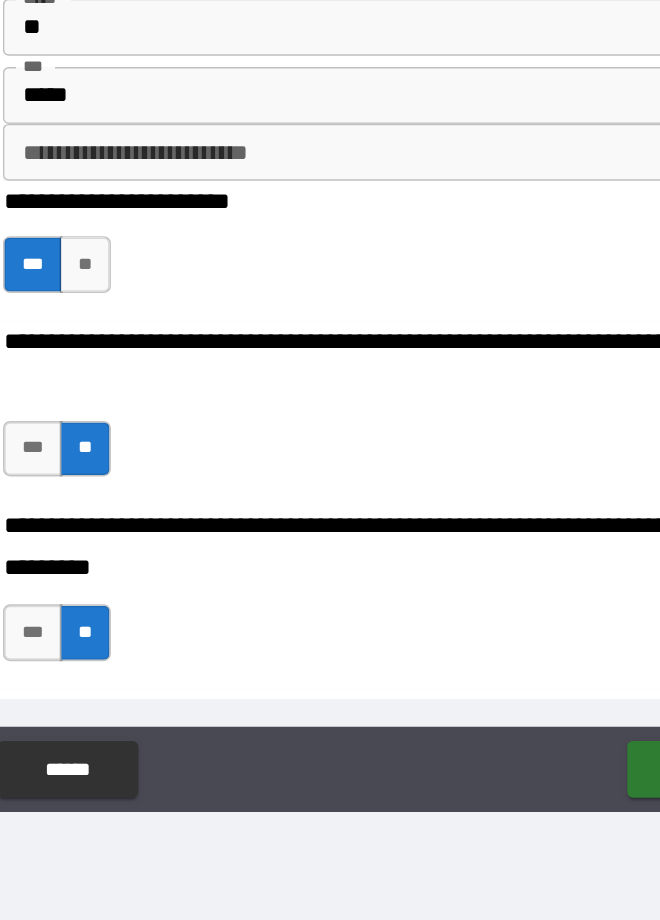 click on "**********" at bounding box center [330, 529] 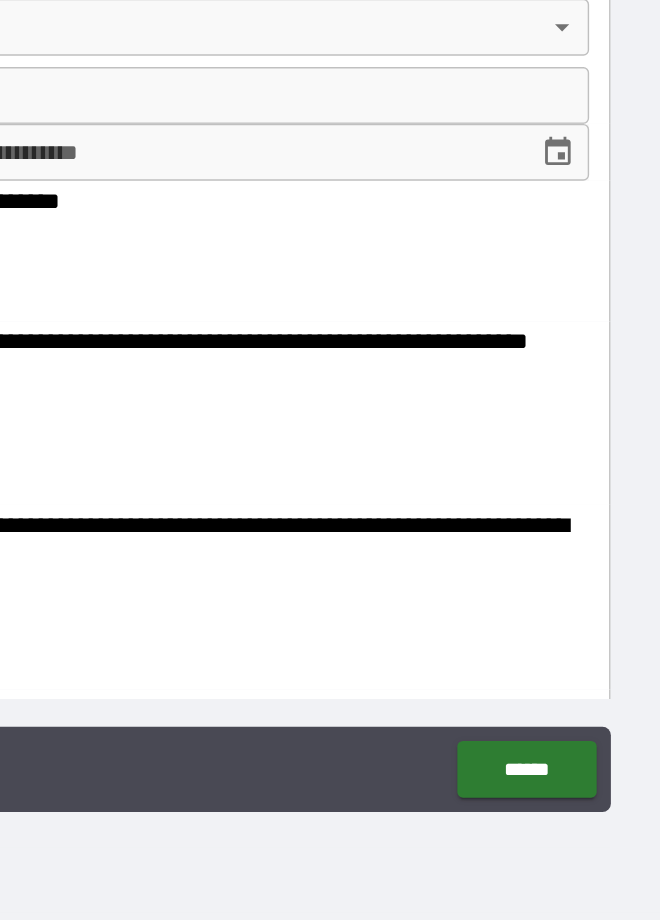 click on "******" at bounding box center (551, 814) 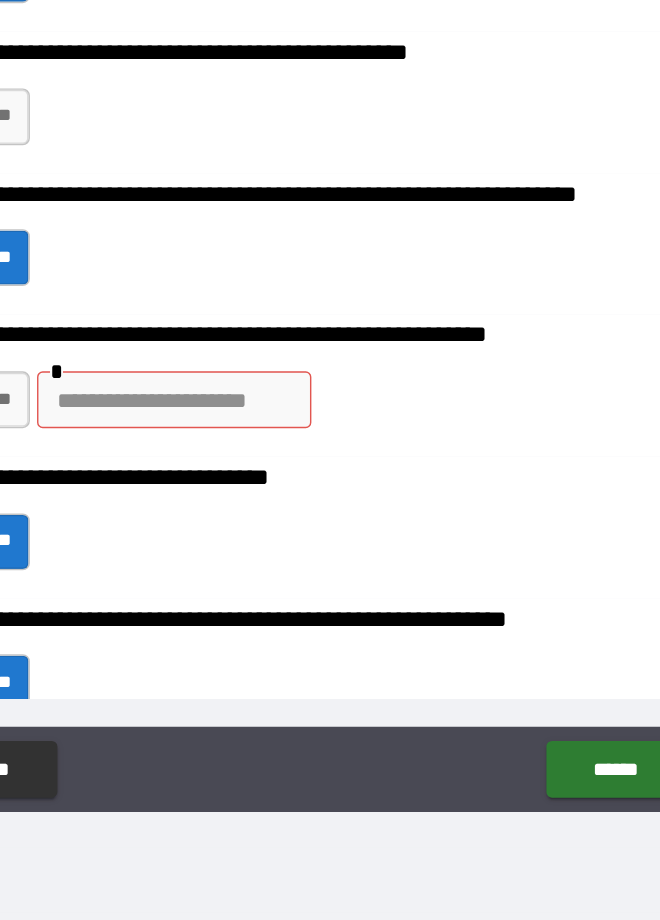 scroll, scrollTop: 1618, scrollLeft: 0, axis: vertical 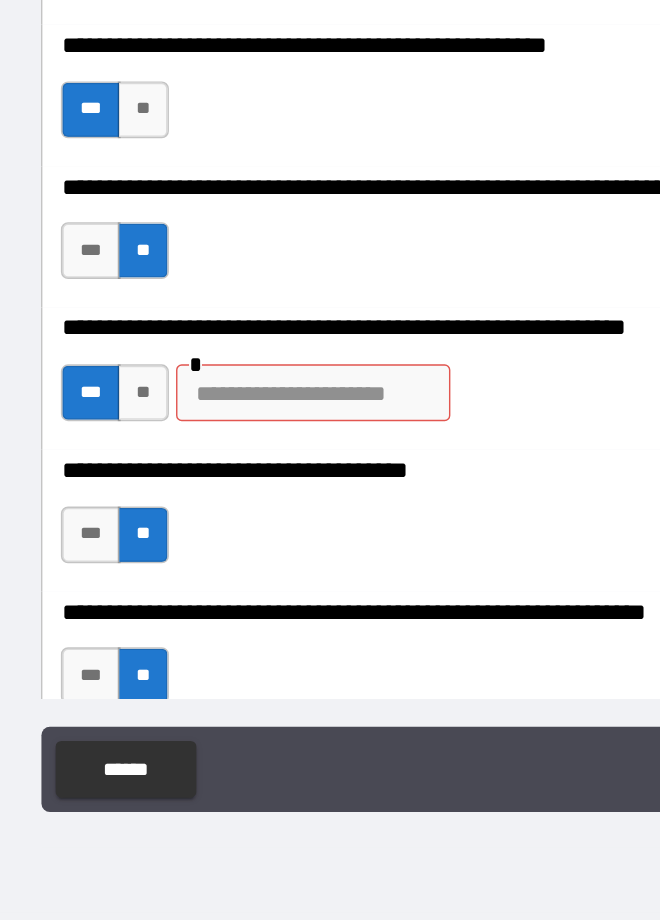 click at bounding box center [241, 549] 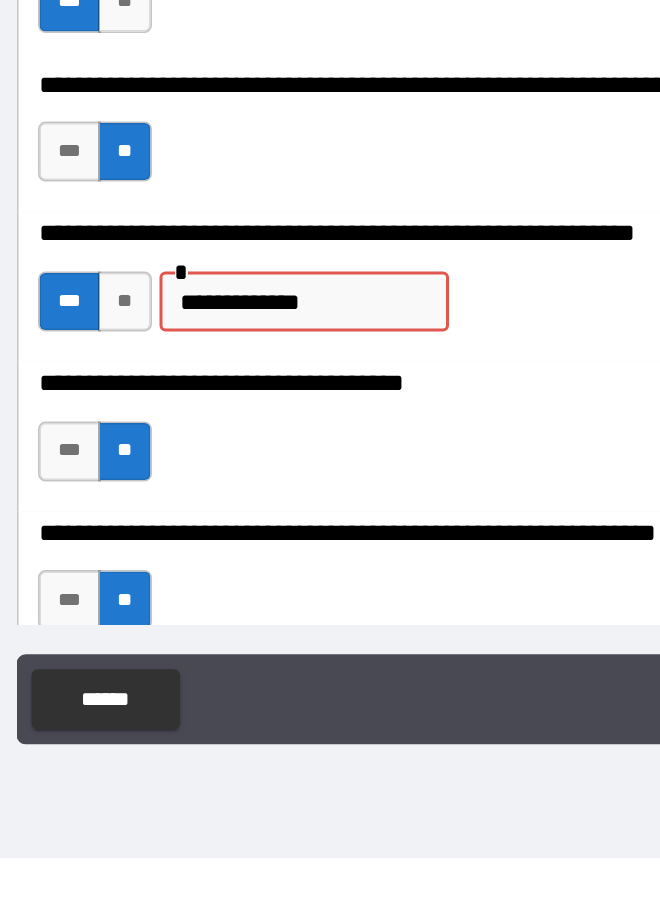 click on "**********" at bounding box center (330, 604) 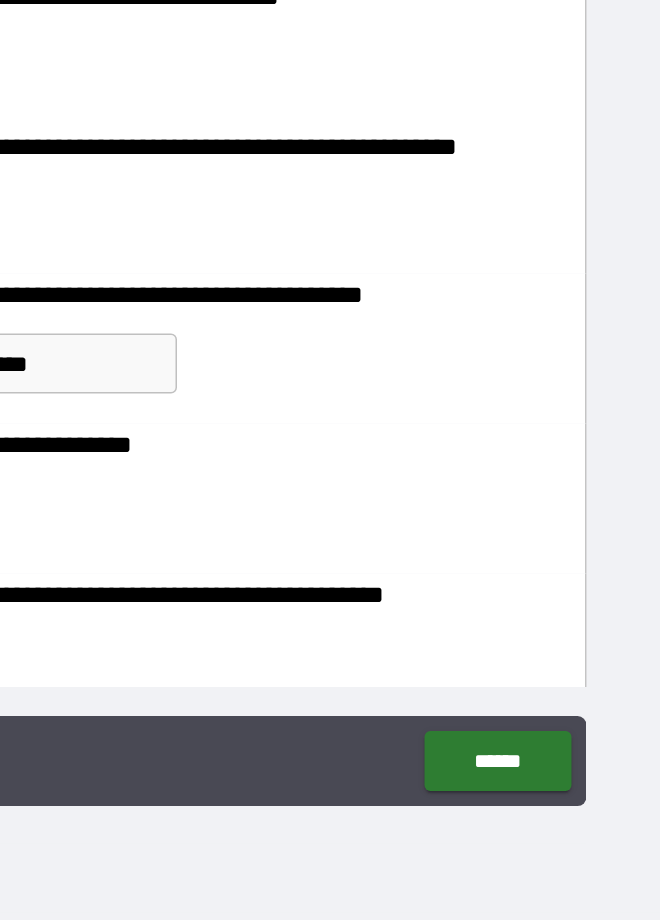 click on "******" at bounding box center [551, 814] 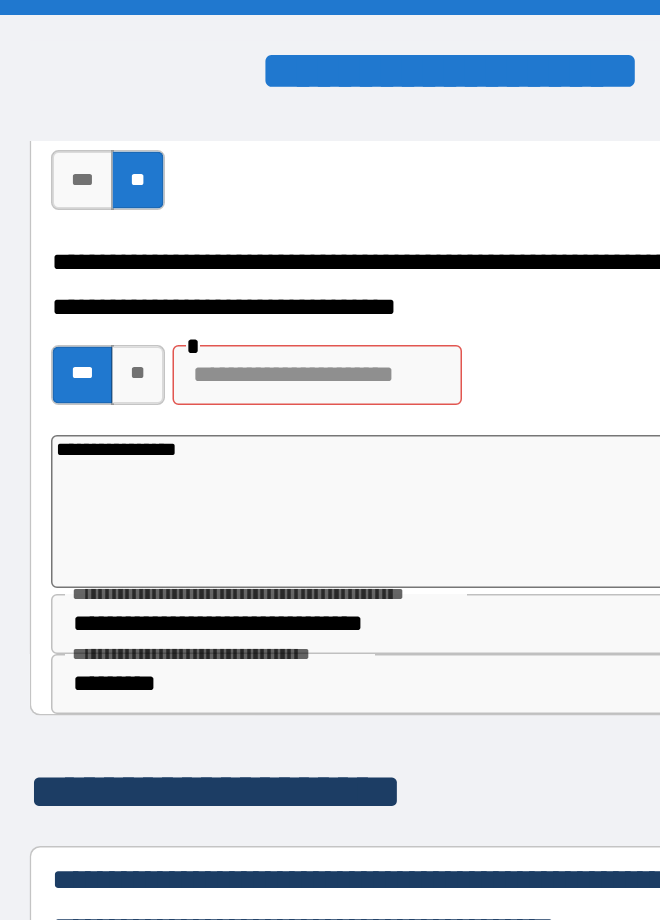 scroll, scrollTop: 2736, scrollLeft: 0, axis: vertical 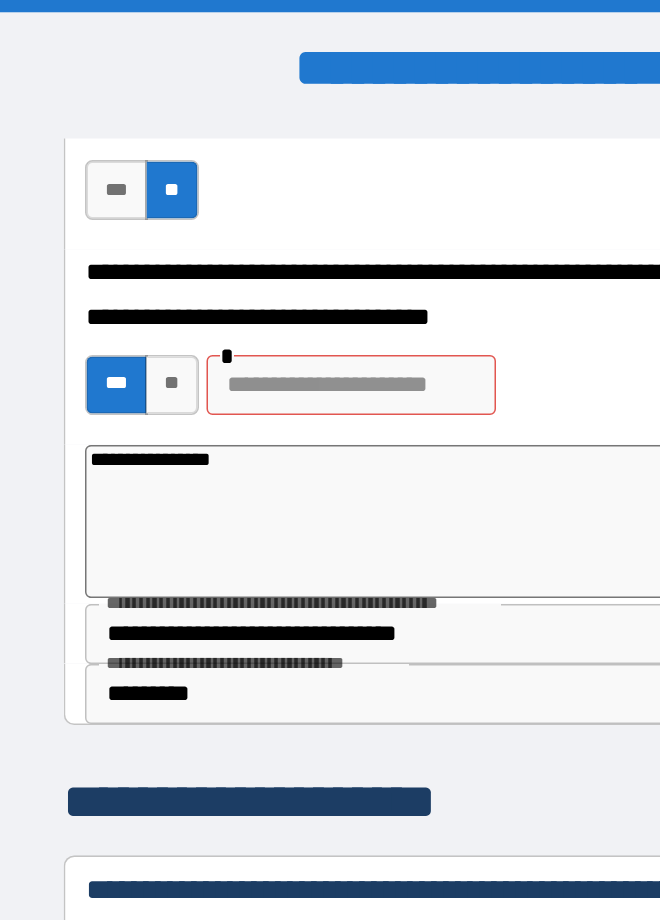 click at bounding box center (241, 258) 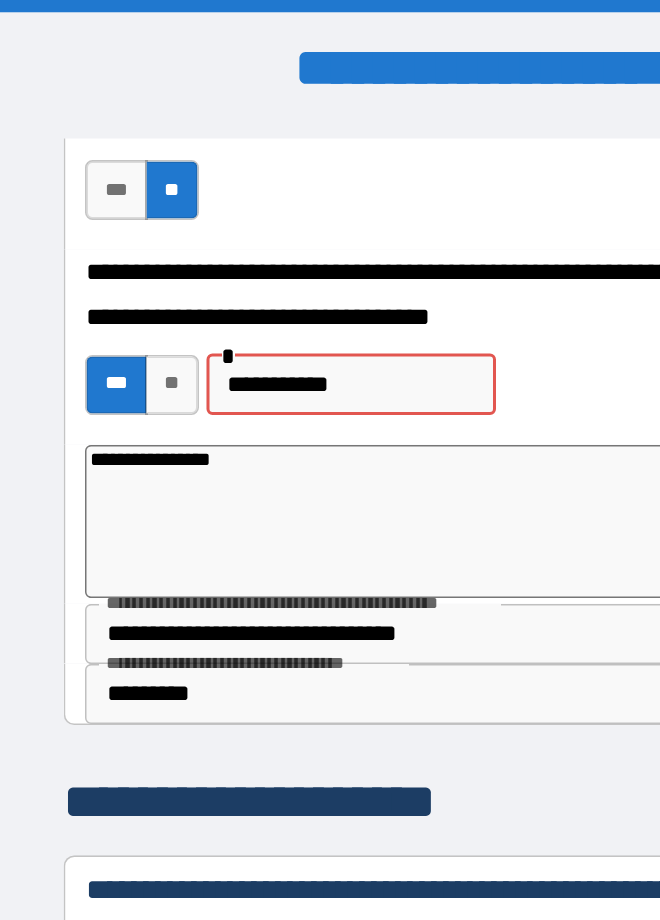 click on "**********" at bounding box center [330, 233] 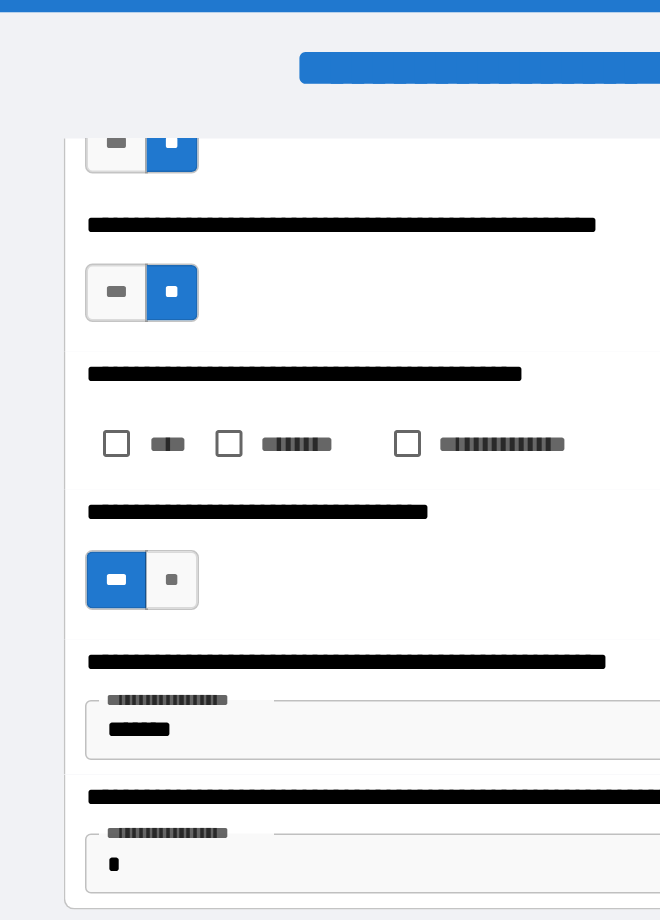 scroll, scrollTop: 5152, scrollLeft: 0, axis: vertical 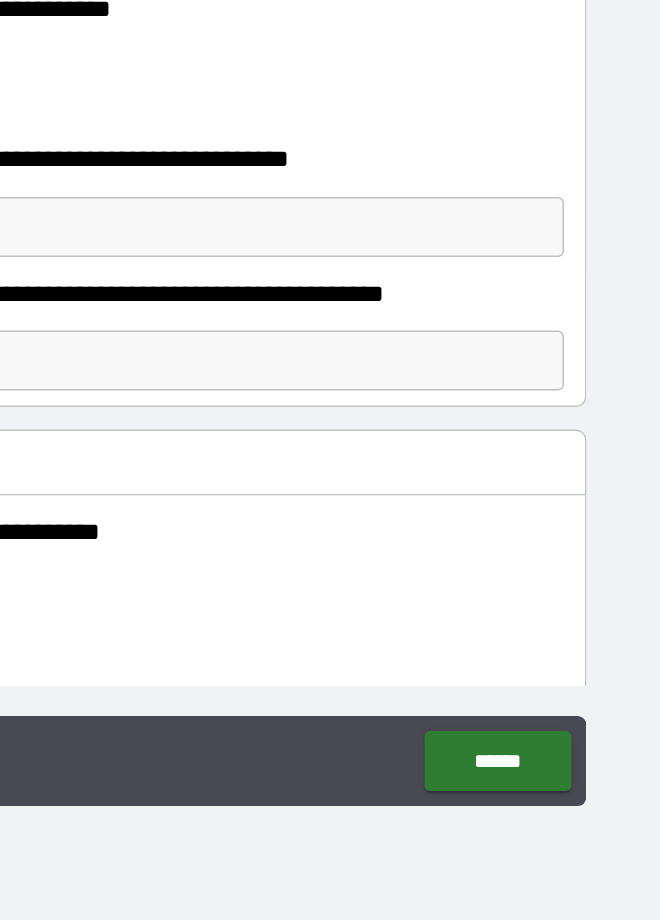 click on "******" at bounding box center (551, 814) 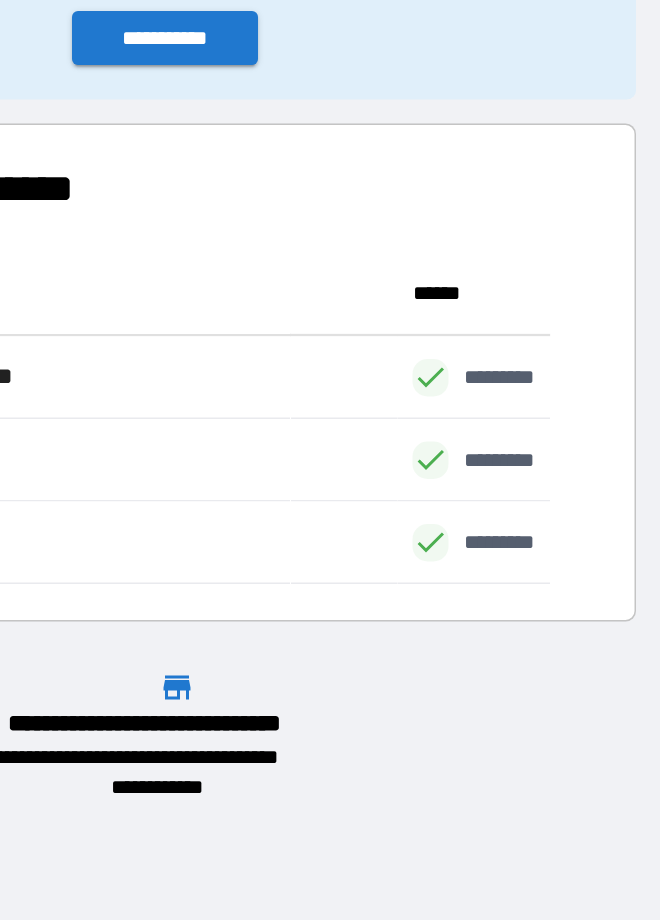 scroll, scrollTop: 221, scrollLeft: 515, axis: both 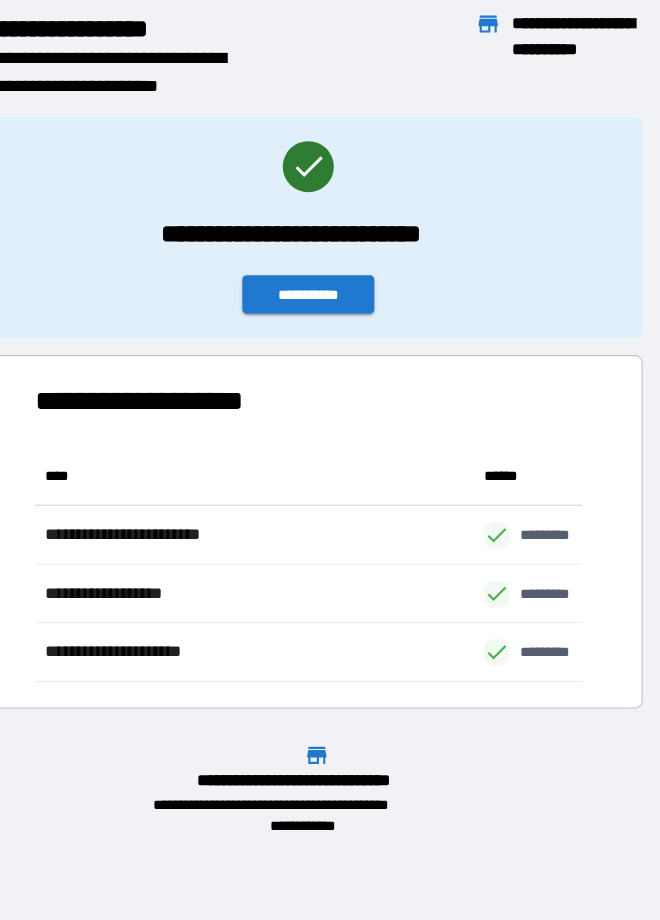 click on "**********" at bounding box center [330, 332] 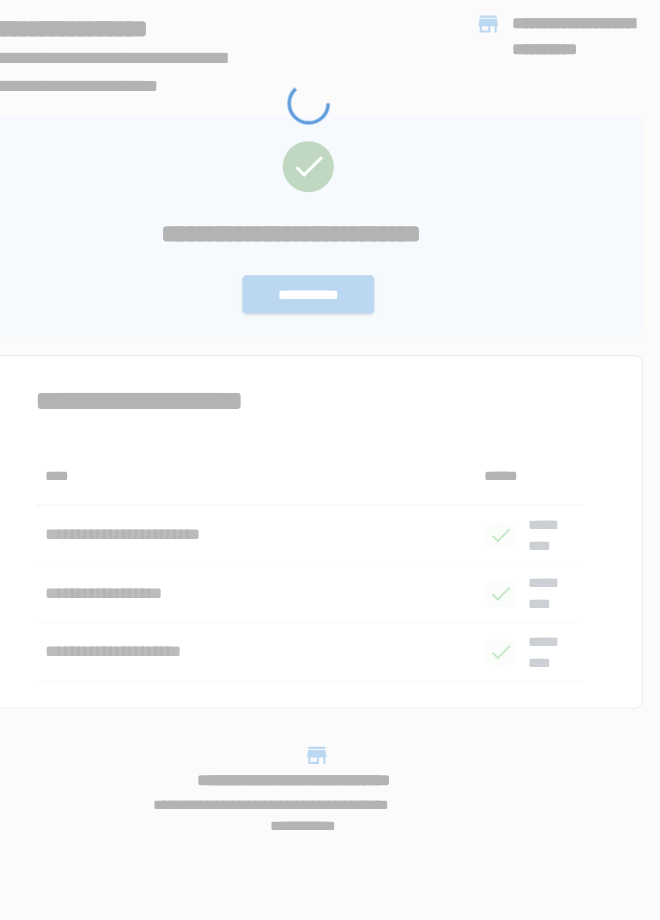 scroll, scrollTop: 0, scrollLeft: 0, axis: both 